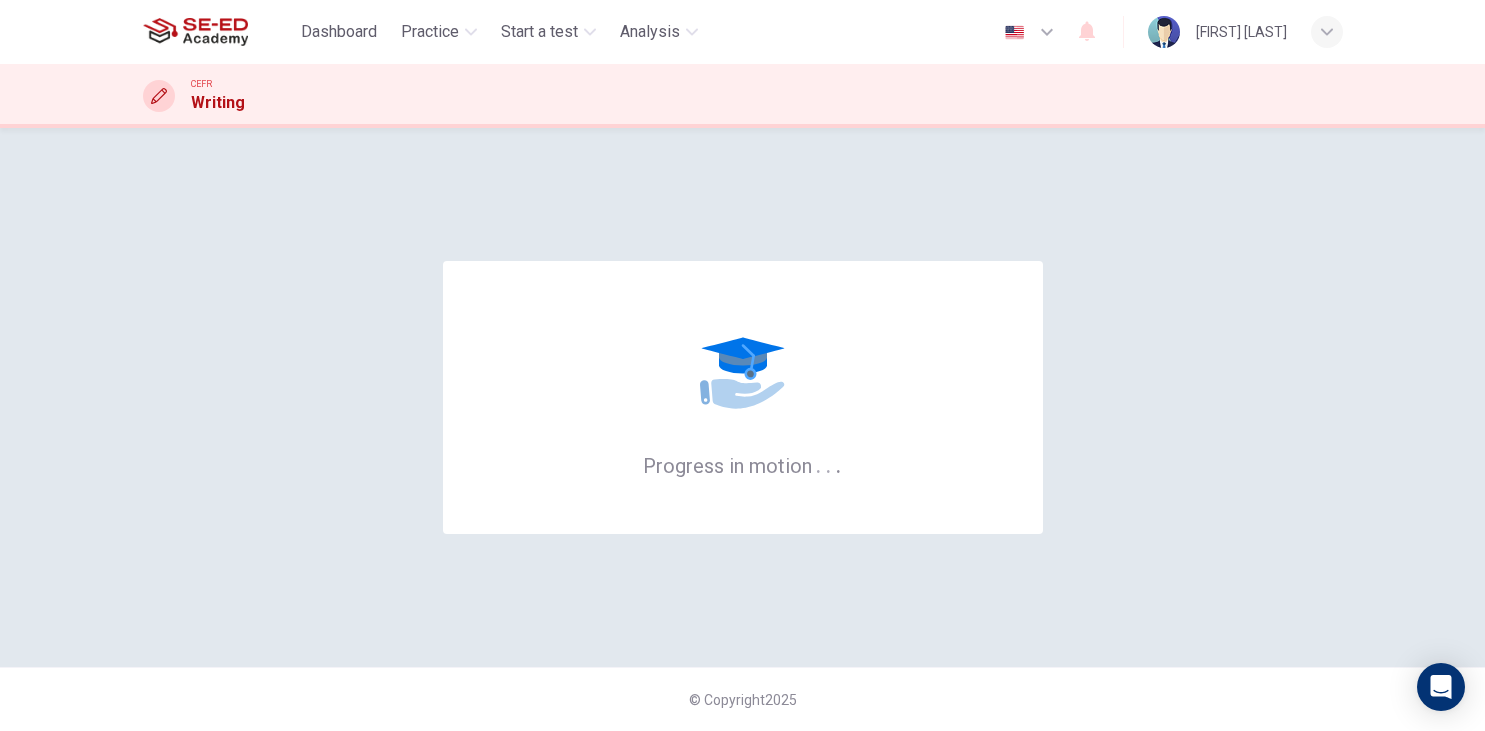 scroll, scrollTop: 0, scrollLeft: 0, axis: both 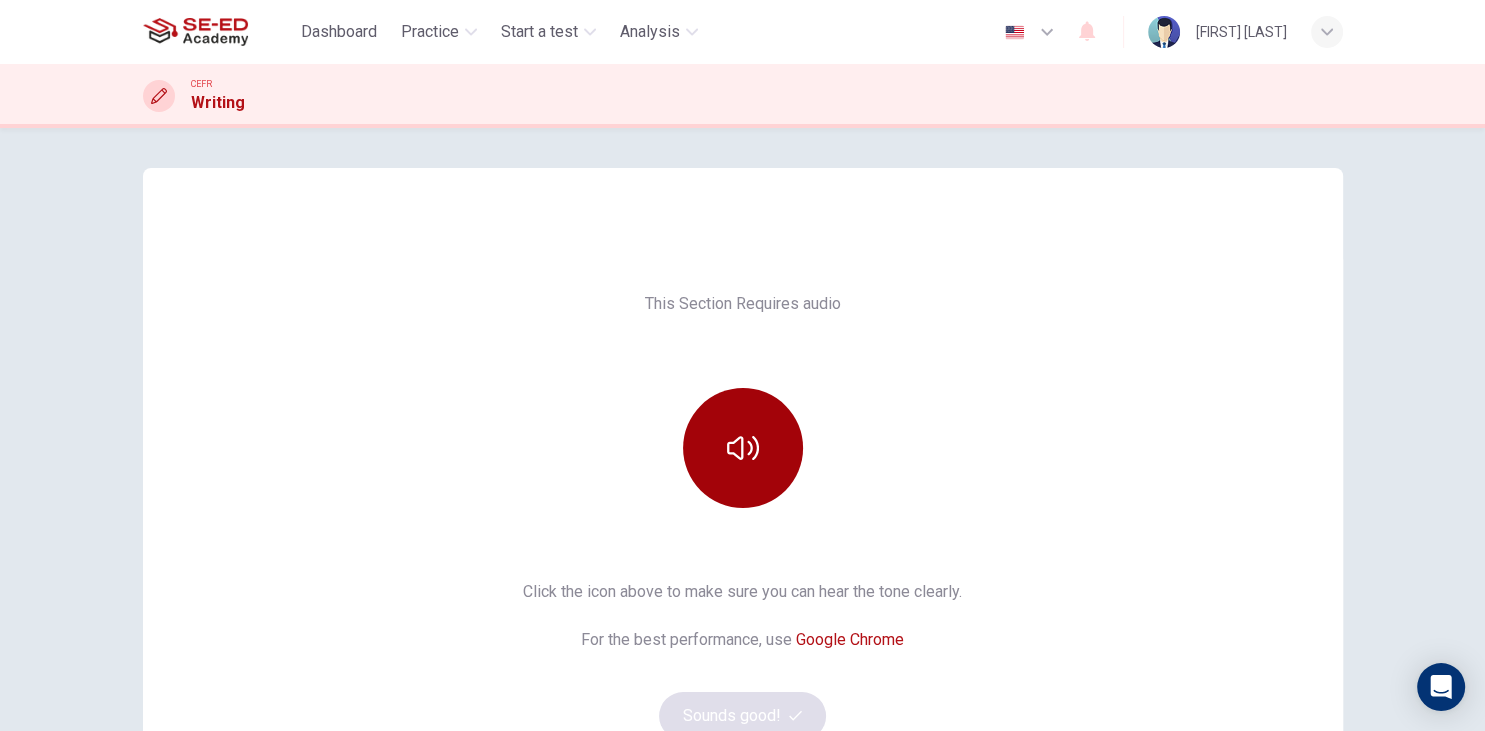 click at bounding box center [743, 448] 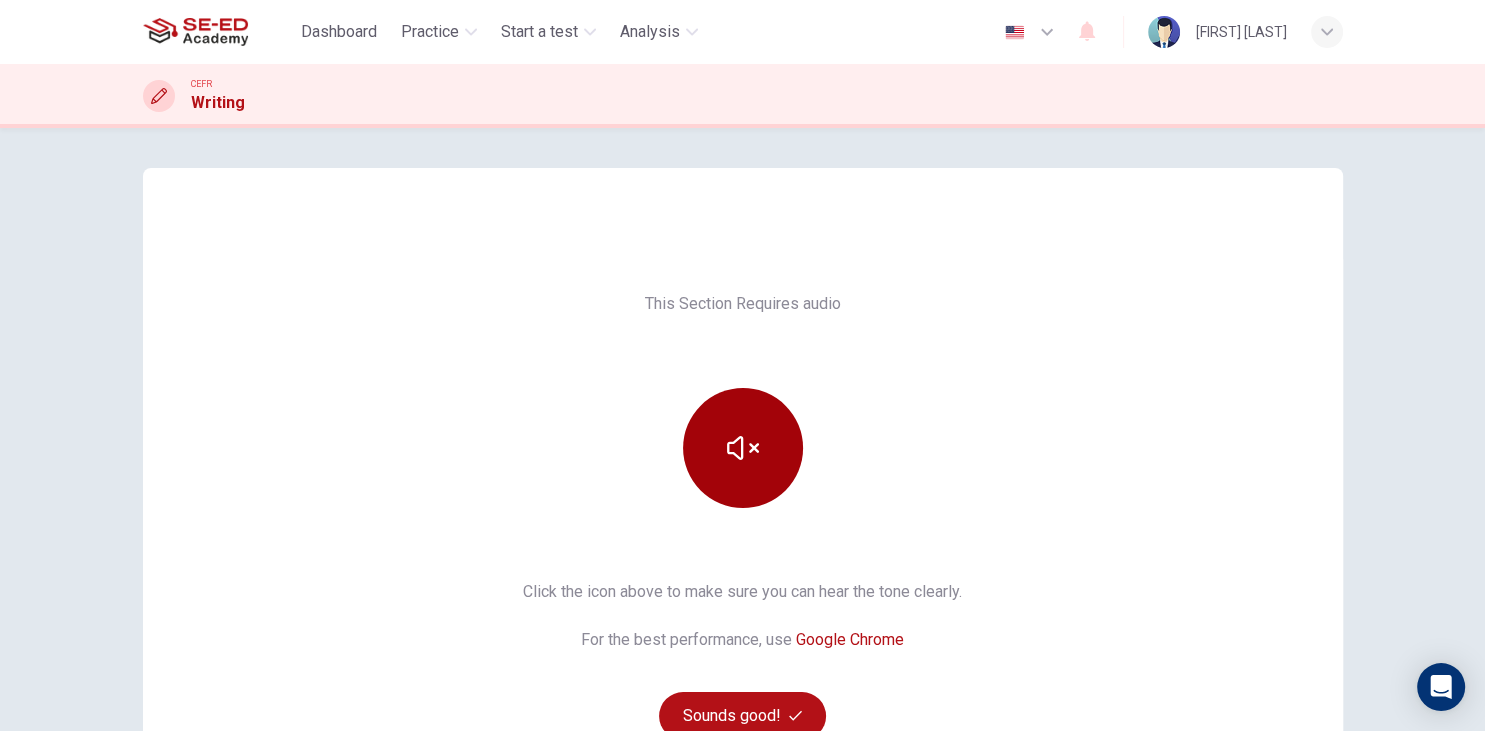 click 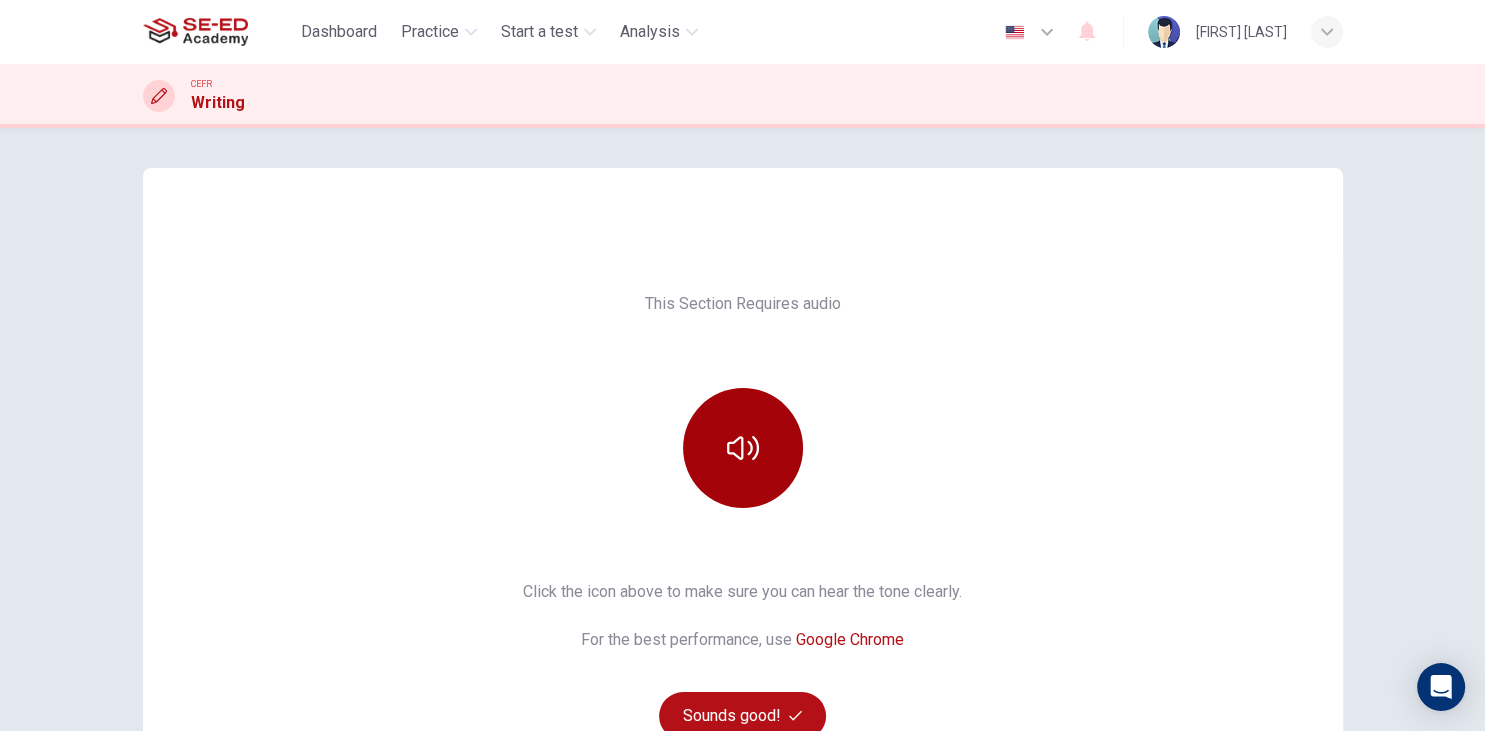click 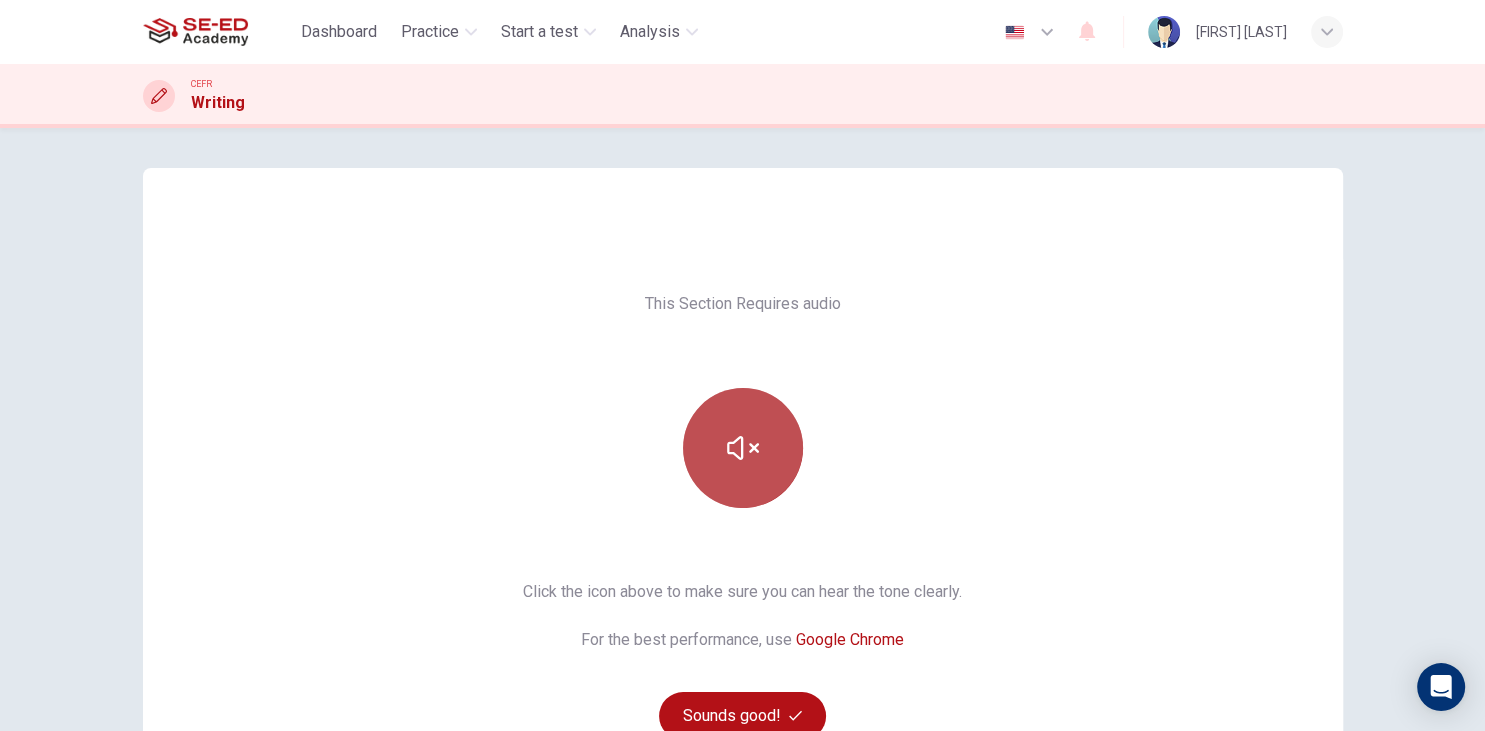 click 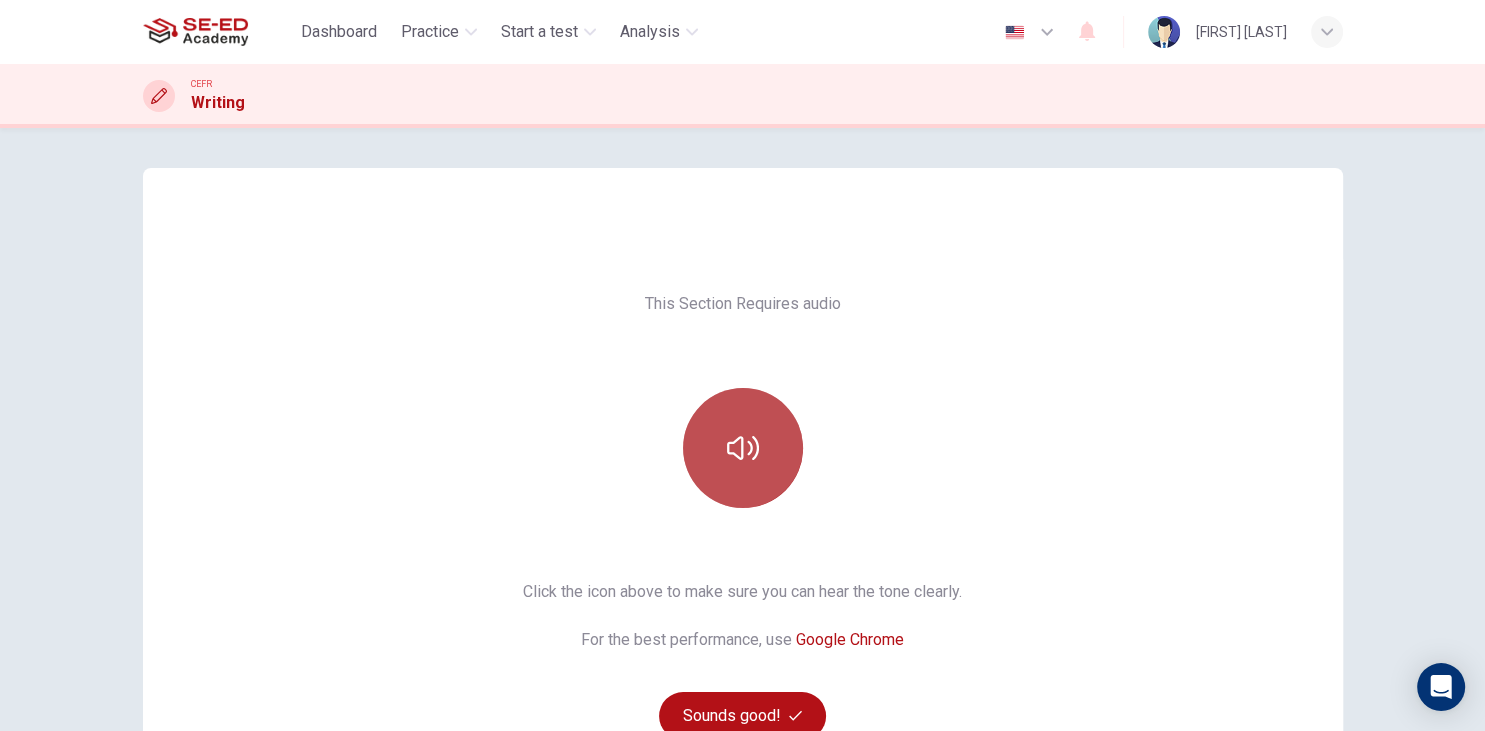 click 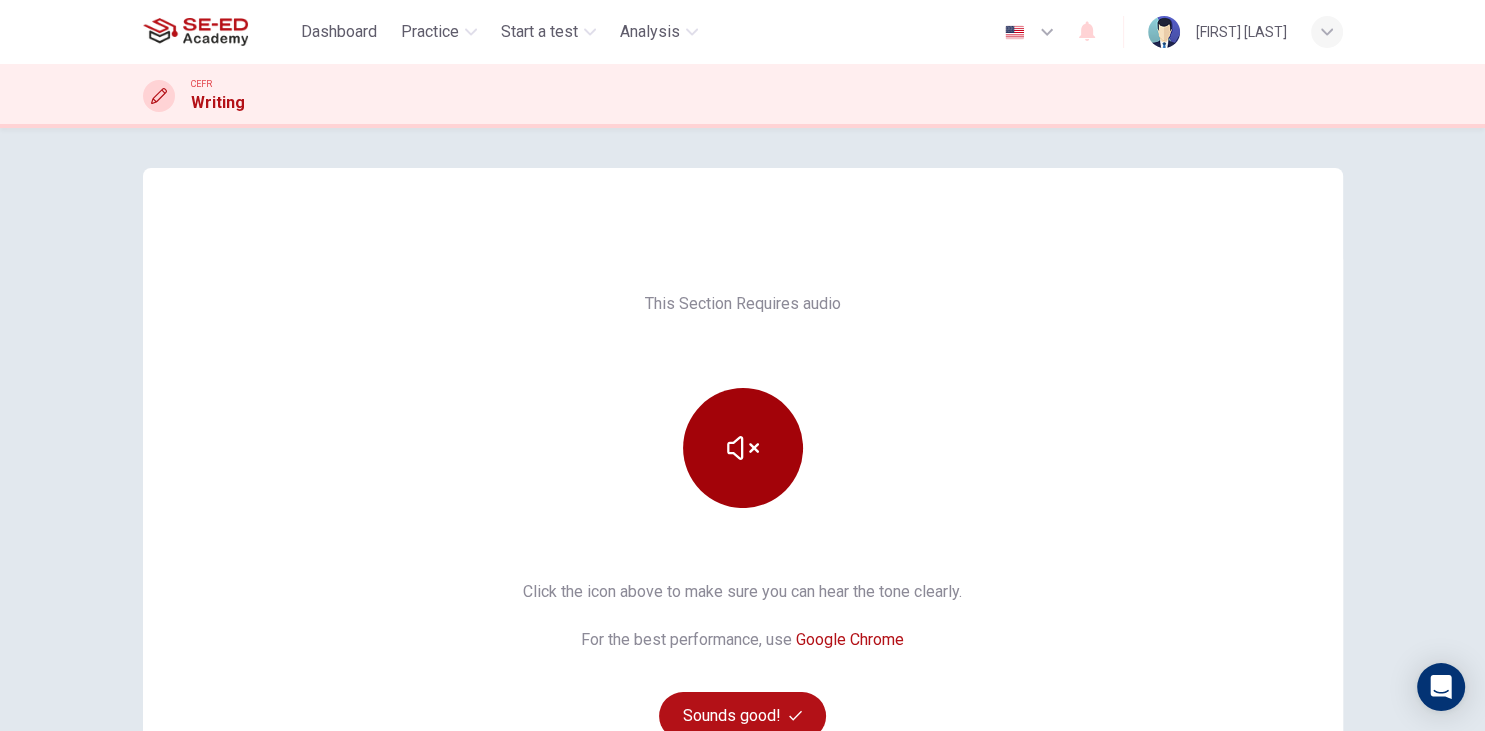 click 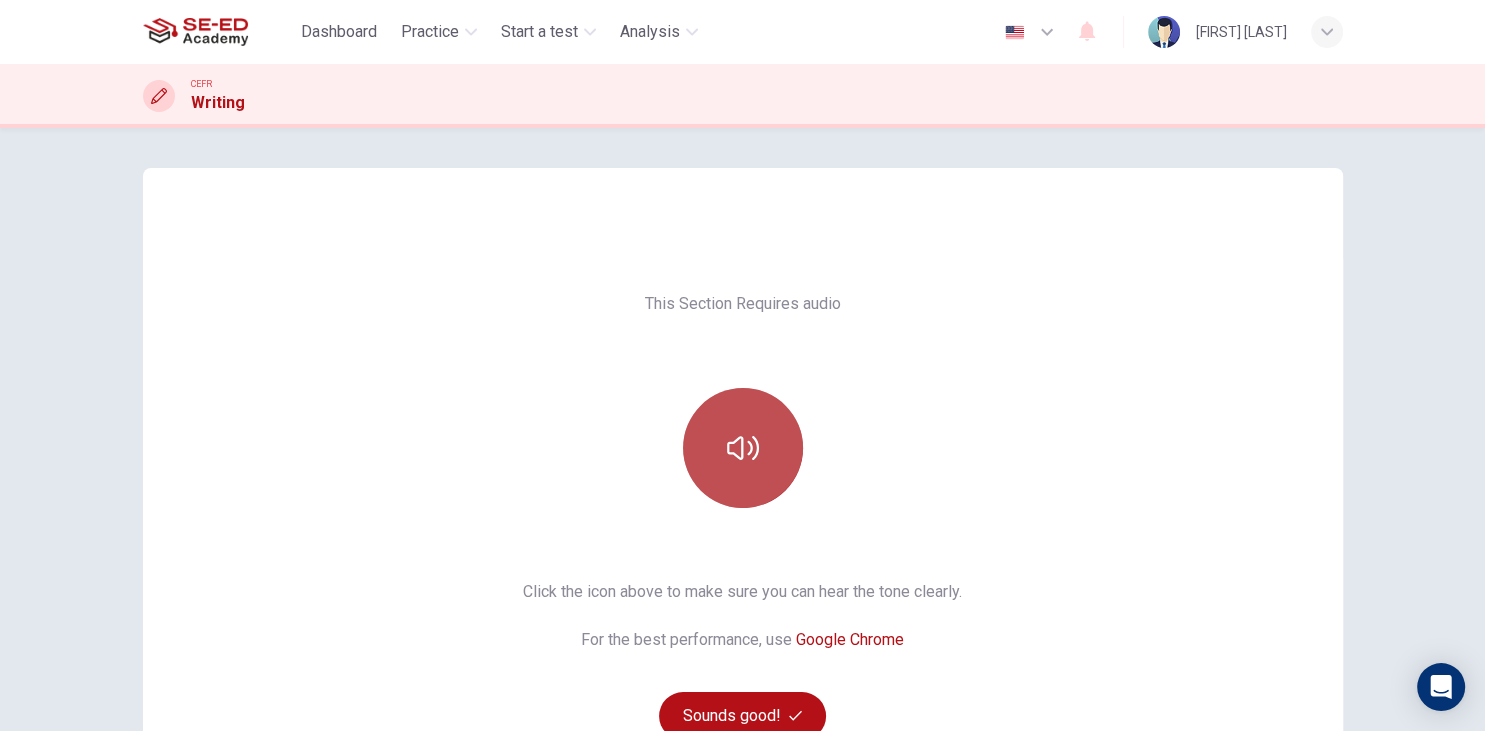 click 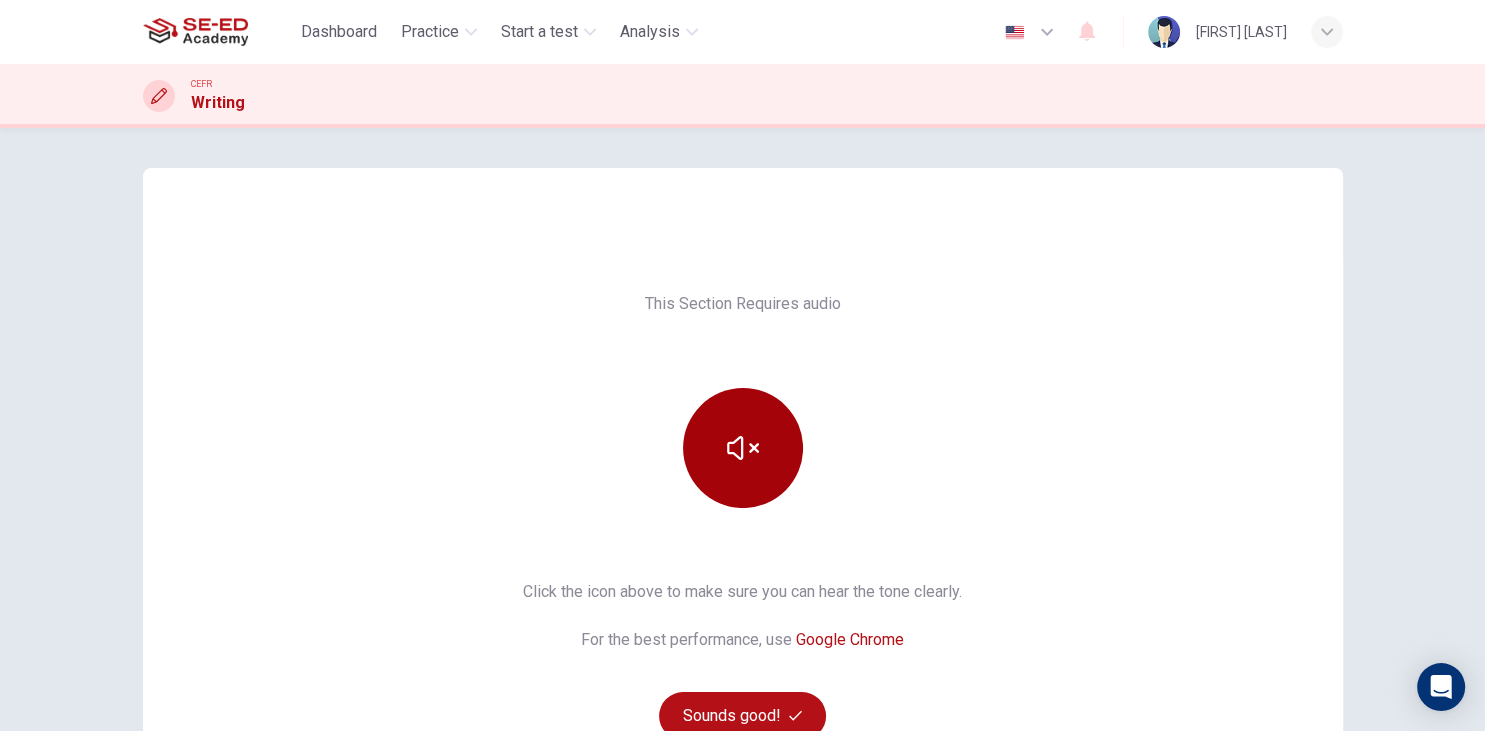 drag, startPoint x: 743, startPoint y: 433, endPoint x: 743, endPoint y: 415, distance: 18 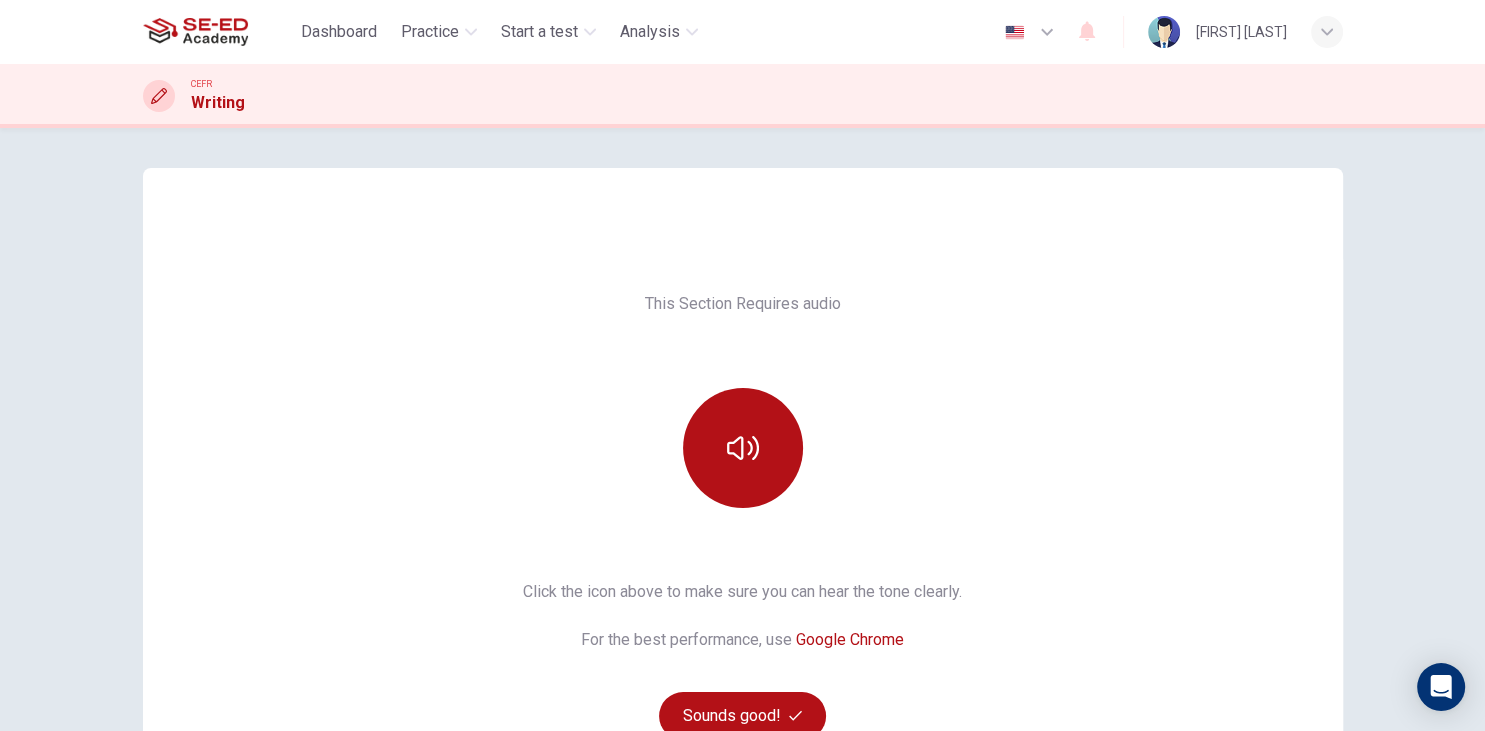 click on "This Section Requires audio Click the icon above to make sure you can hear the tone clearly. For the best performance, use   Google Chrome Sounds good!" at bounding box center (743, 516) 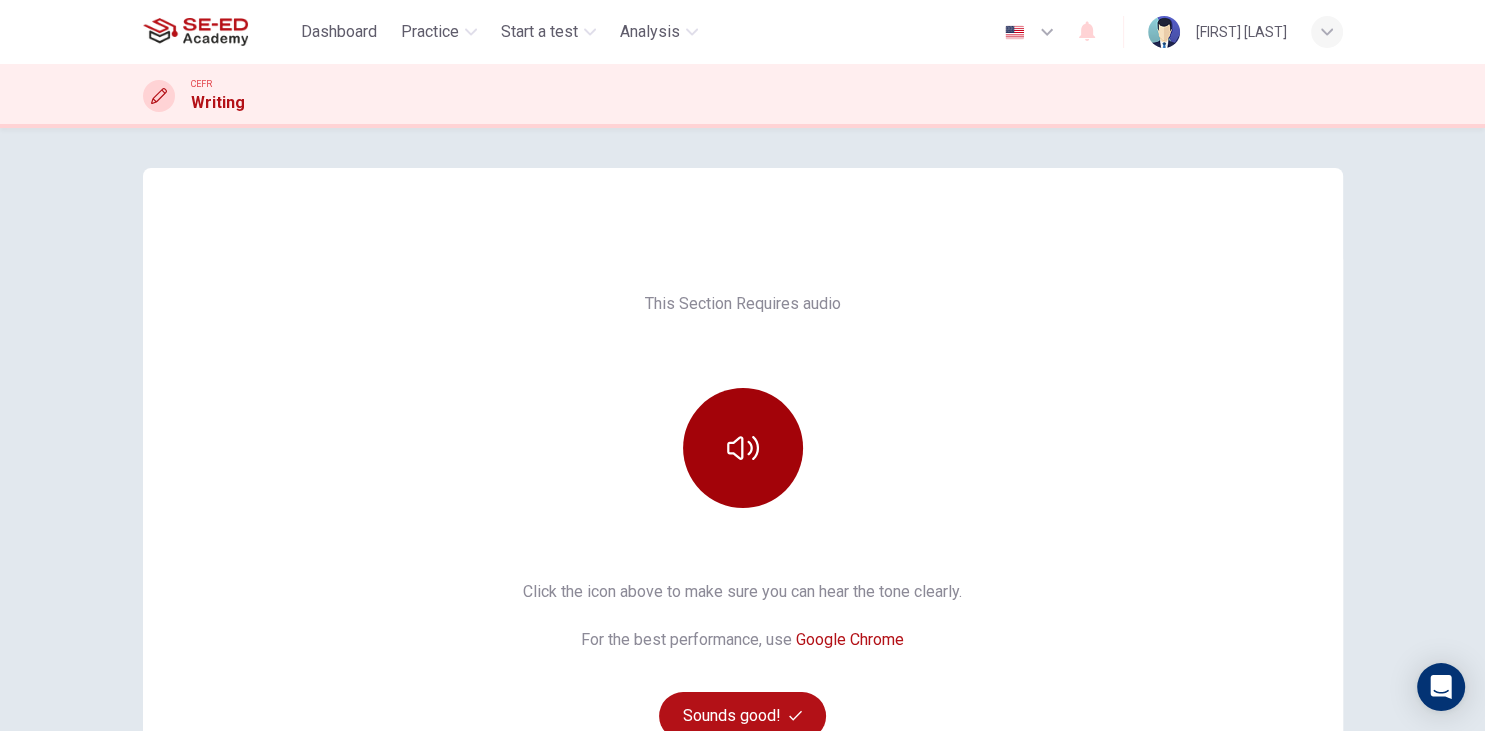 click at bounding box center [743, 448] 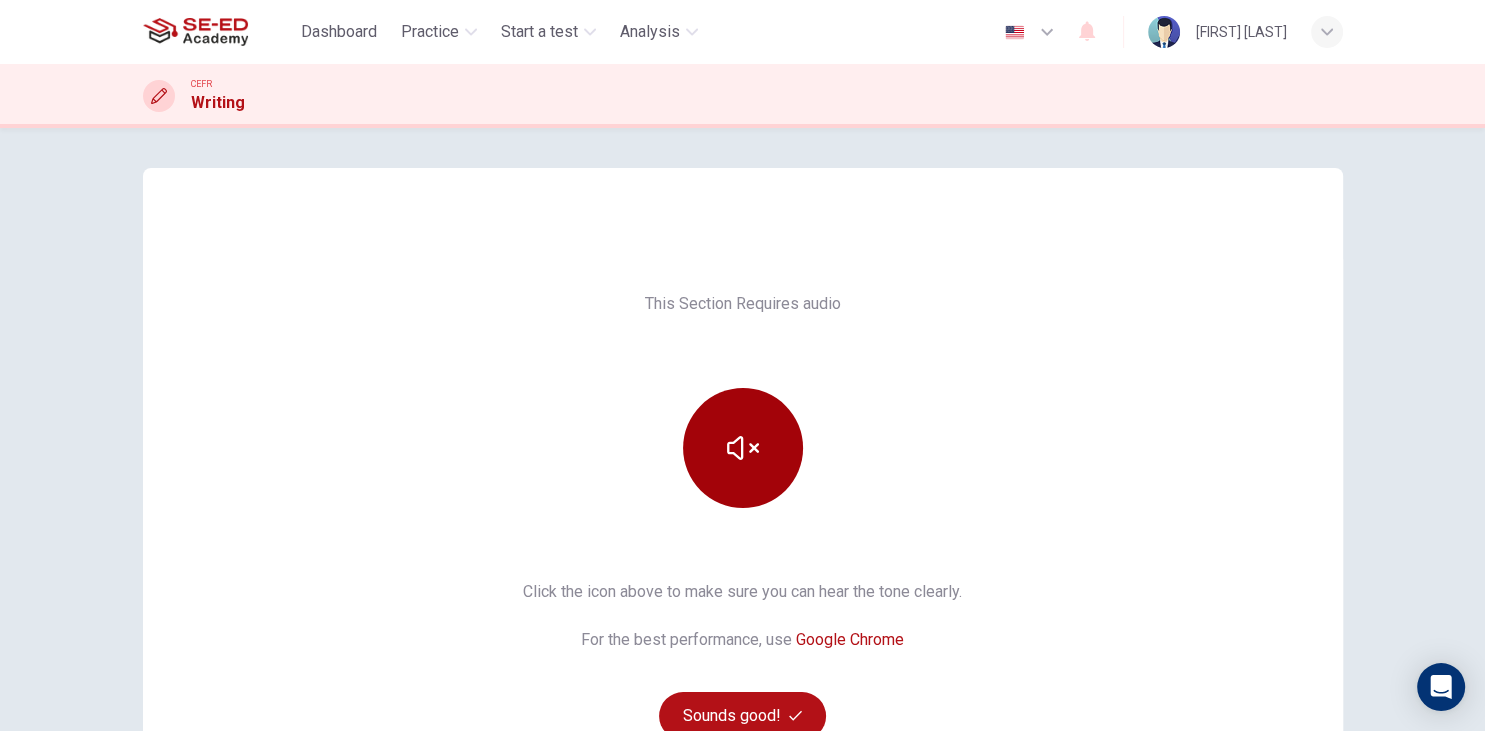 drag, startPoint x: 712, startPoint y: 461, endPoint x: 701, endPoint y: 455, distance: 12.529964 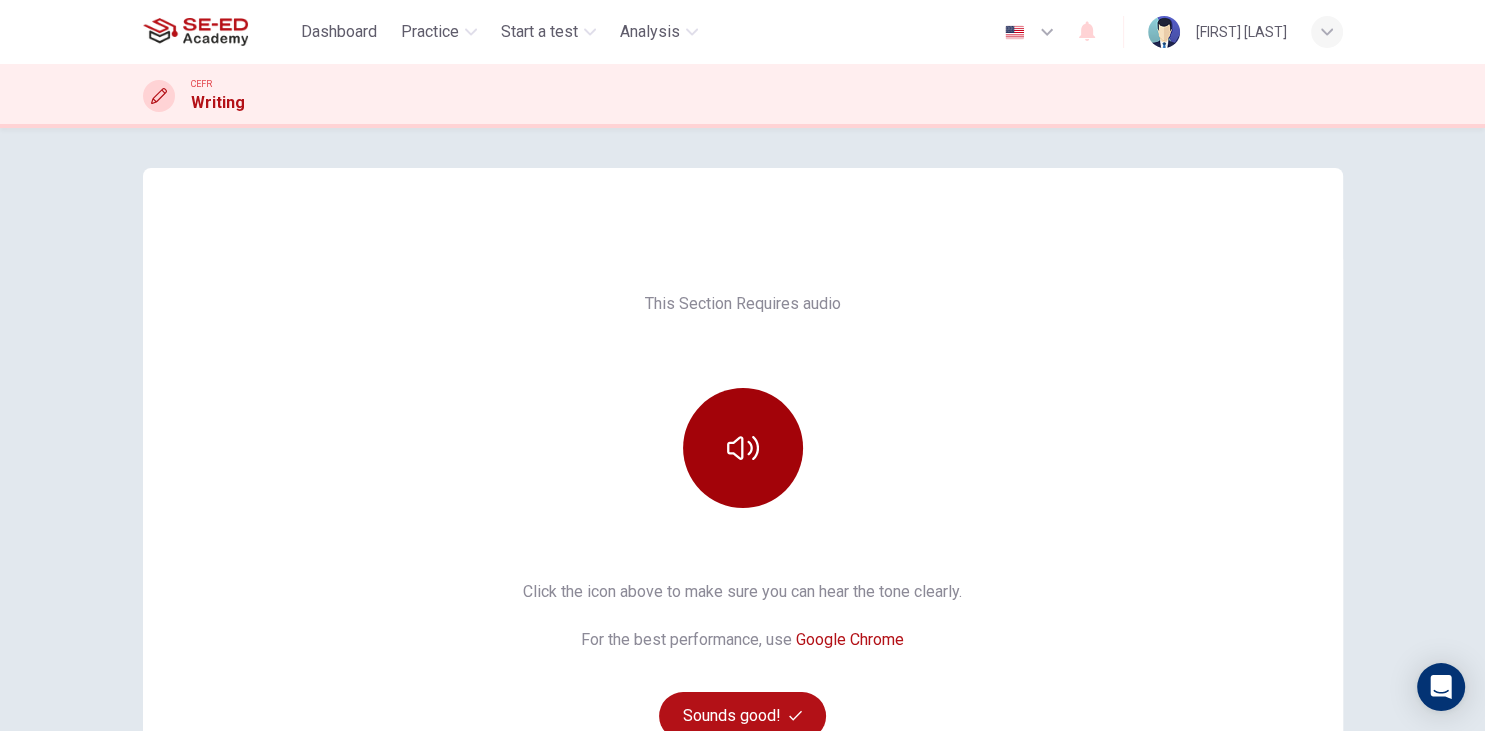 click at bounding box center (743, 448) 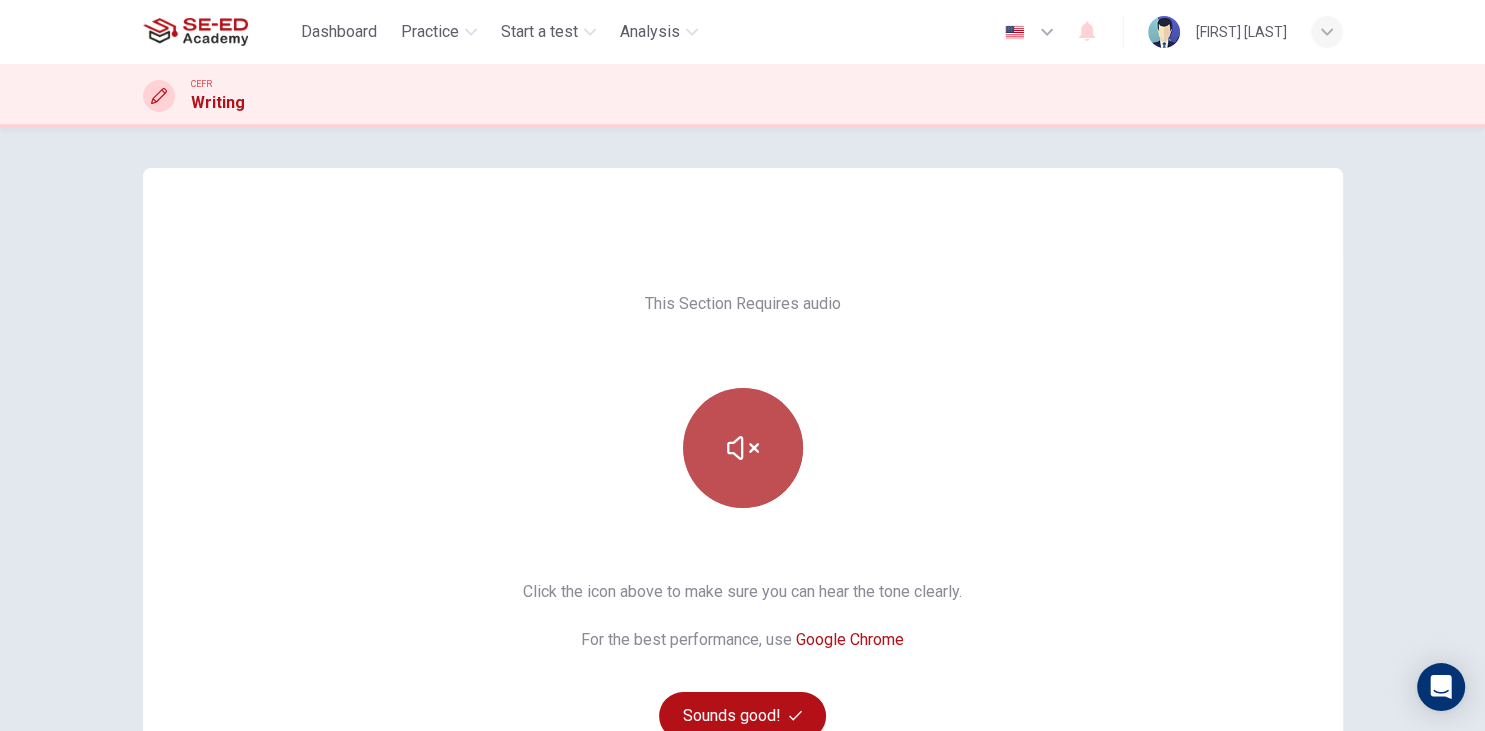 click at bounding box center [743, 448] 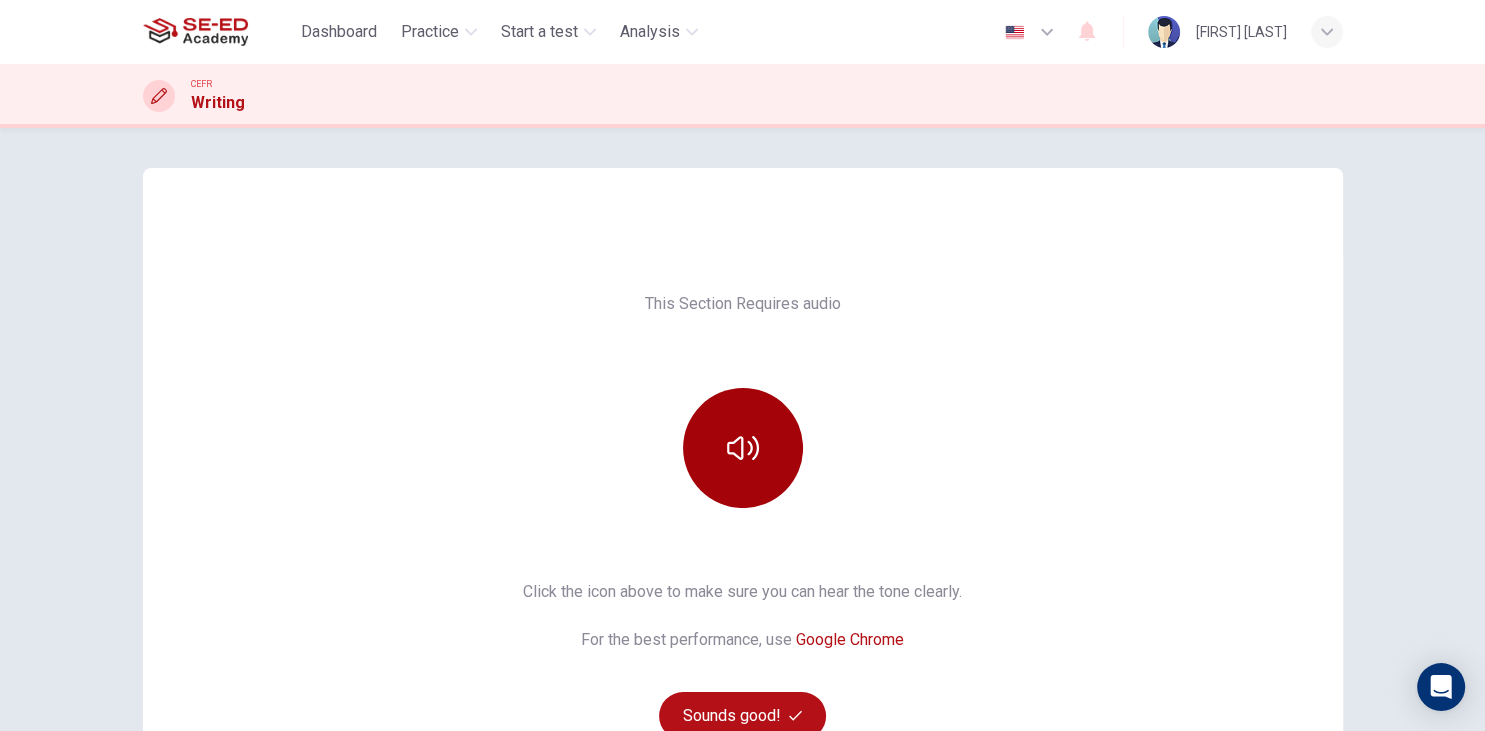 click at bounding box center (743, 448) 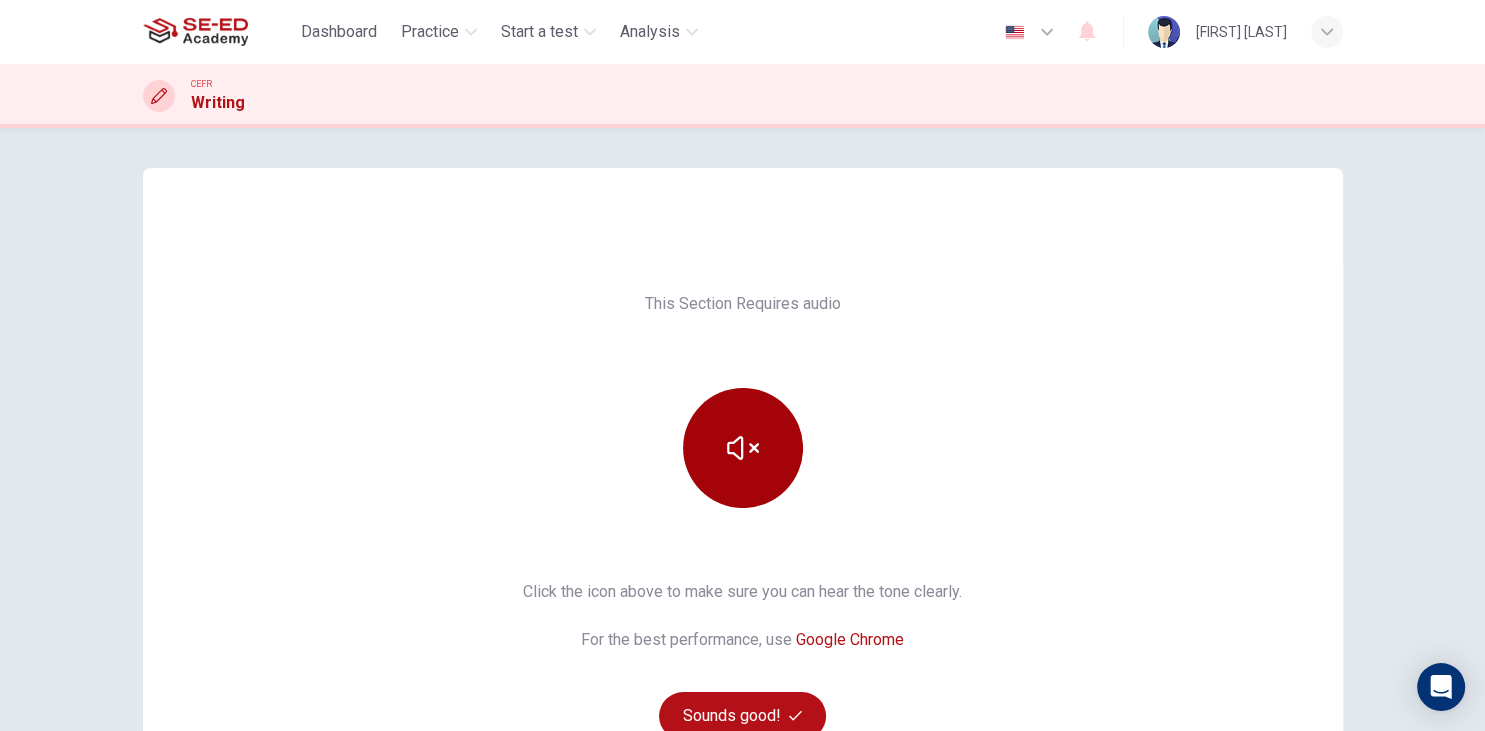 click at bounding box center [743, 448] 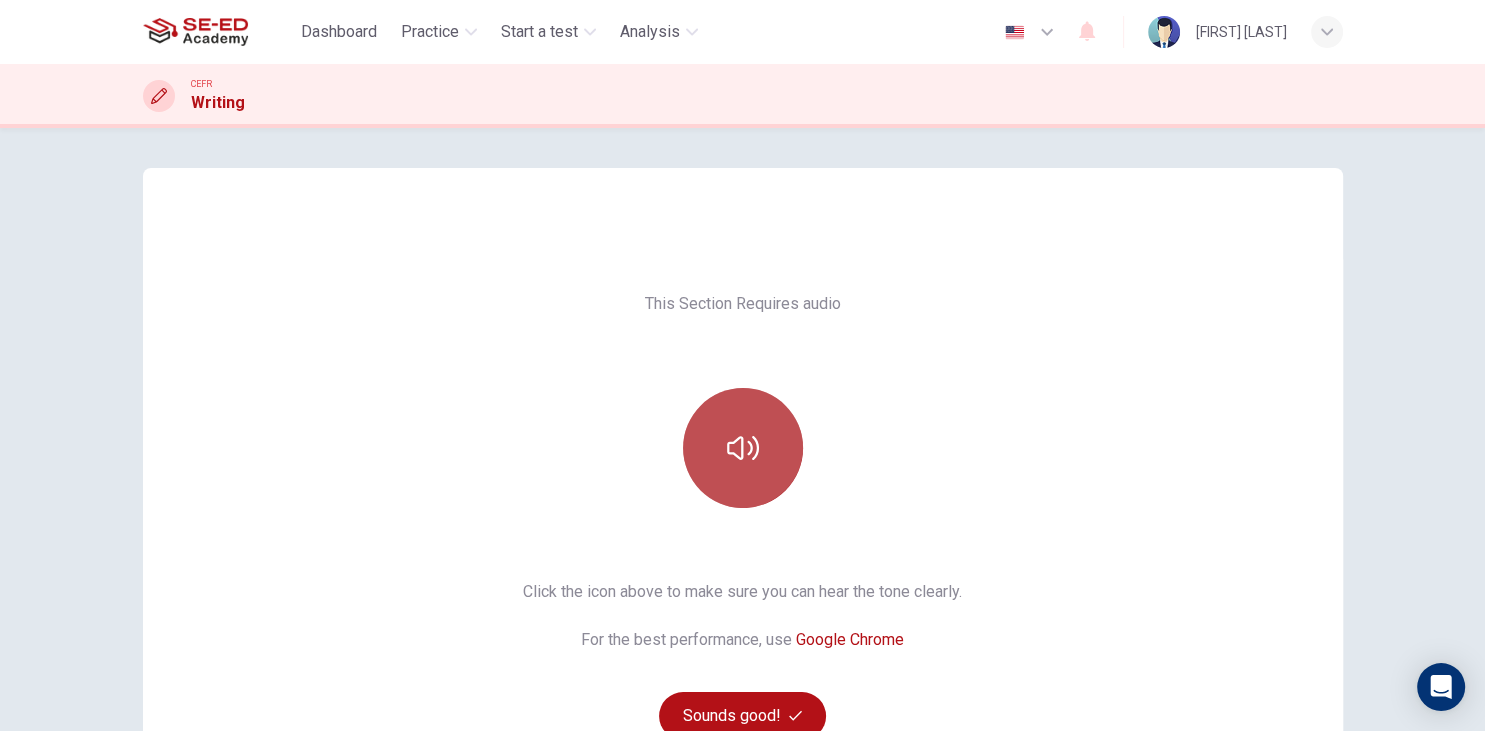 click at bounding box center [743, 448] 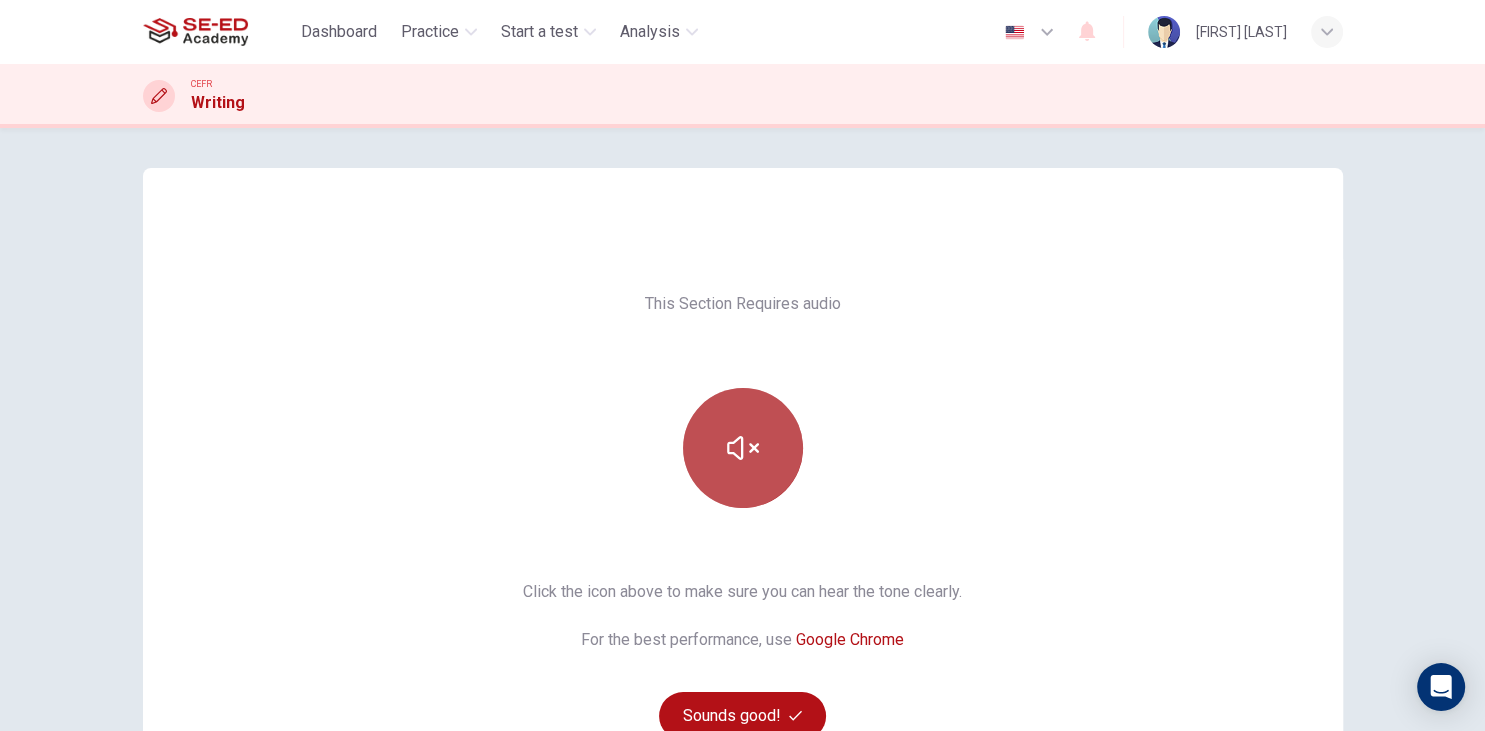 click at bounding box center [743, 448] 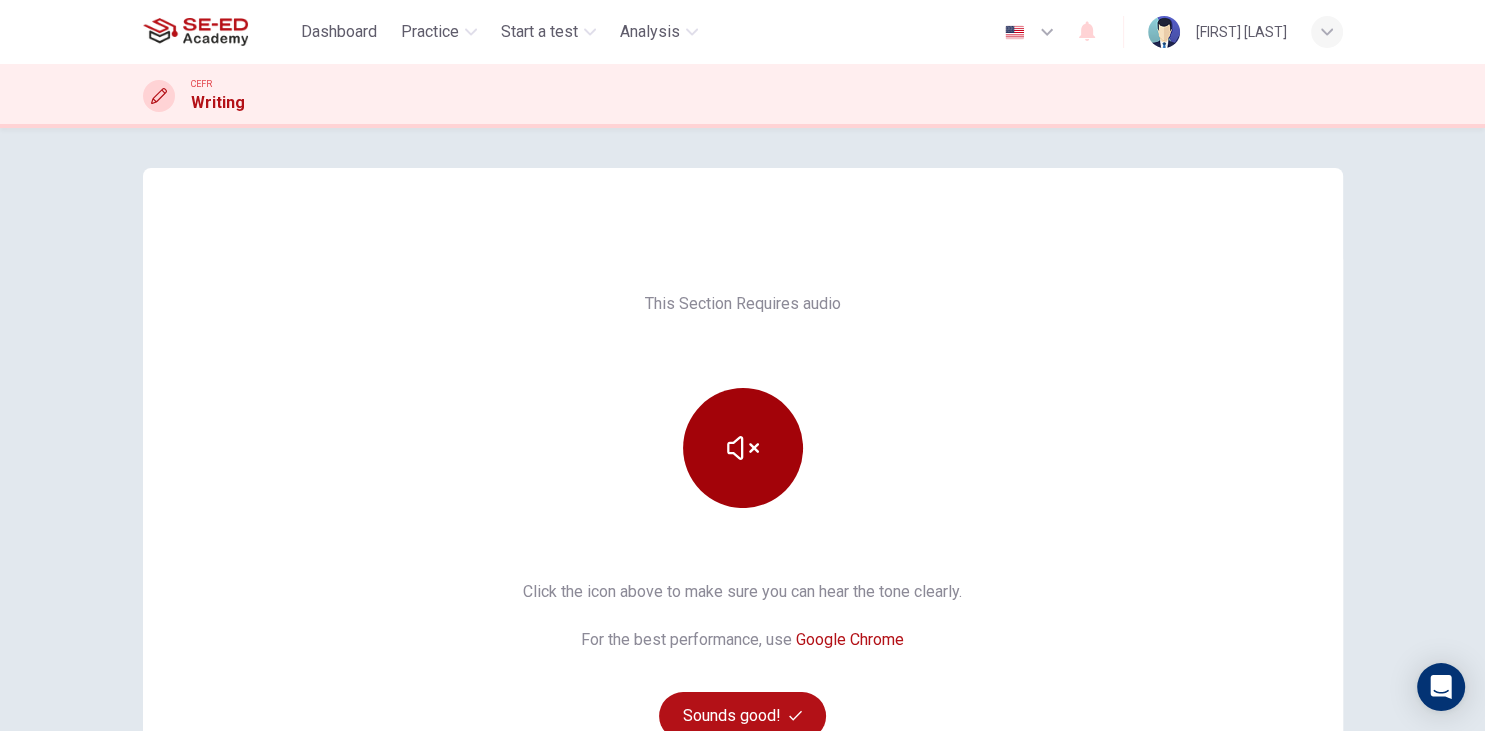 click at bounding box center [743, 448] 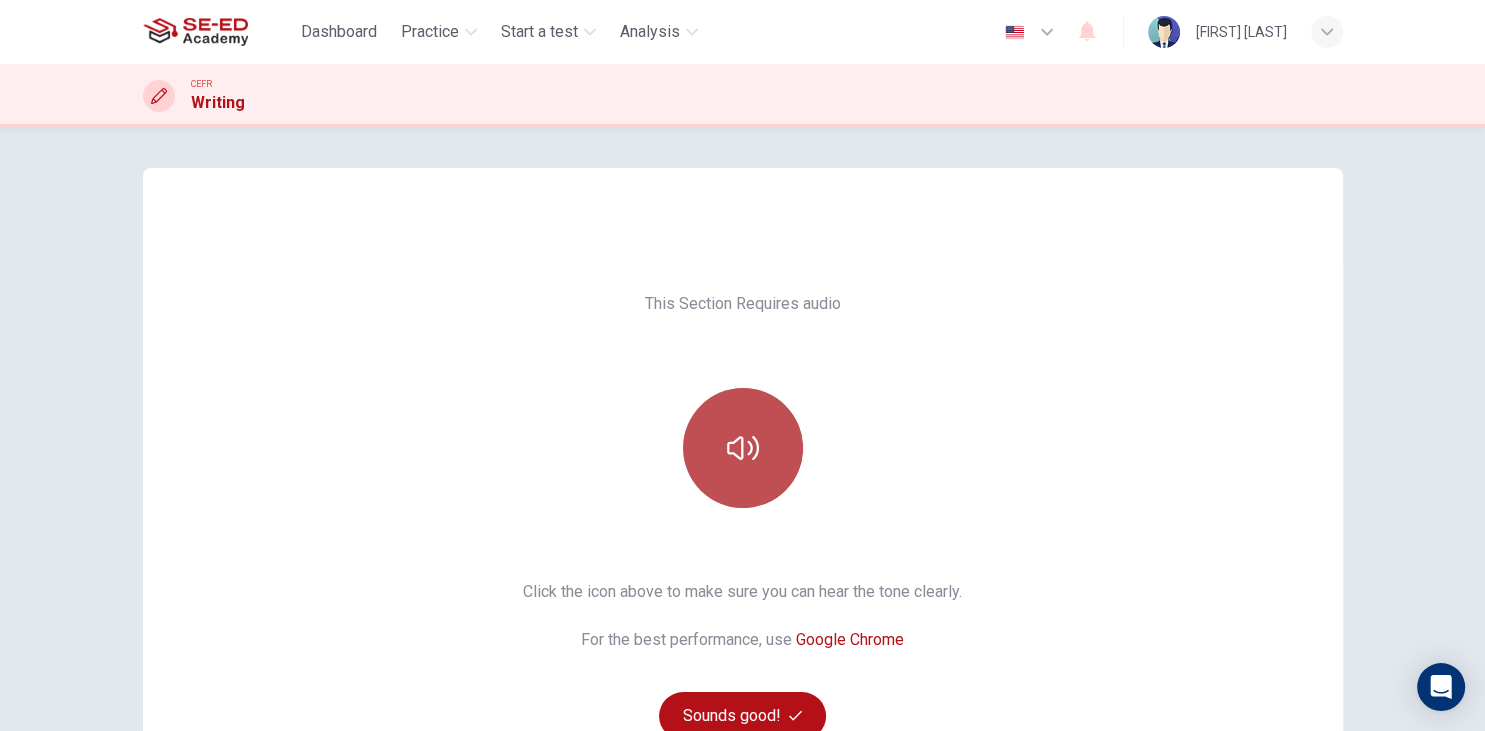 click at bounding box center [743, 448] 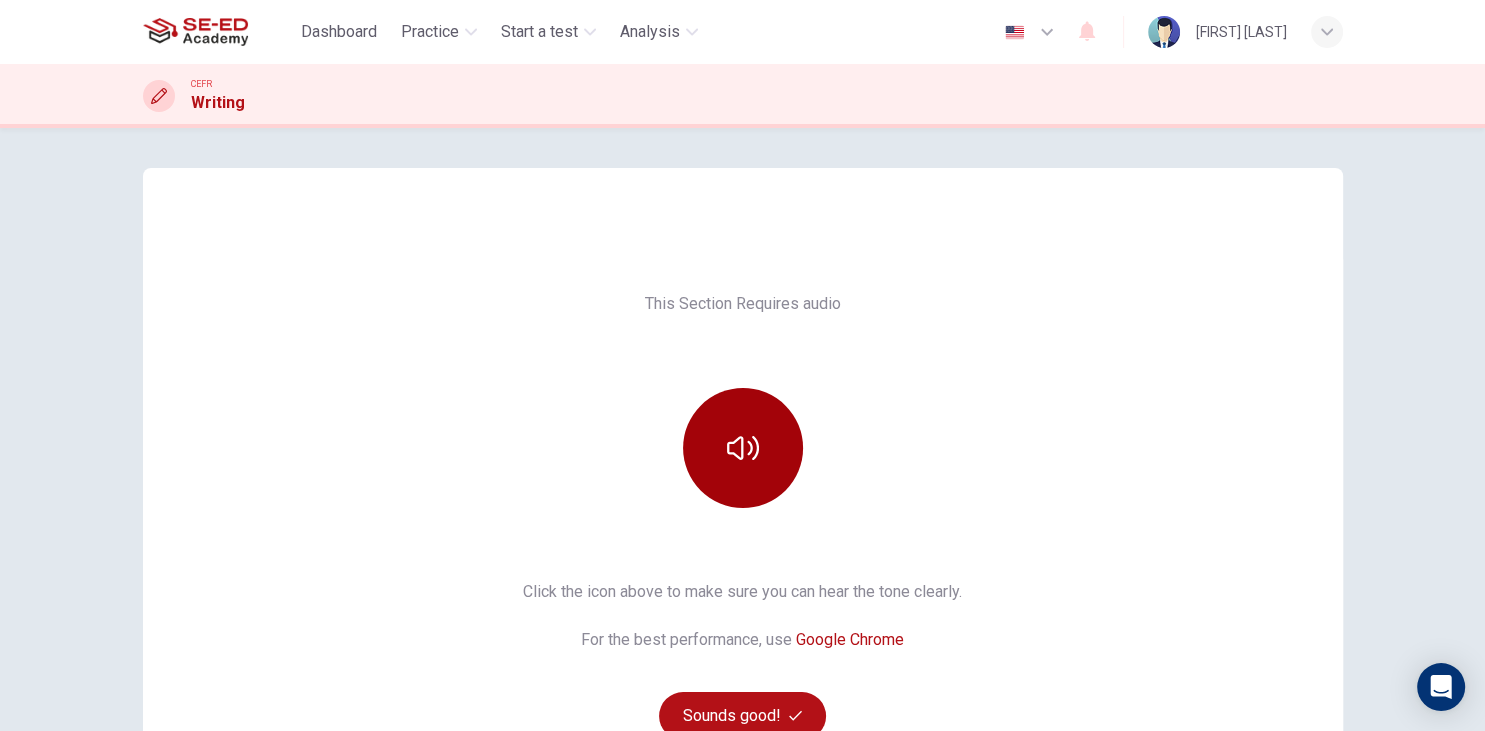 click at bounding box center (743, 448) 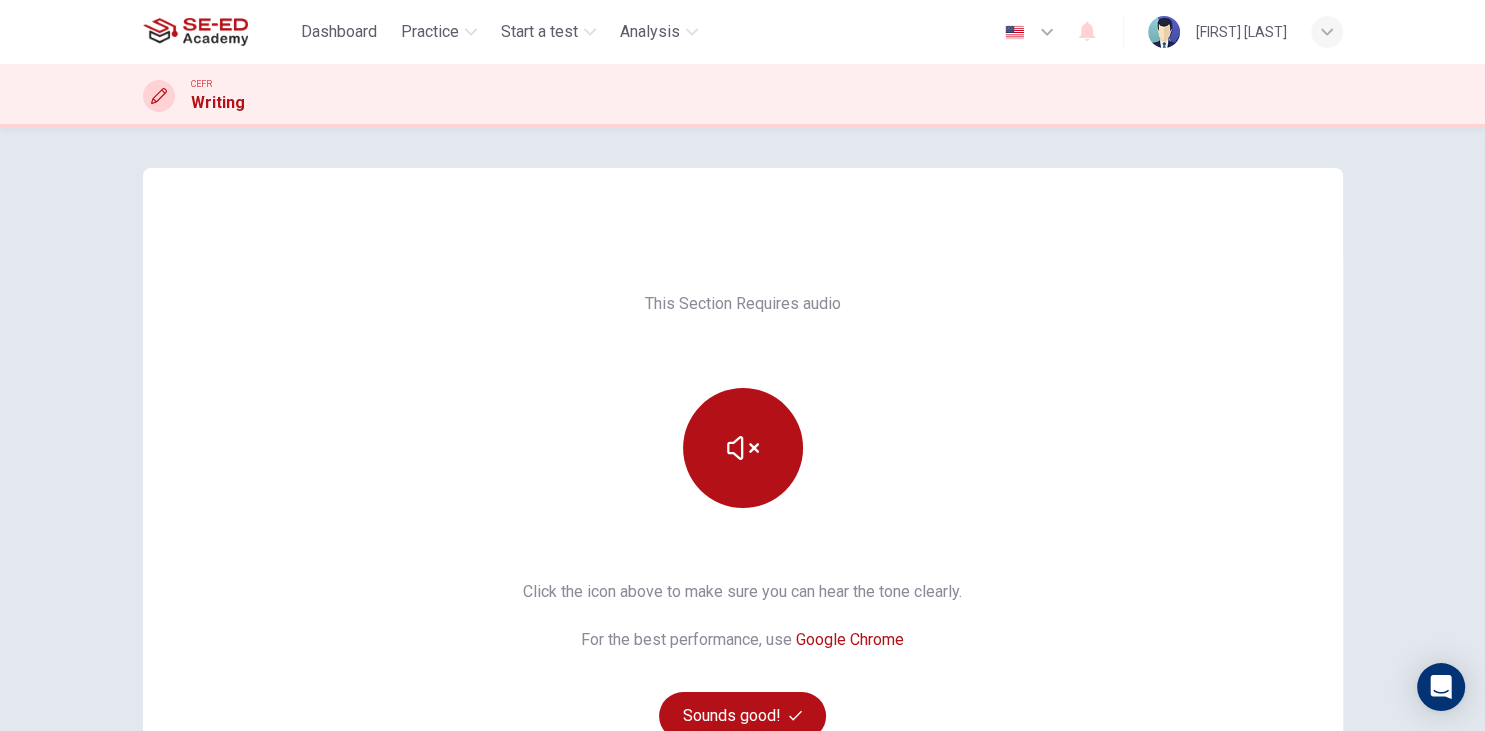 type 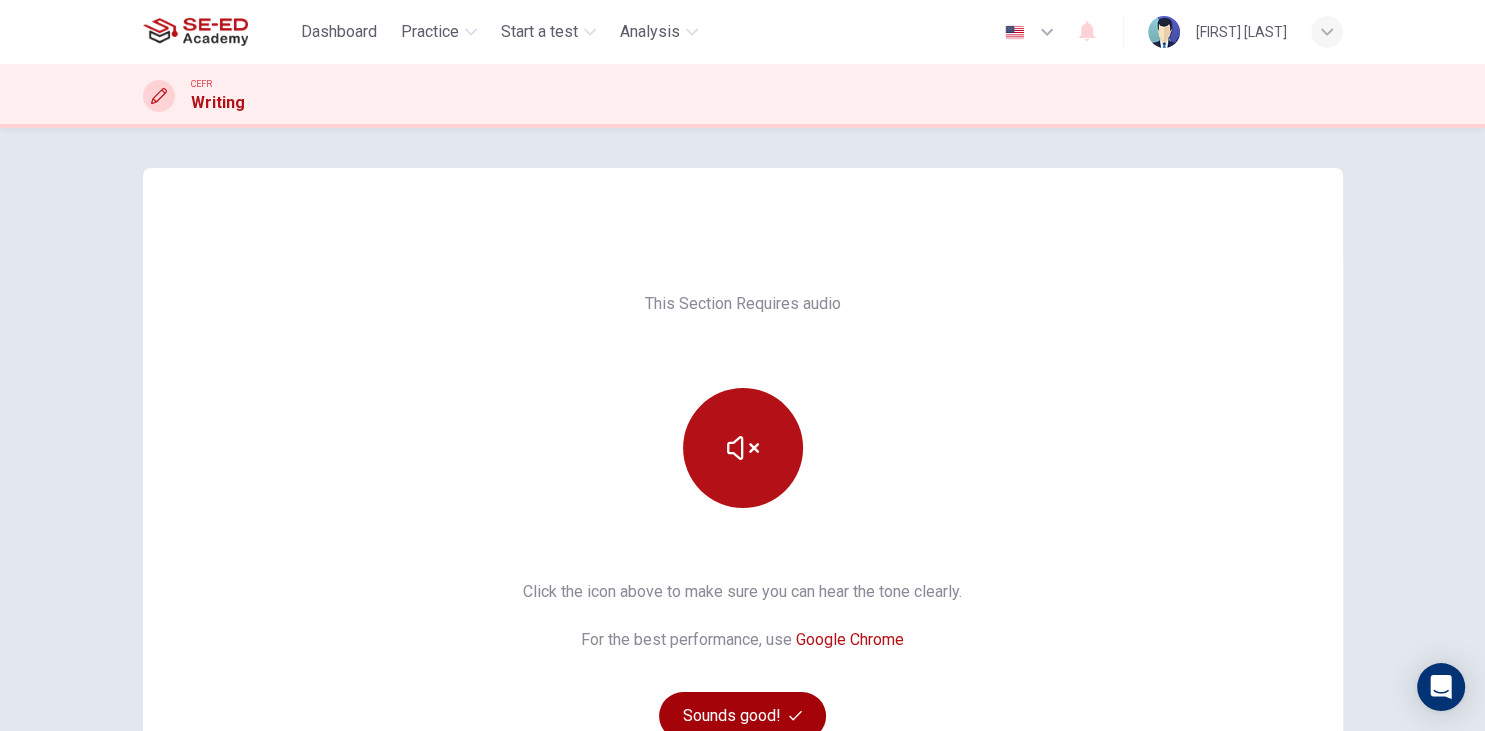 click on "Sounds good!" at bounding box center (743, 716) 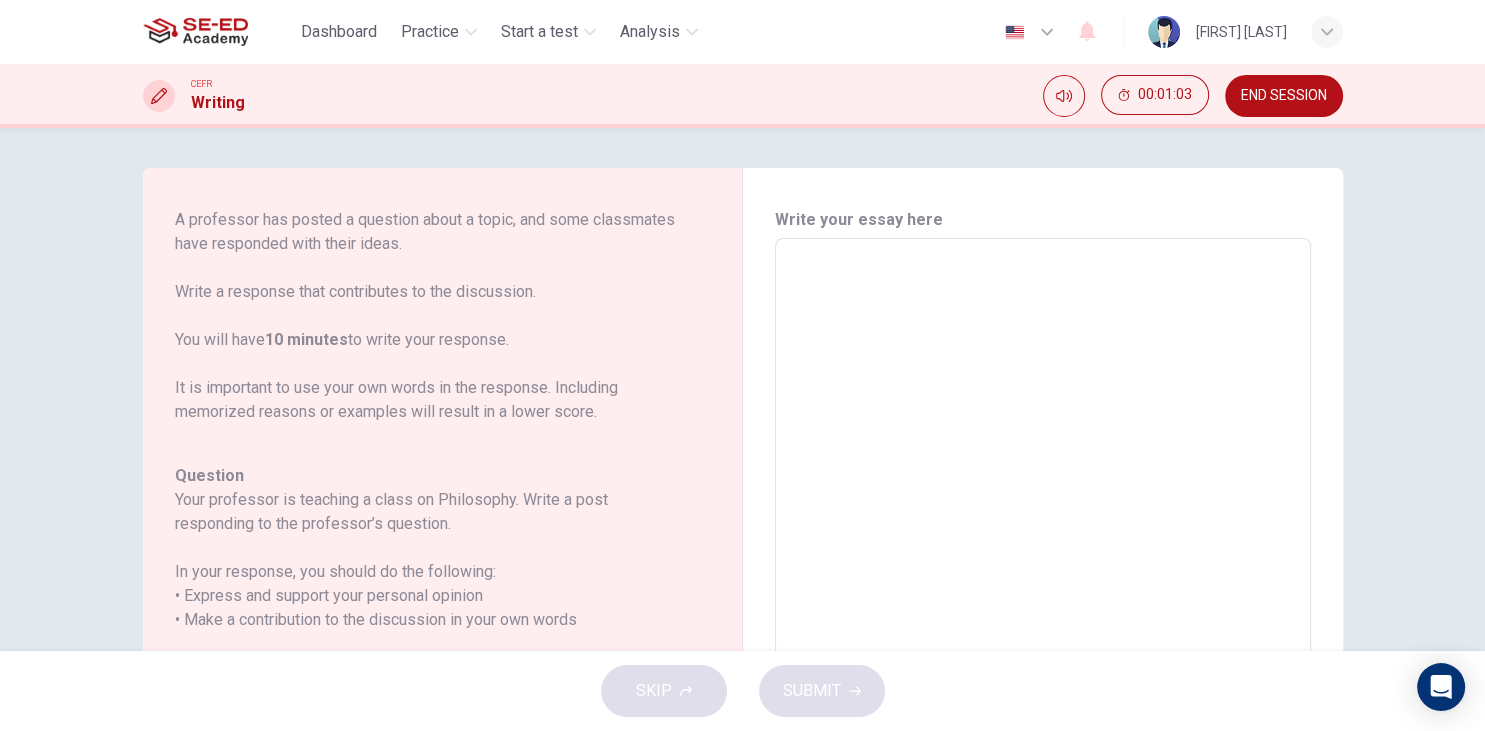 scroll, scrollTop: 197, scrollLeft: 0, axis: vertical 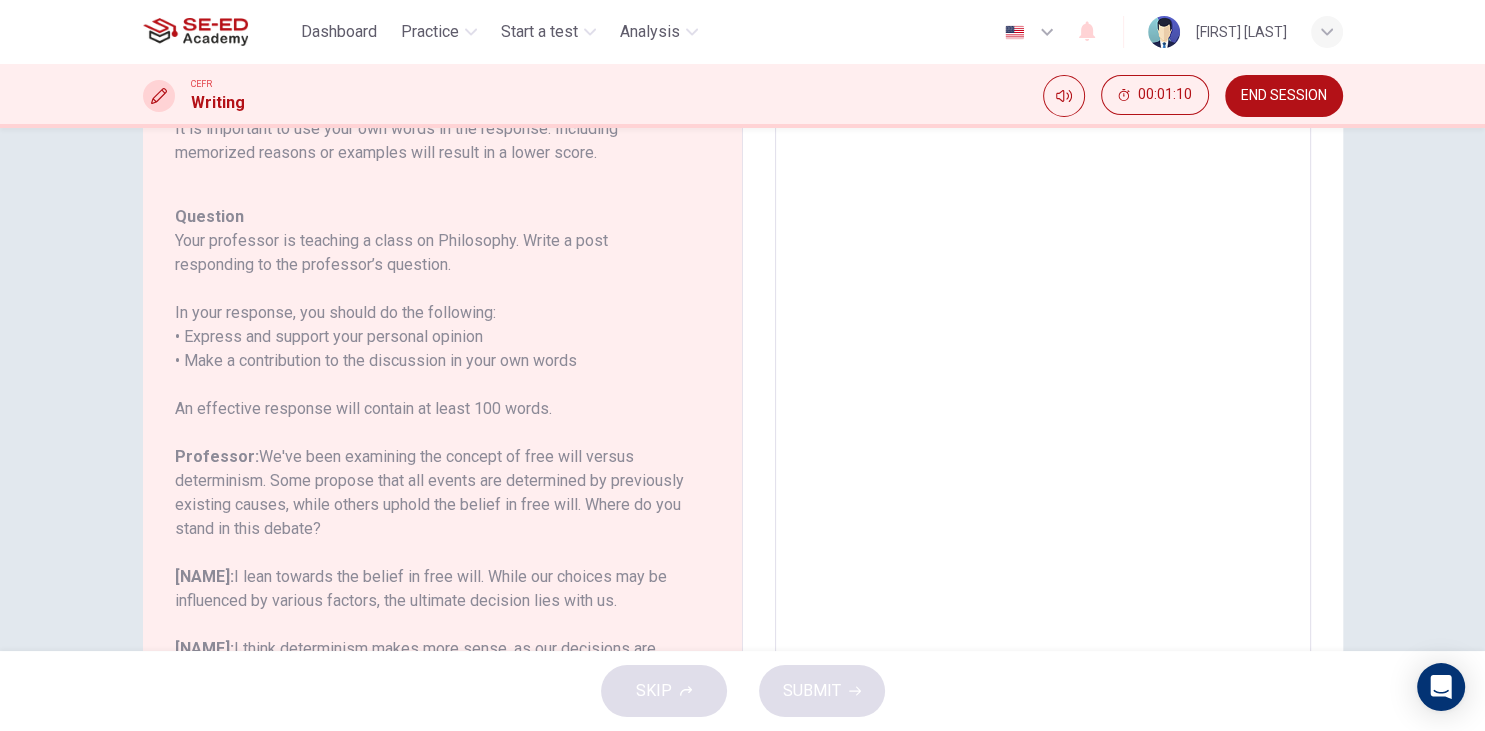 drag, startPoint x: 152, startPoint y: 265, endPoint x: 179, endPoint y: 265, distance: 27 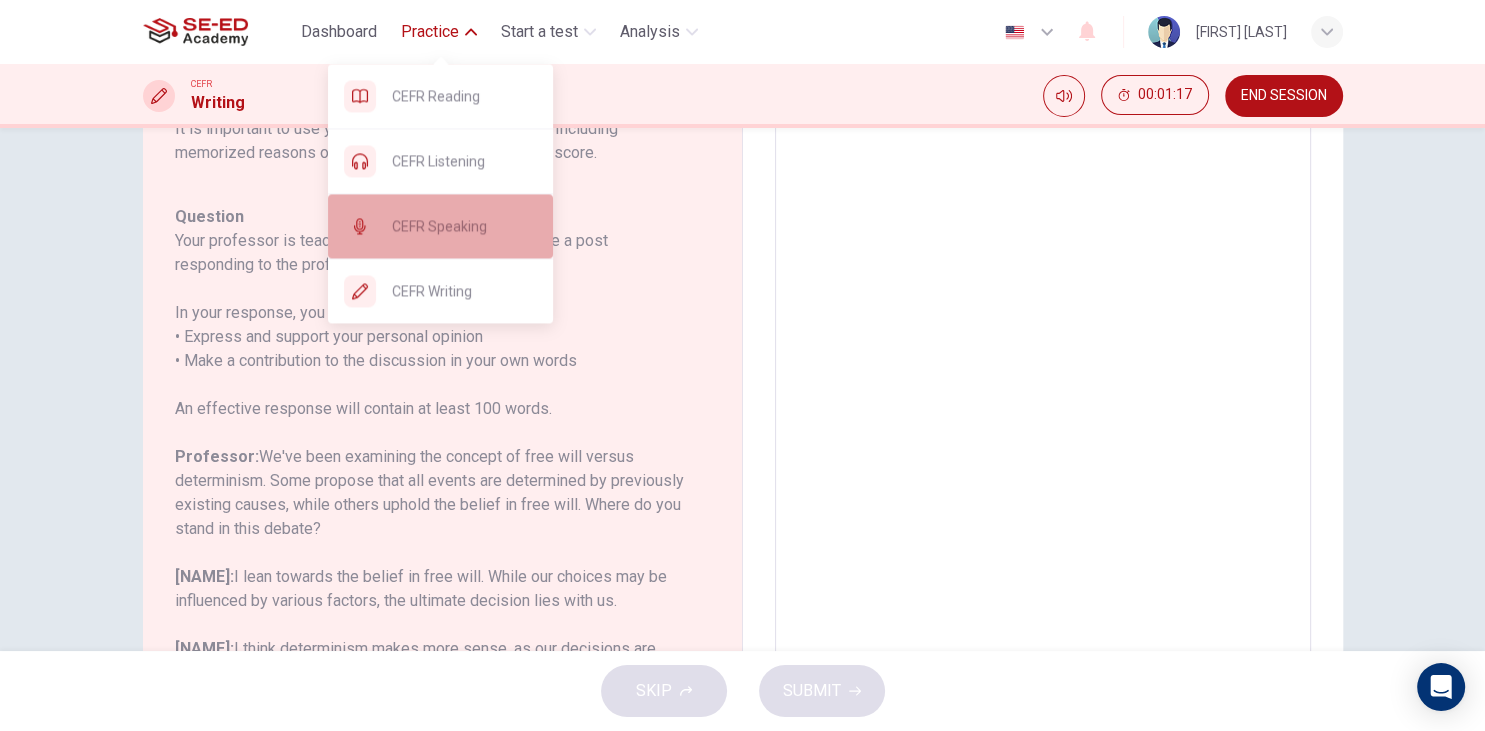 click on "CEFR Speaking" at bounding box center (440, 226) 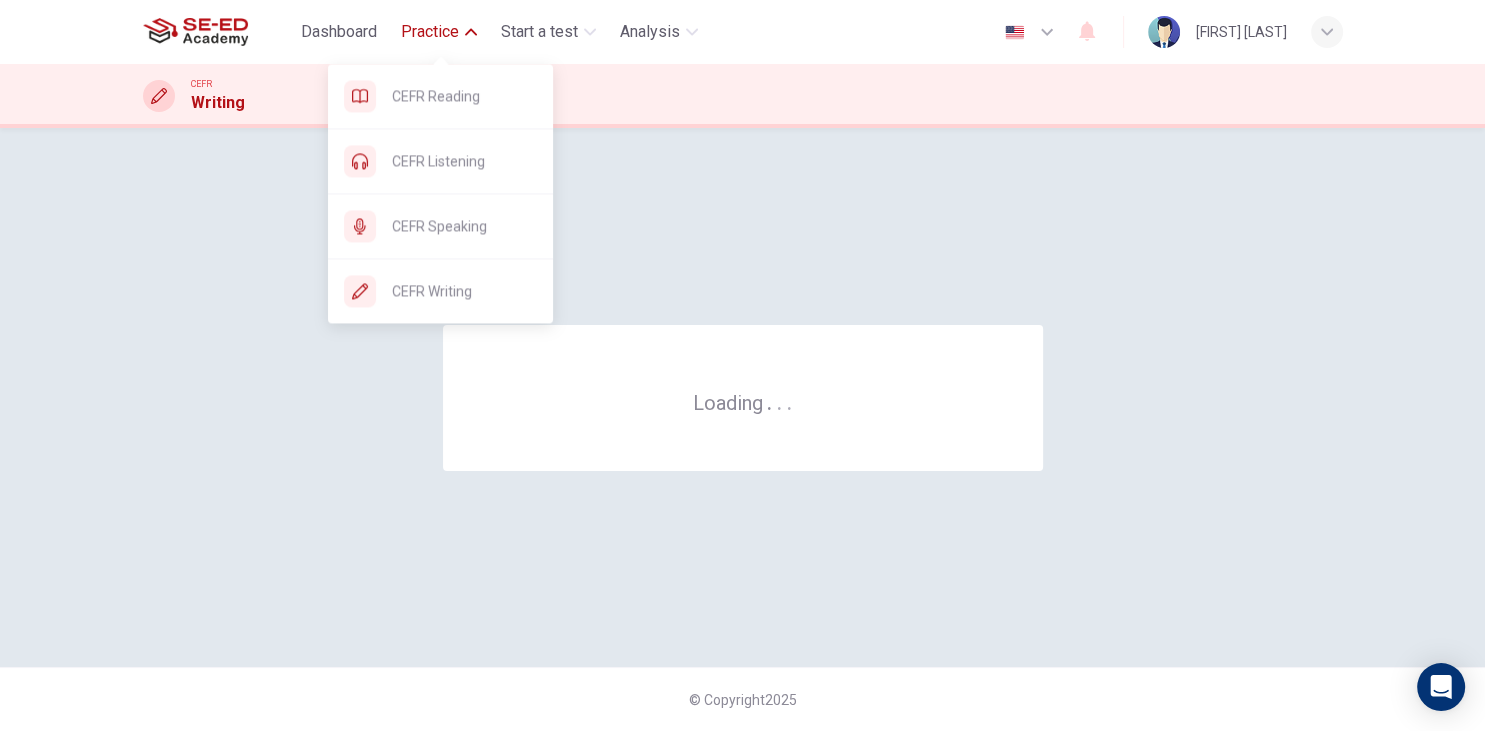 scroll, scrollTop: 0, scrollLeft: 0, axis: both 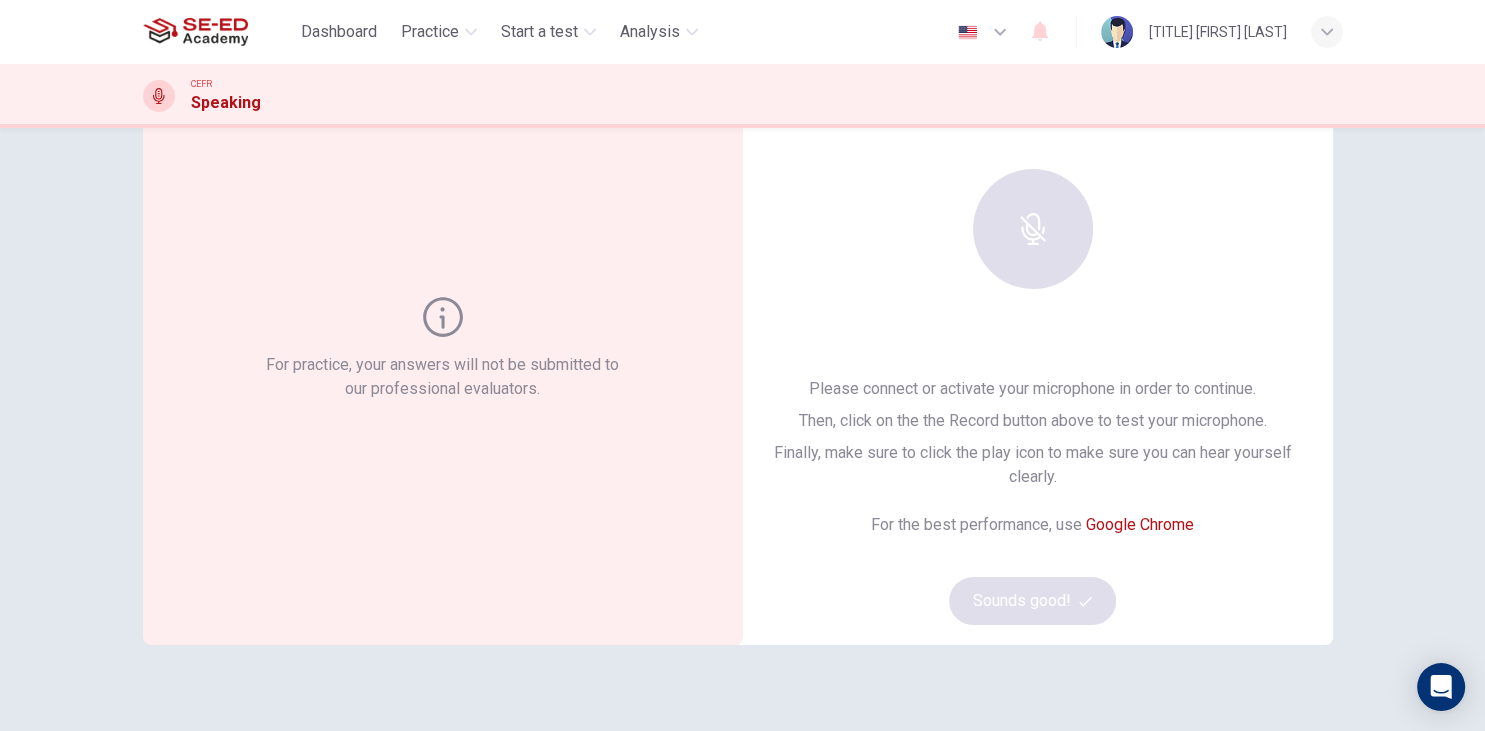 click at bounding box center (1033, 229) 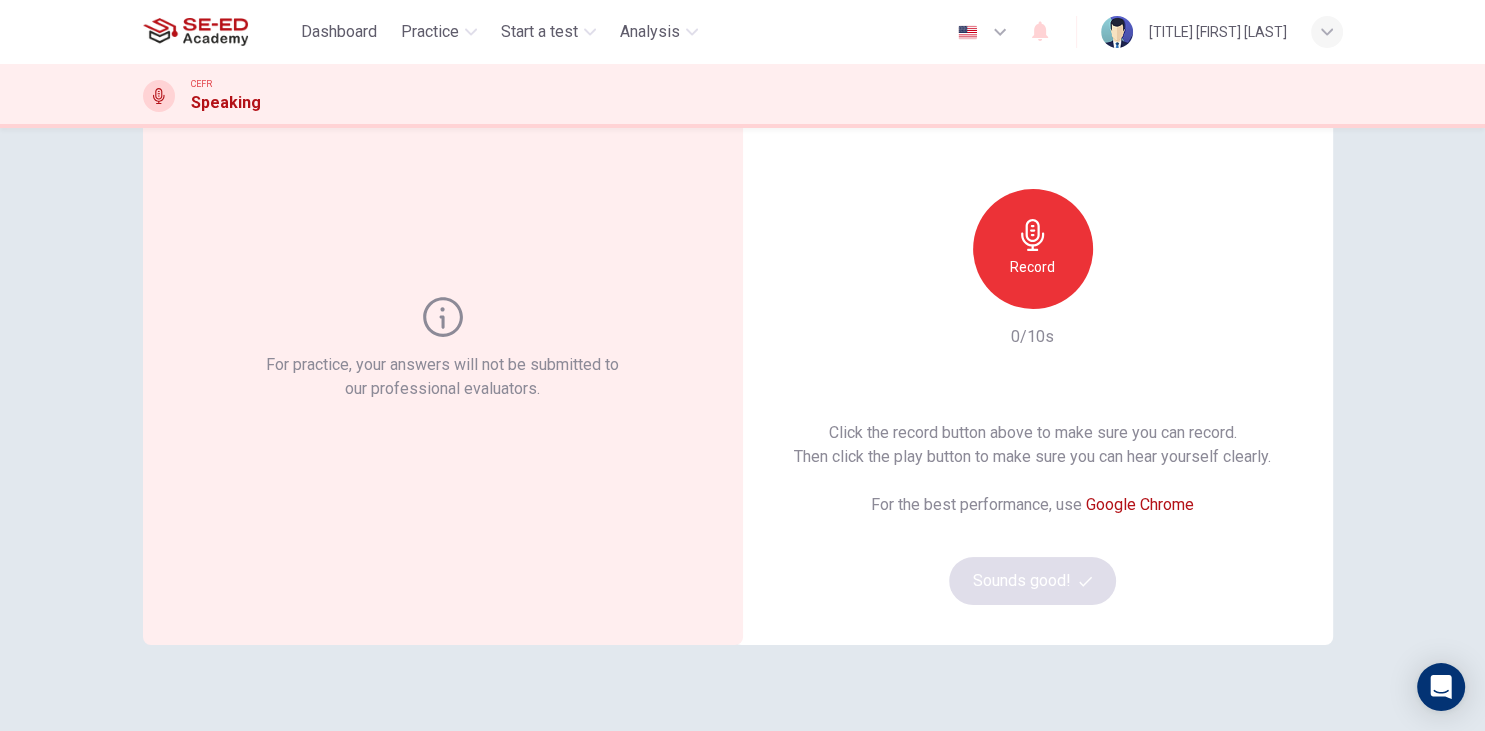 click on "Record" at bounding box center [1033, 249] 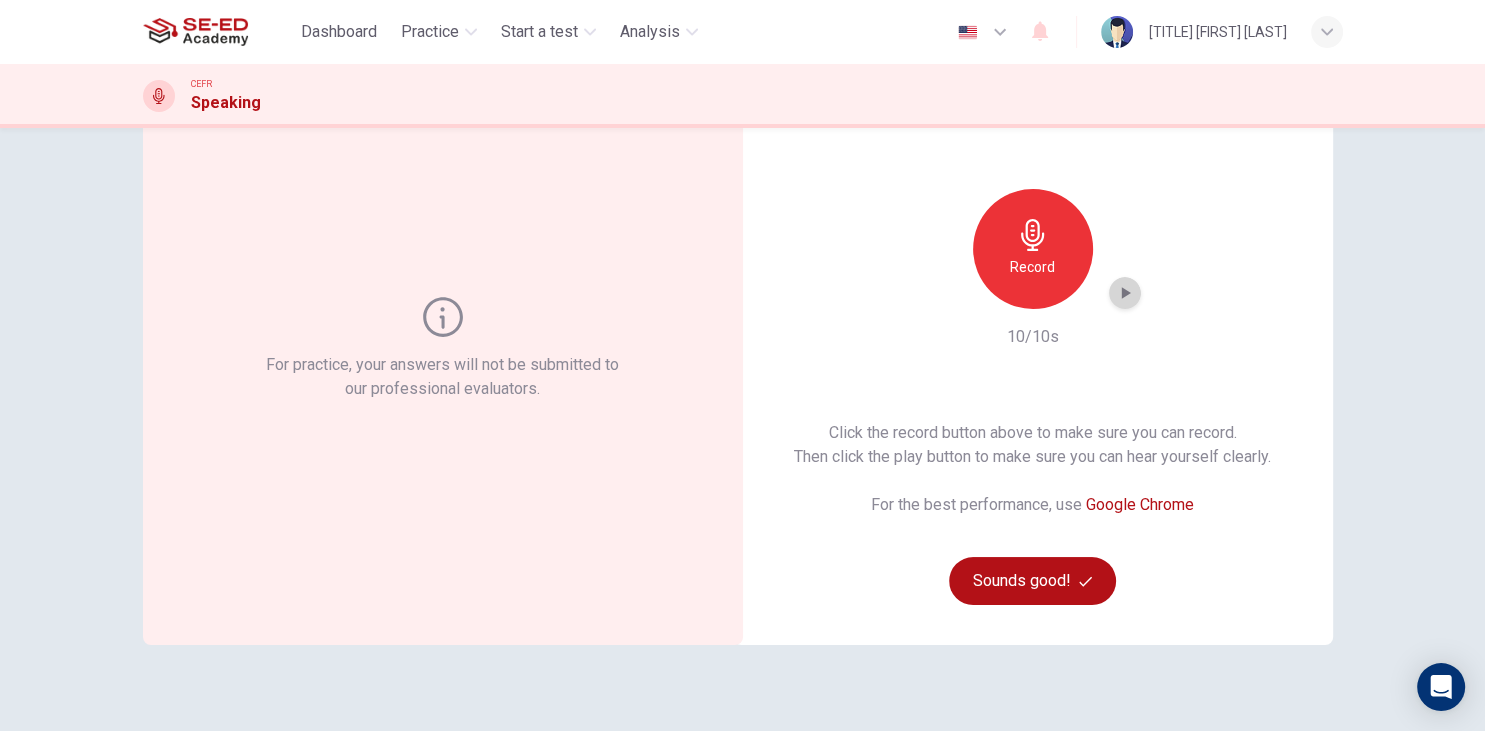 click 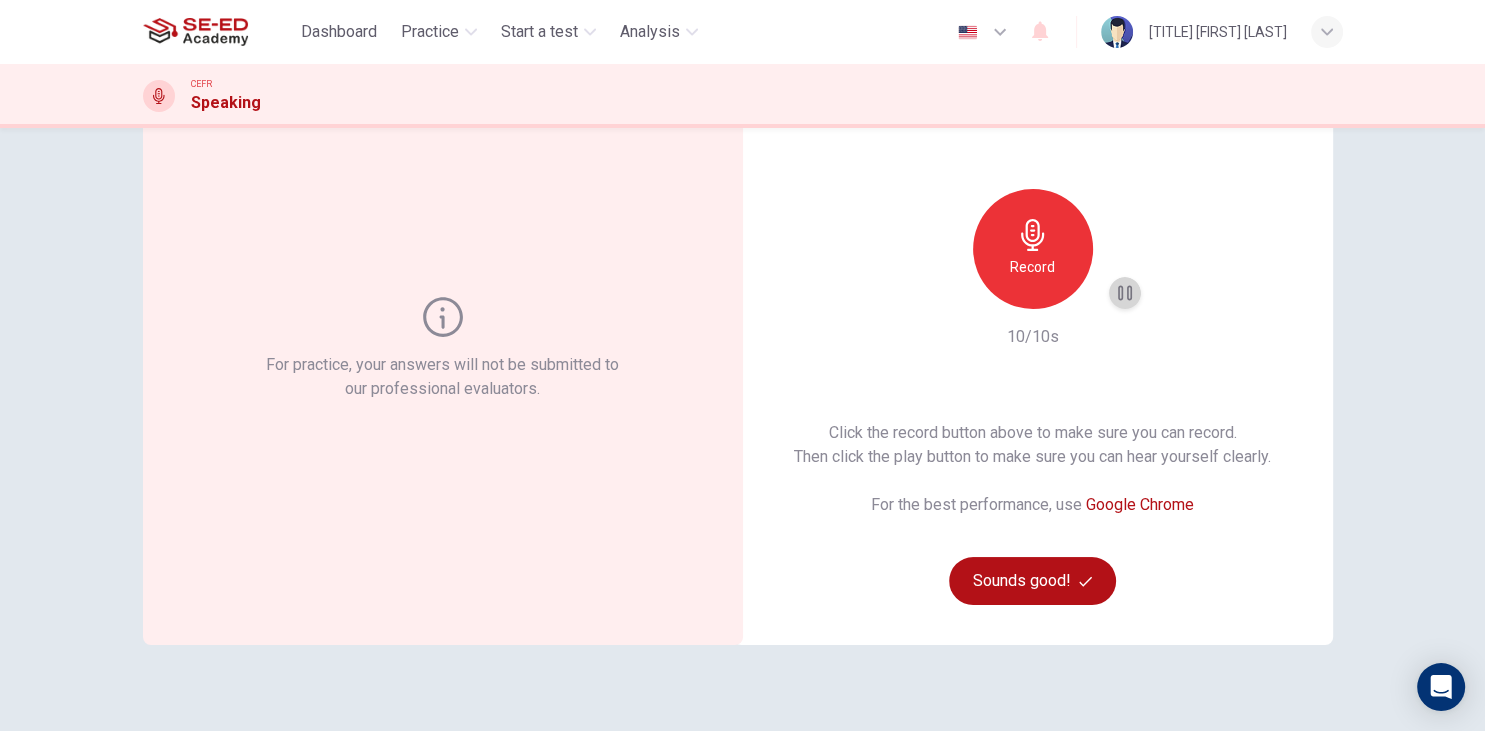 click 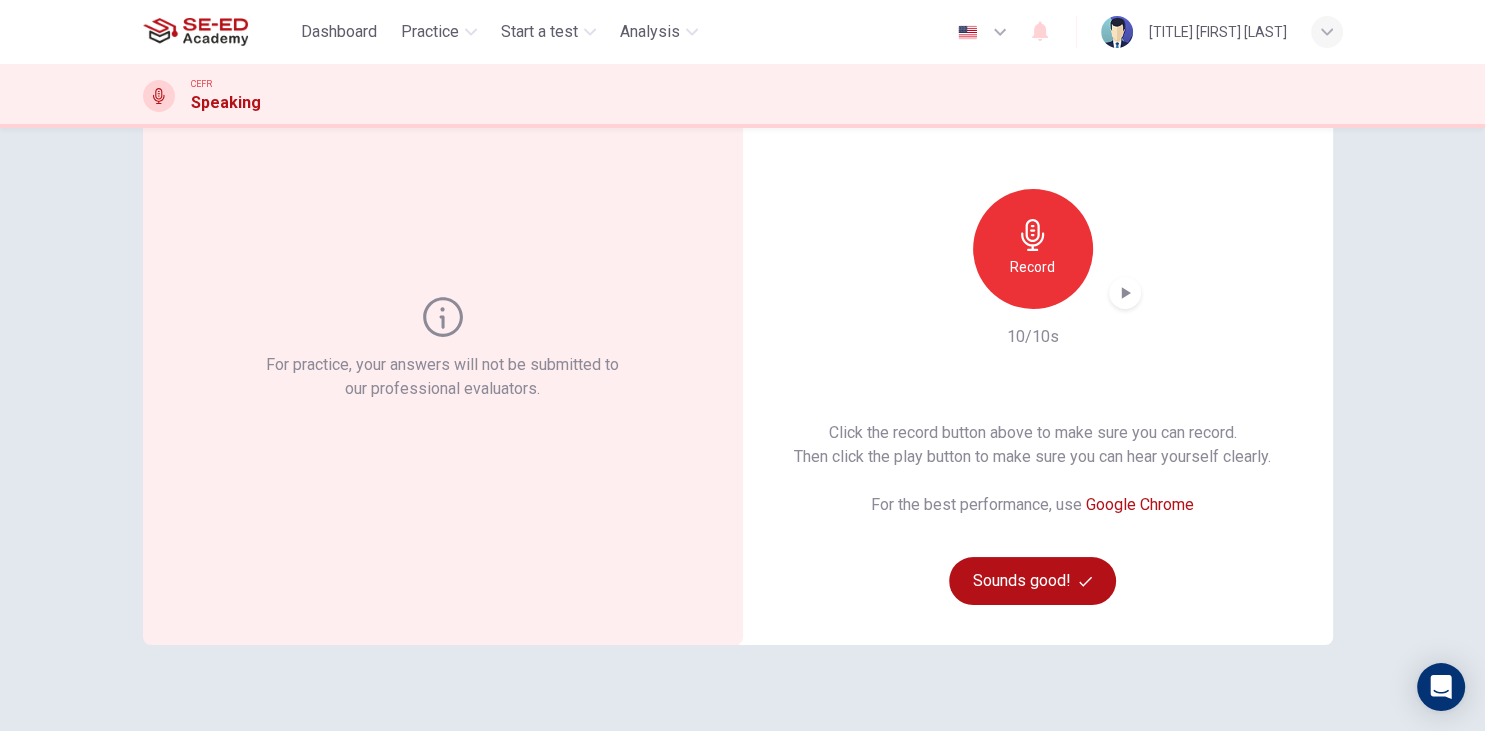 click 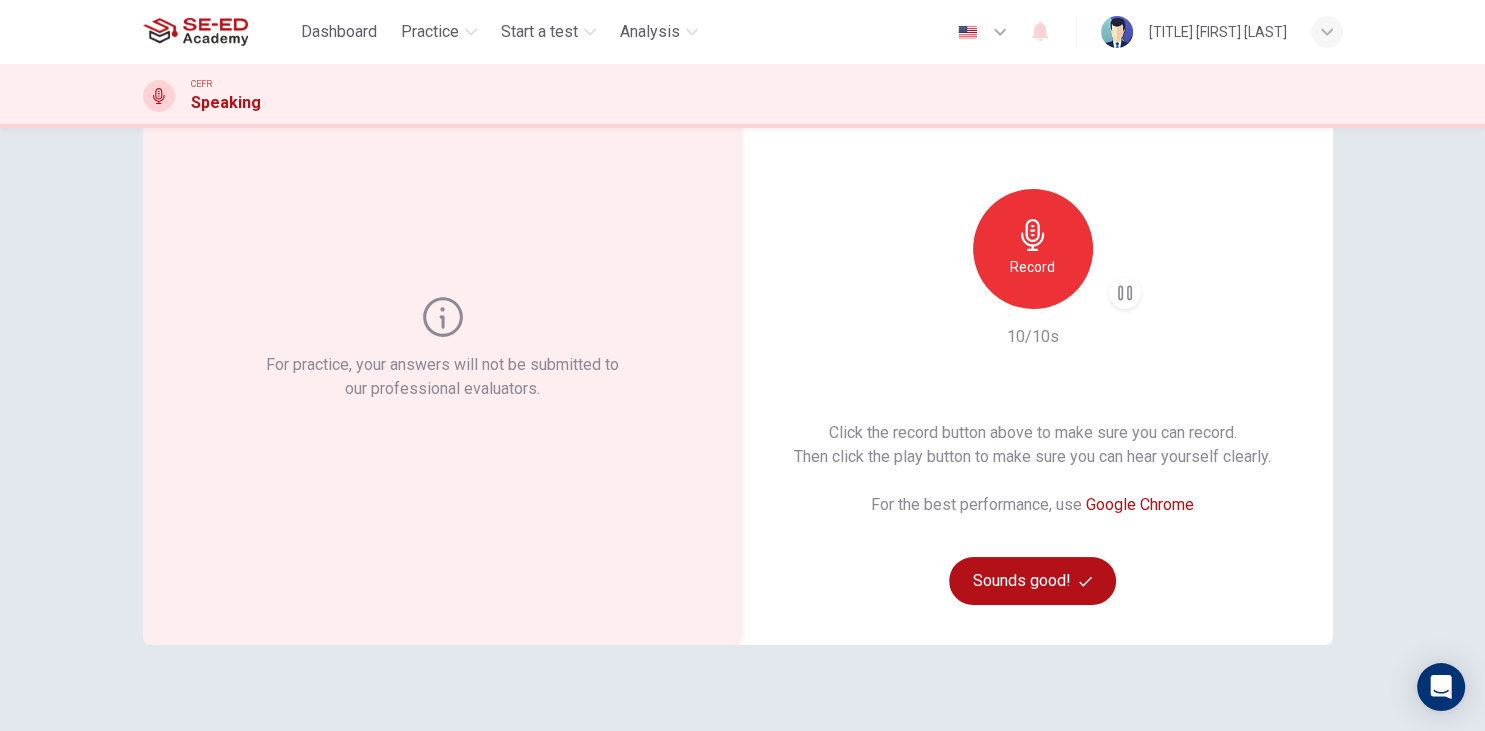 click on "Record" at bounding box center (1033, 249) 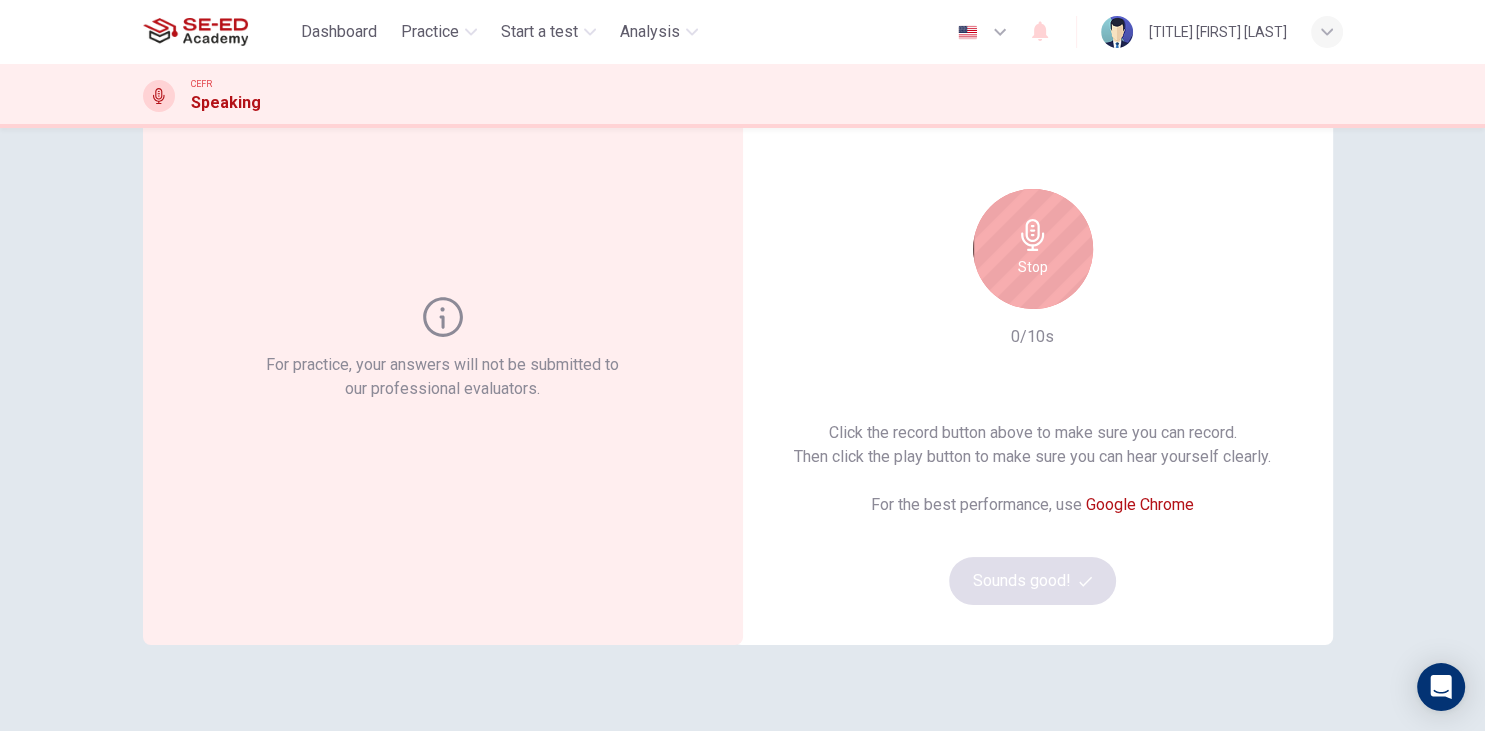 click on "Stop" at bounding box center [1033, 249] 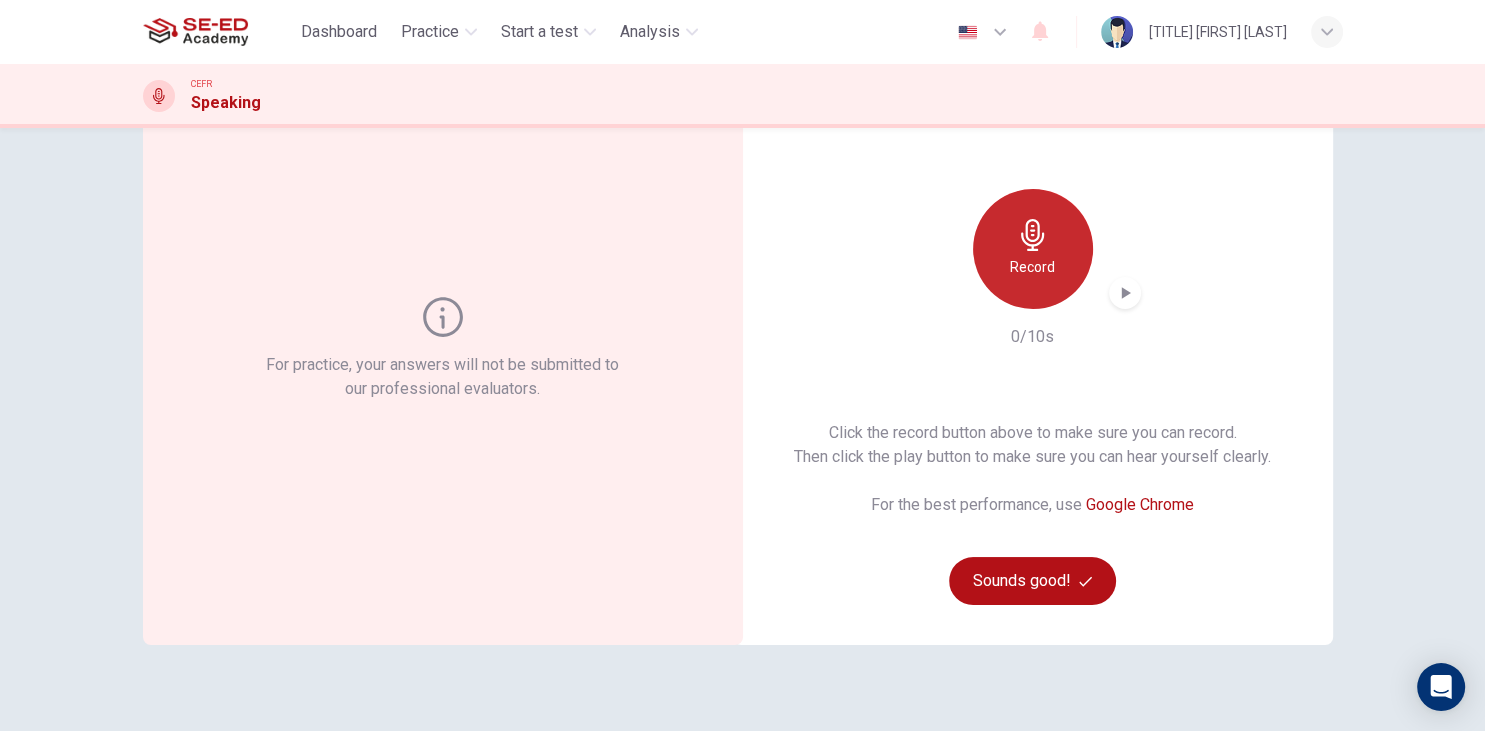 click on "Record" at bounding box center (1033, 249) 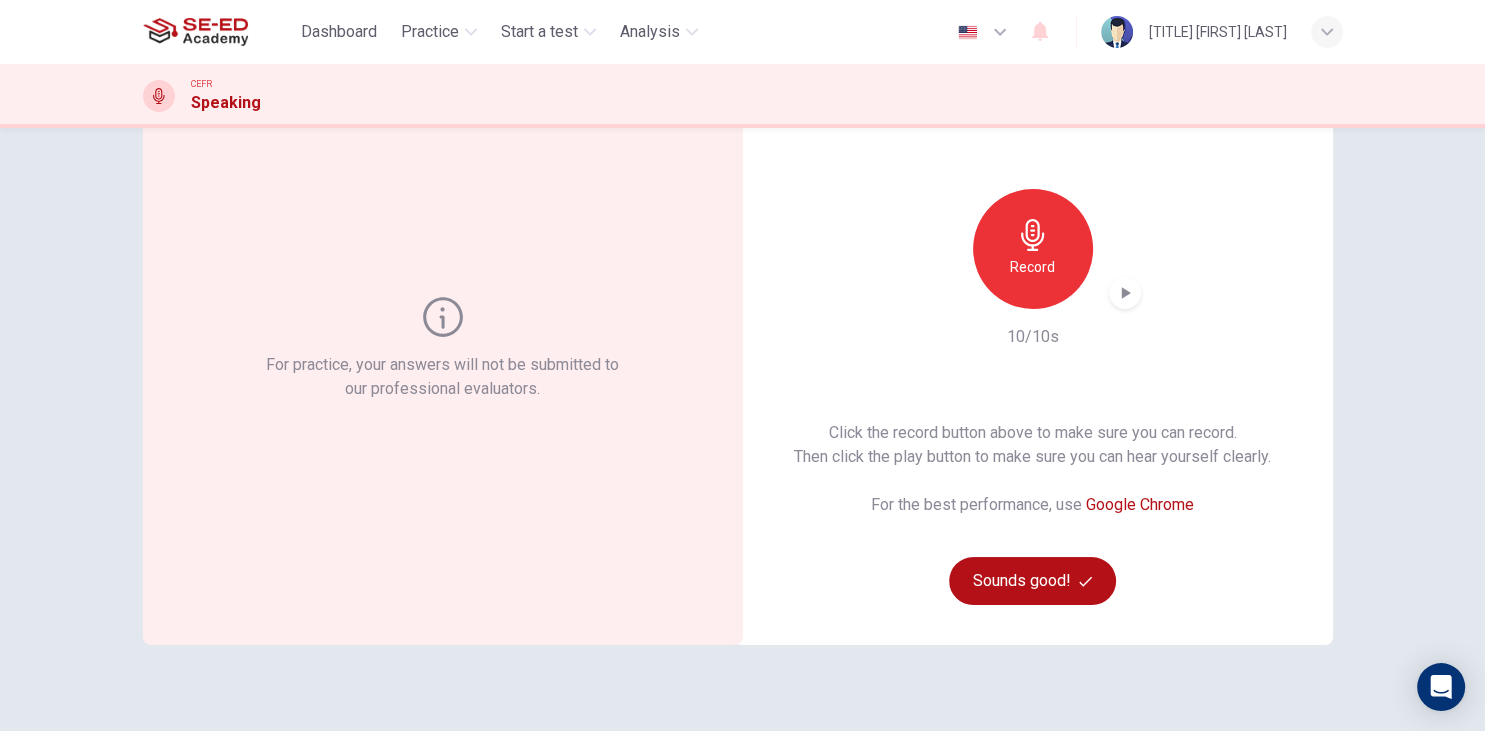 click 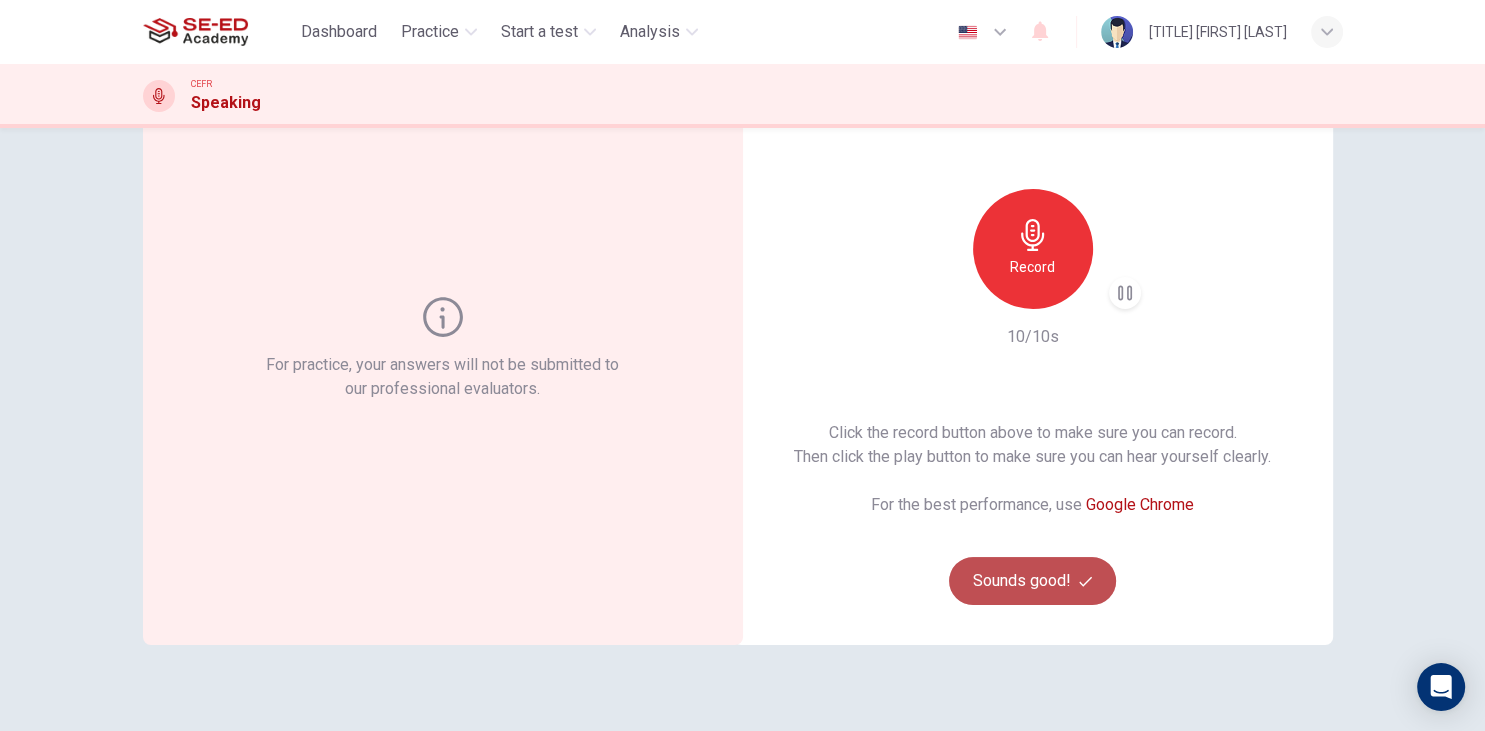 click on "Sounds good!" at bounding box center [1033, 581] 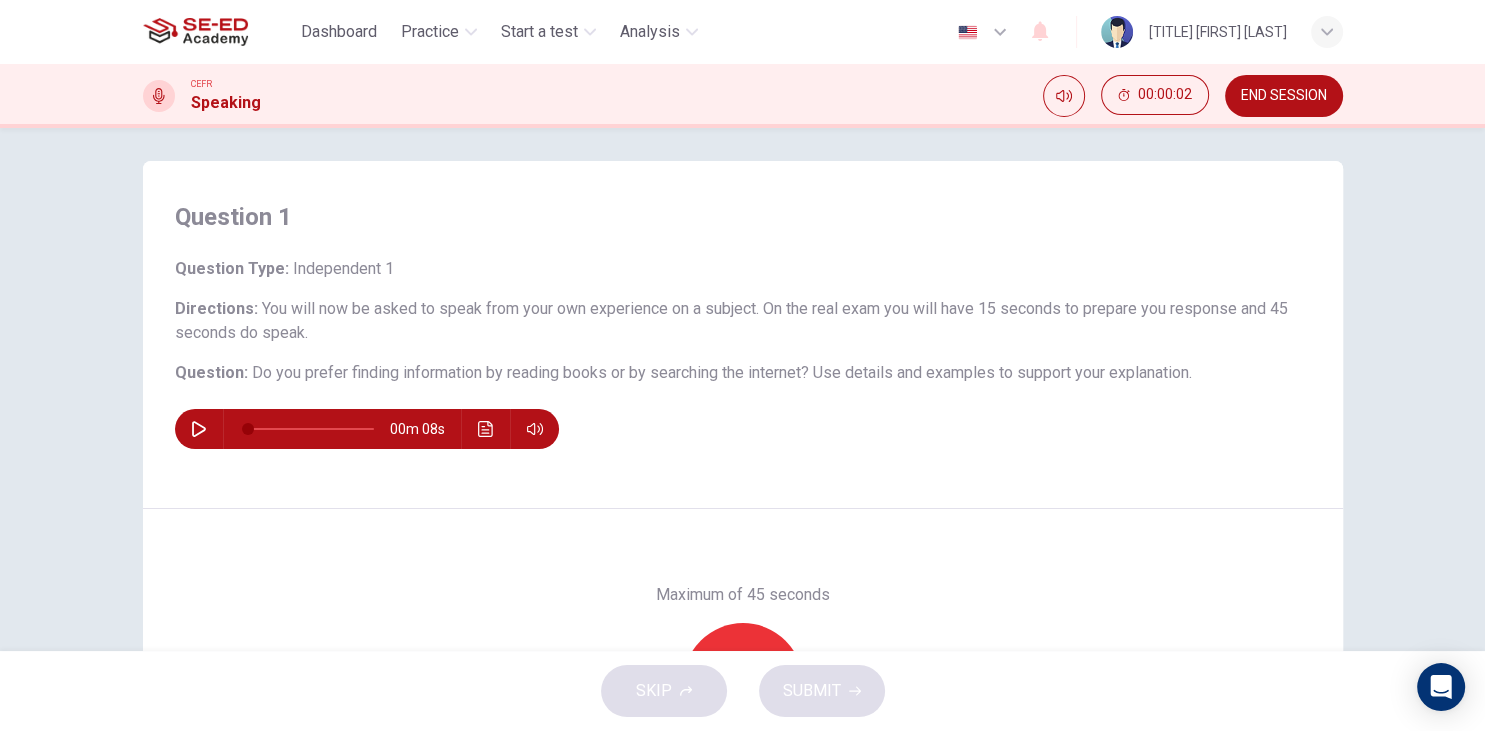 scroll, scrollTop: 0, scrollLeft: 0, axis: both 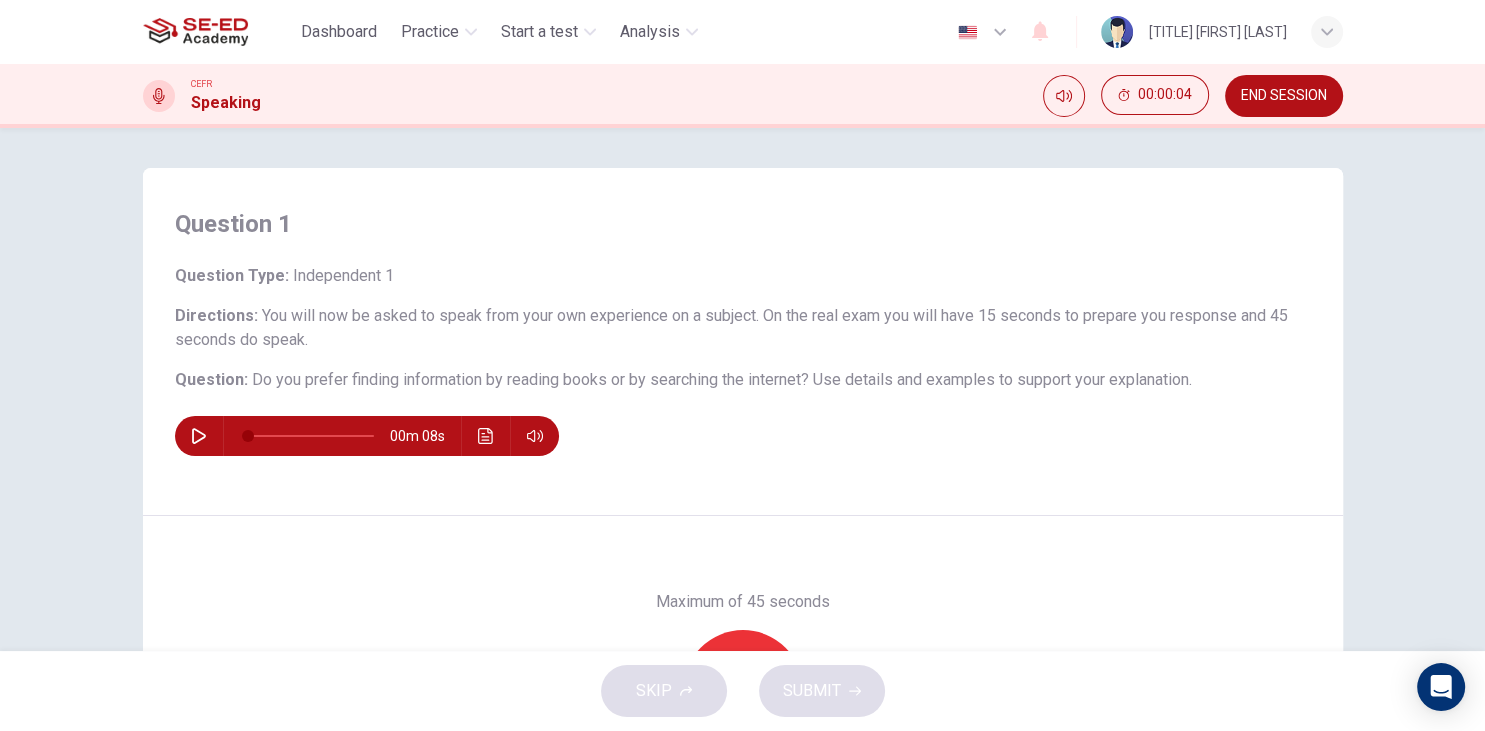 drag, startPoint x: 259, startPoint y: 308, endPoint x: 625, endPoint y: 326, distance: 366.44235 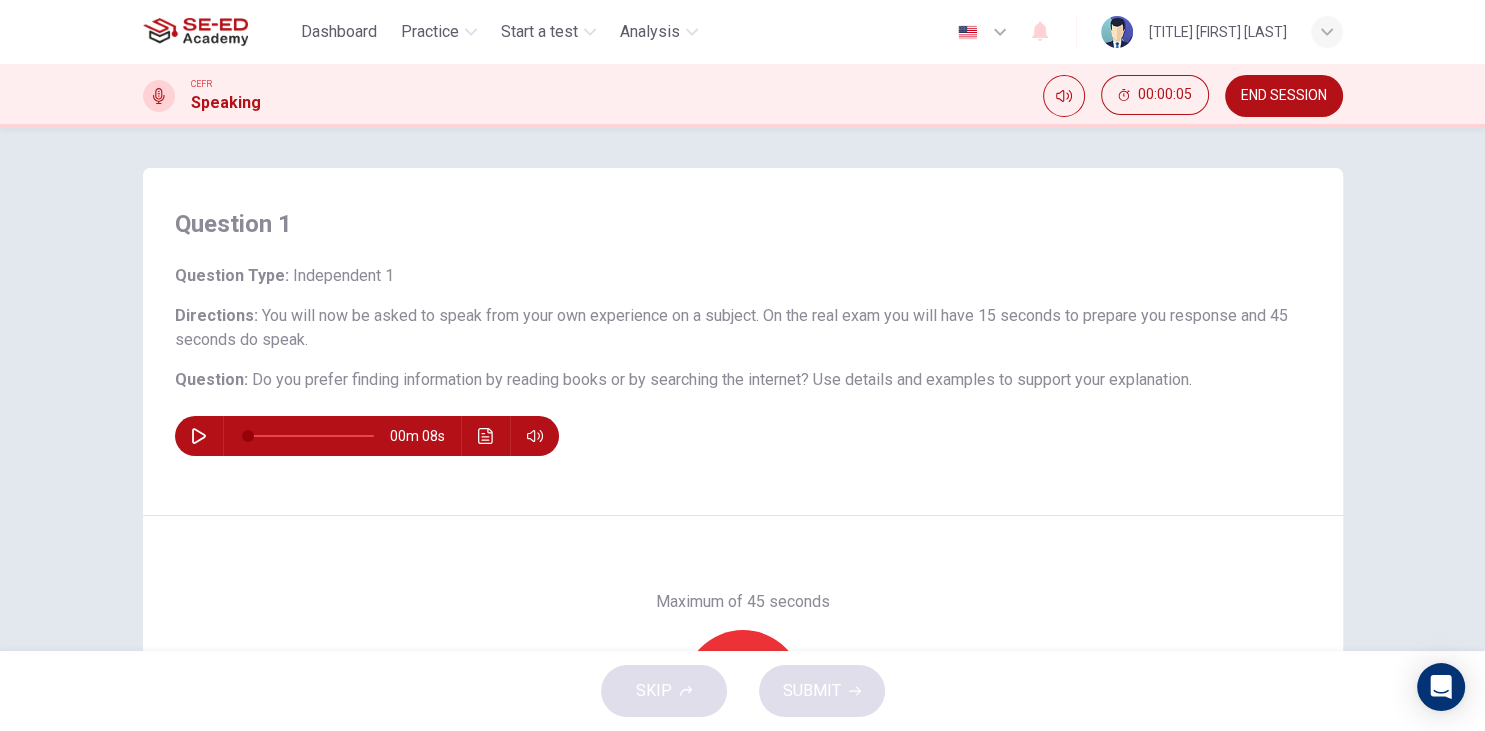 drag, startPoint x: 622, startPoint y: 314, endPoint x: 730, endPoint y: 314, distance: 108 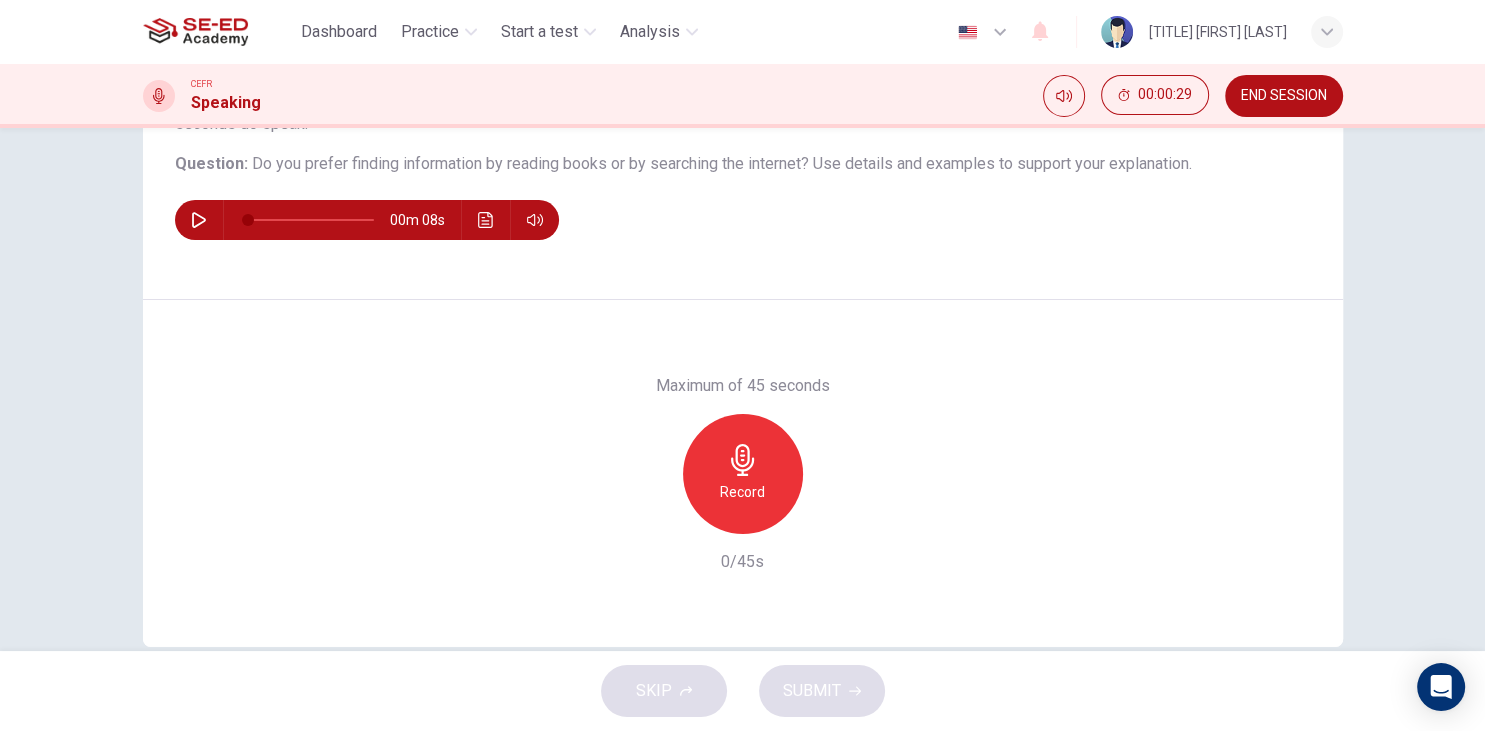 scroll, scrollTop: 230, scrollLeft: 0, axis: vertical 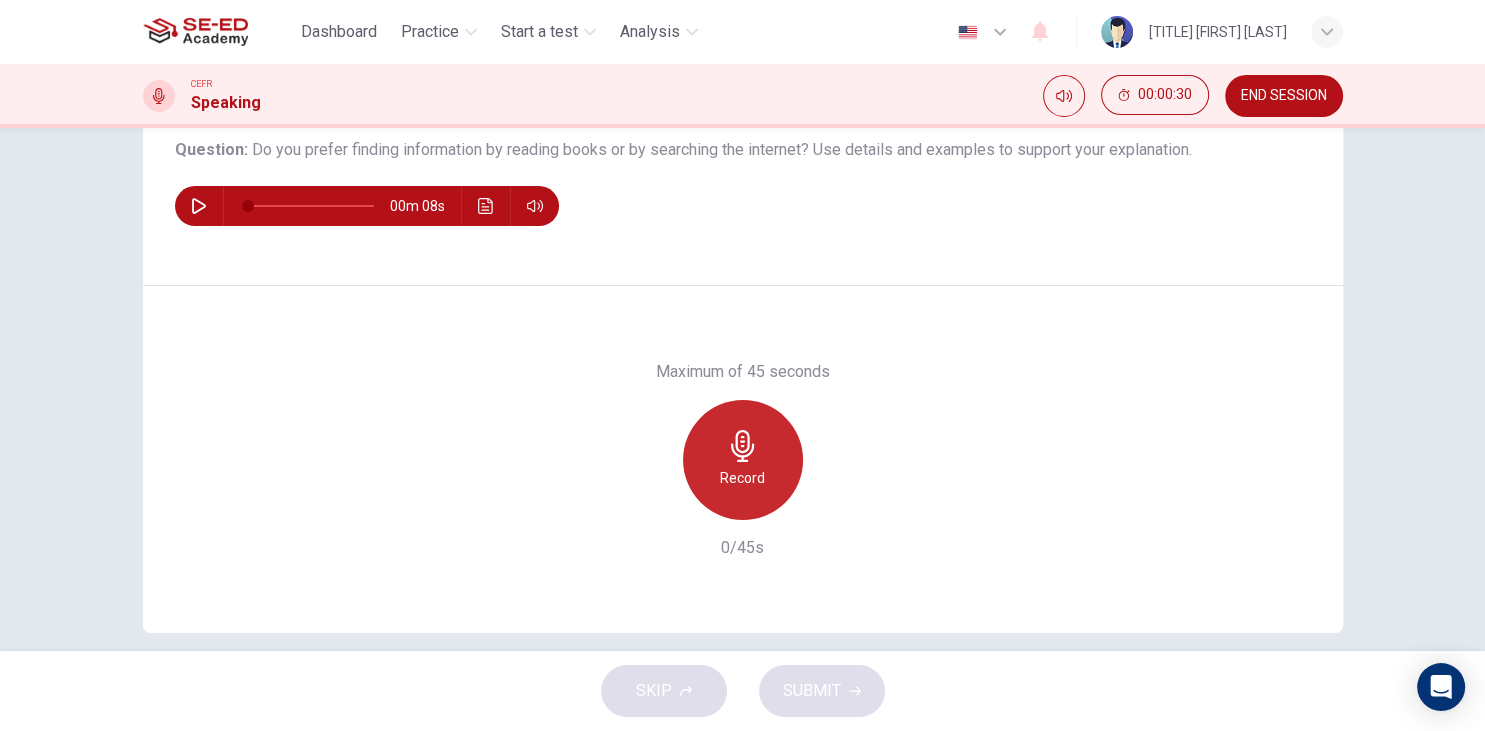 click on "Record" at bounding box center (743, 460) 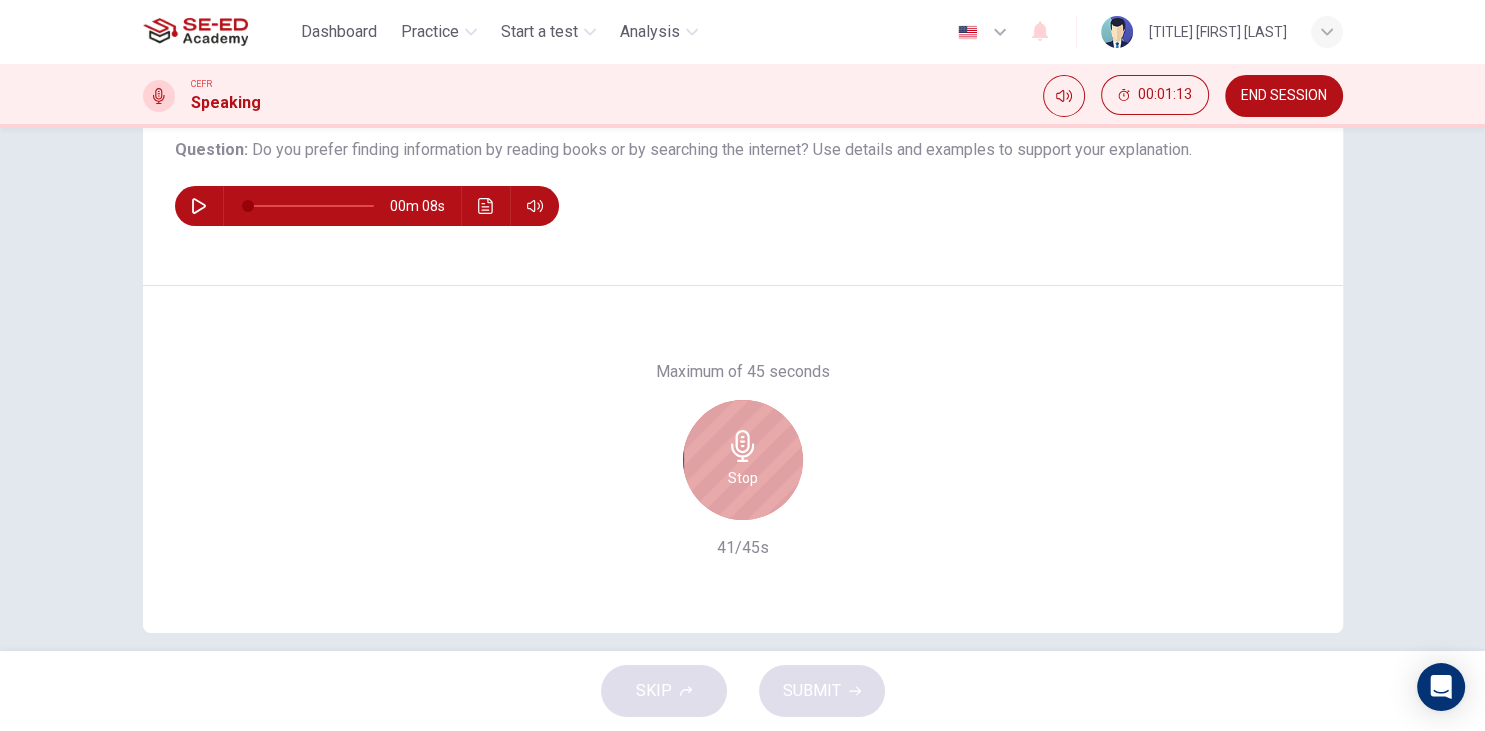 click on "Stop" at bounding box center [743, 460] 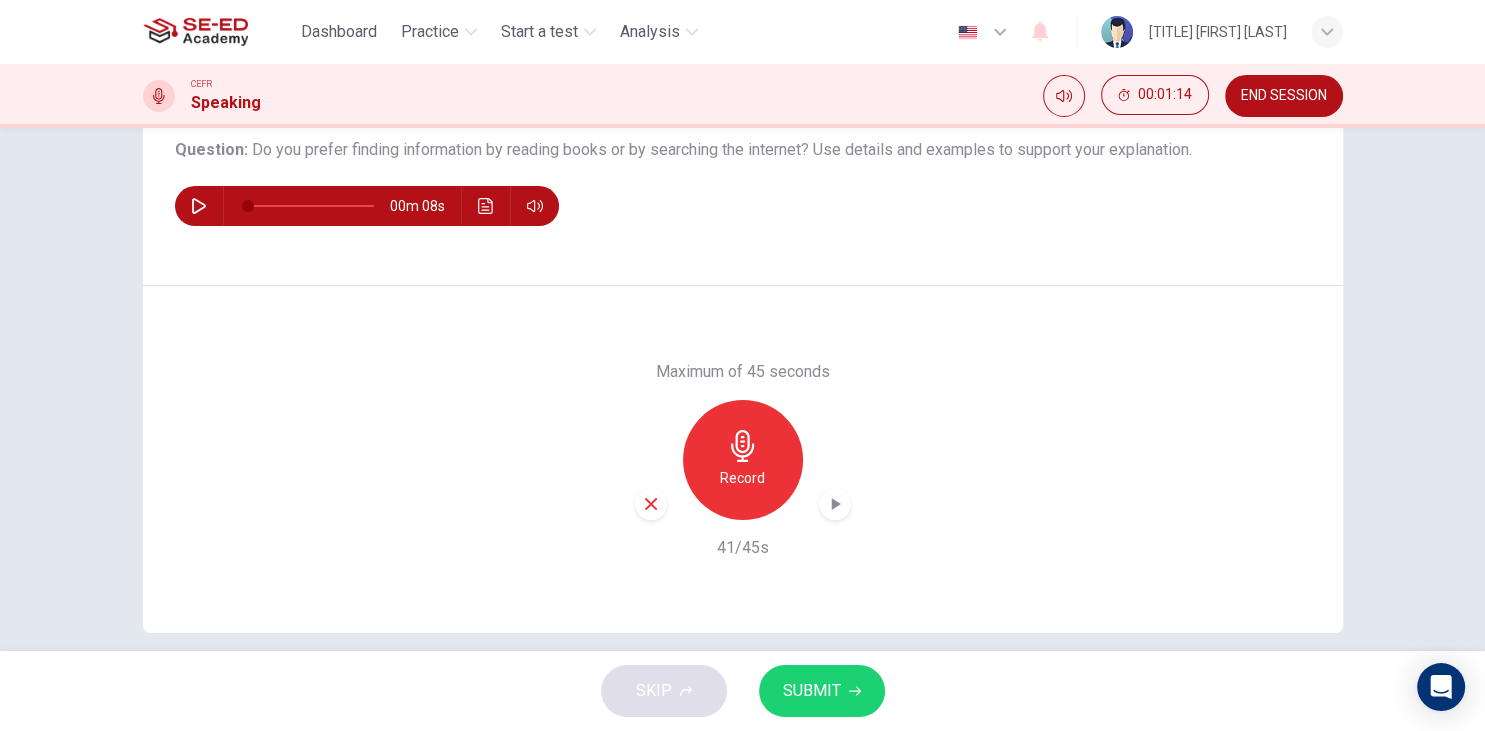 click on "SUBMIT" at bounding box center (822, 691) 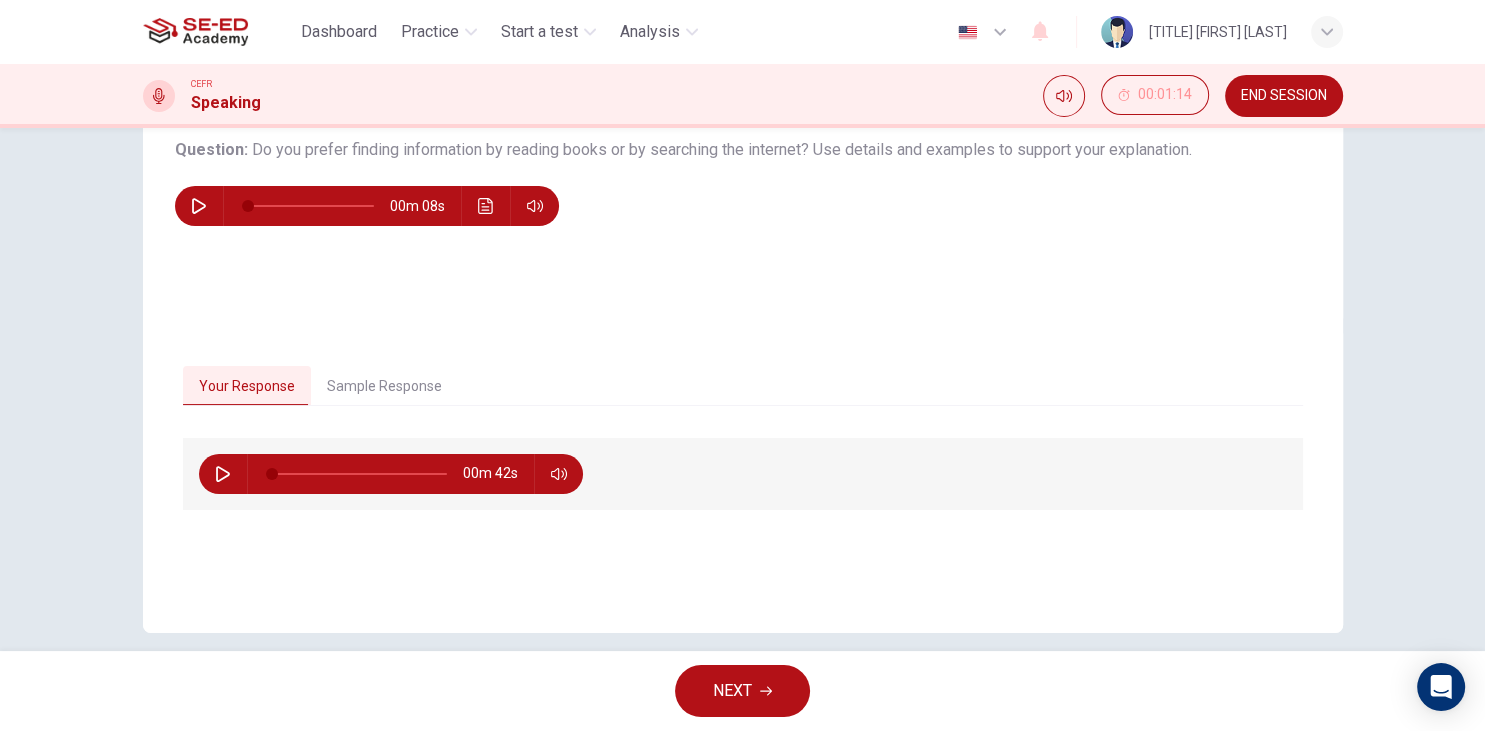 click at bounding box center [223, 474] 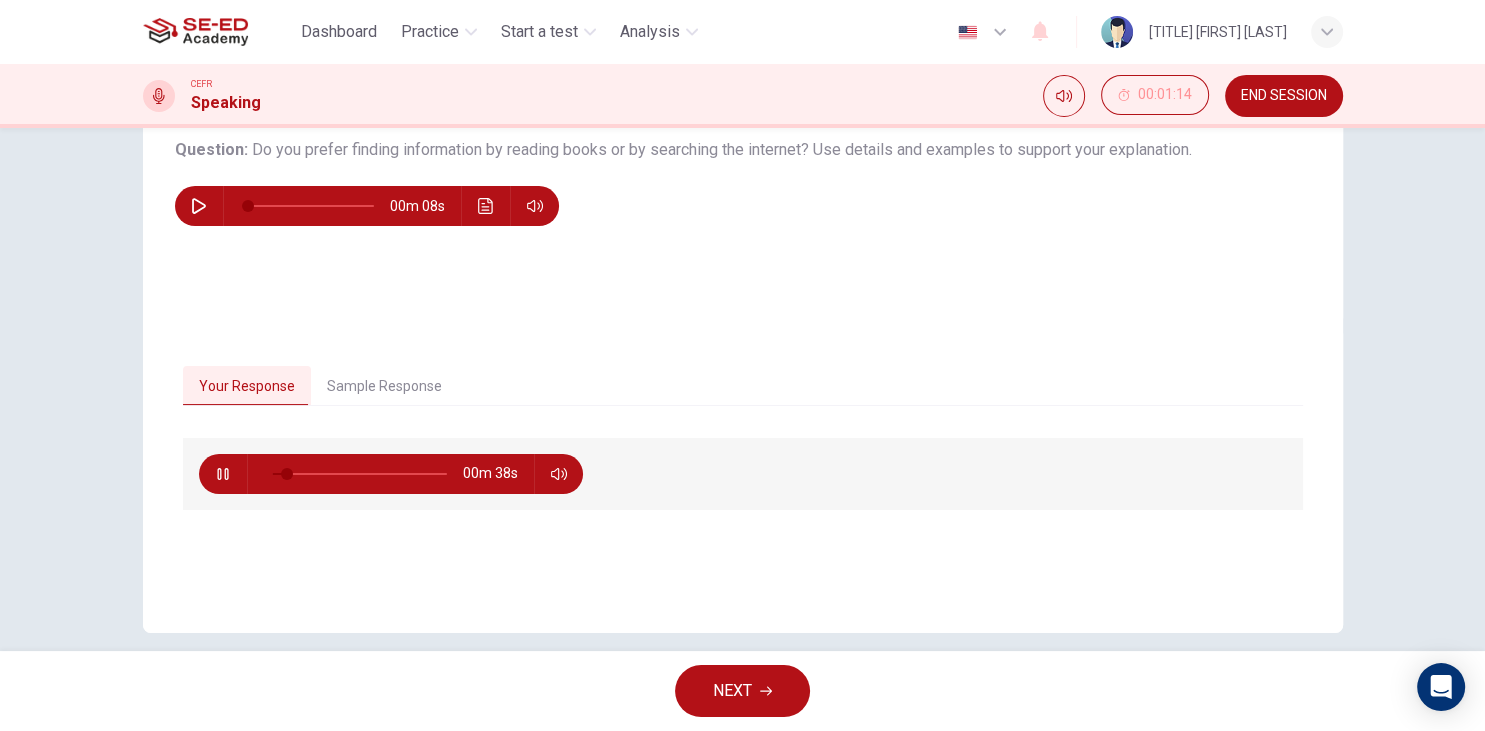 type on "9" 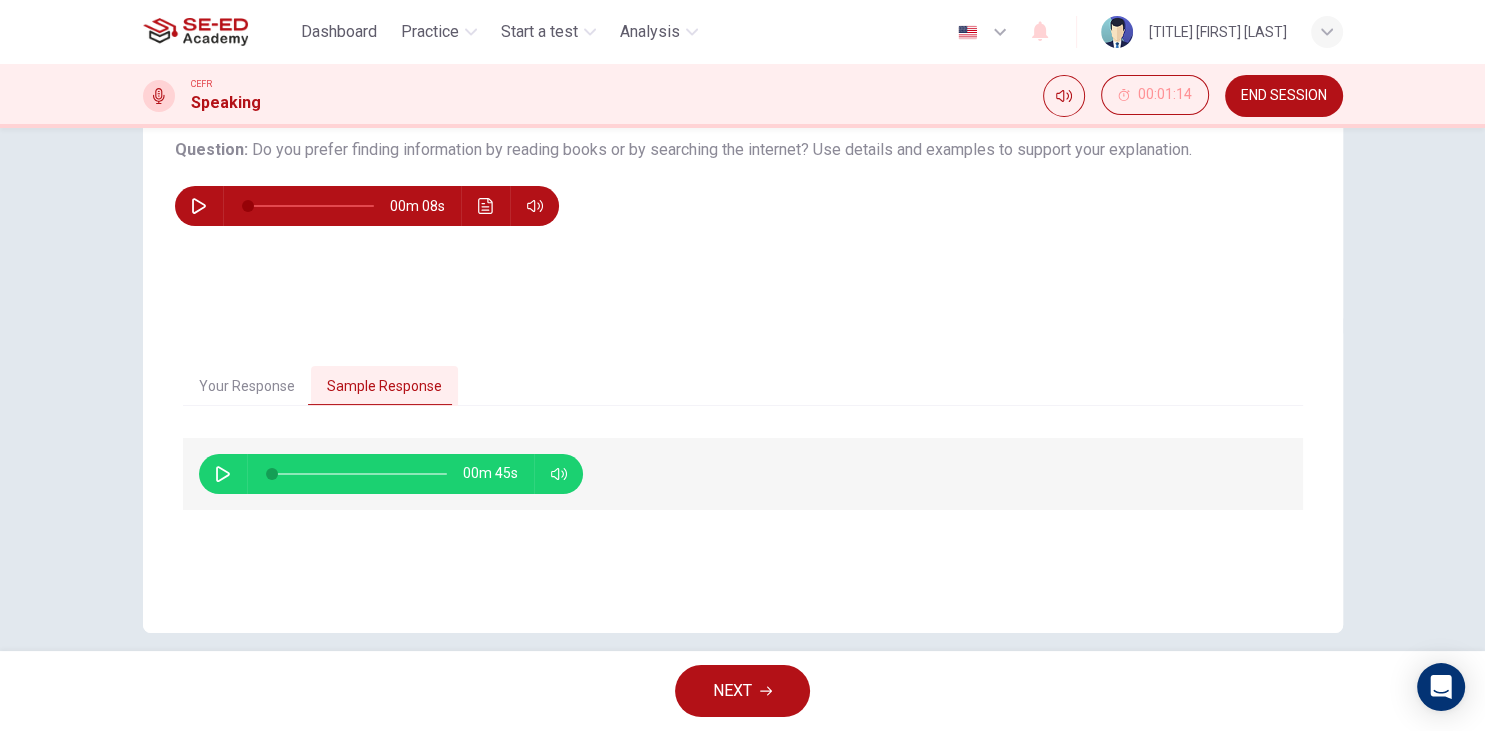 click 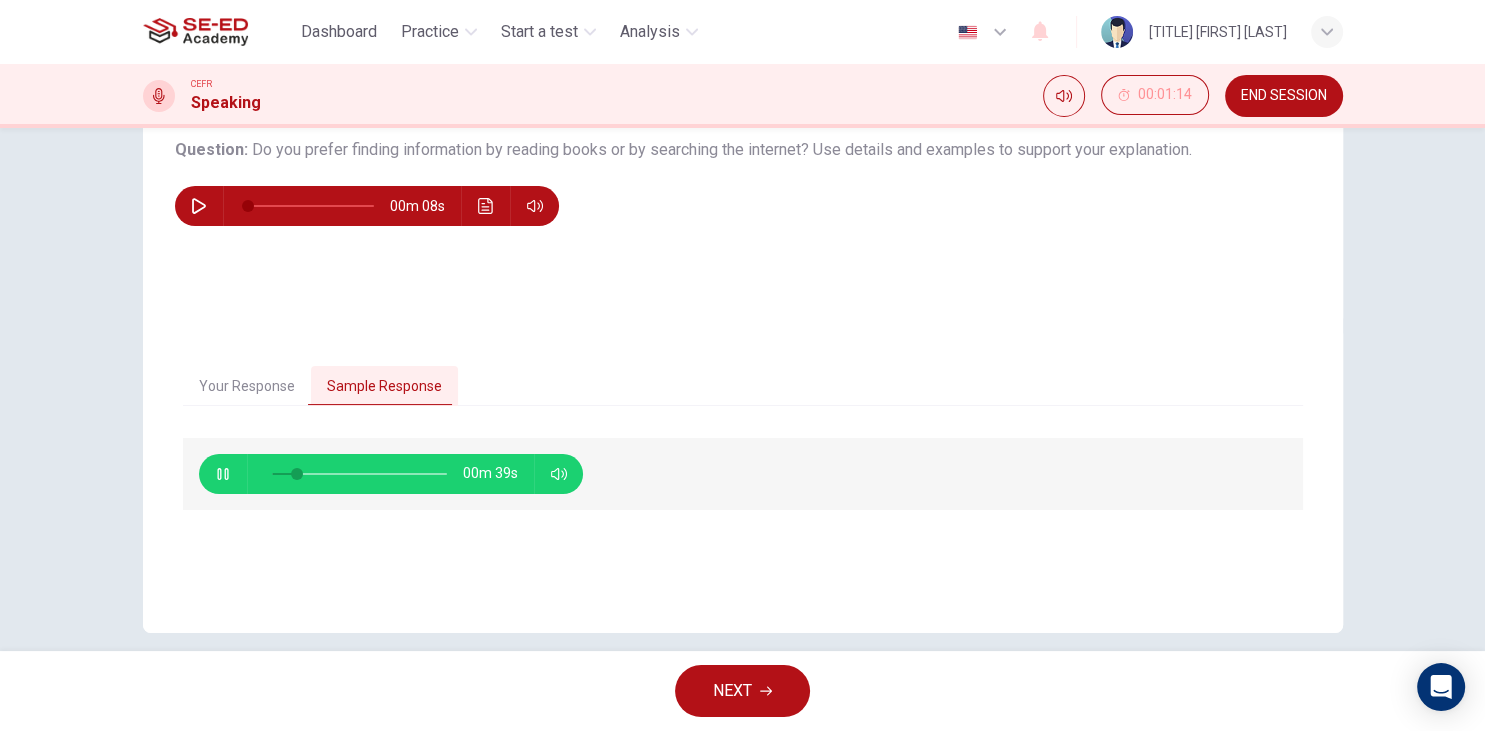 type on "17" 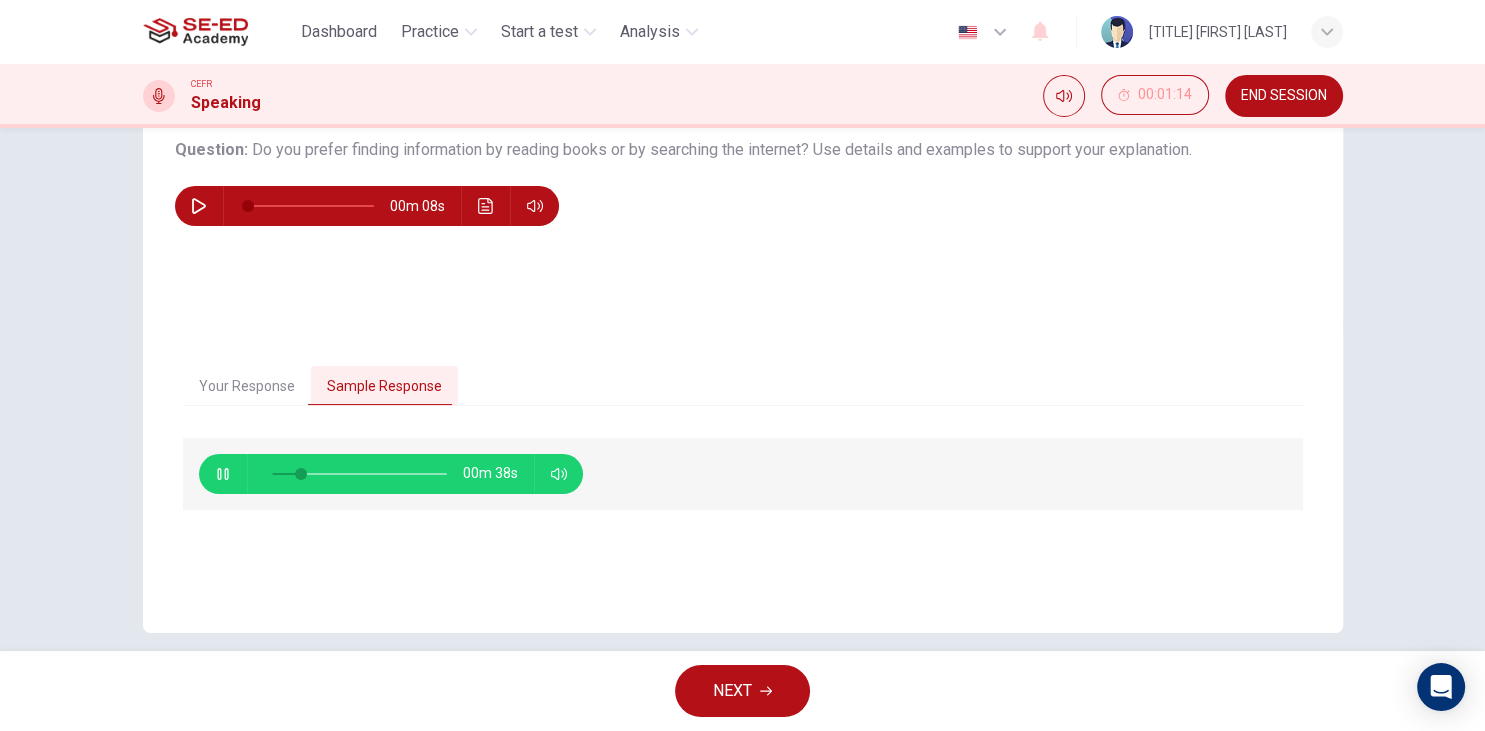 click on "Your Response" at bounding box center [247, 387] 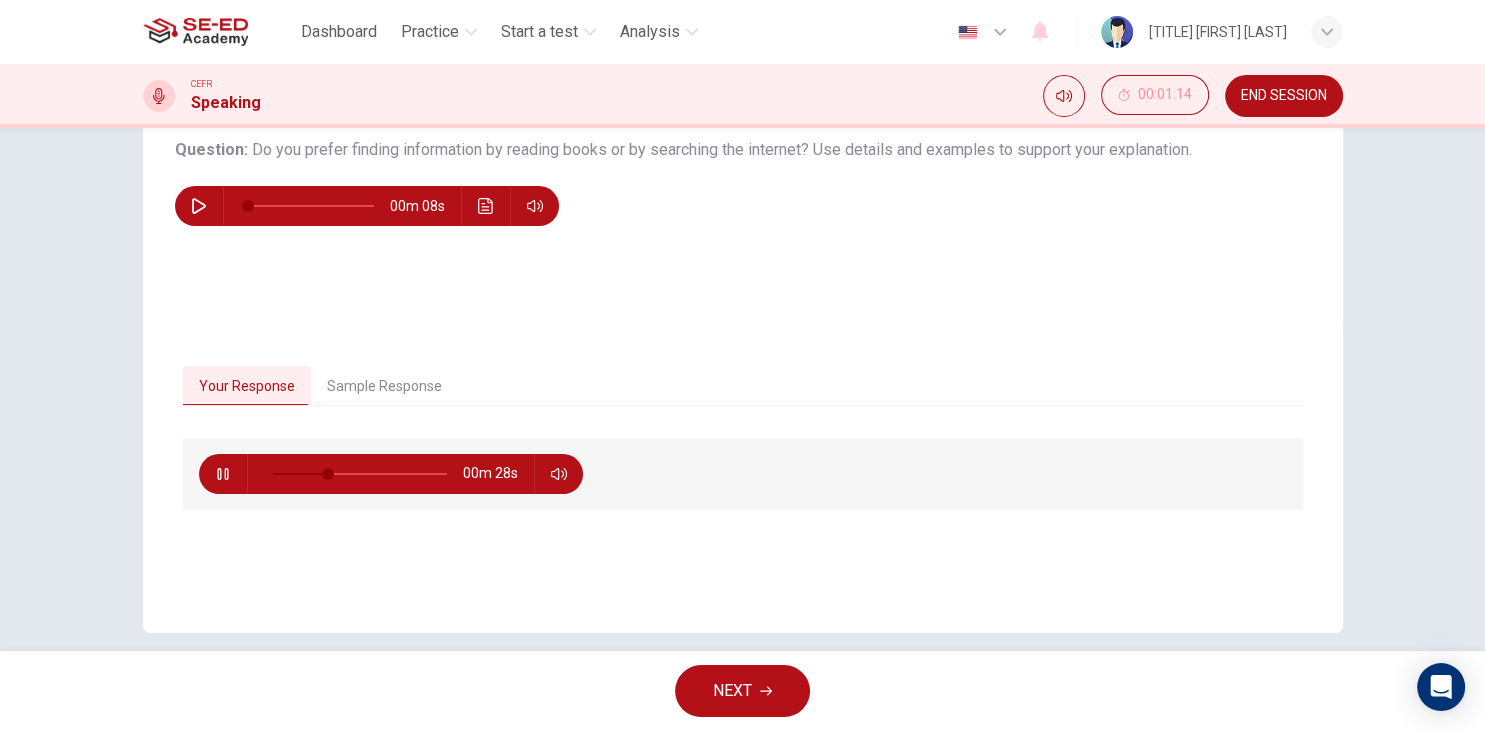 type on "35" 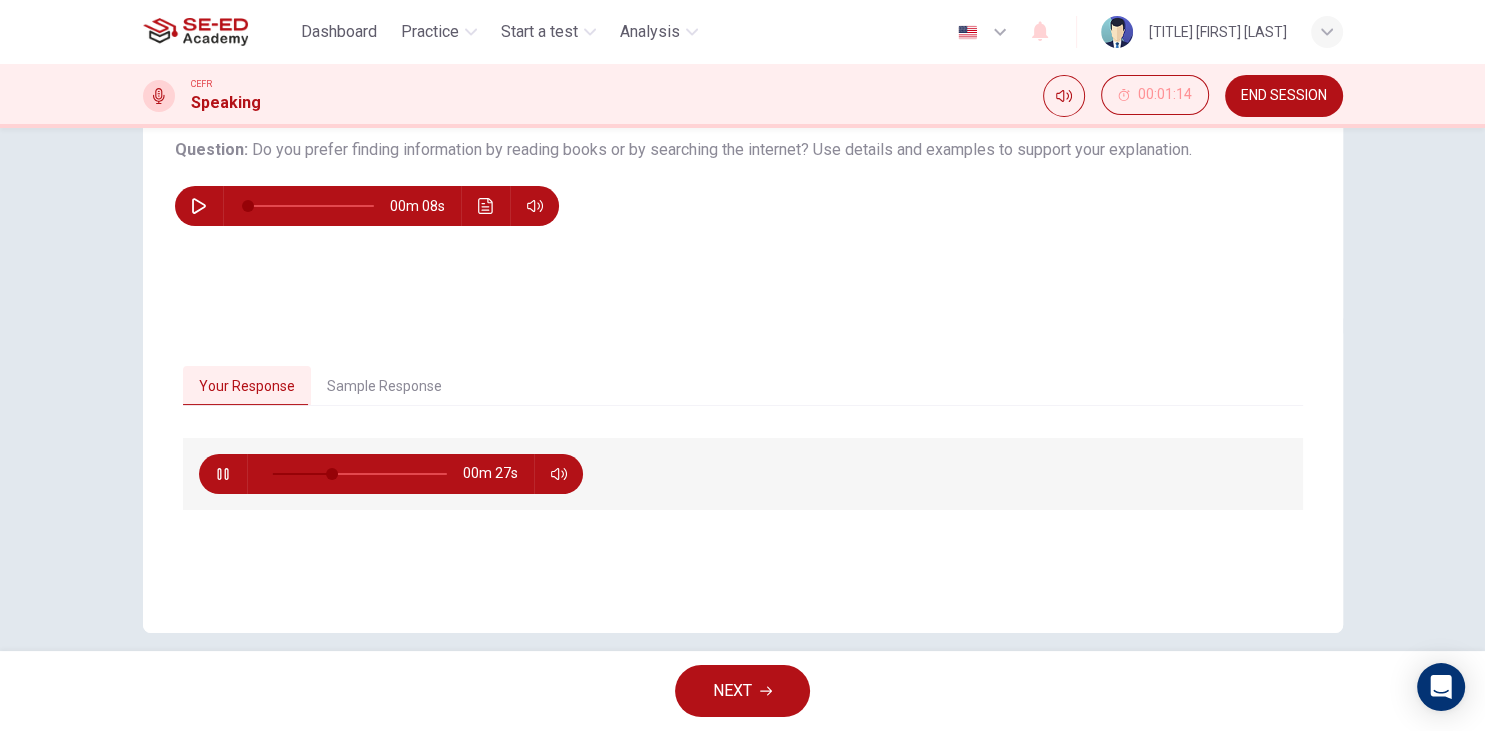 type on "19" 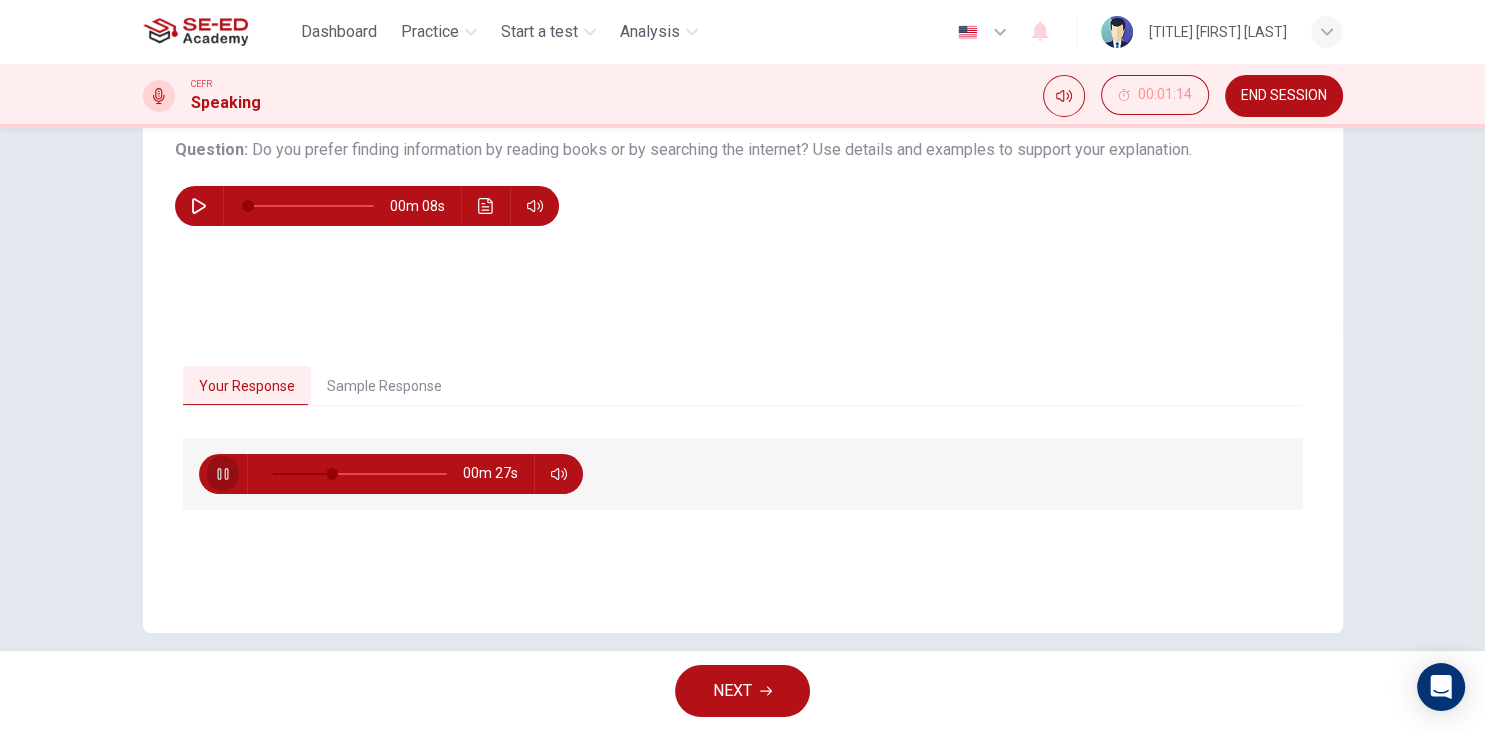 click 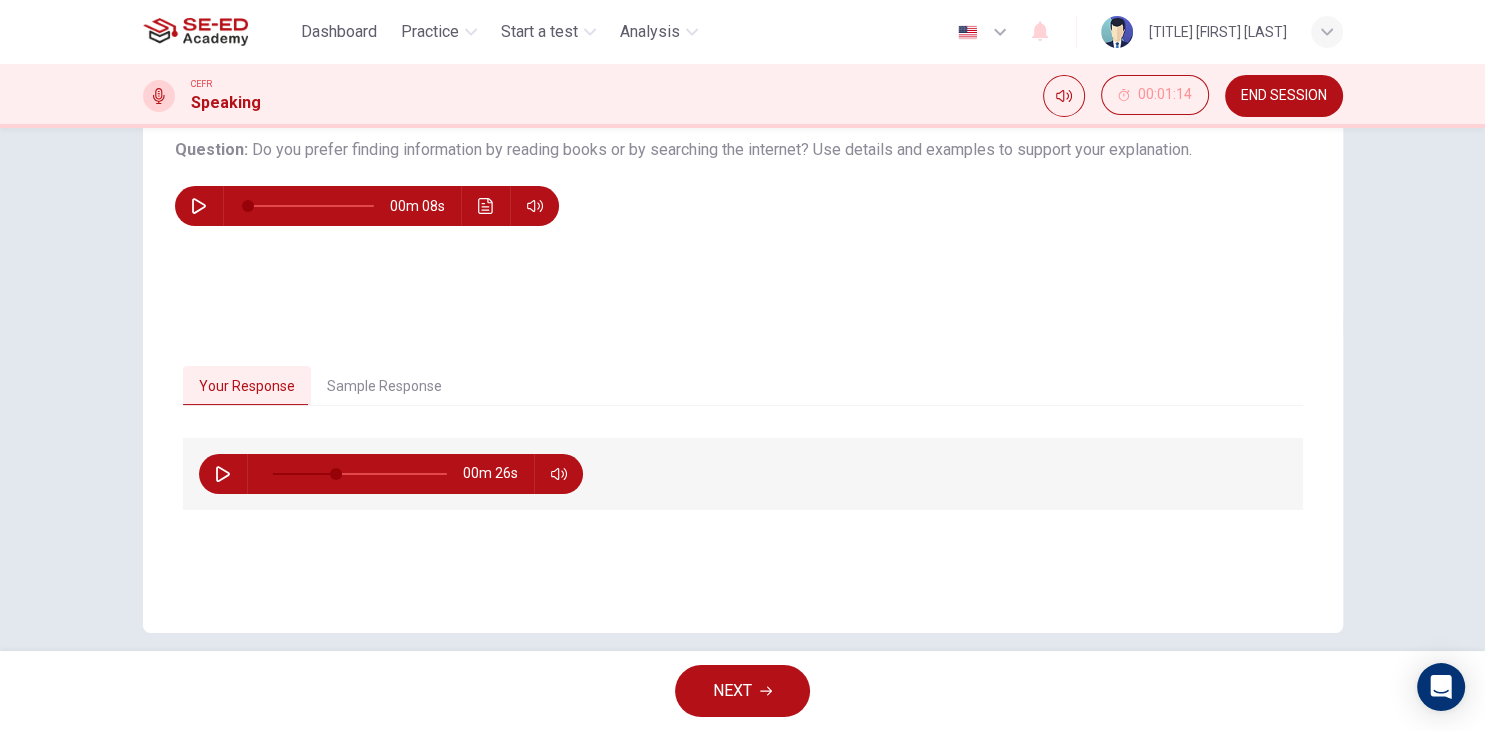 type on "21" 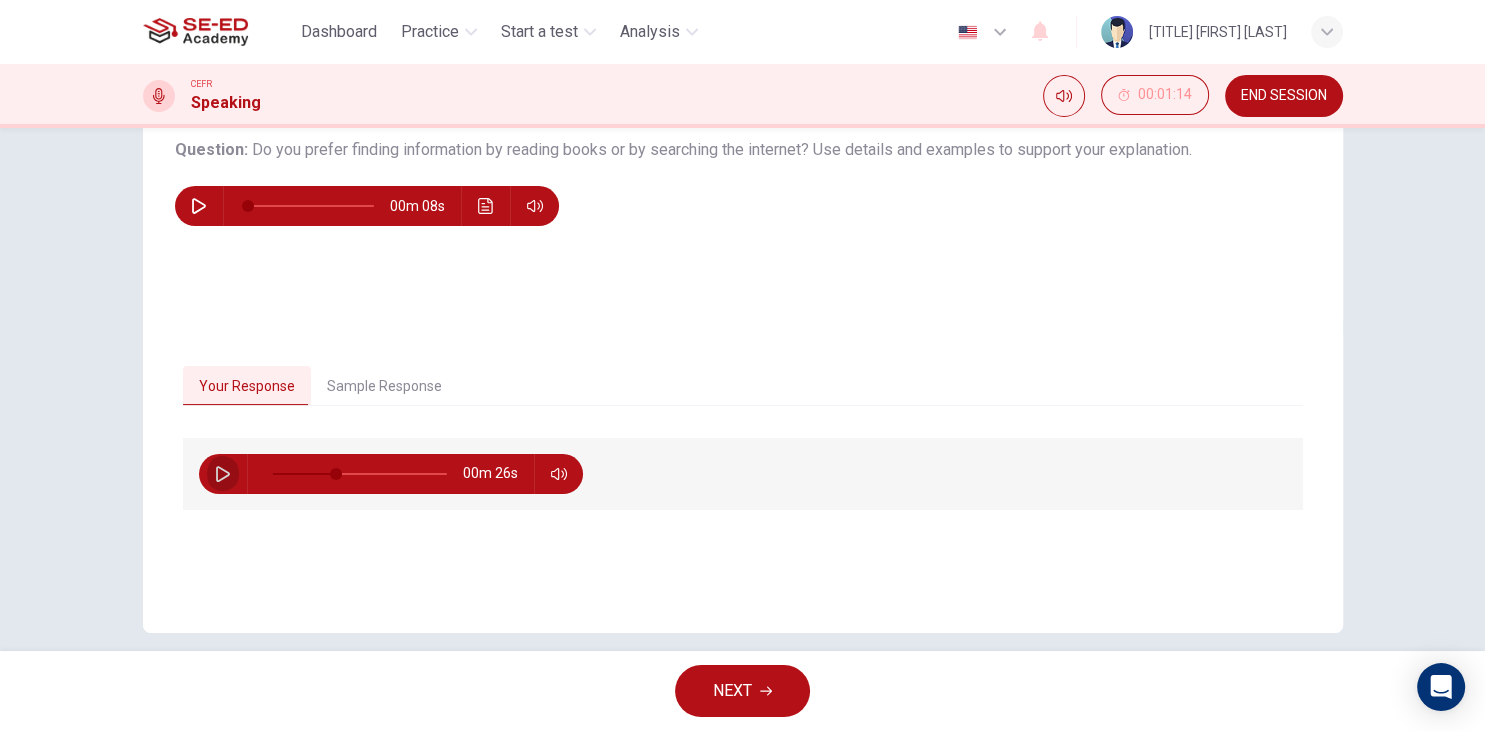 click 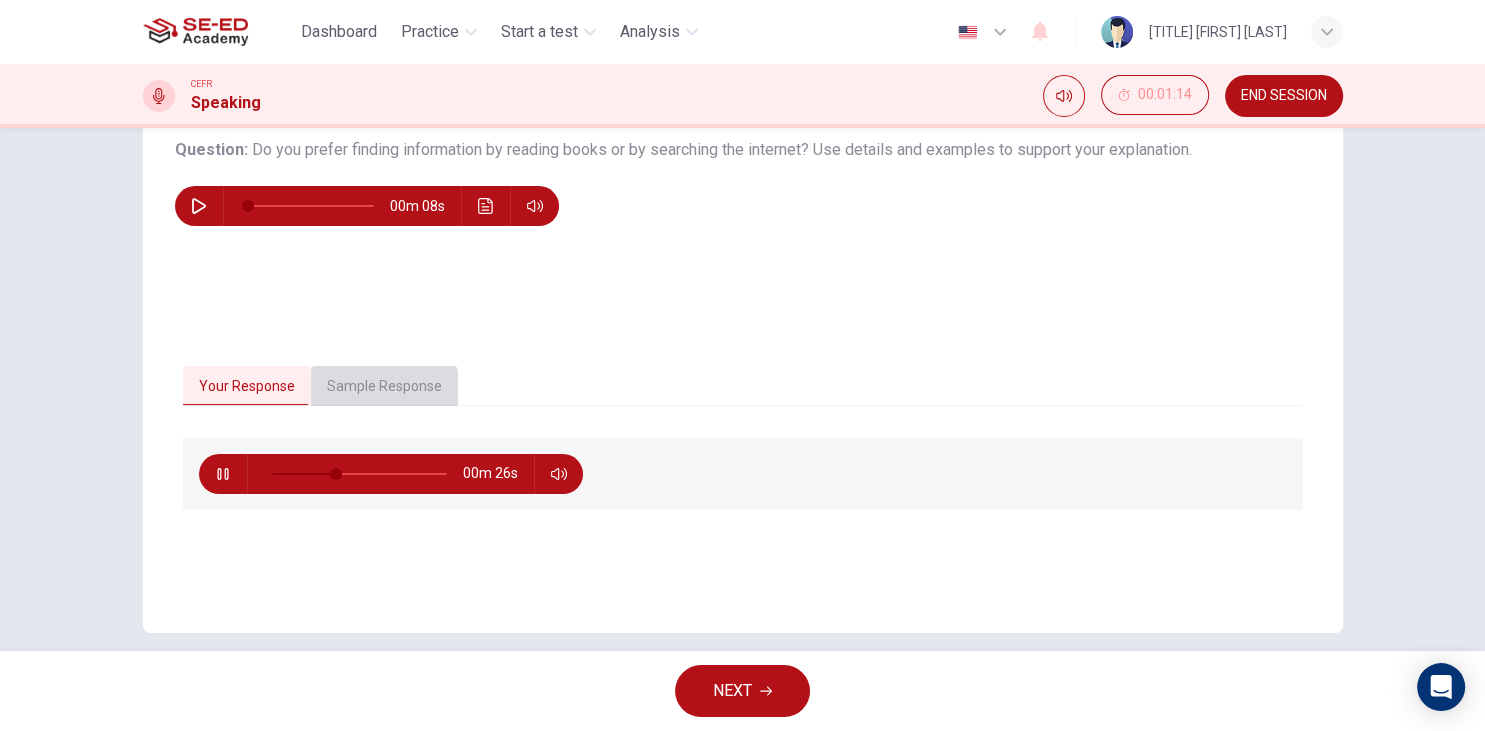 click on "Sample Response" at bounding box center [384, 387] 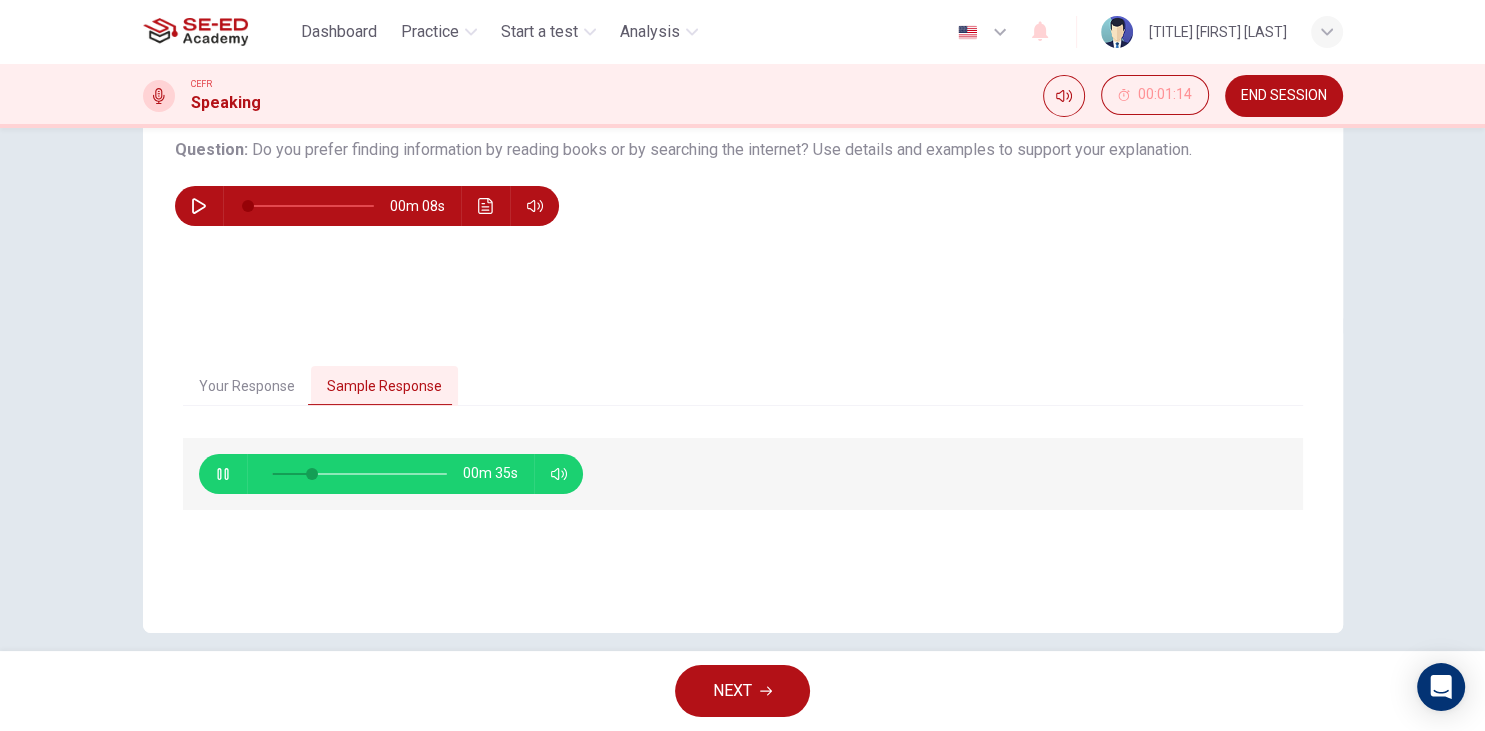 type on "26" 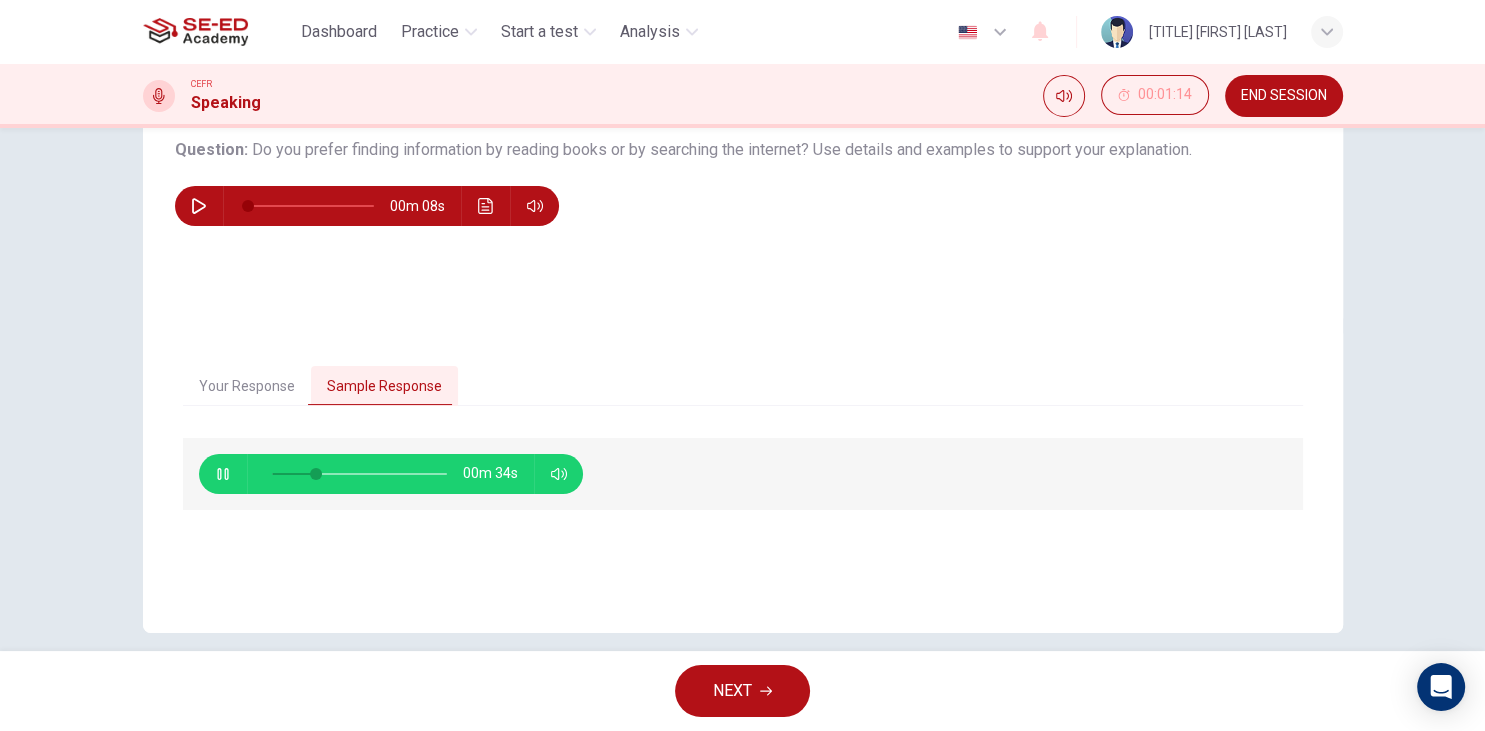 type on "41" 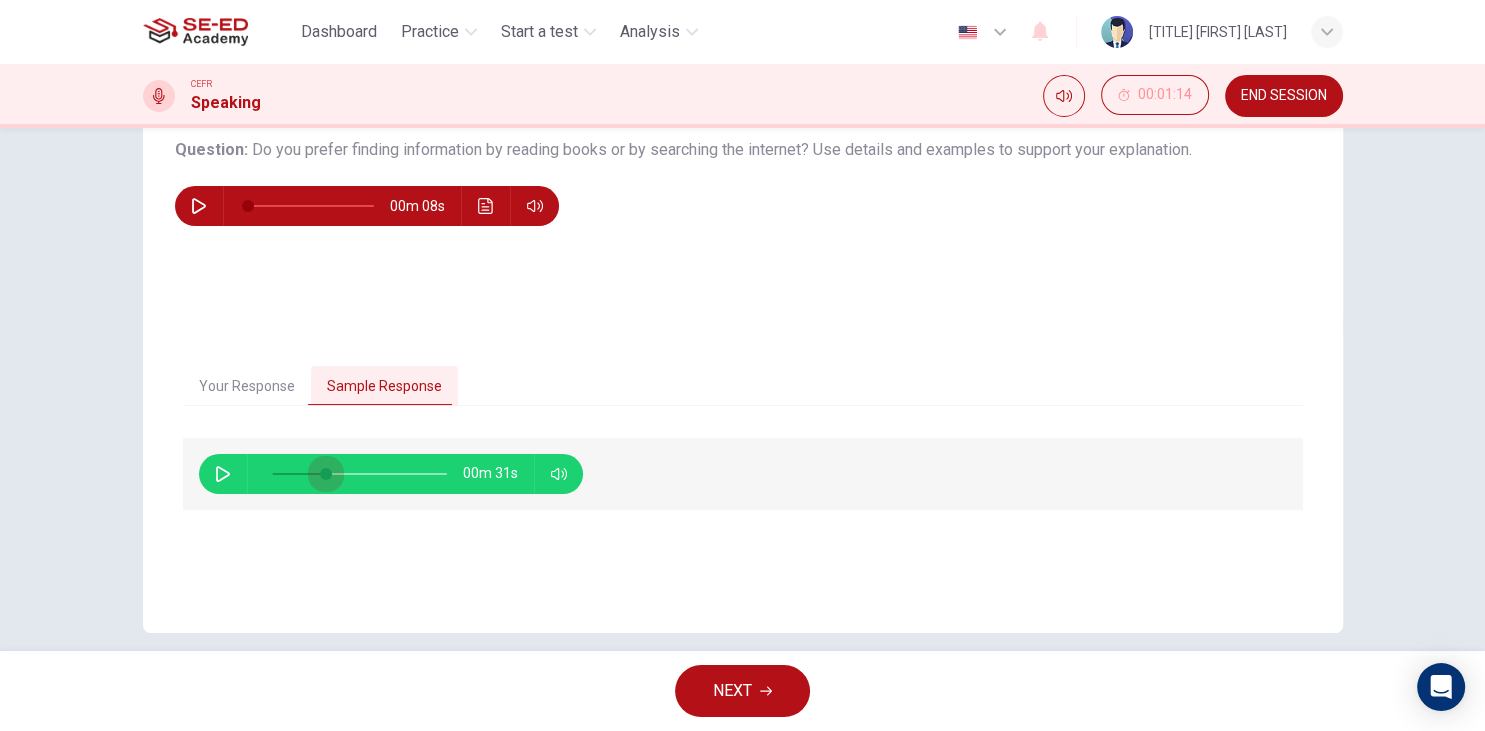 type on "31" 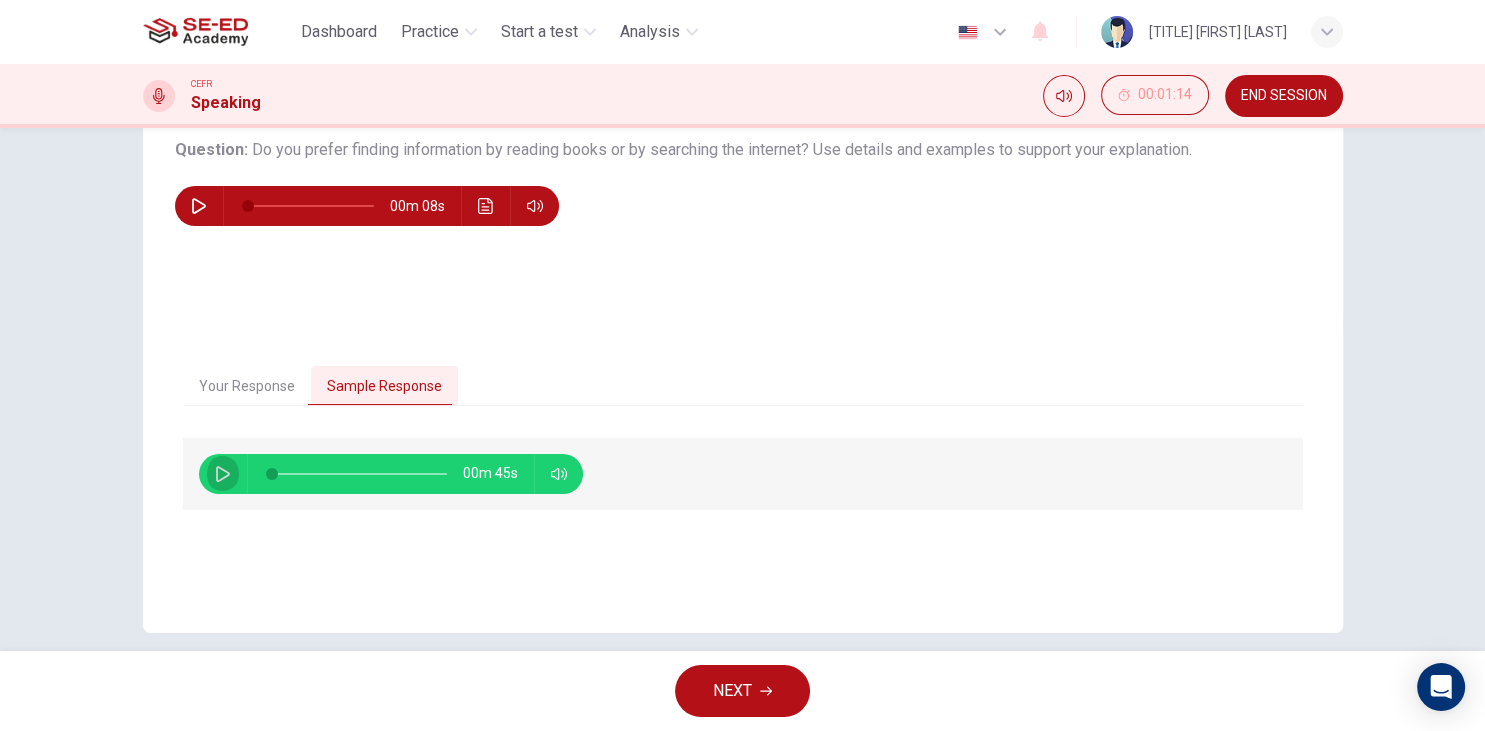 click 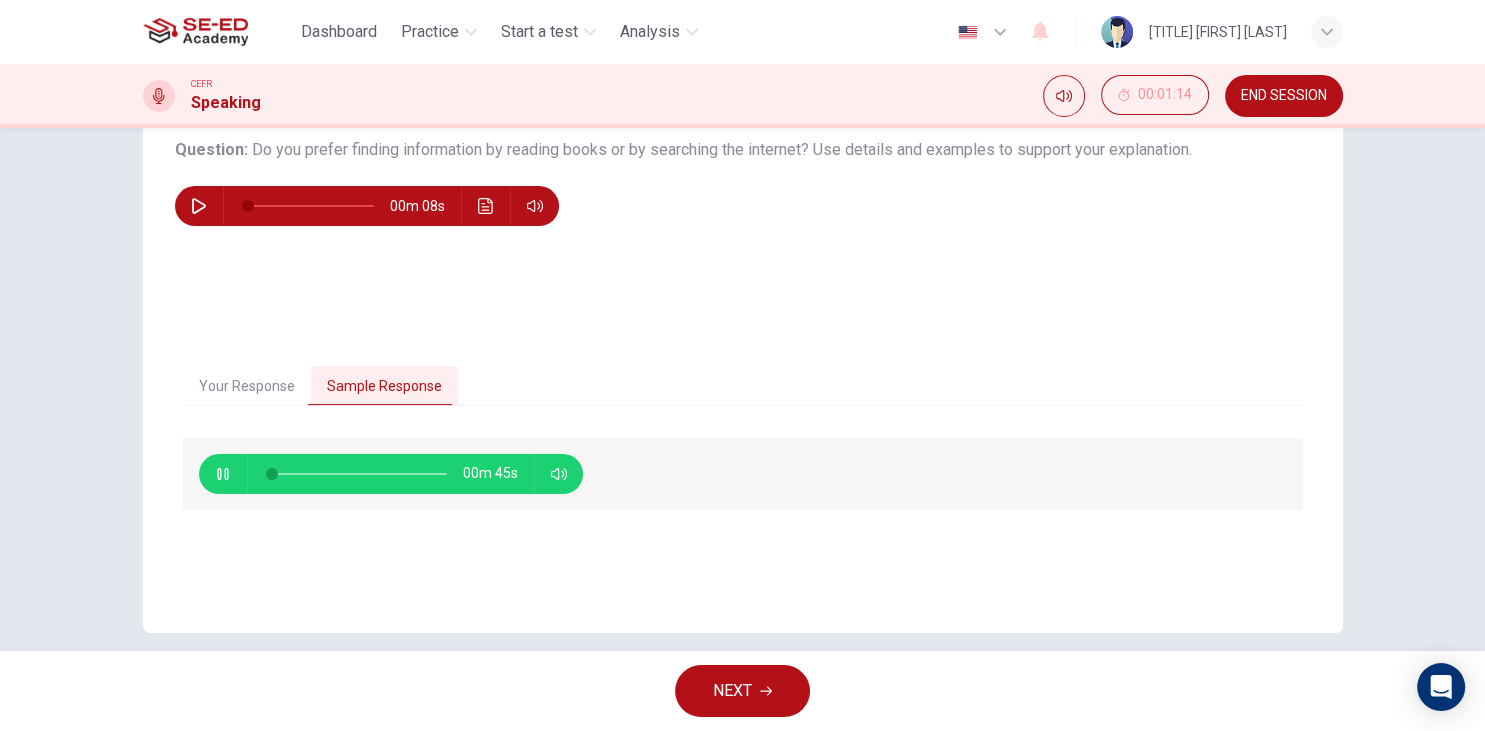 type on "48" 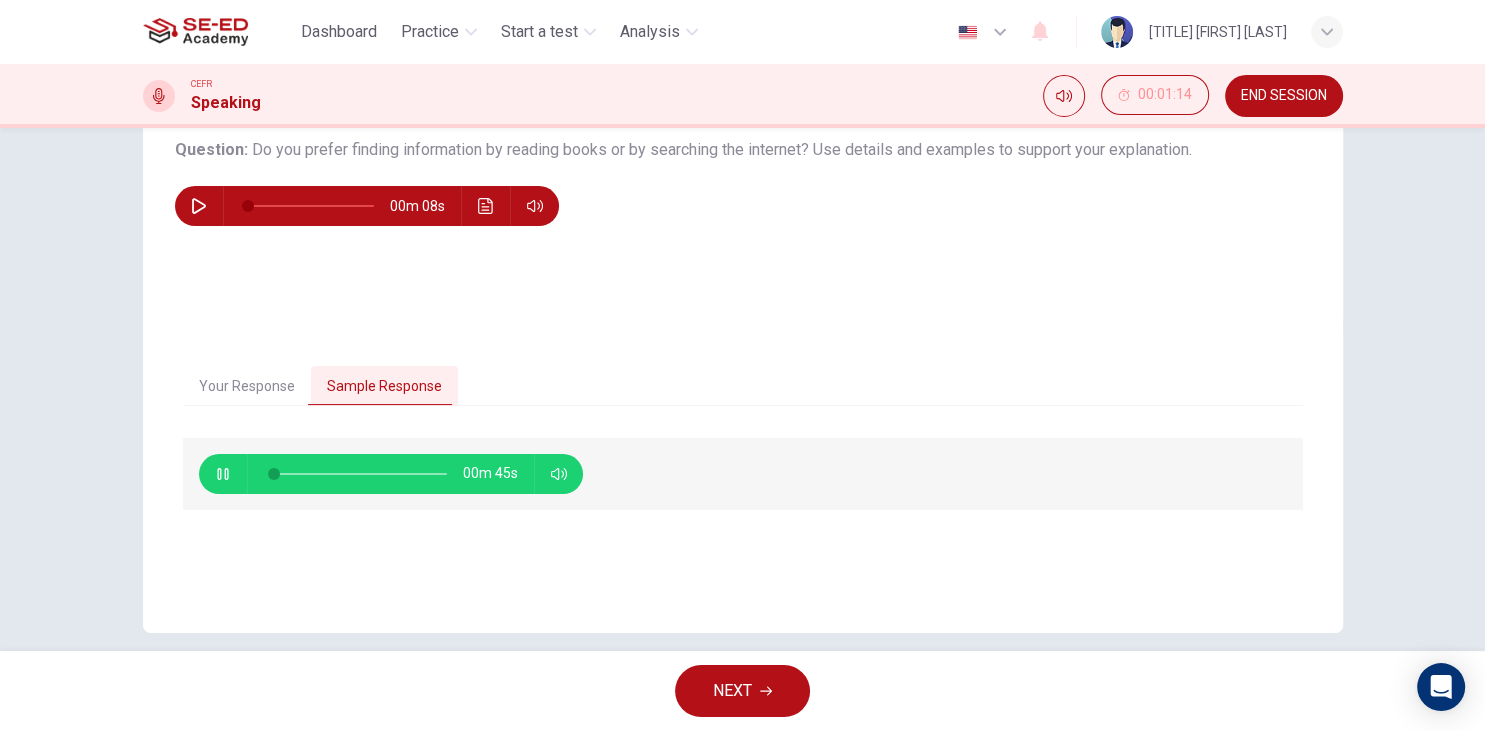click on "Your Response" at bounding box center (247, 387) 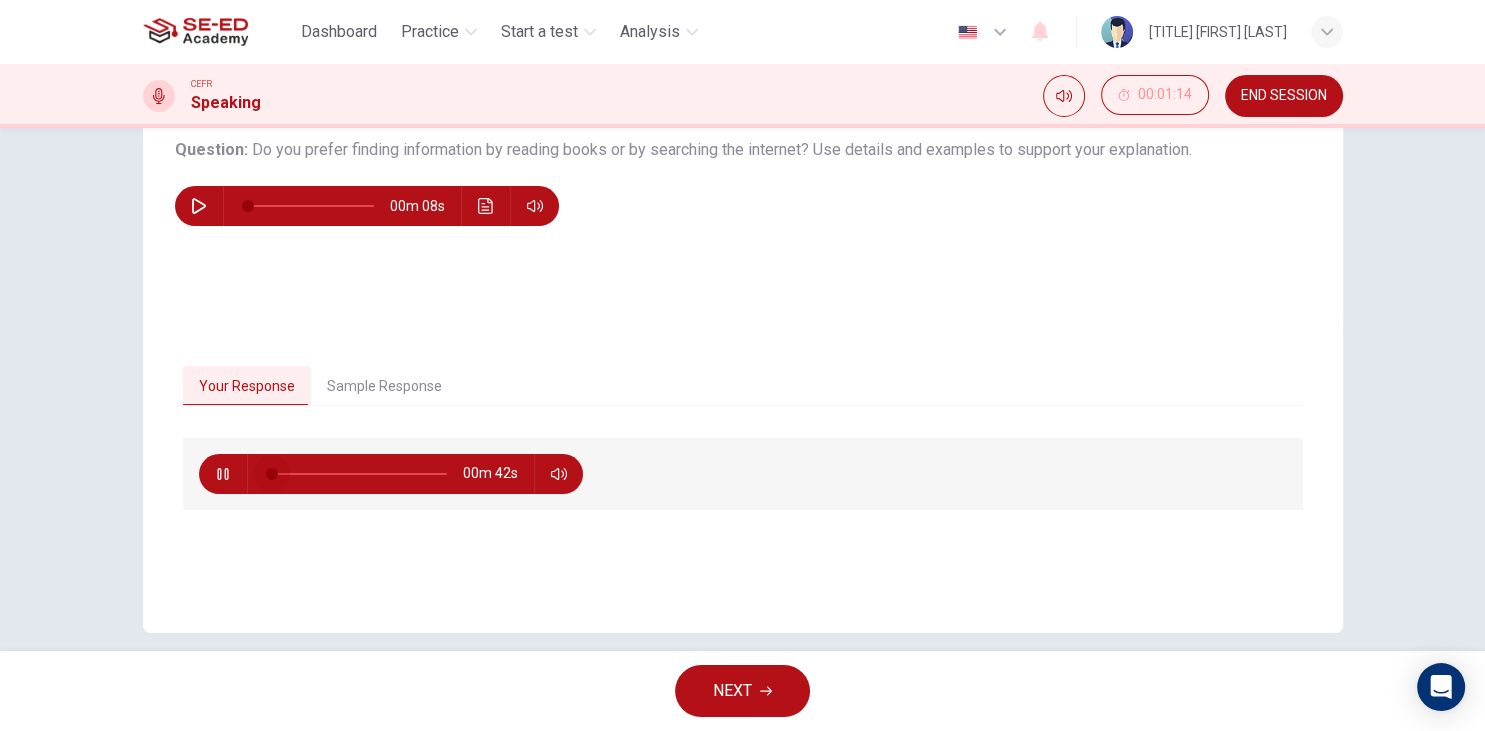 drag, startPoint x: 354, startPoint y: 471, endPoint x: 236, endPoint y: 475, distance: 118.06778 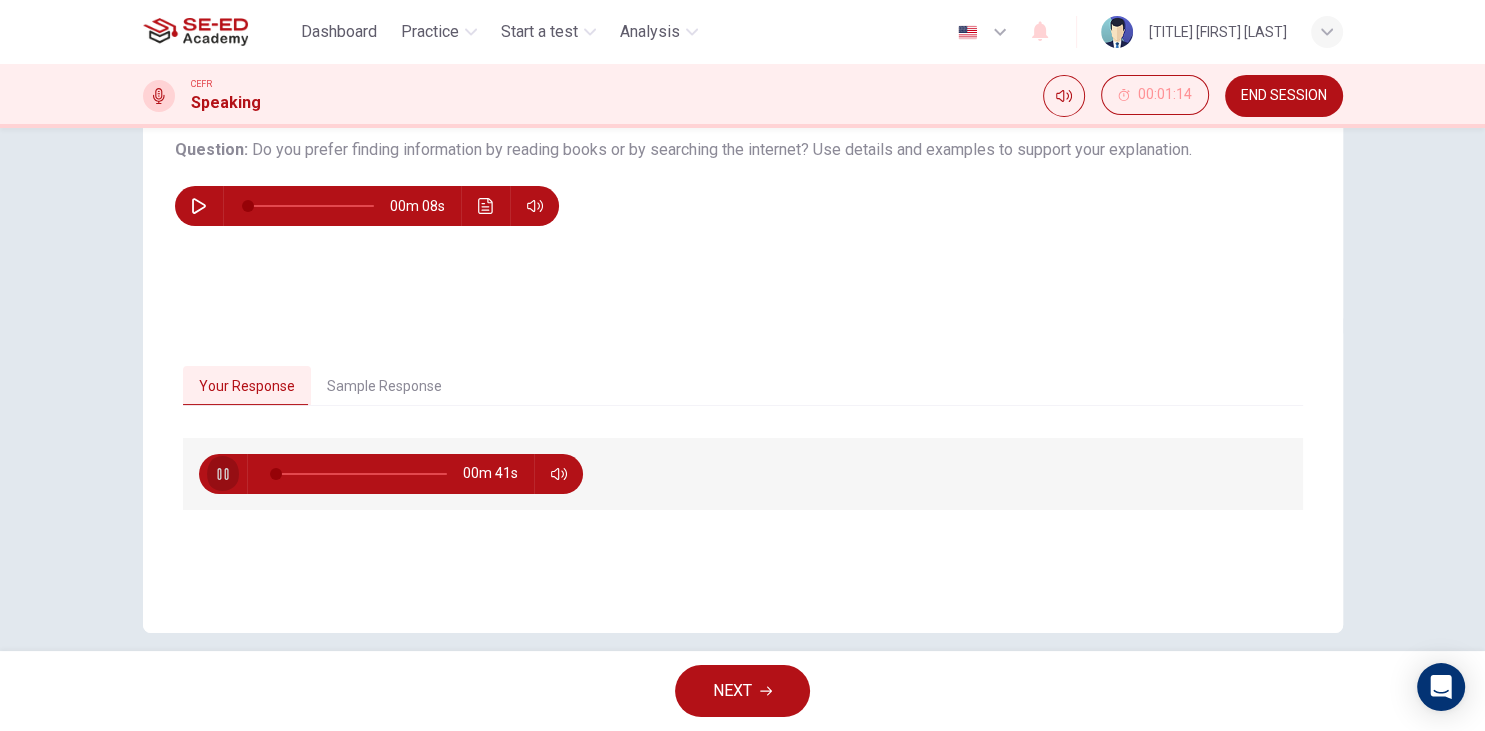 click 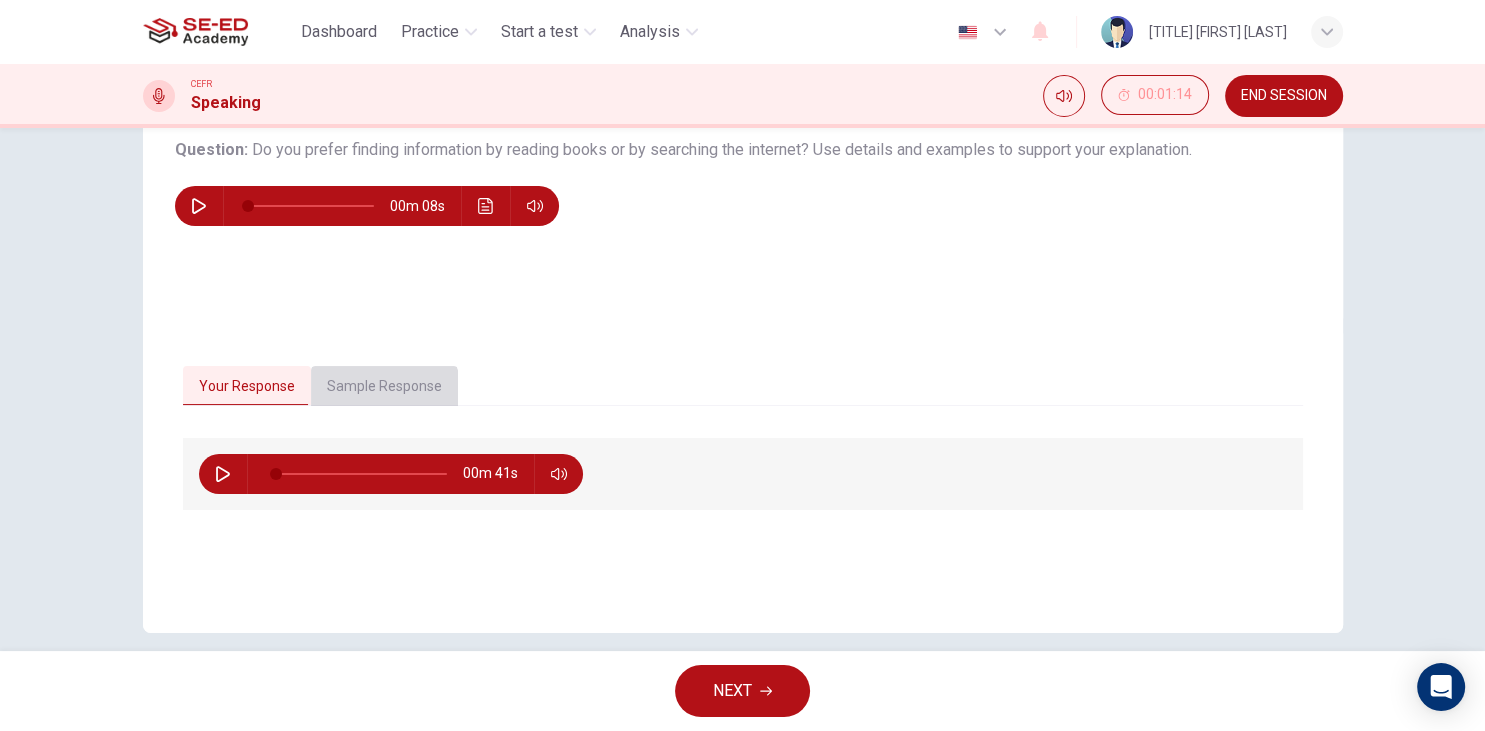 click on "Sample Response" at bounding box center [384, 387] 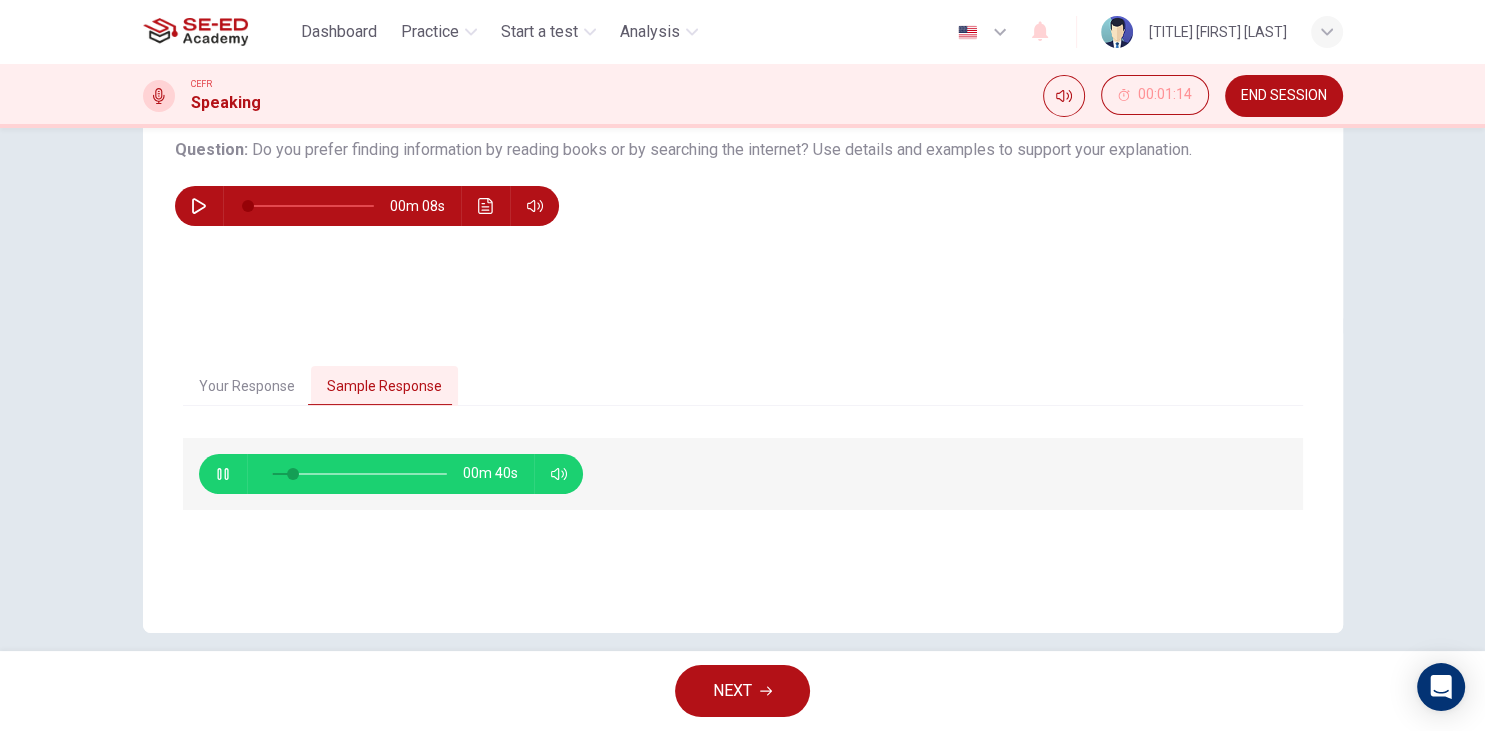 click on "Your Response" at bounding box center (247, 387) 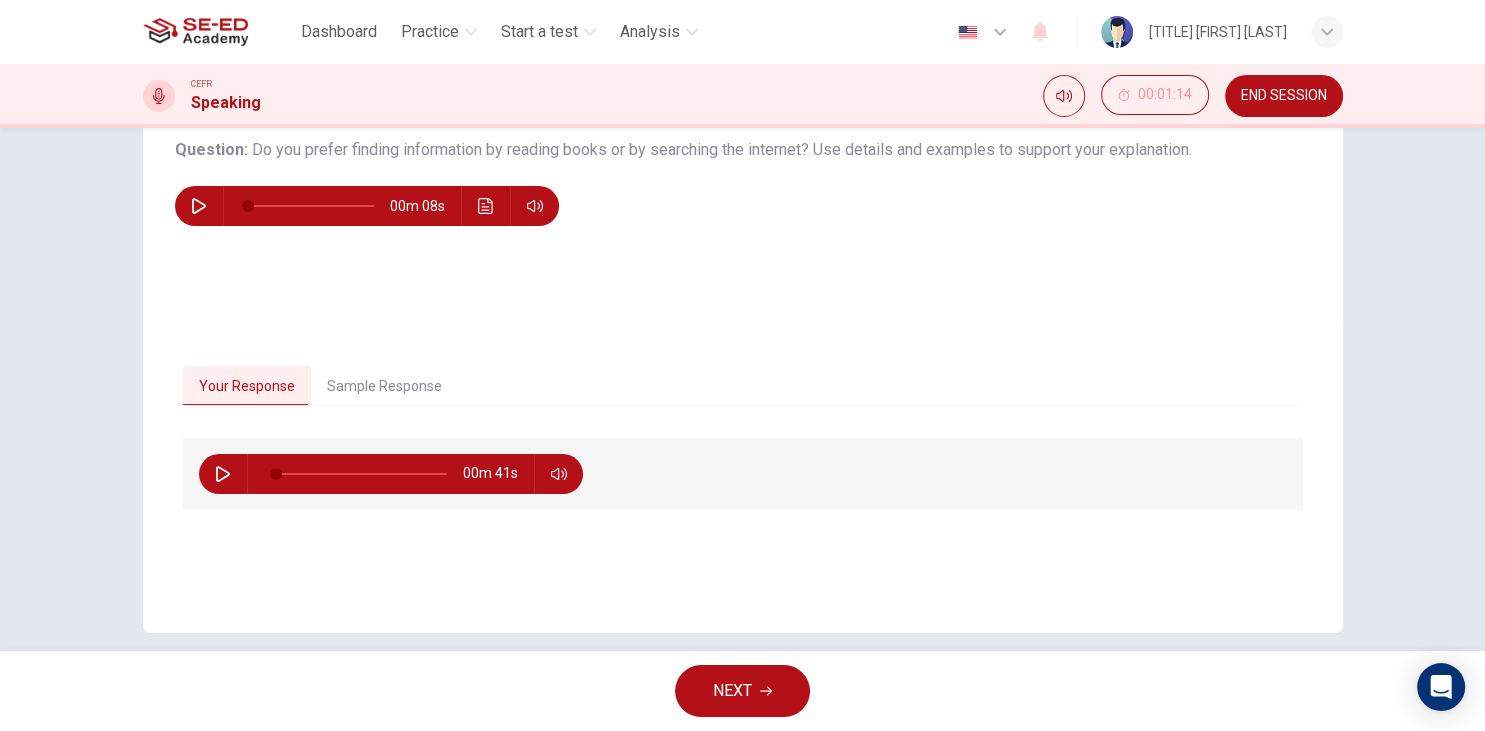 click on "NEXT" at bounding box center (742, 691) 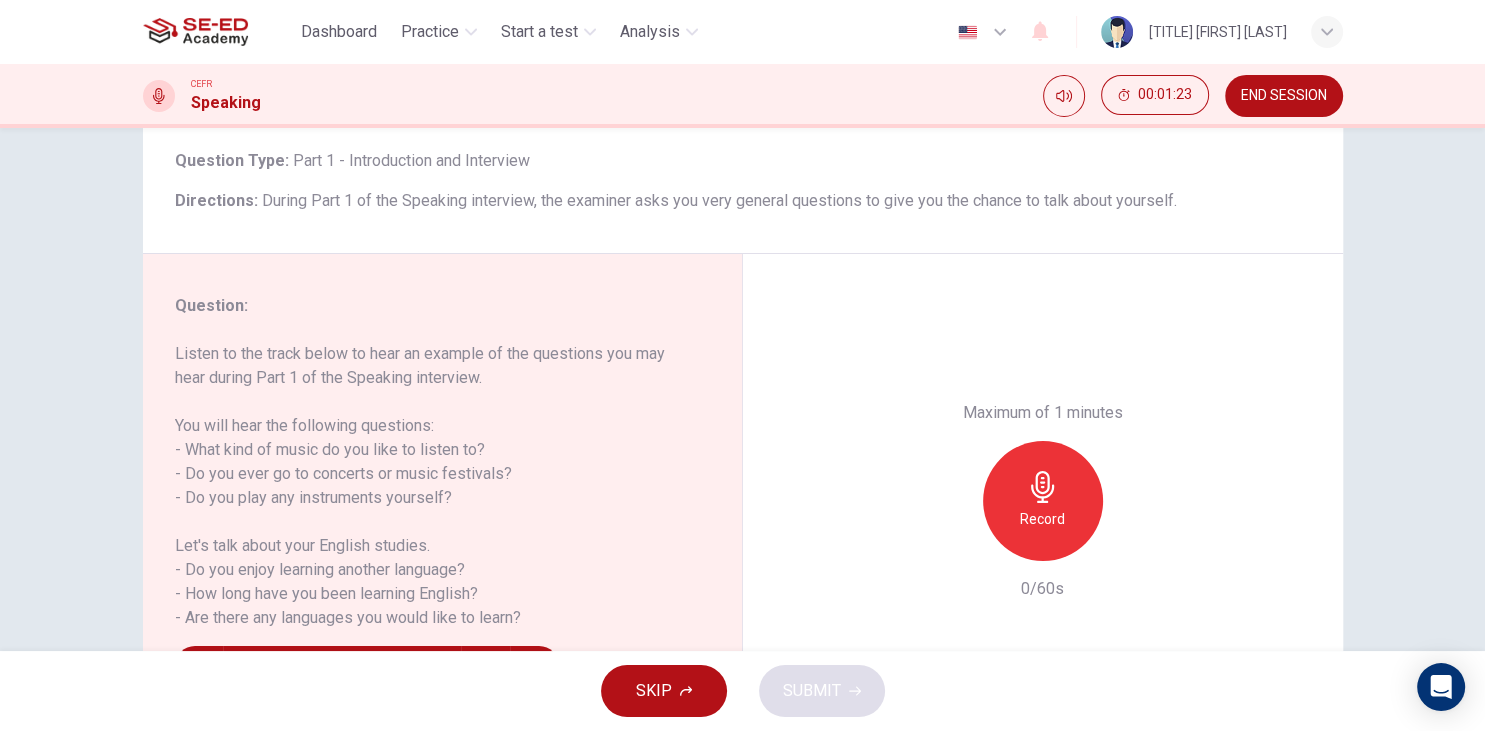 scroll, scrollTop: 230, scrollLeft: 0, axis: vertical 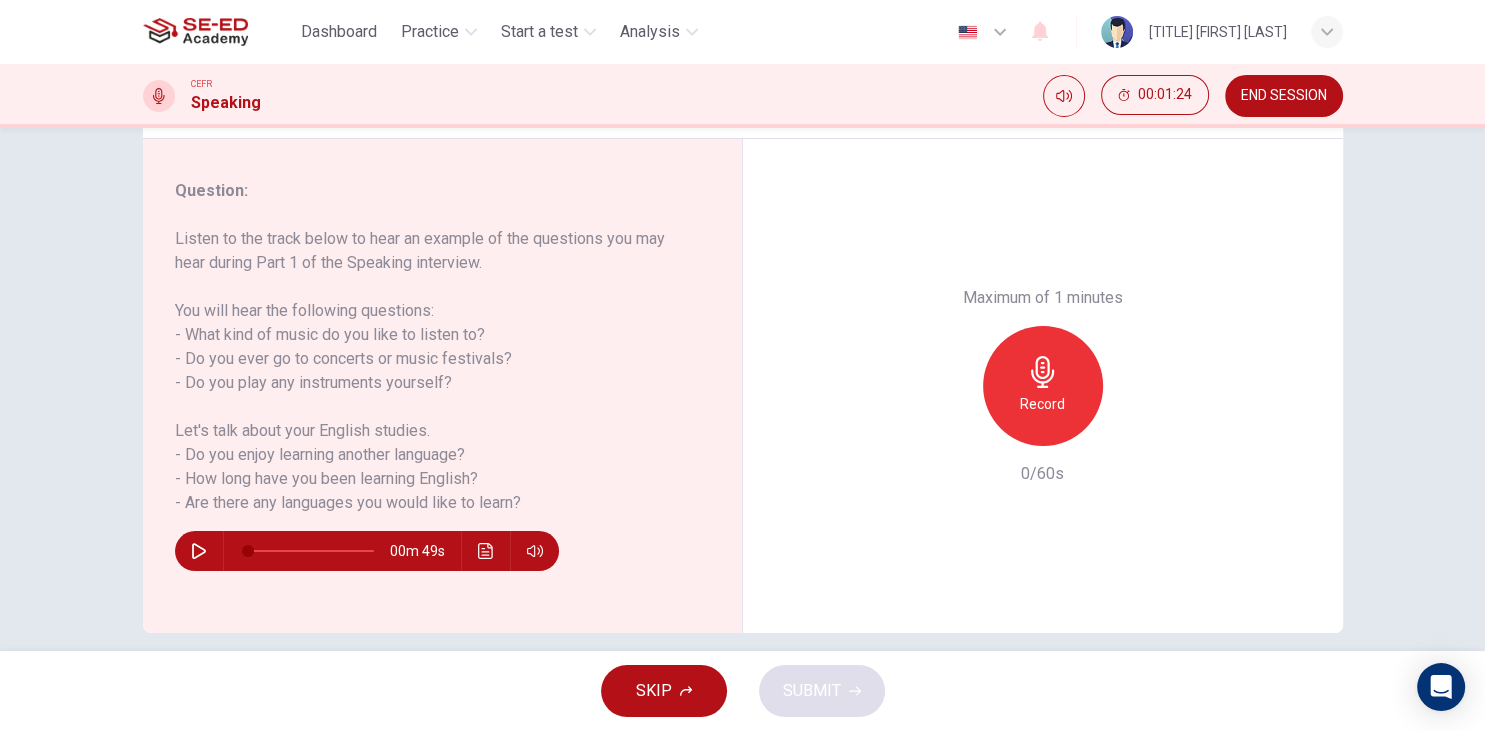 click 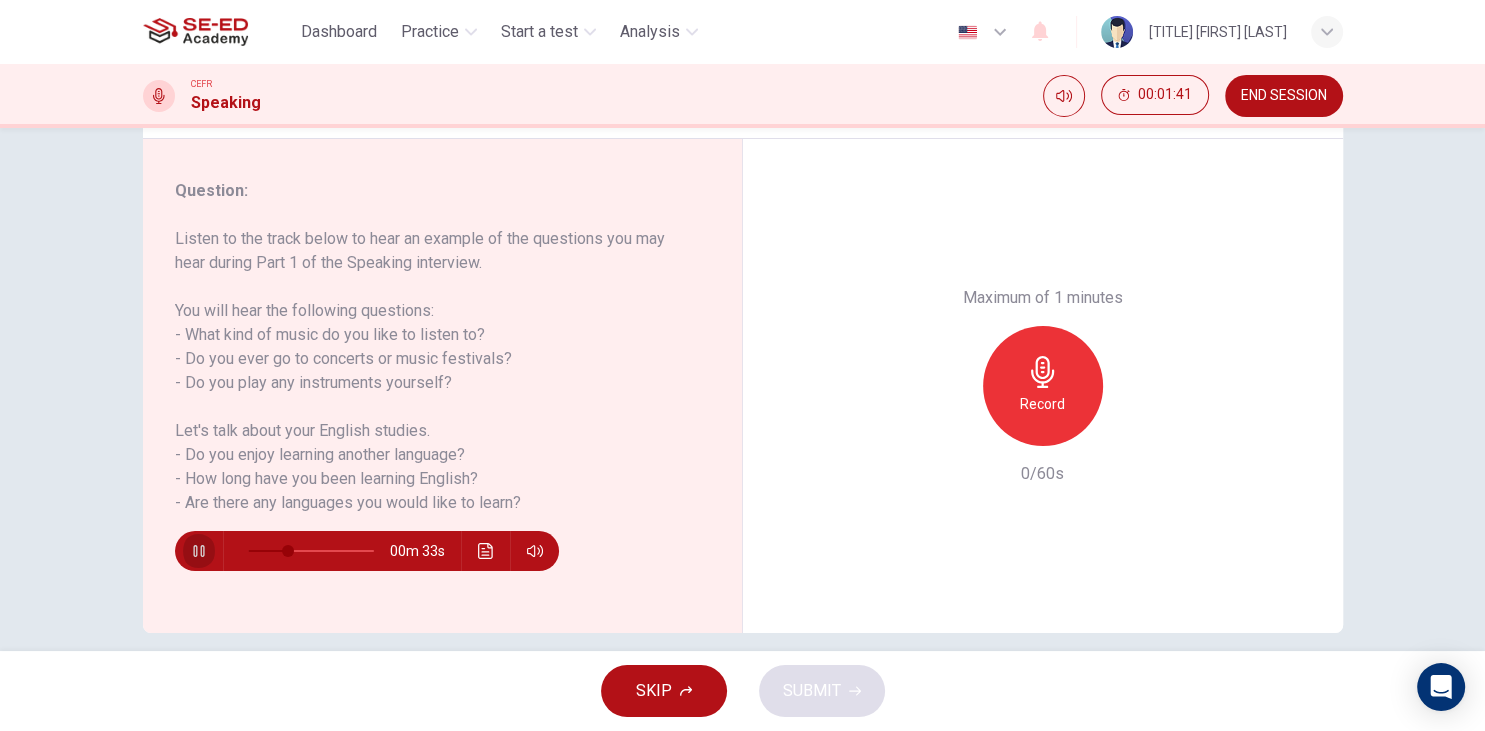 click 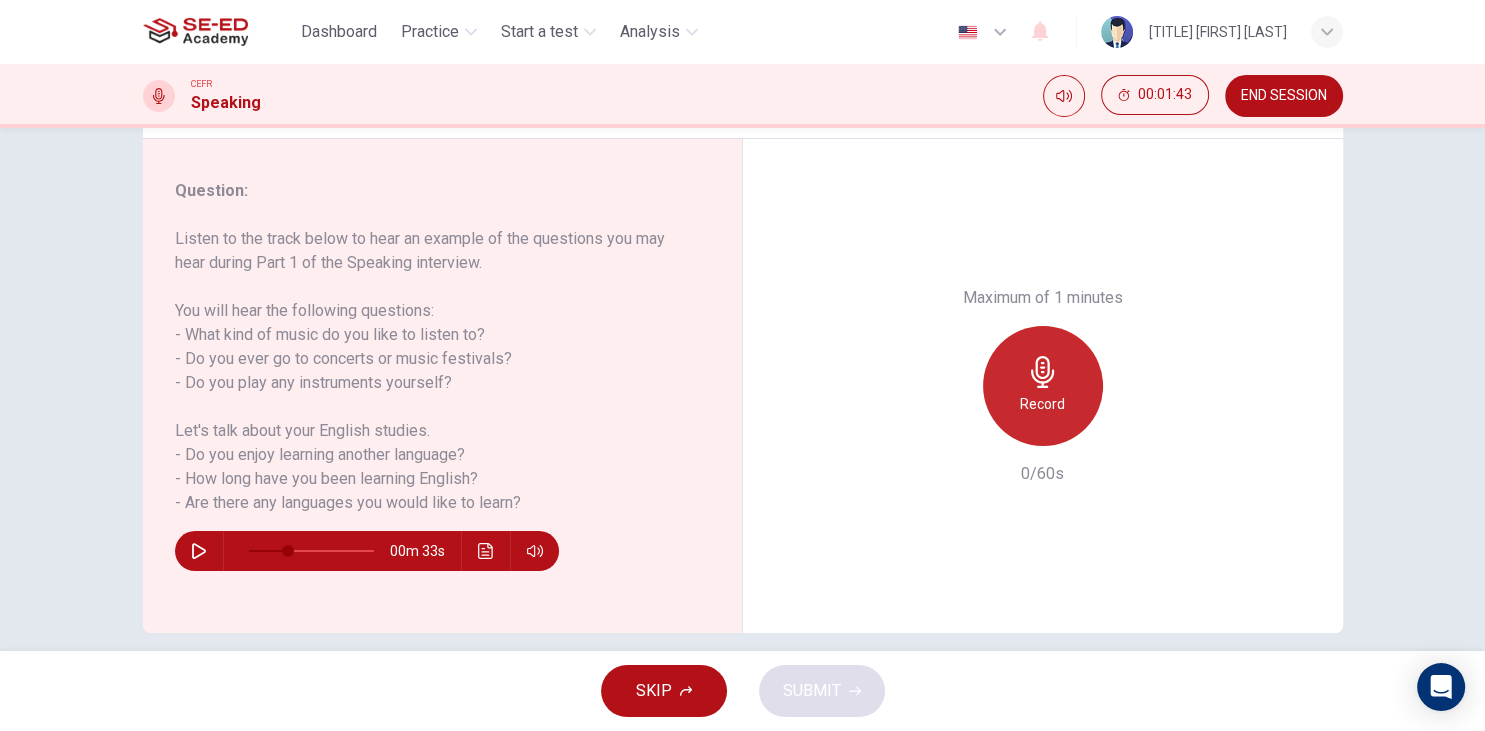 click on "Record" at bounding box center [1043, 386] 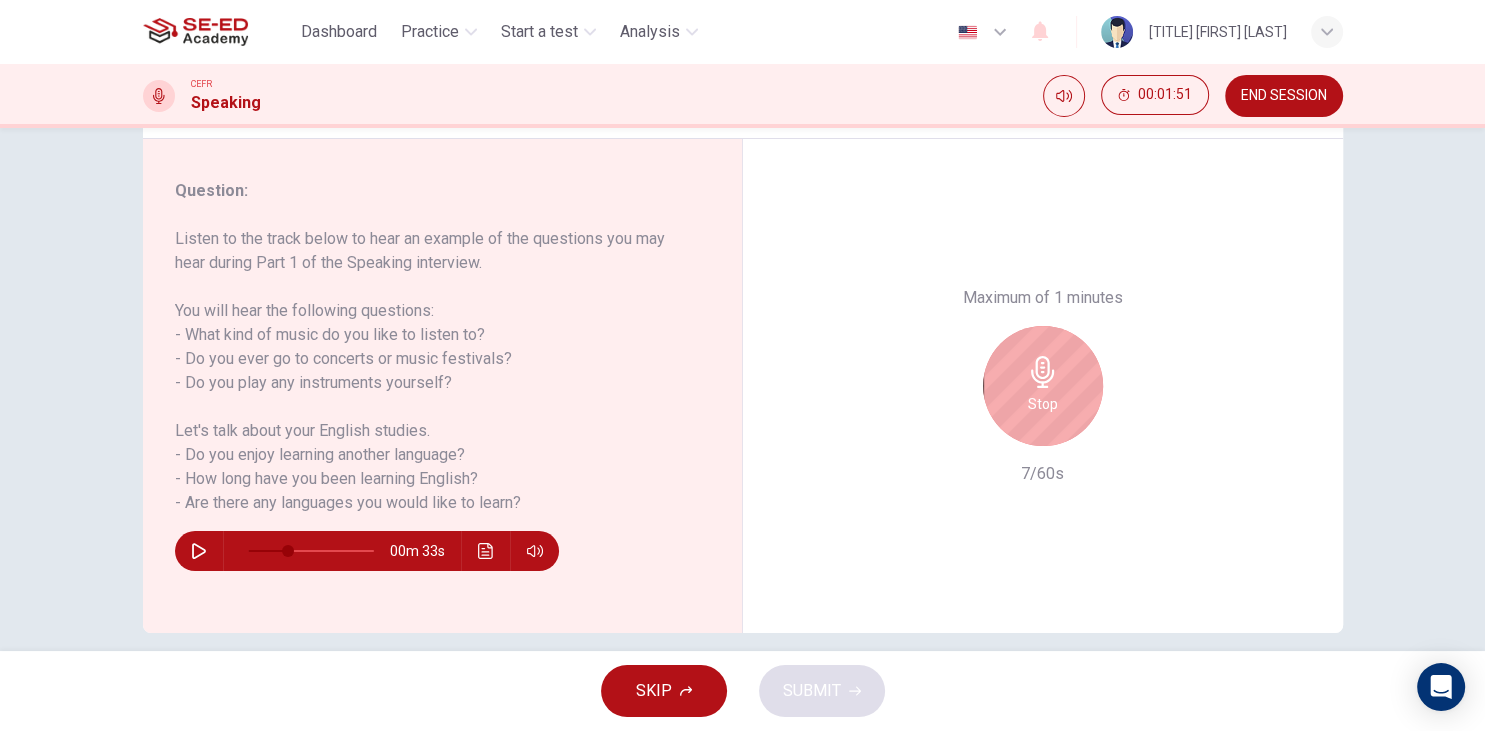 click on "Stop" at bounding box center (1043, 386) 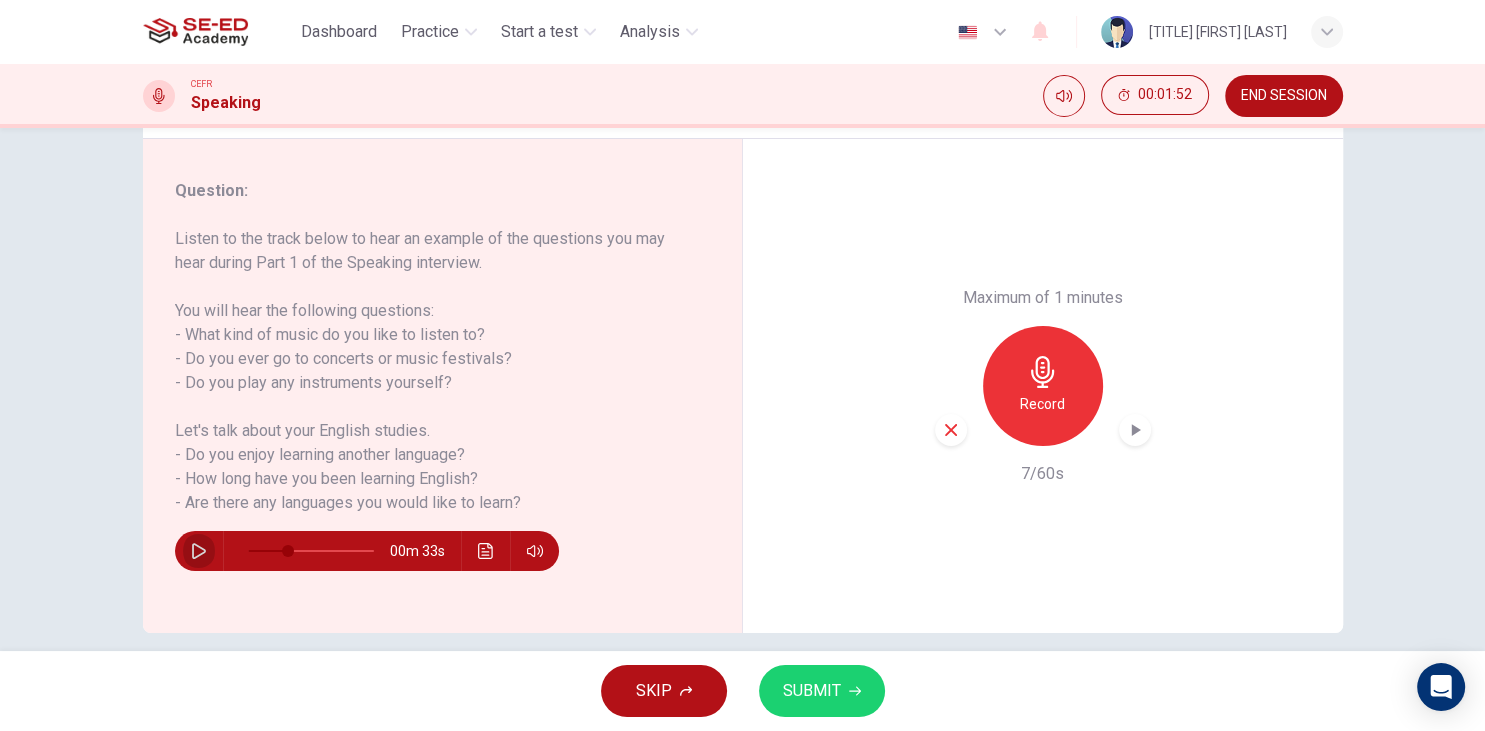 click at bounding box center (199, 551) 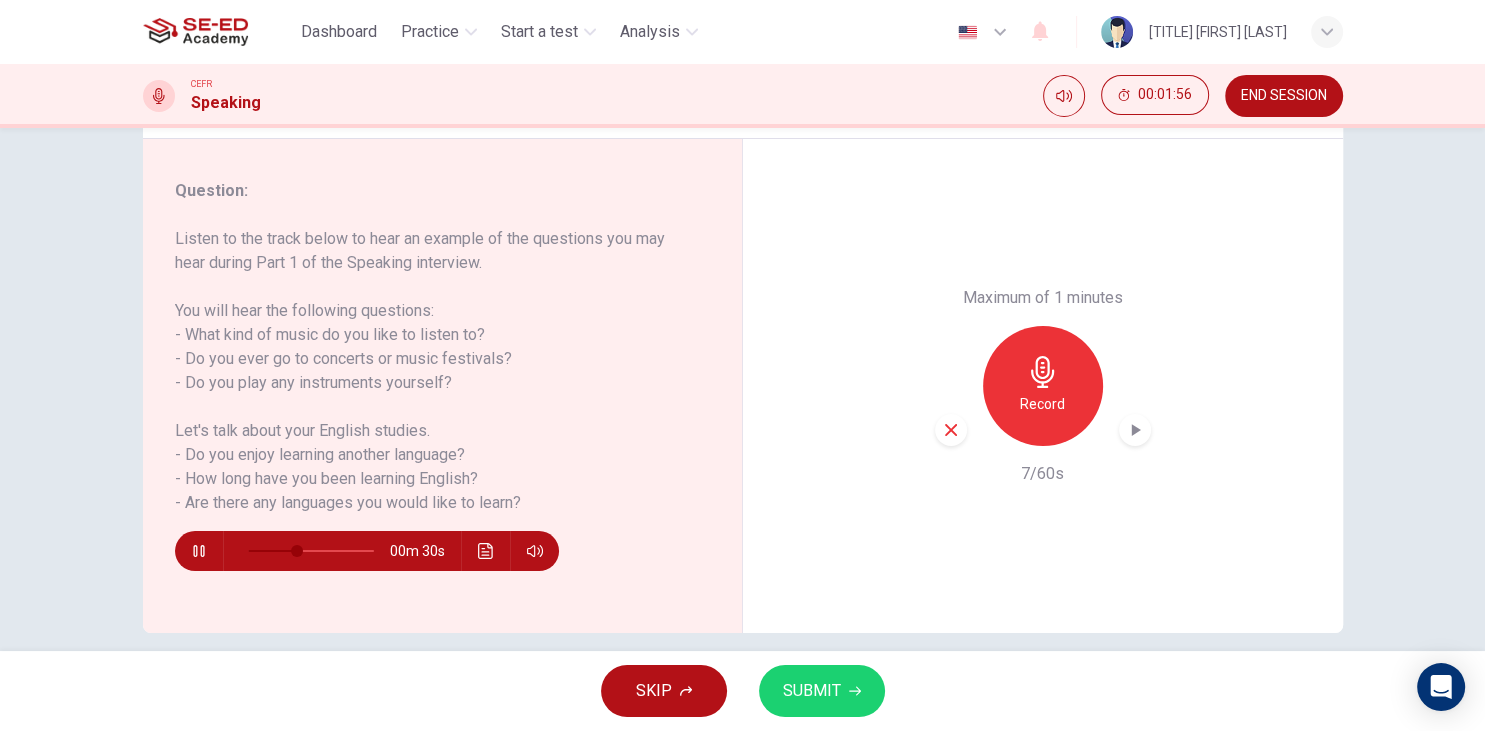 click 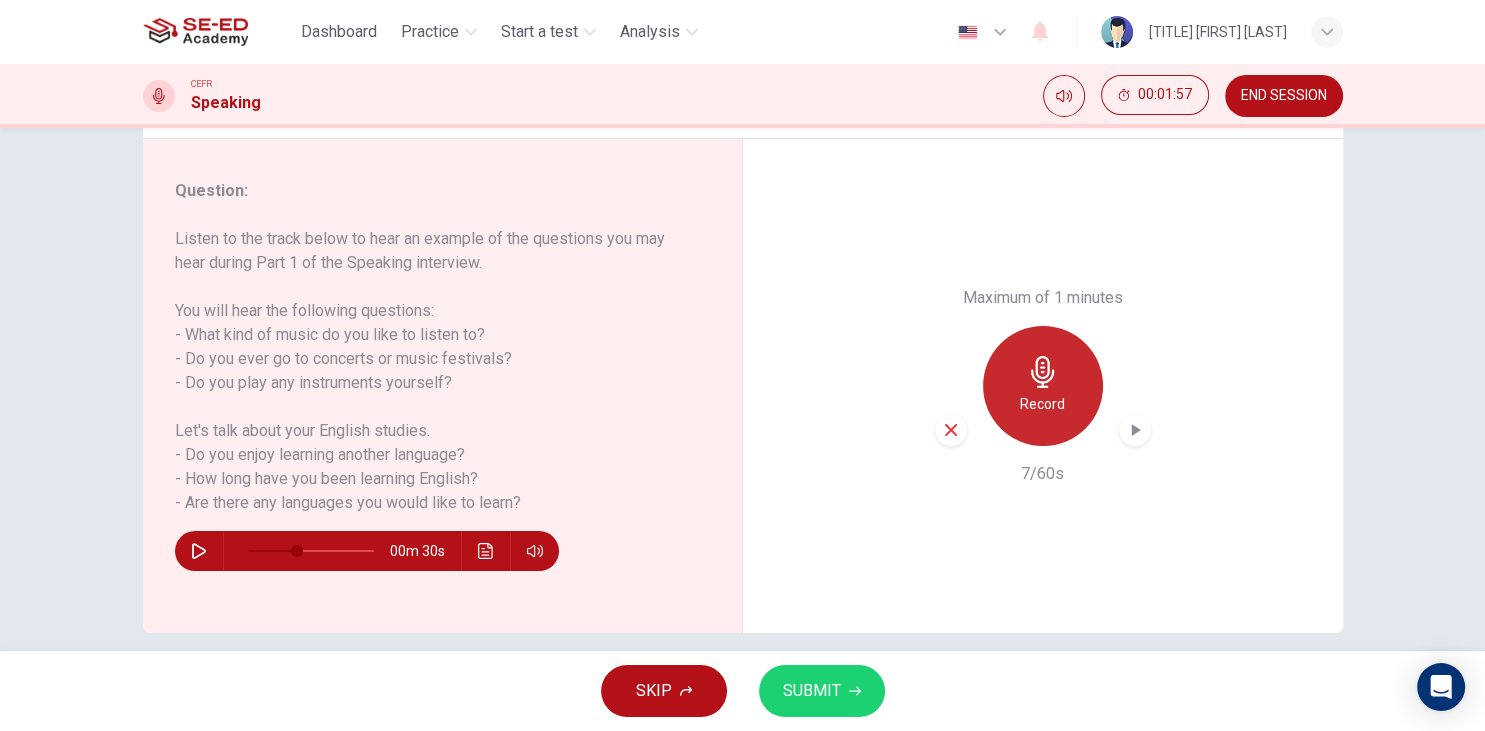 click on "Record" at bounding box center (1042, 404) 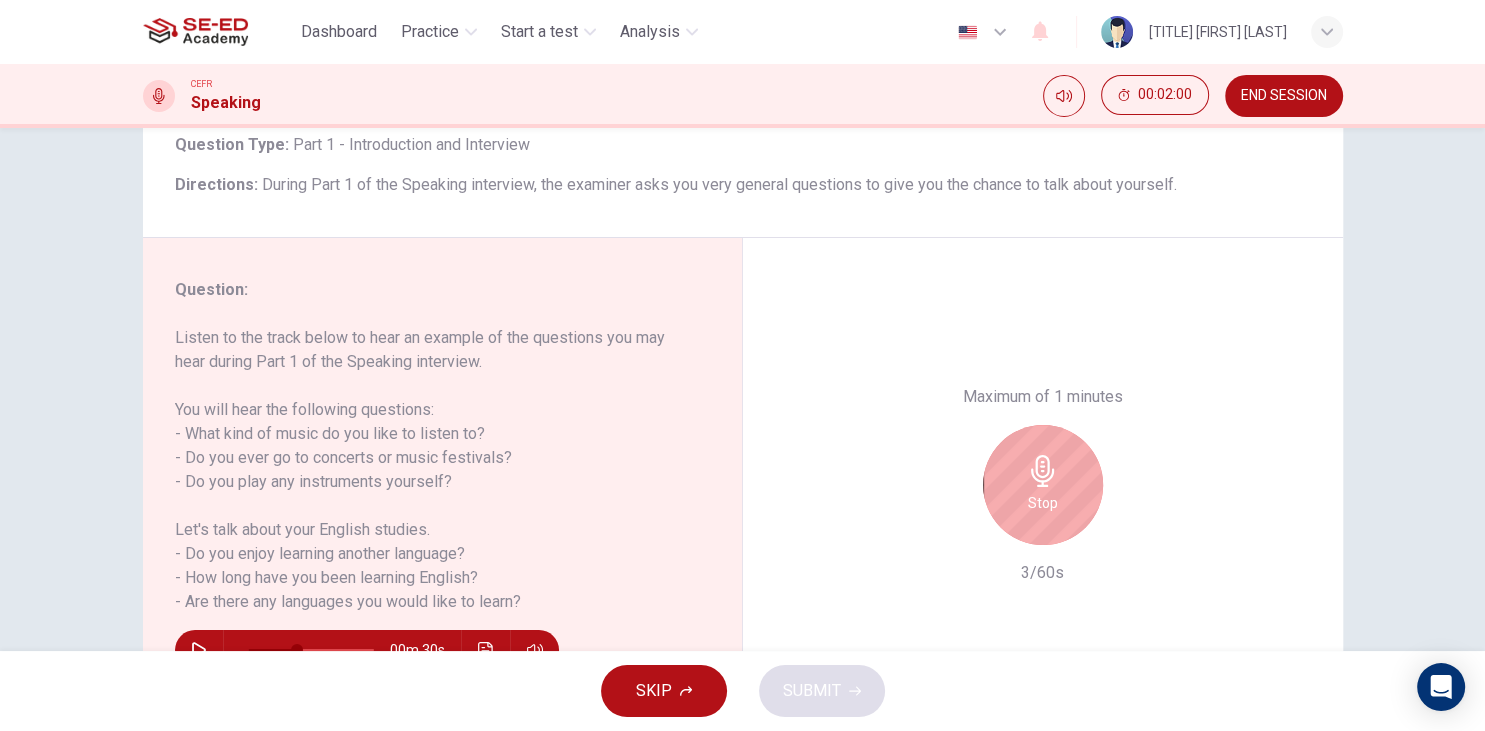 scroll, scrollTop: 115, scrollLeft: 0, axis: vertical 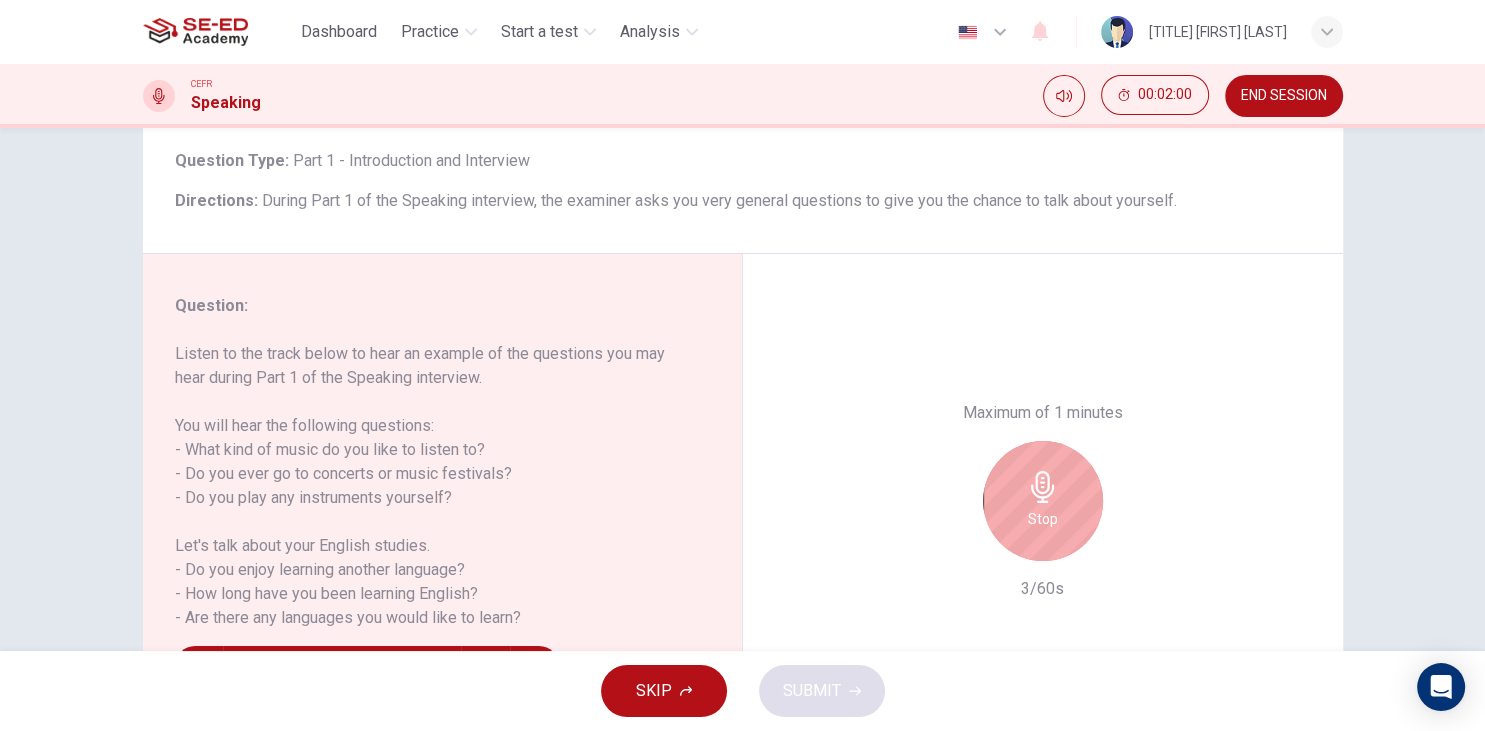 click on "Maximum of 1 minutes" at bounding box center [1043, 413] 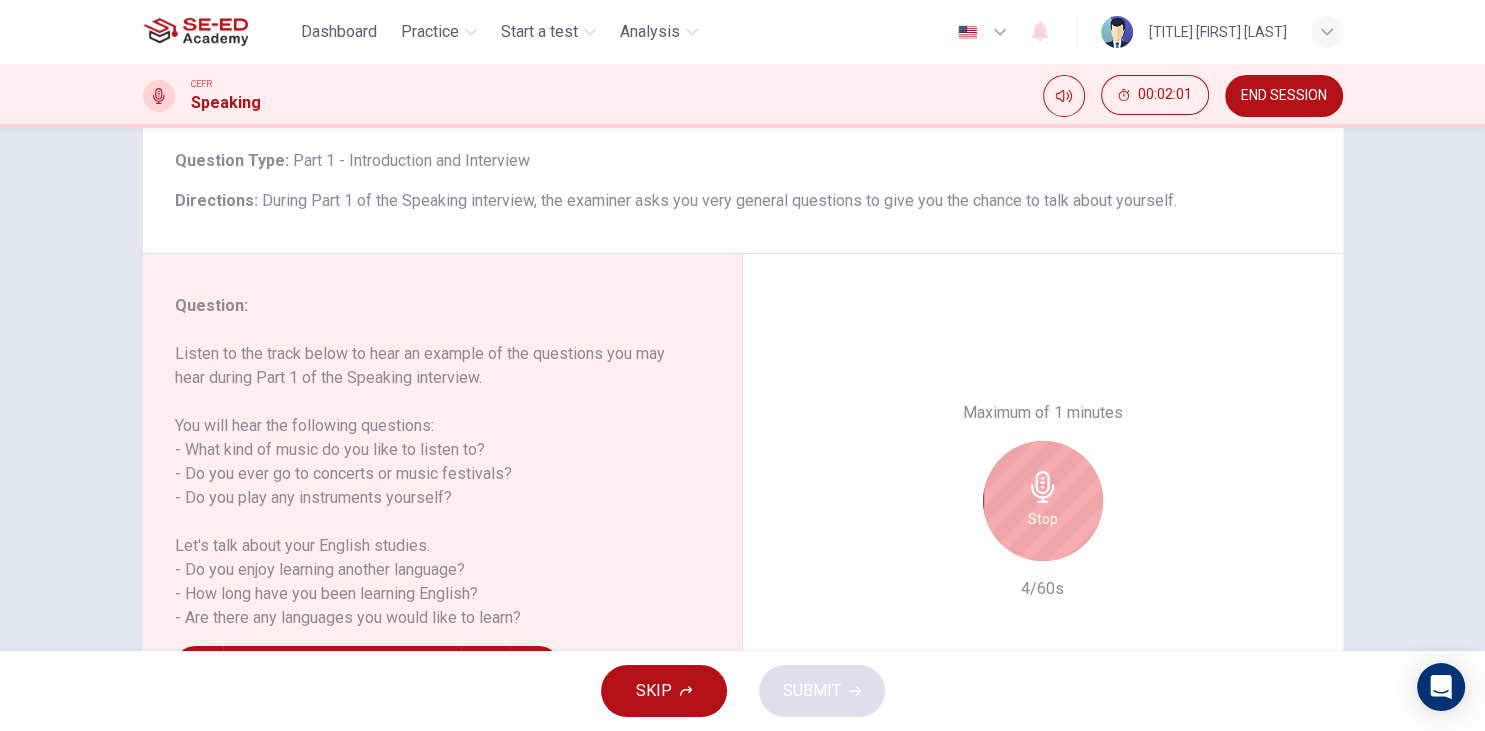 click 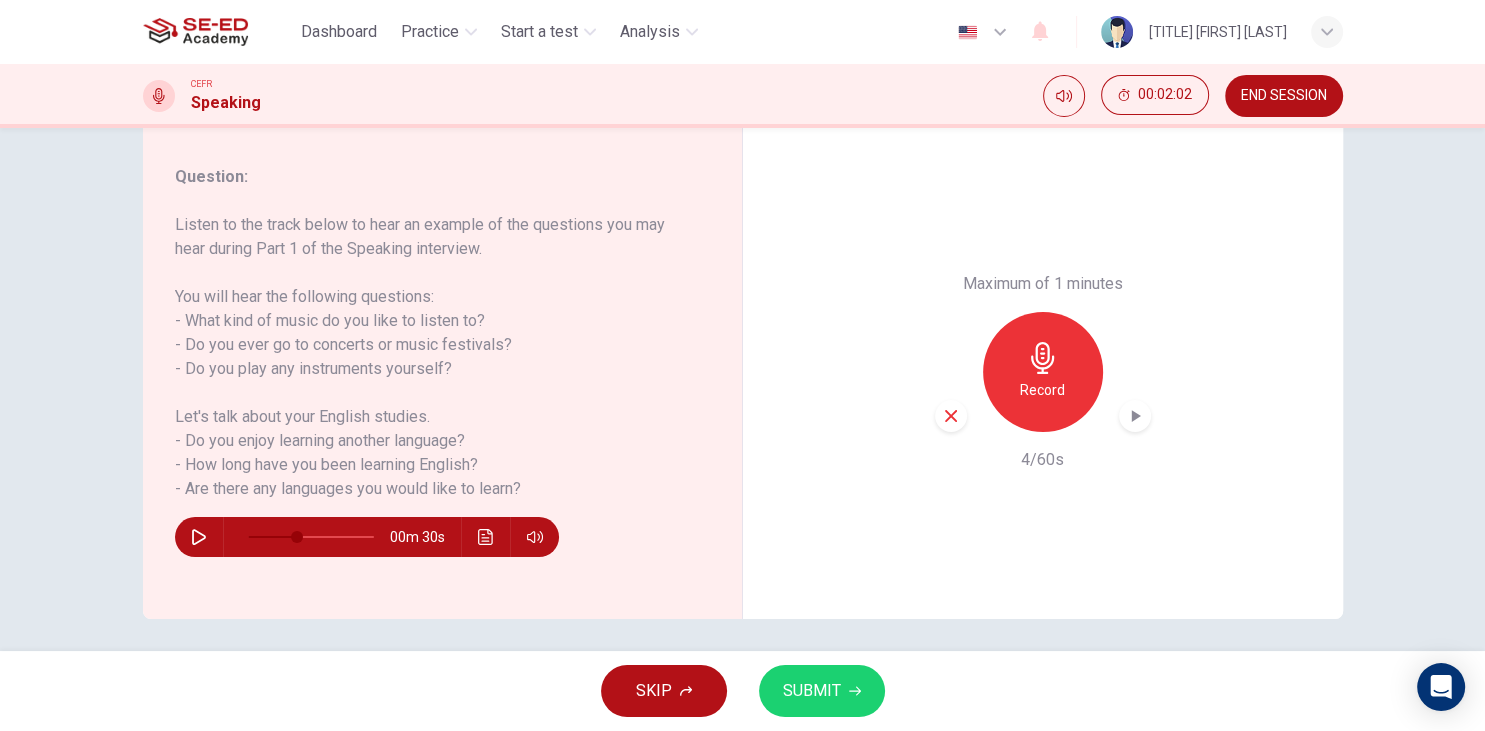 scroll, scrollTop: 252, scrollLeft: 0, axis: vertical 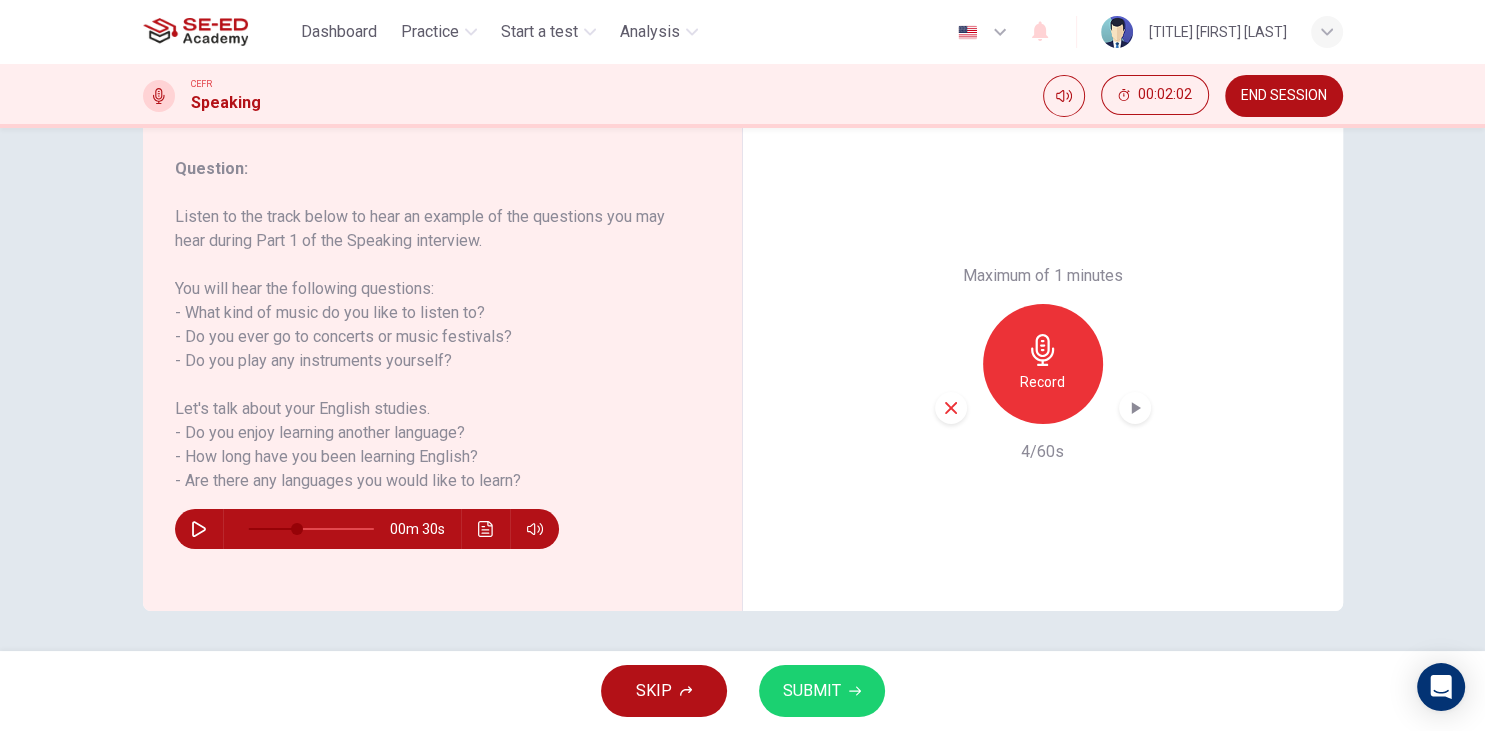 click 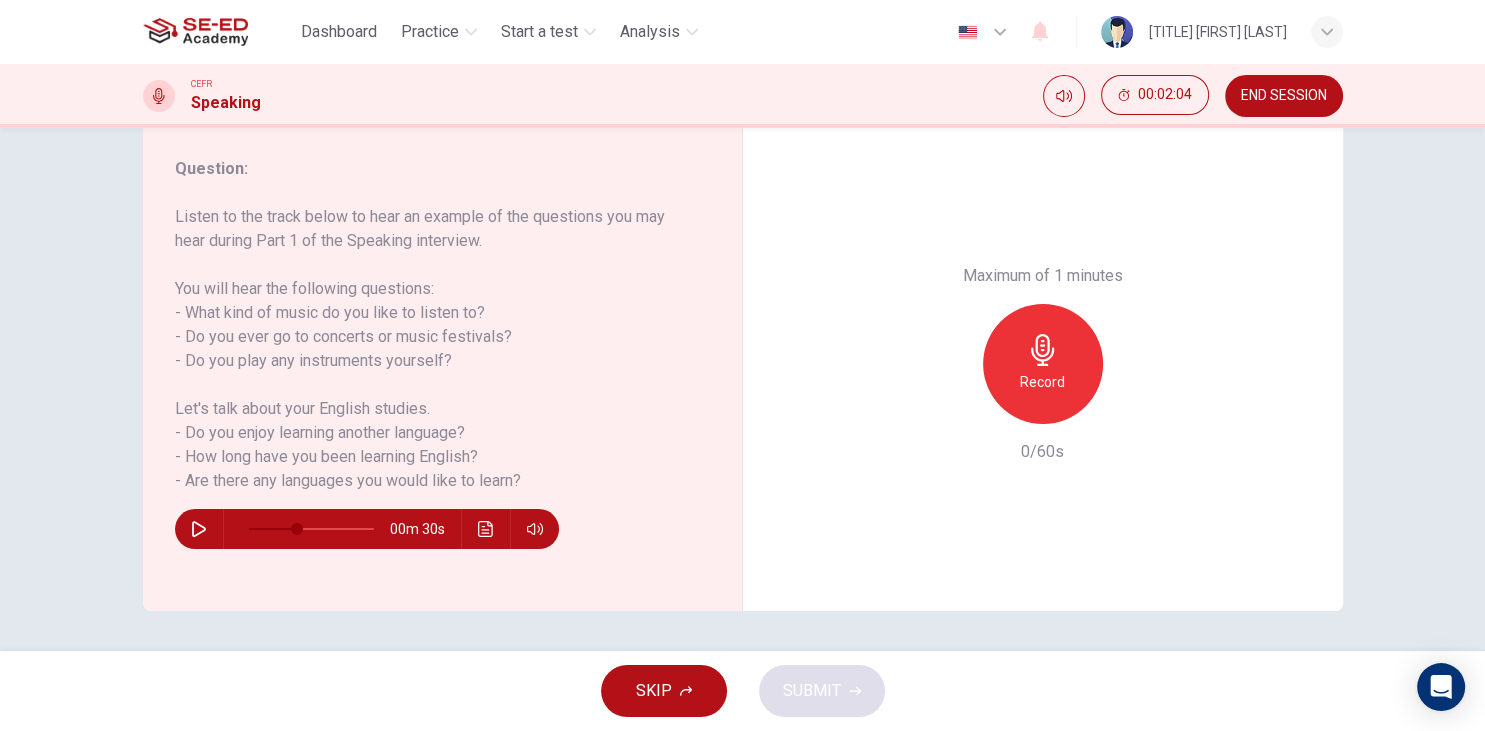 click 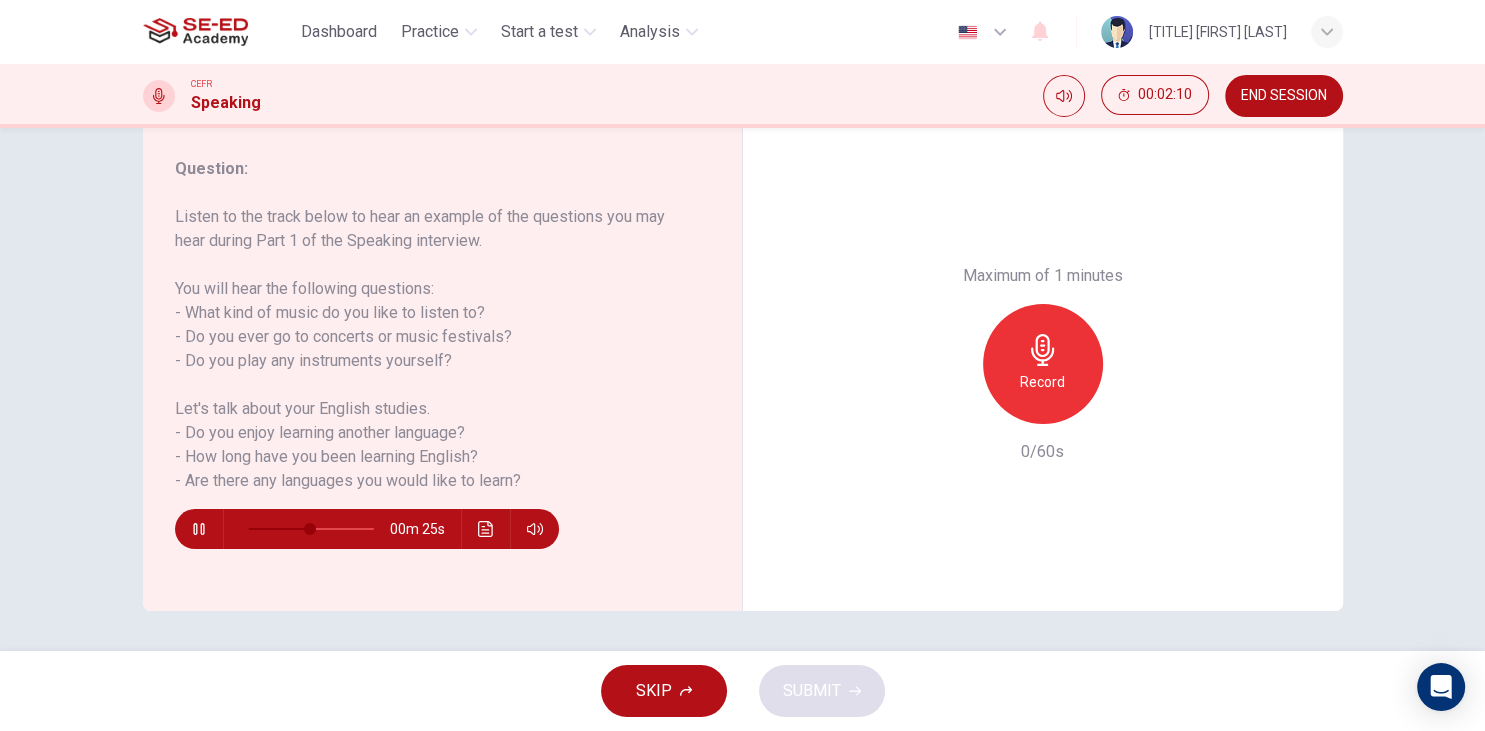 click 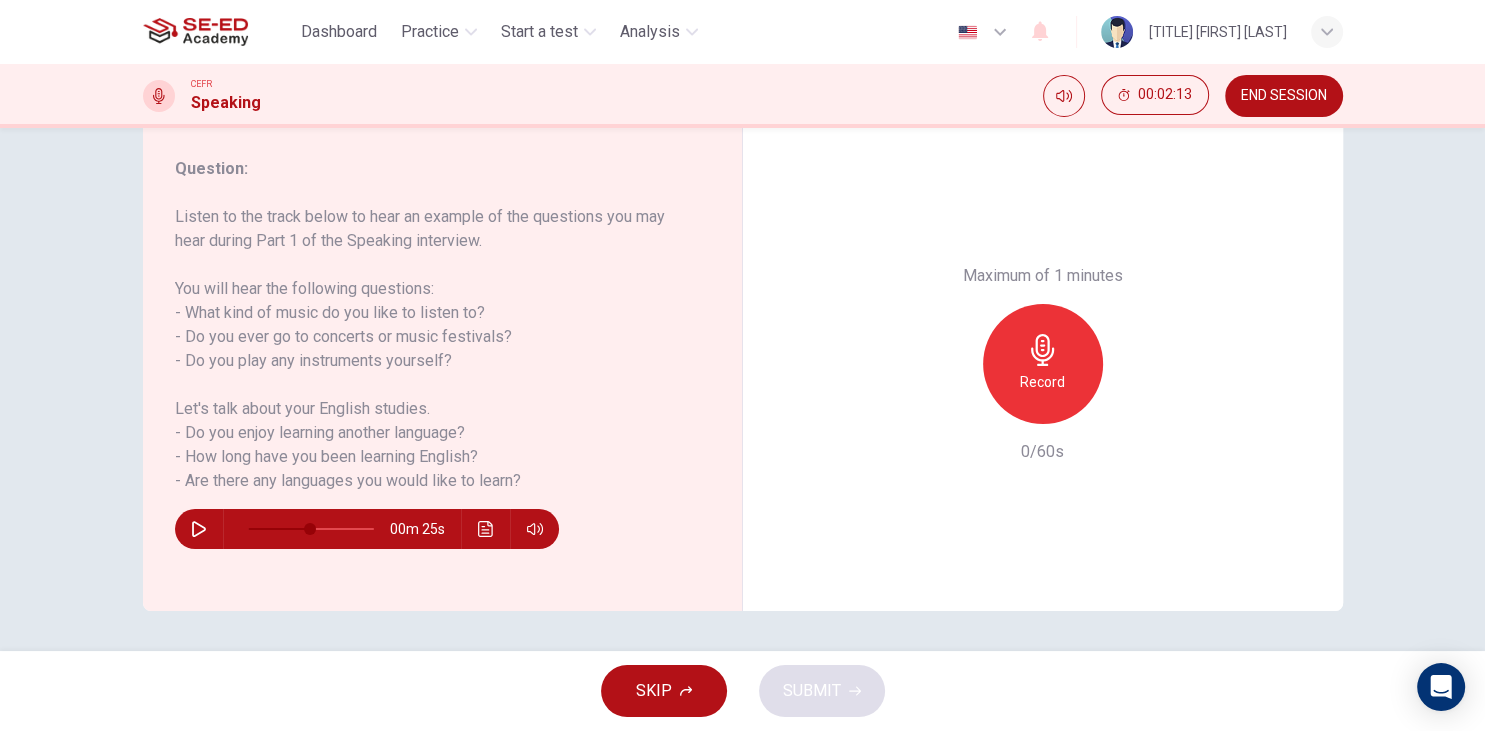 click 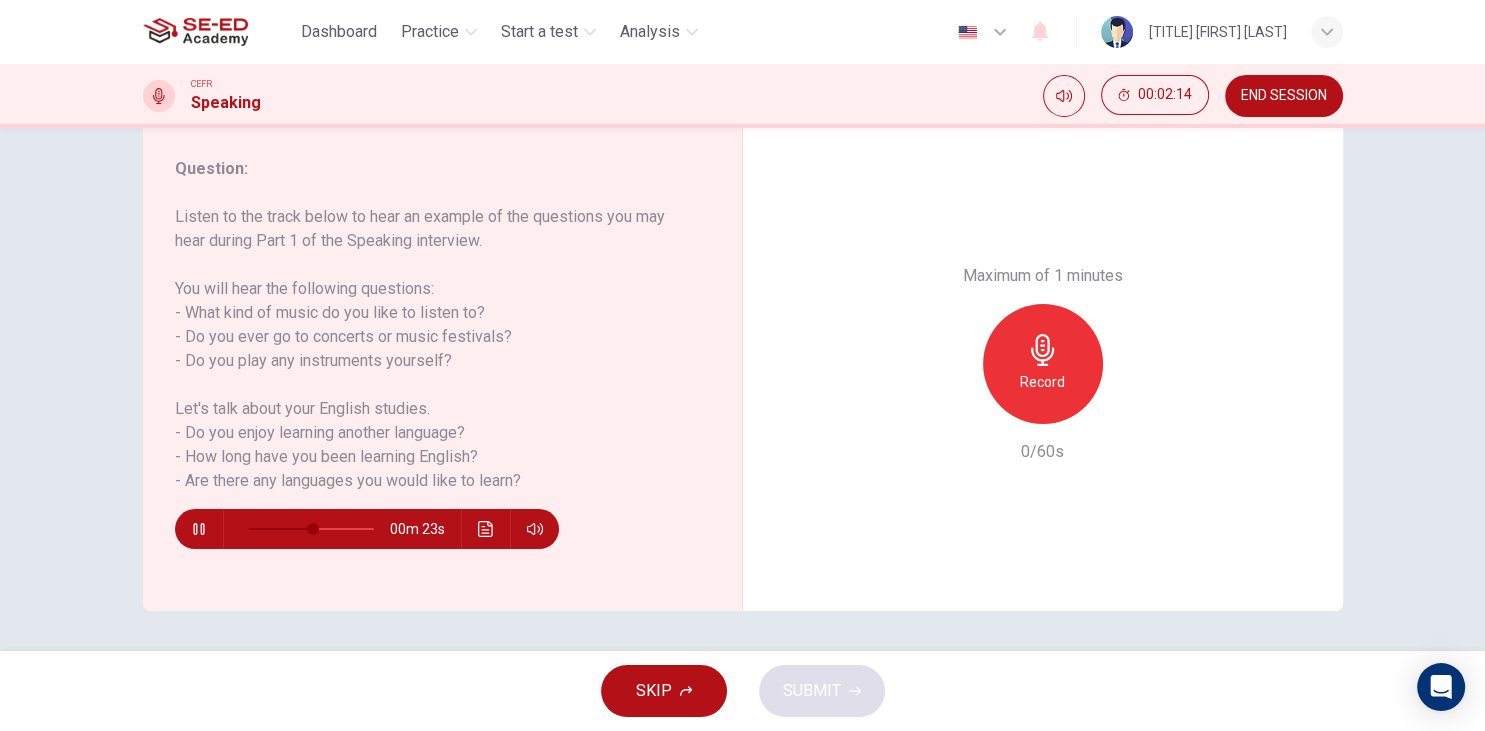 click at bounding box center (199, 529) 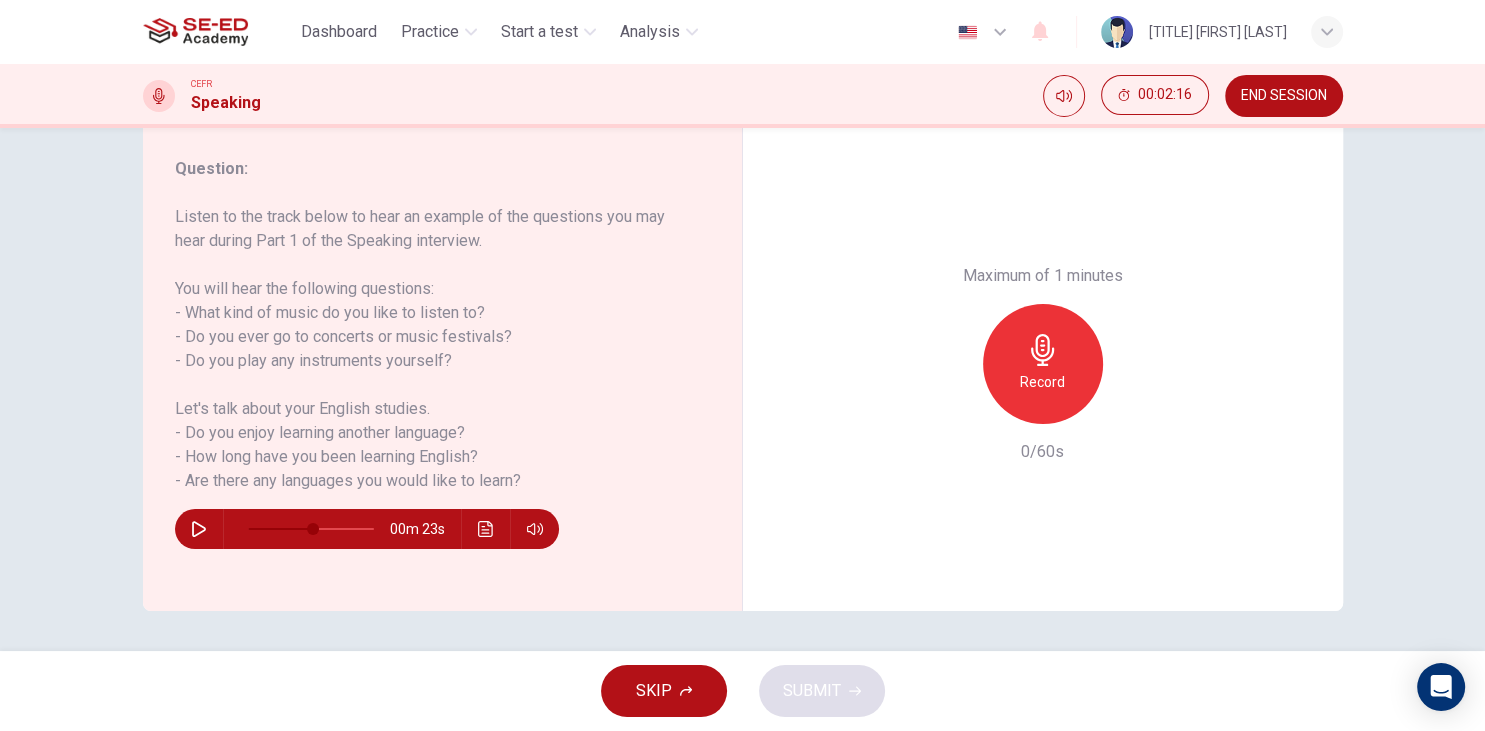 click on "Record" at bounding box center [1042, 382] 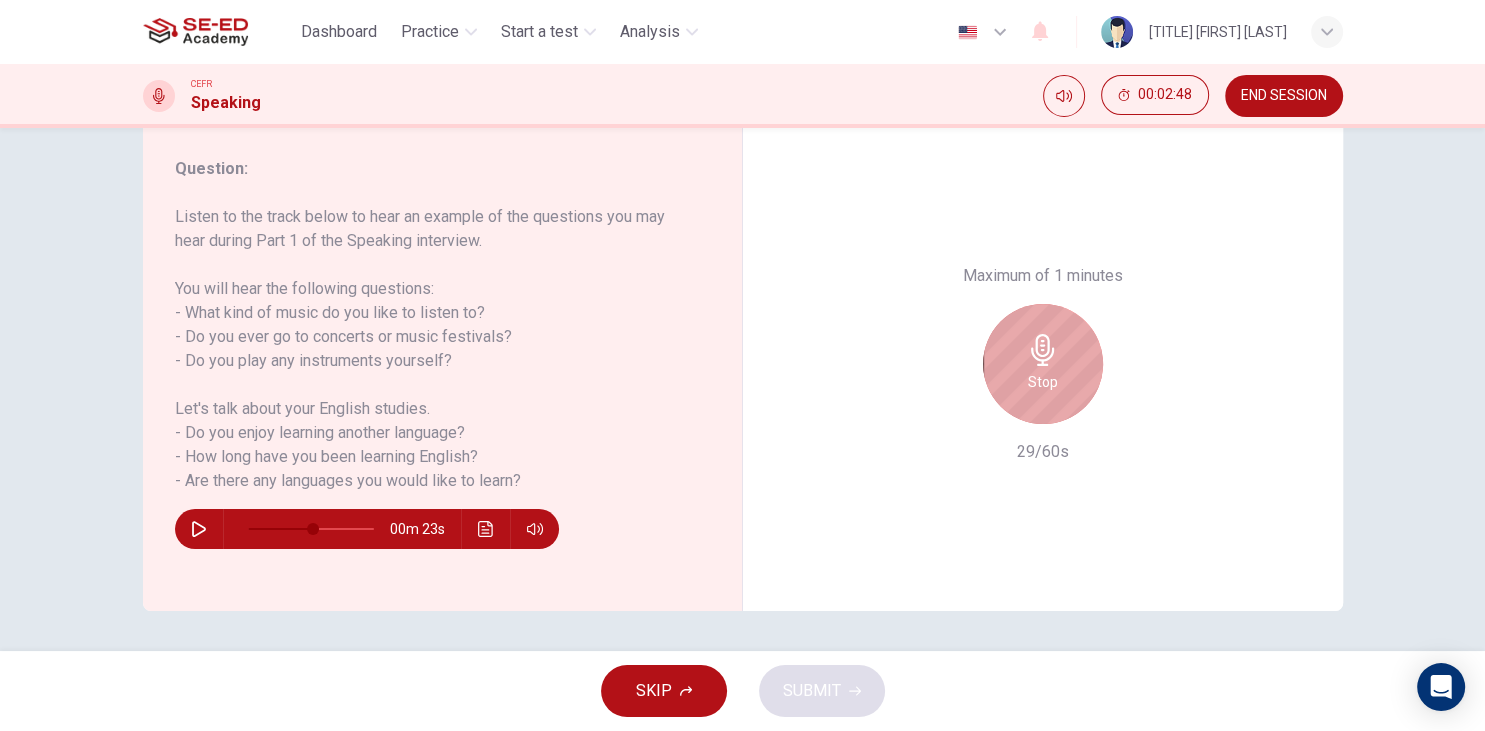 click on "Stop" at bounding box center [1043, 382] 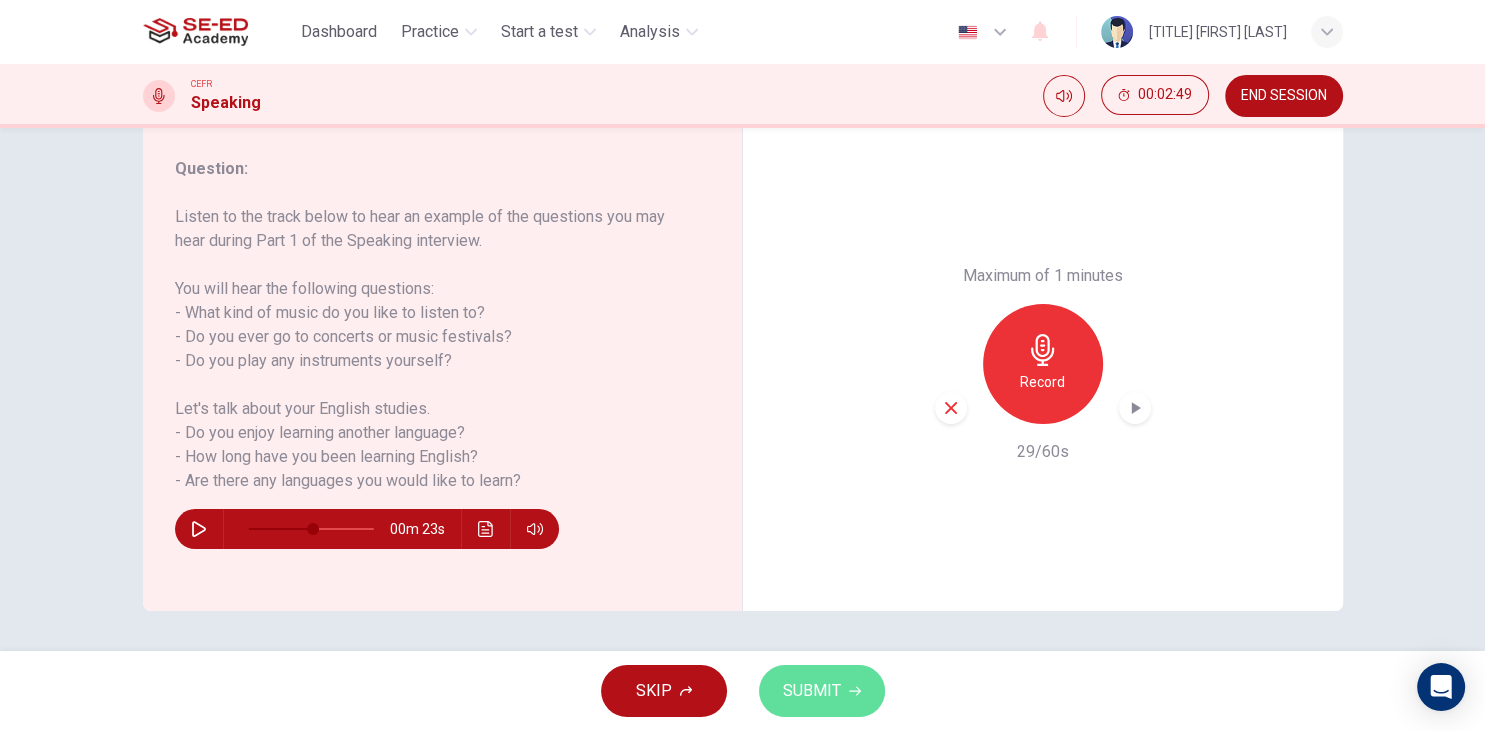 click on "SUBMIT" at bounding box center [822, 691] 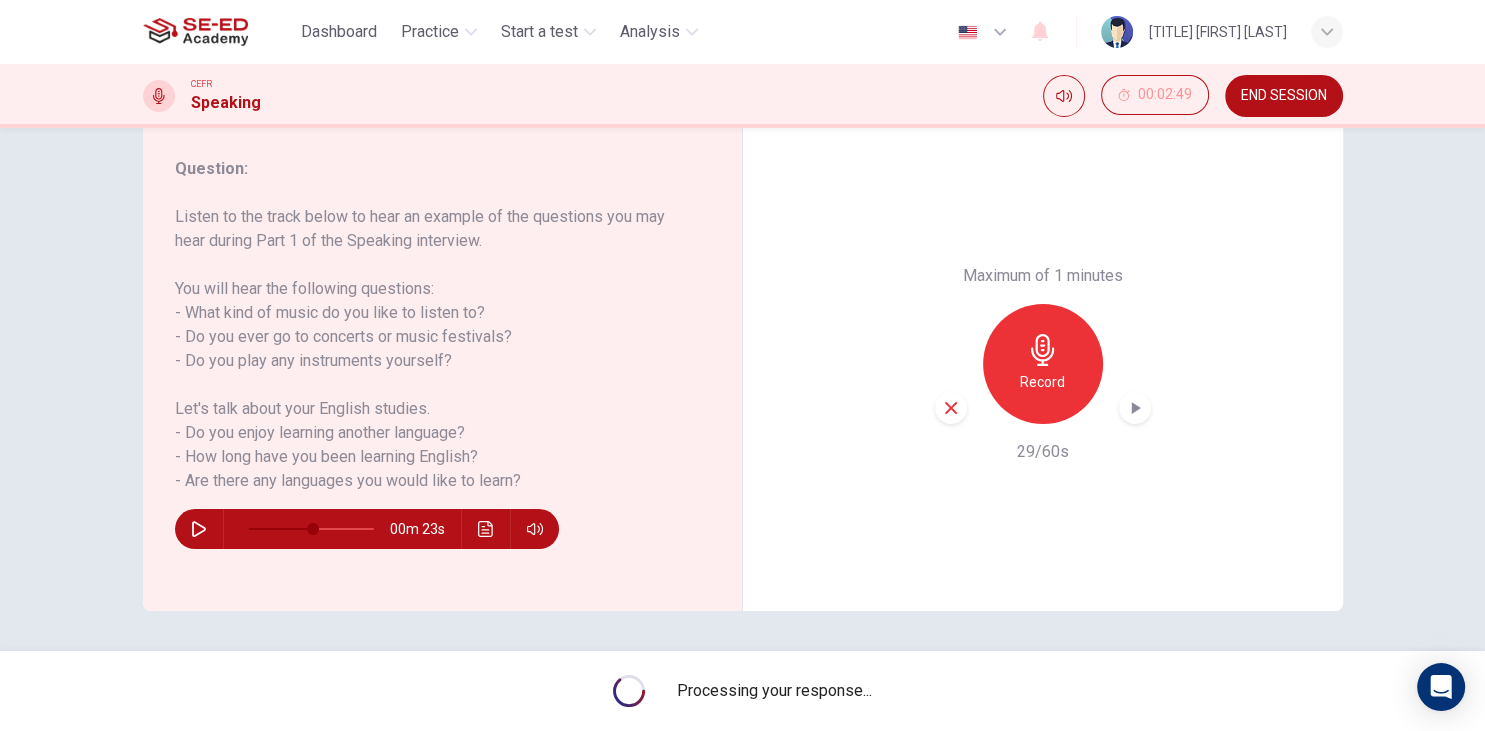 type on "0" 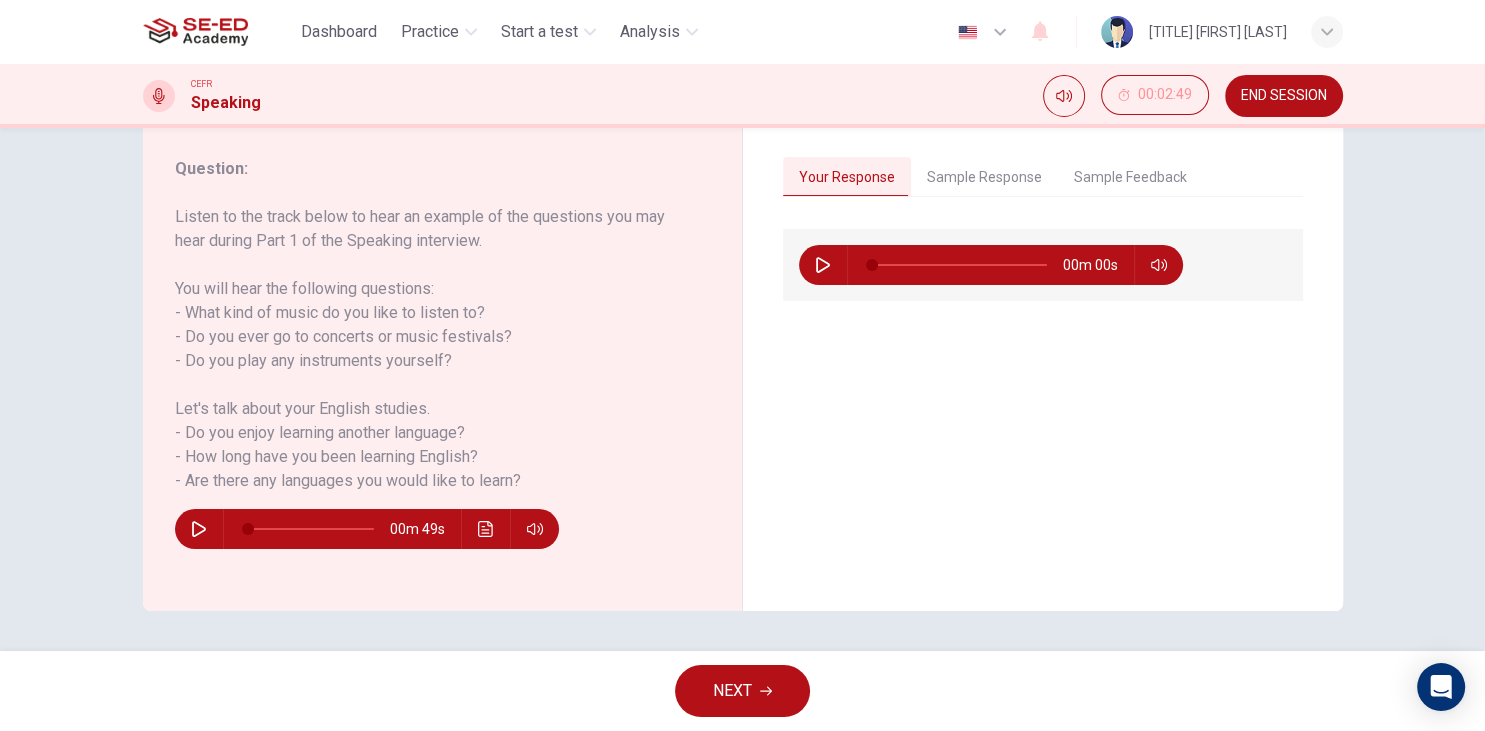 click at bounding box center (823, 265) 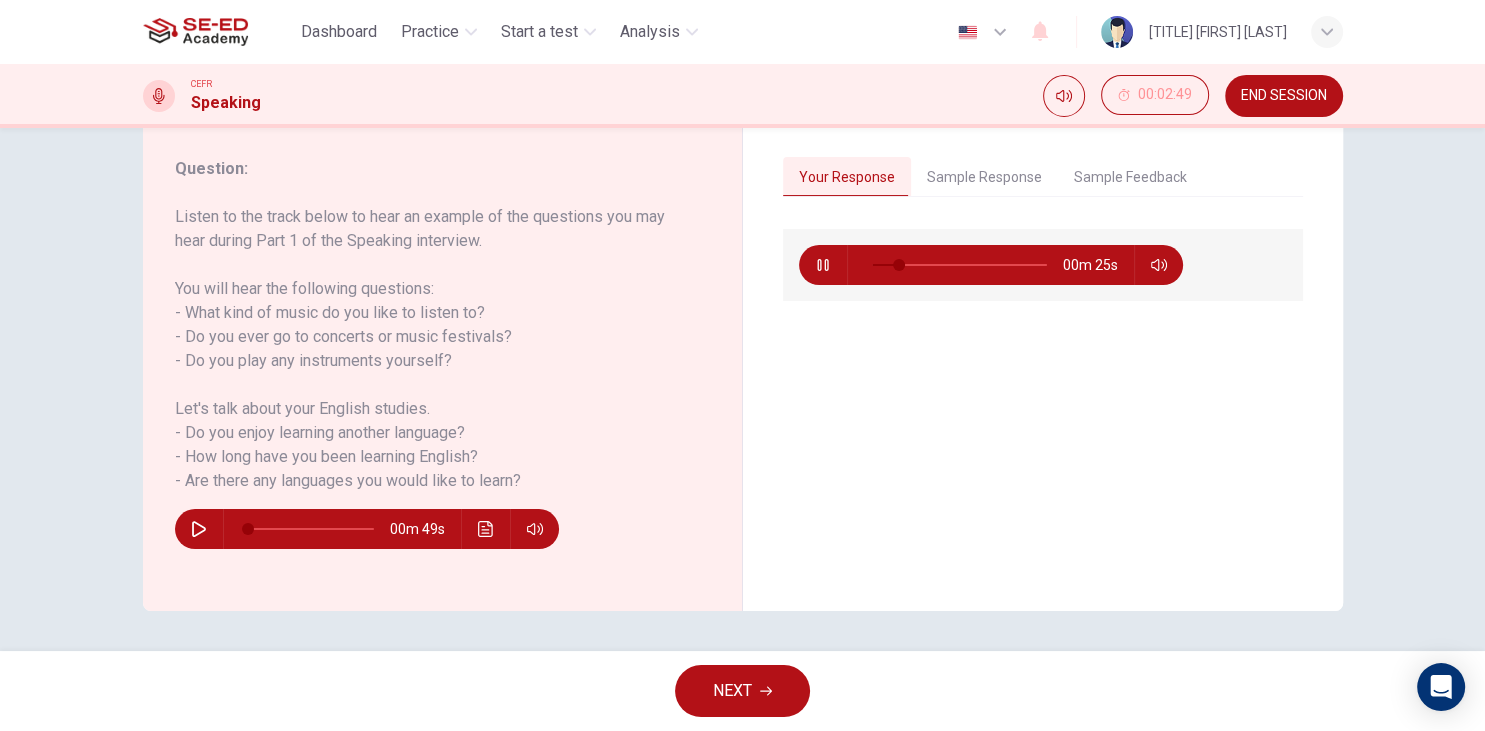 click on "Sample Response" at bounding box center [984, 178] 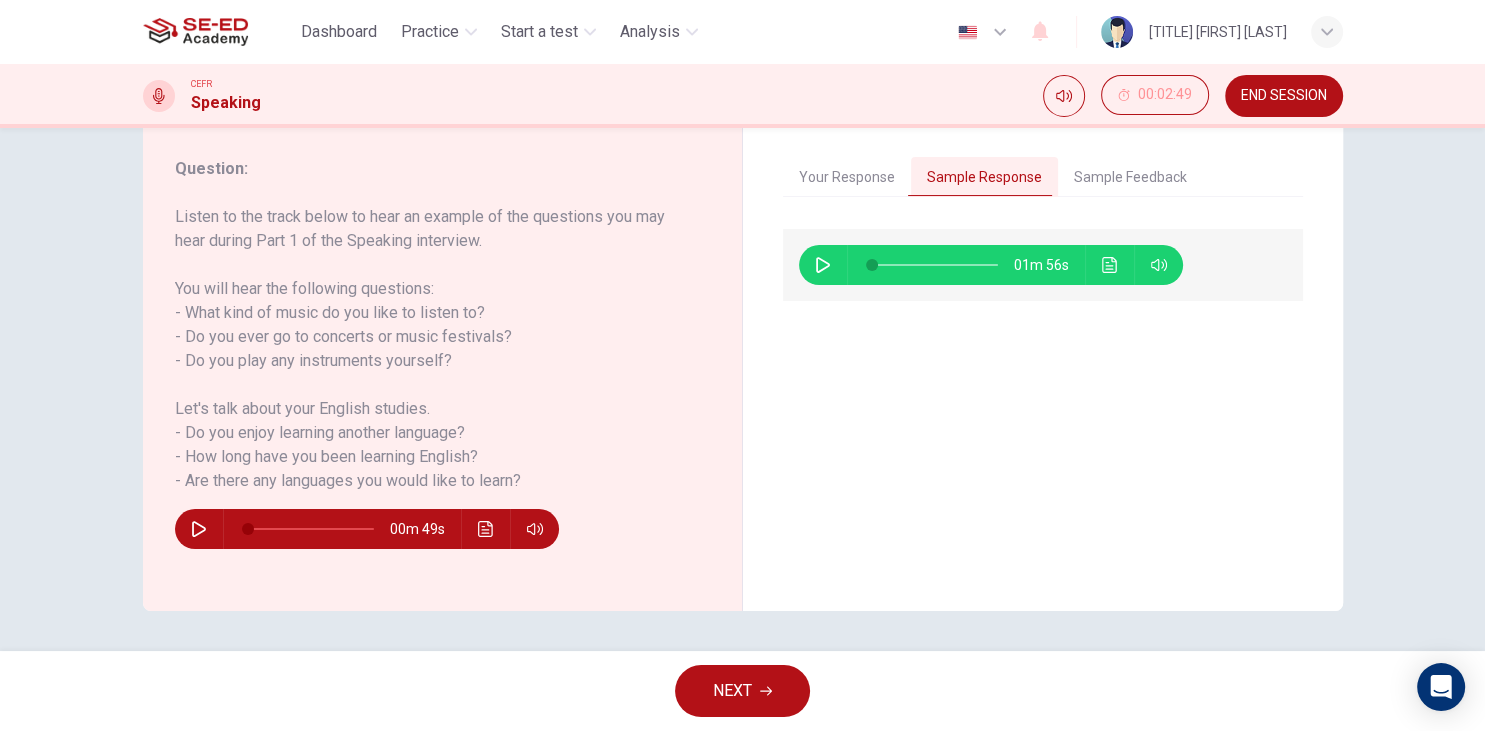 click at bounding box center [823, 265] 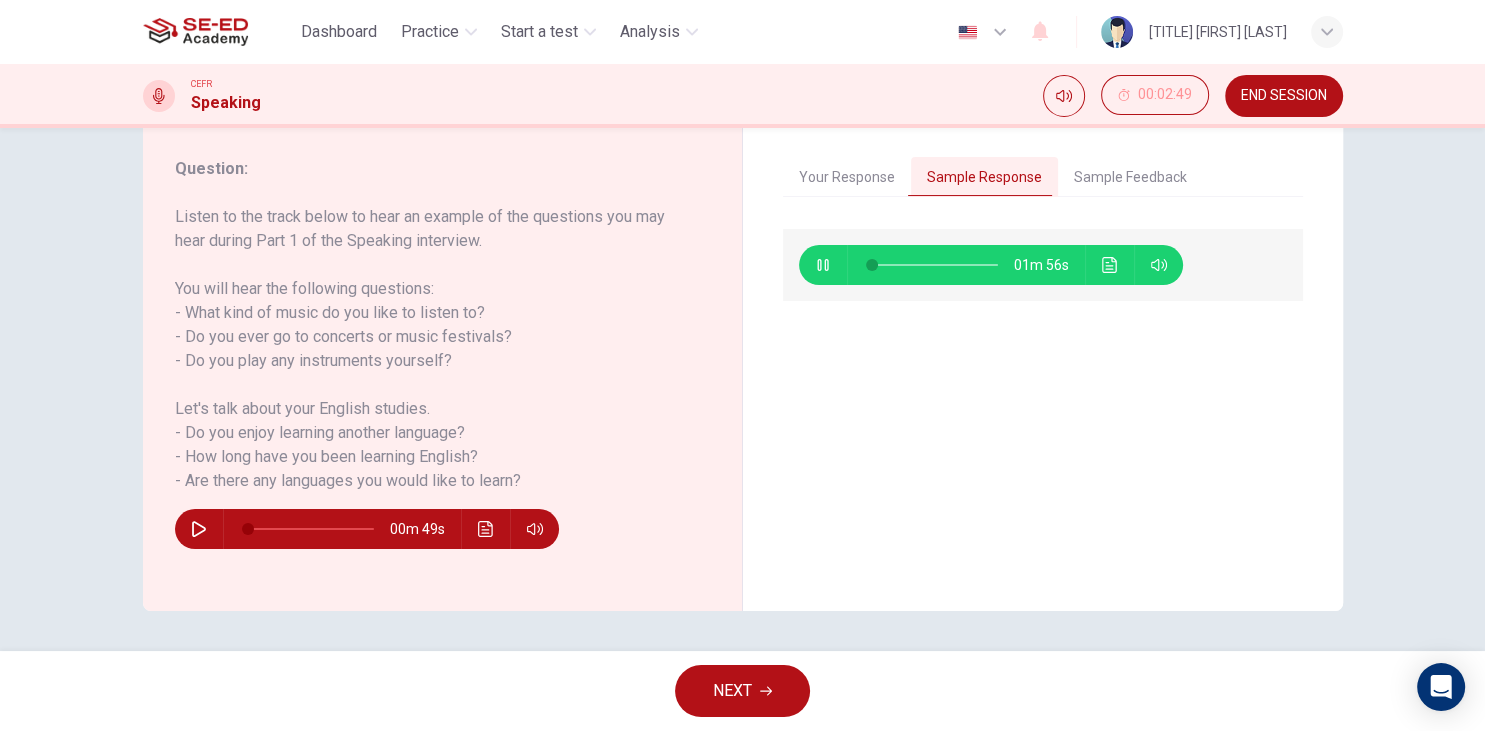 type on "26" 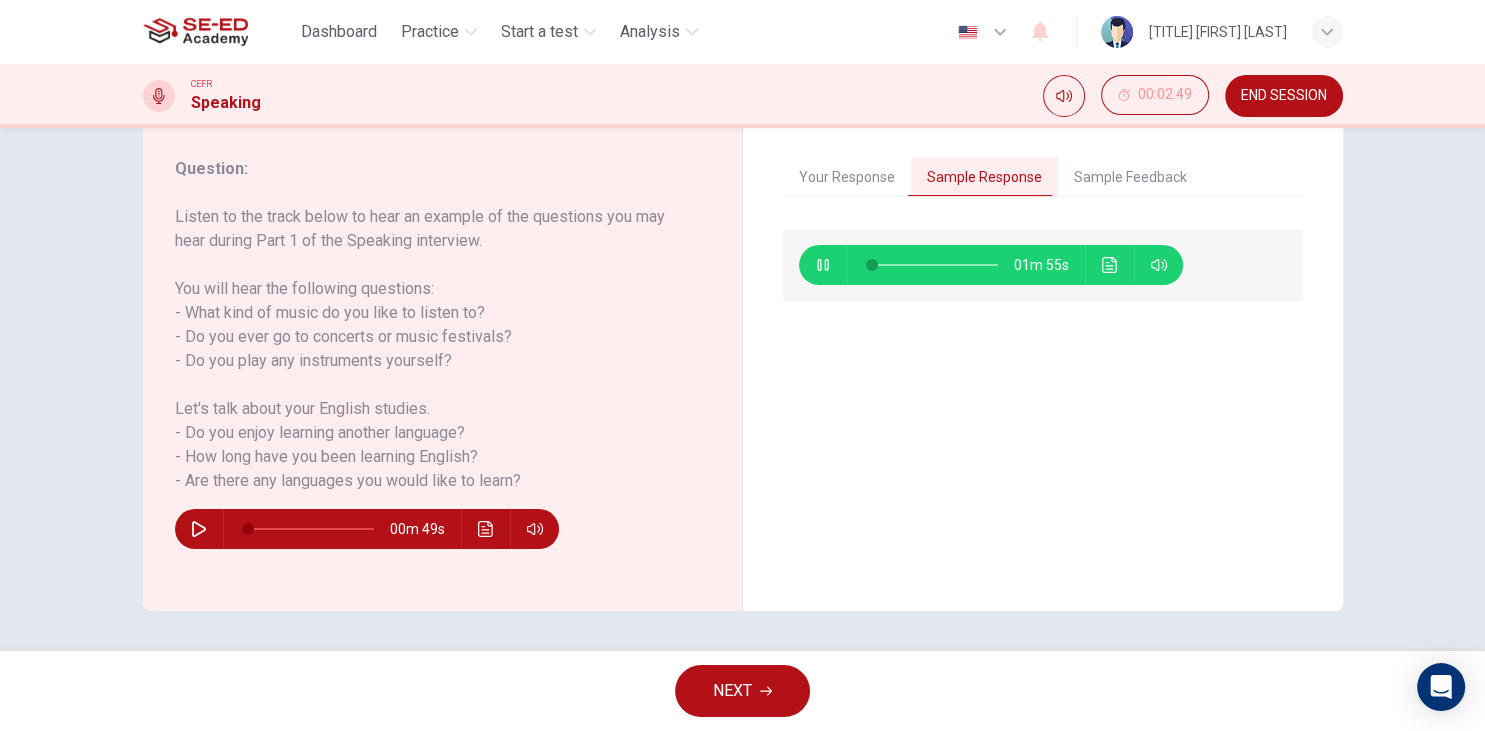 click on "Your Response" at bounding box center [847, 178] 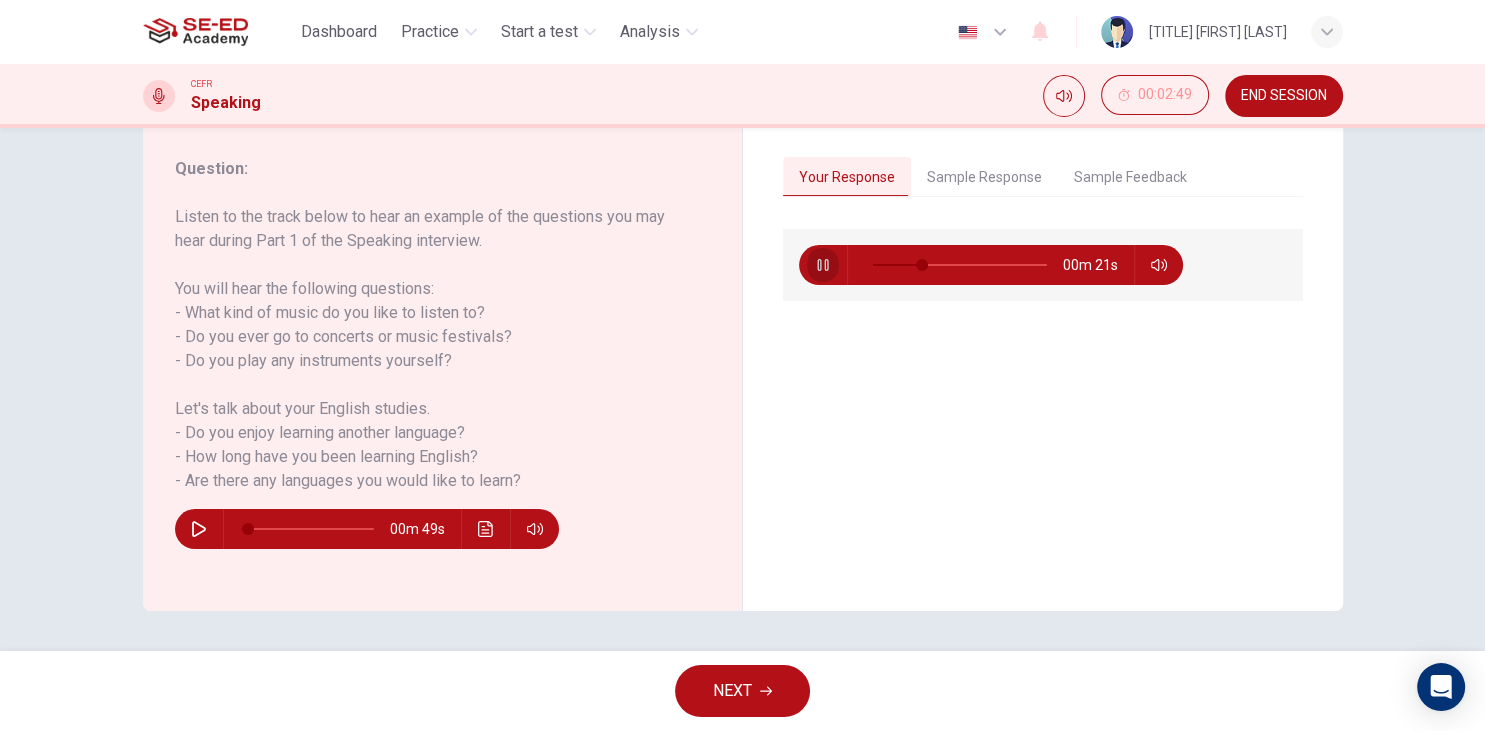 click at bounding box center [823, 265] 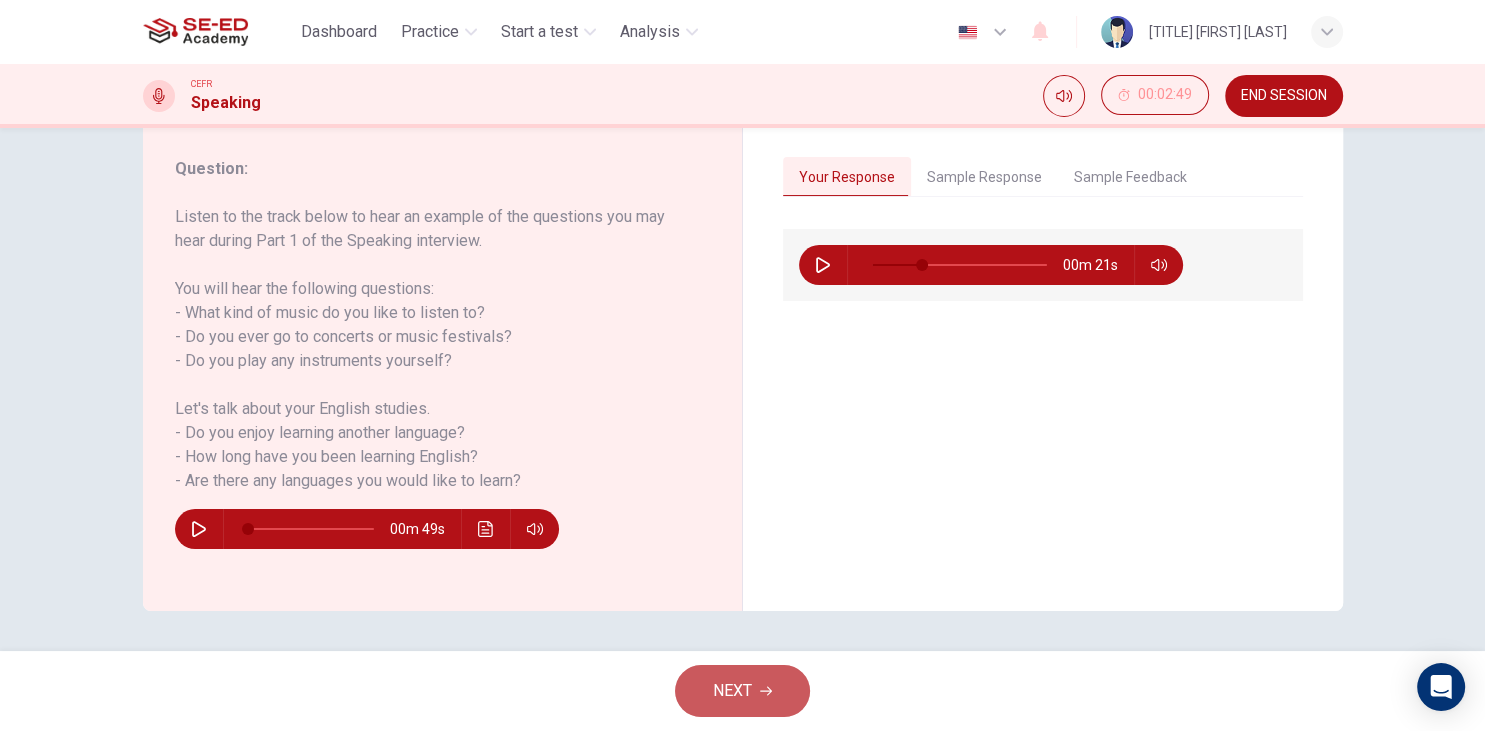 click on "NEXT" at bounding box center [742, 691] 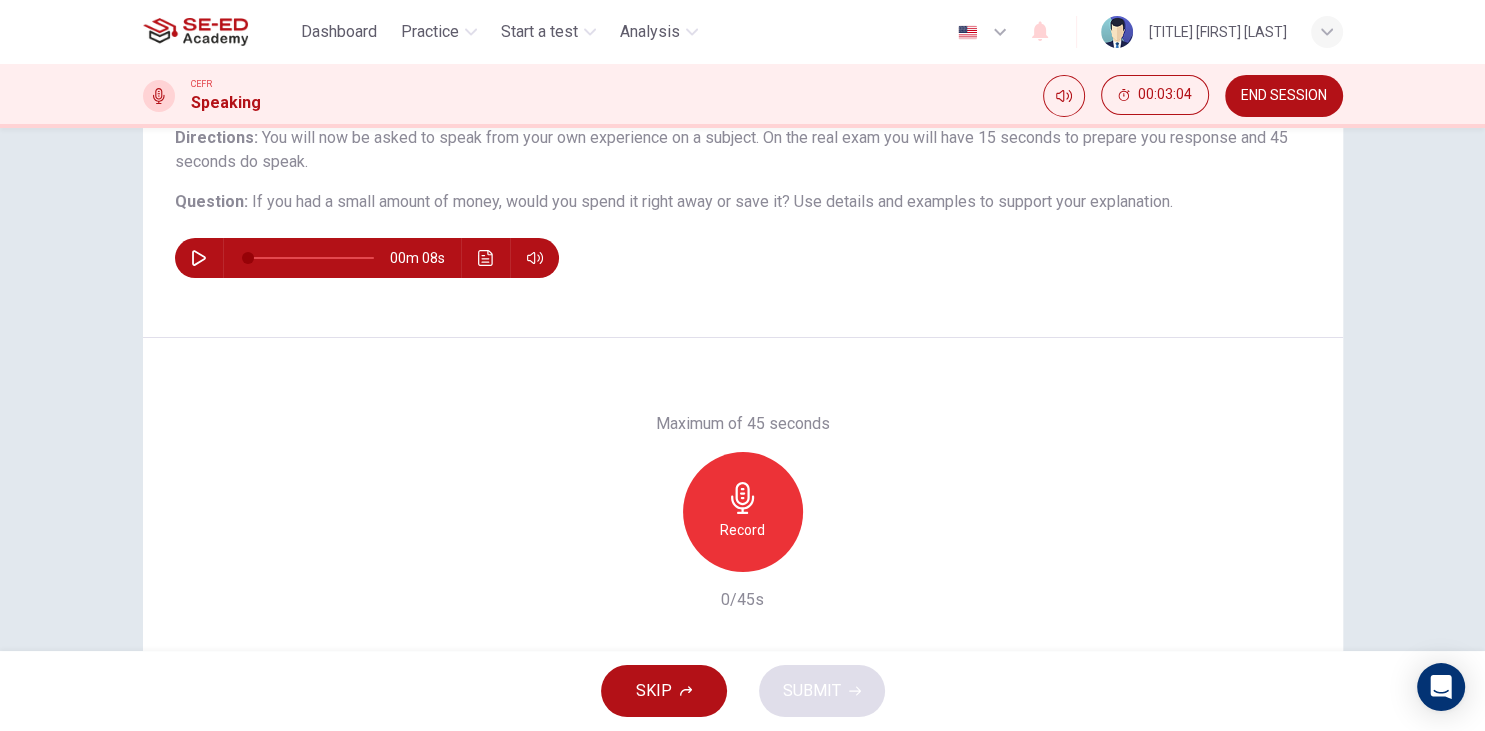 scroll, scrollTop: 136, scrollLeft: 0, axis: vertical 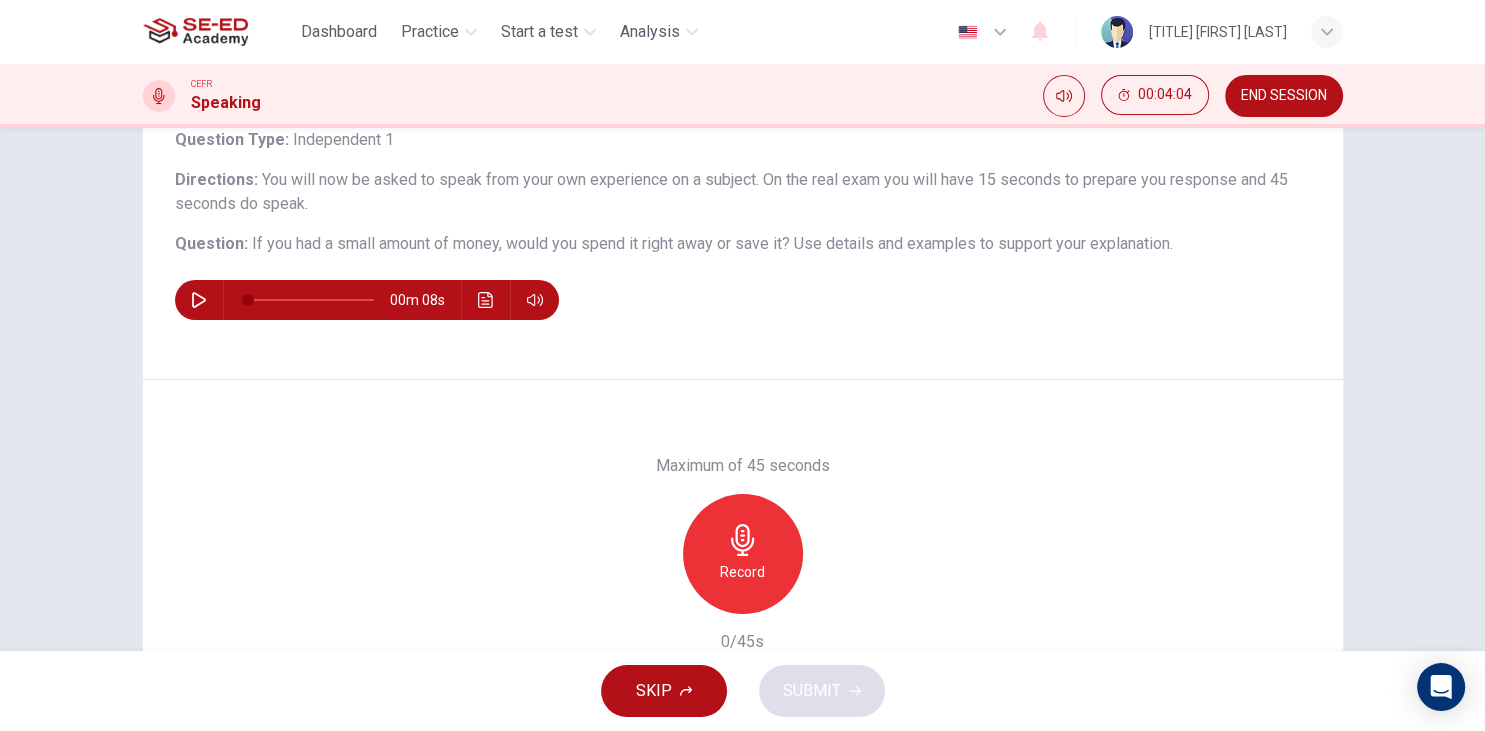 click on "Record" at bounding box center (743, 554) 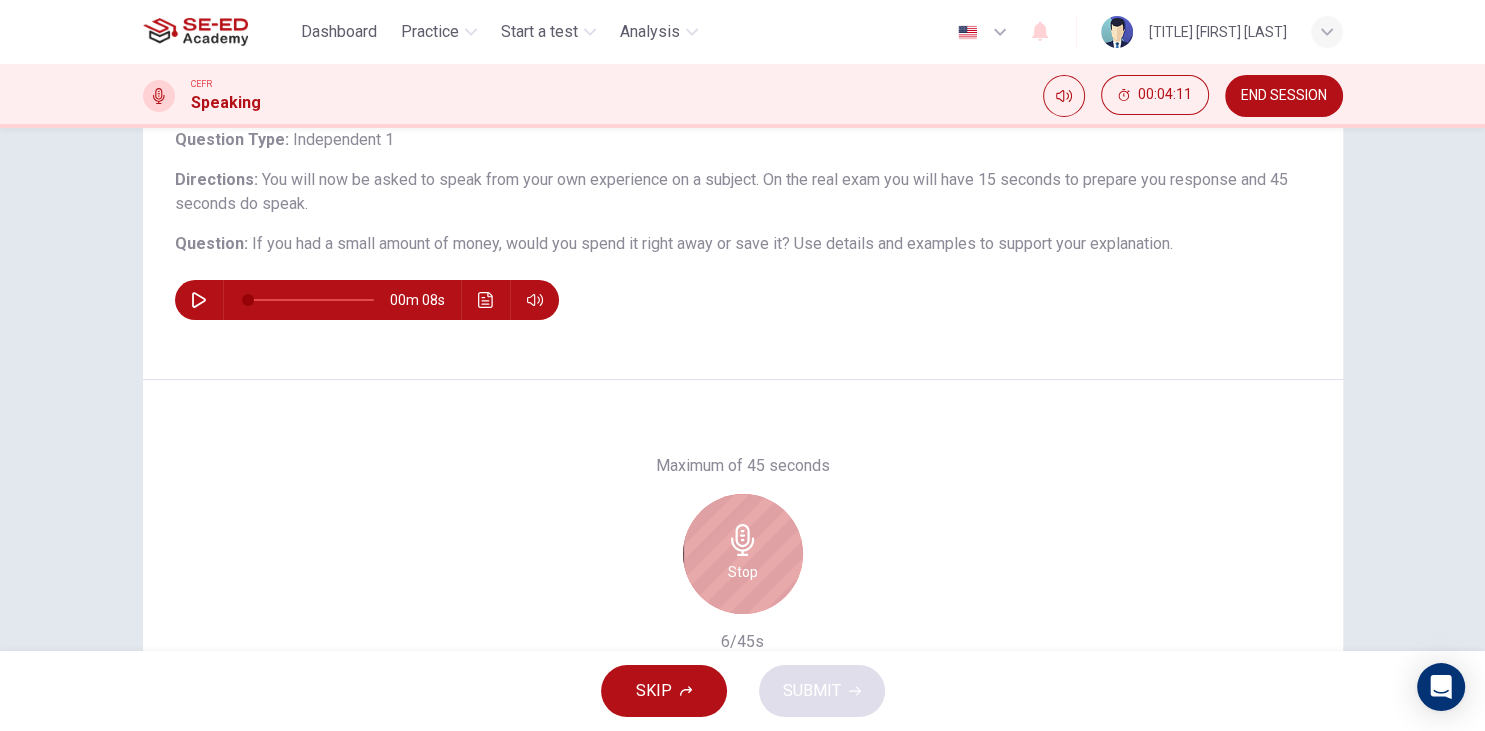 click on "Stop" at bounding box center (743, 554) 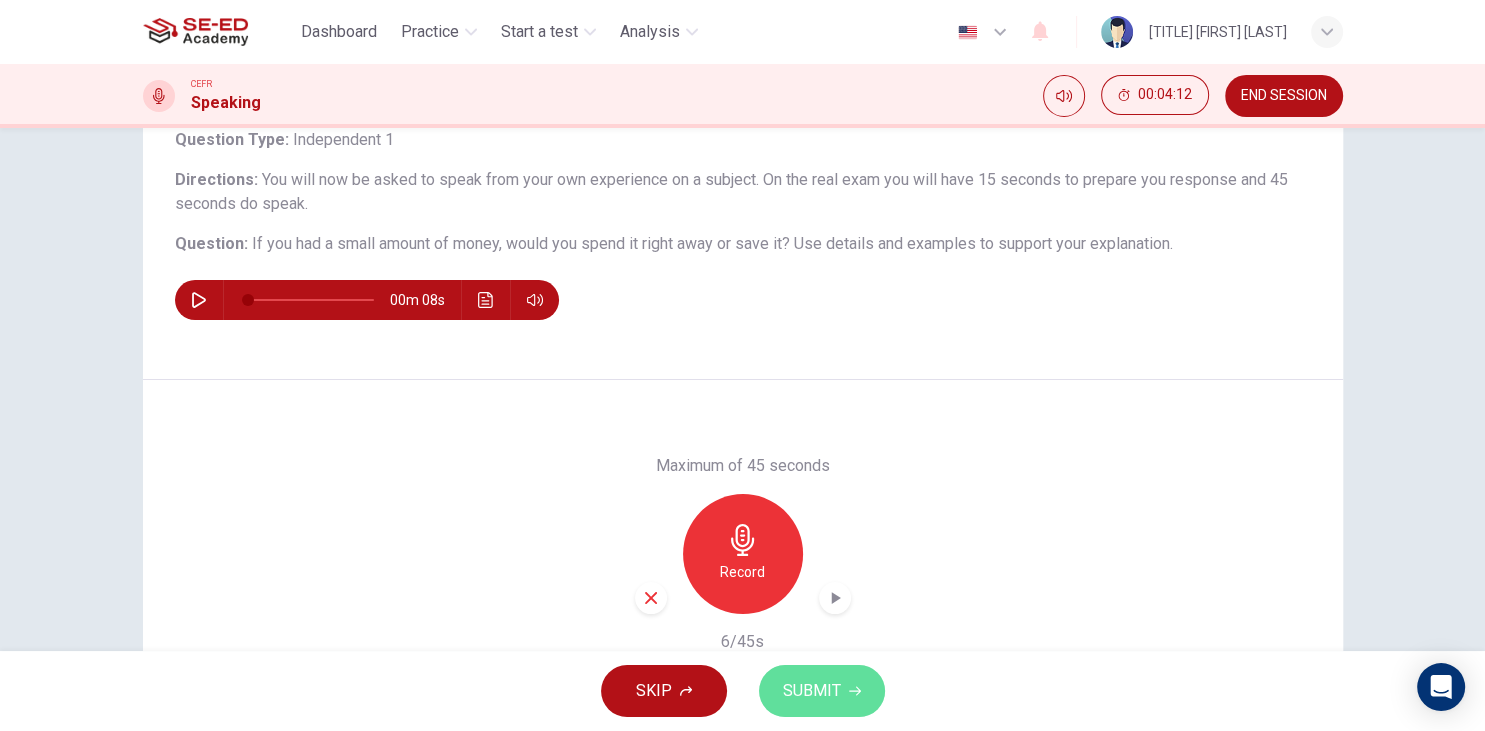 click on "SUBMIT" at bounding box center [812, 691] 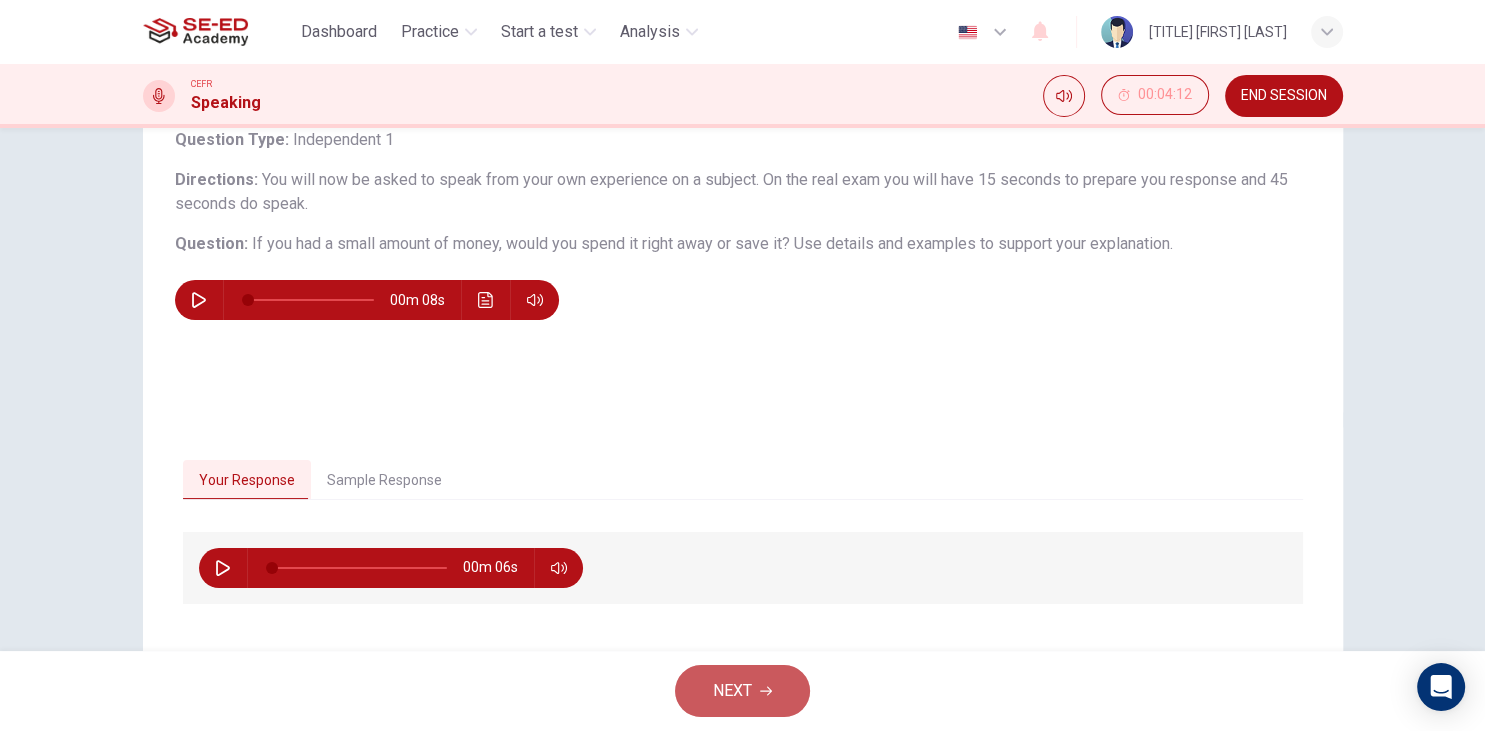 click on "NEXT" at bounding box center (732, 691) 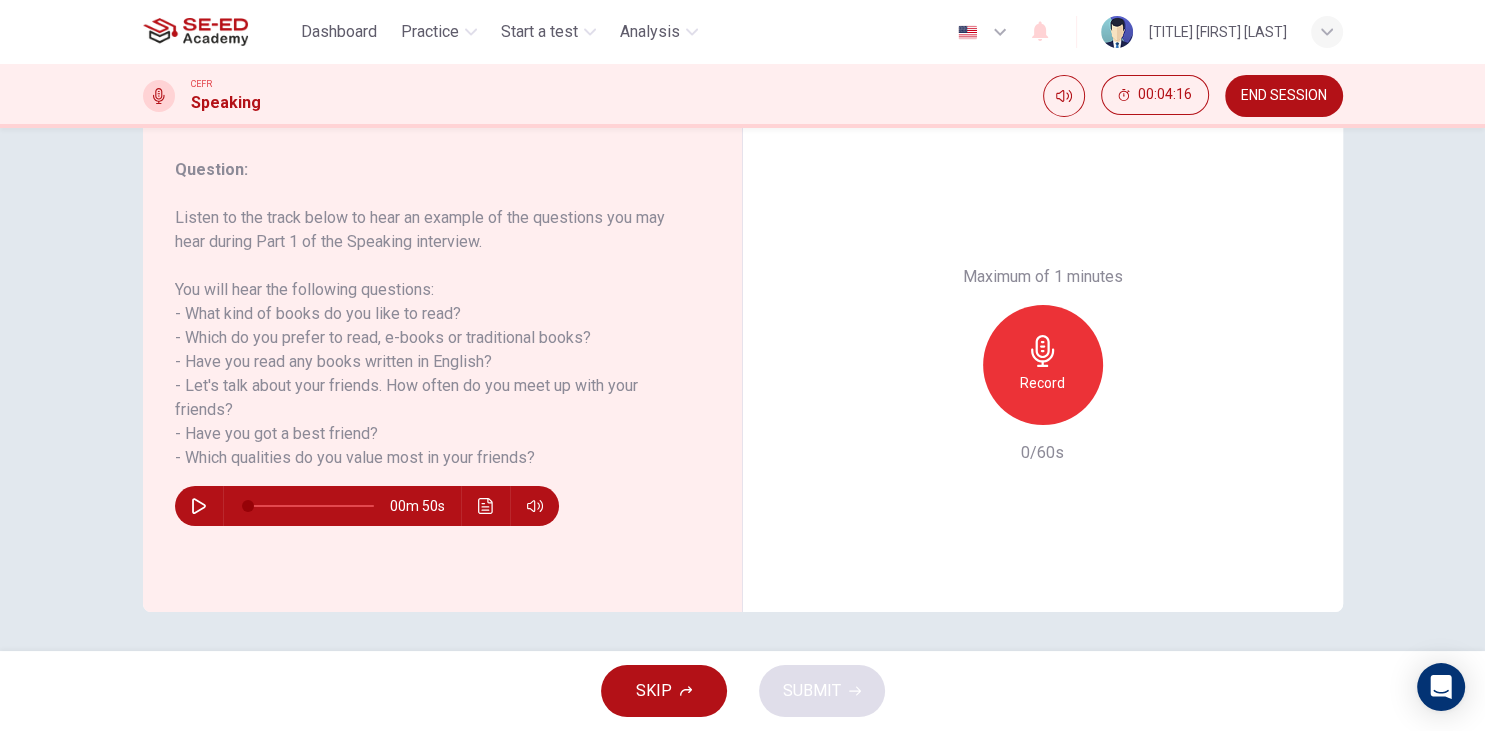 scroll, scrollTop: 252, scrollLeft: 0, axis: vertical 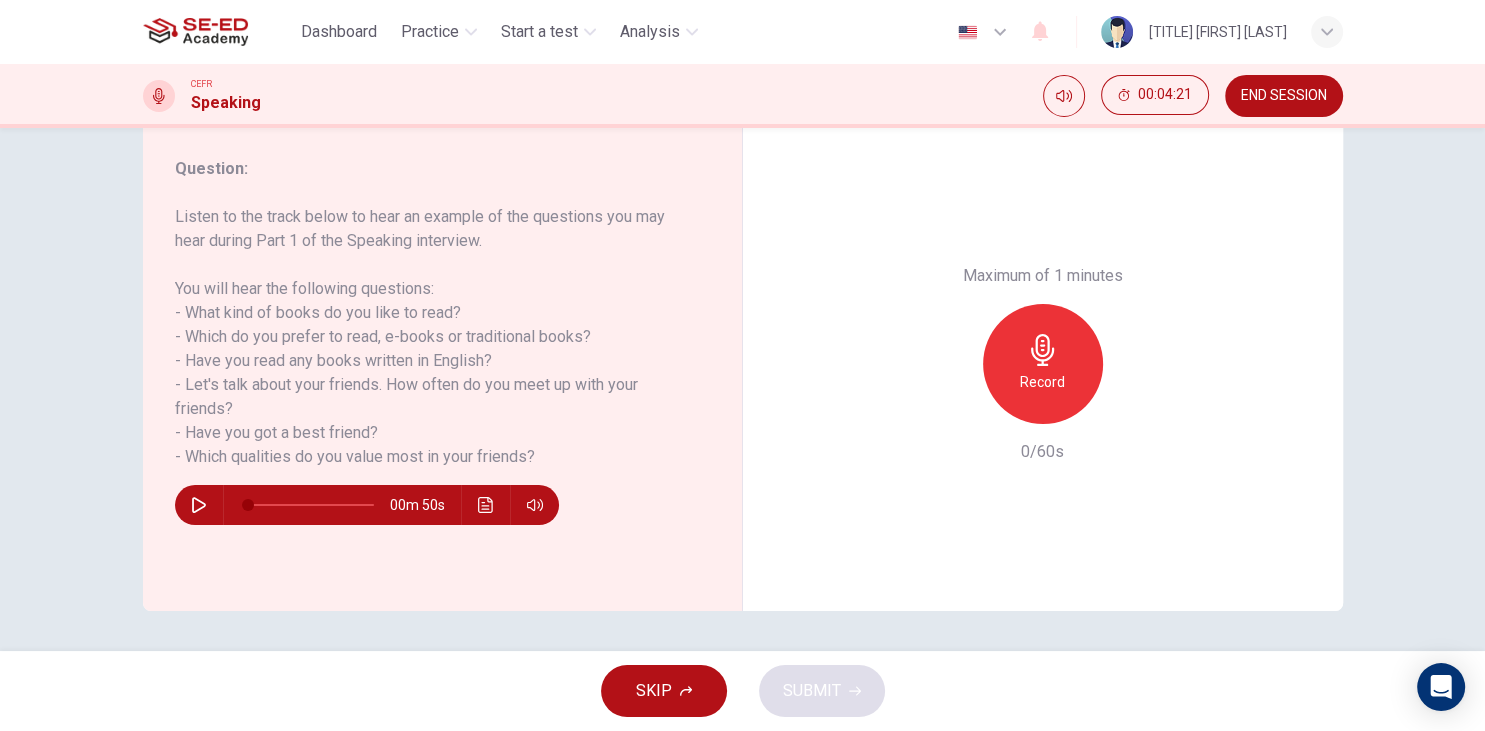 click 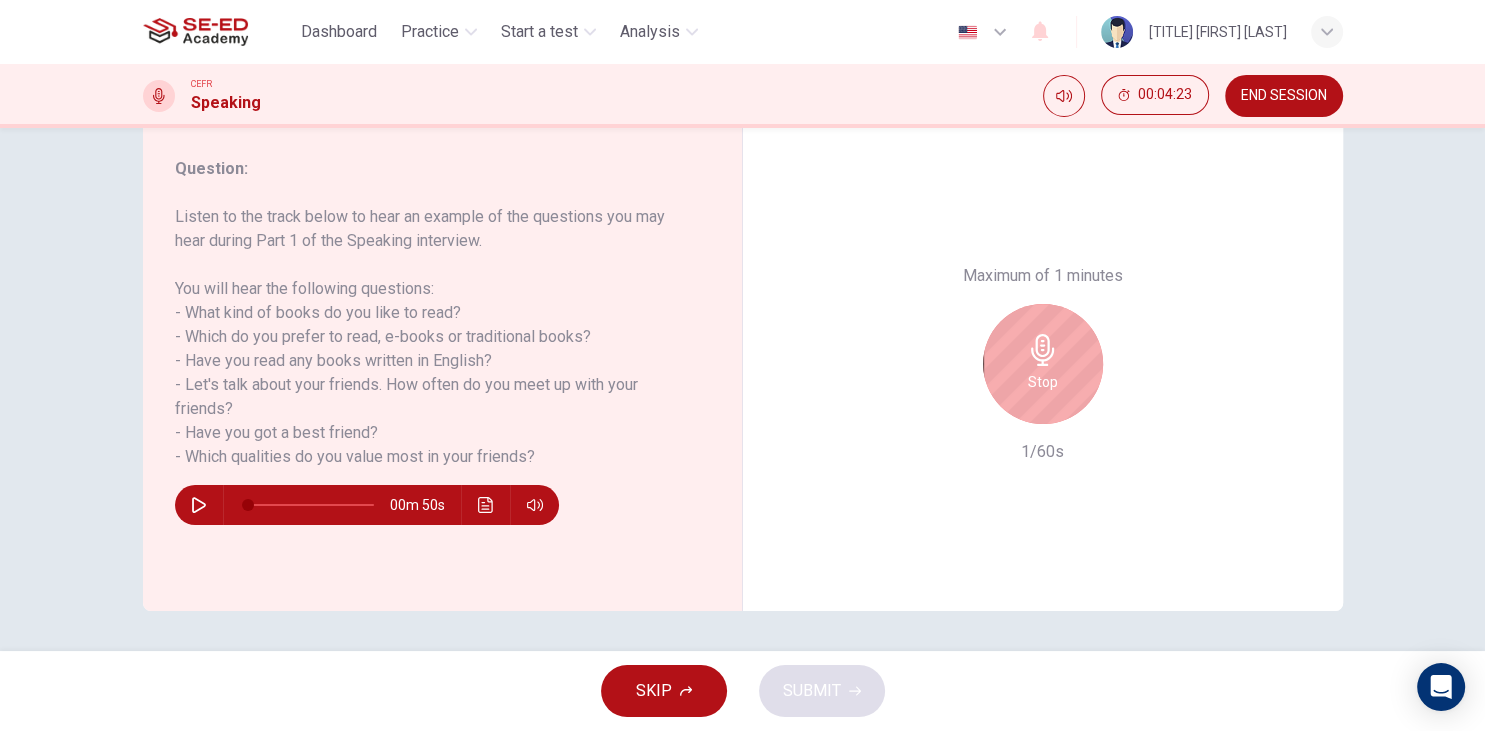 type 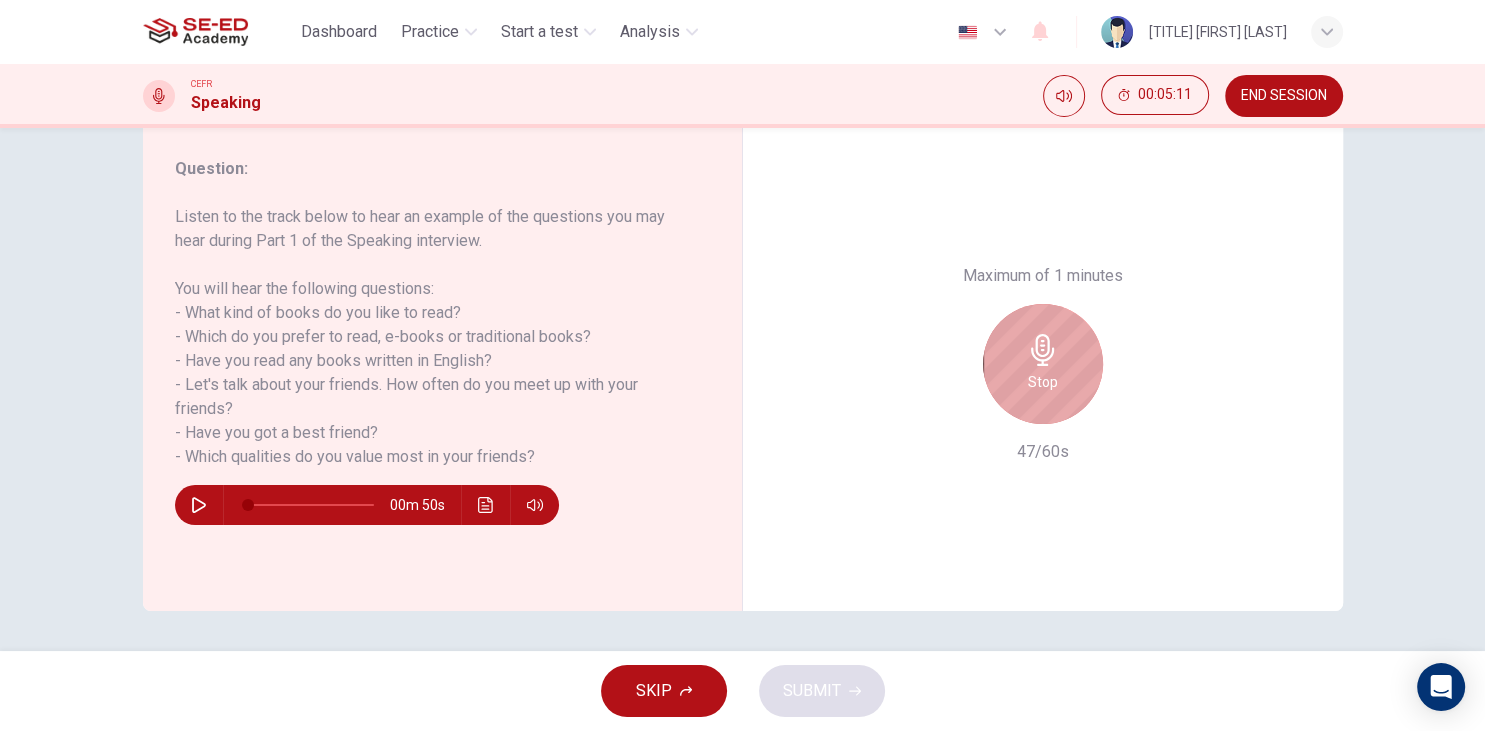 click 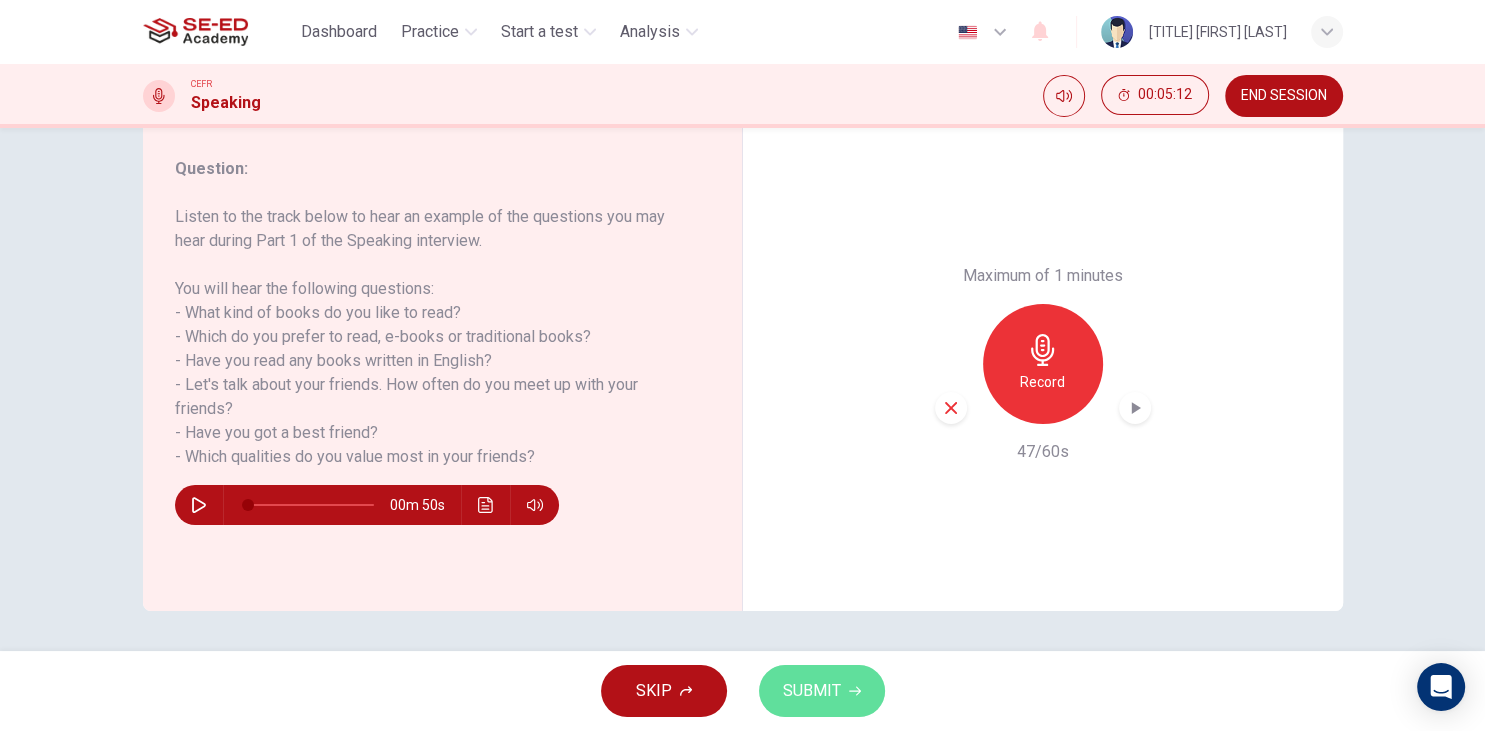 click on "SUBMIT" at bounding box center [812, 691] 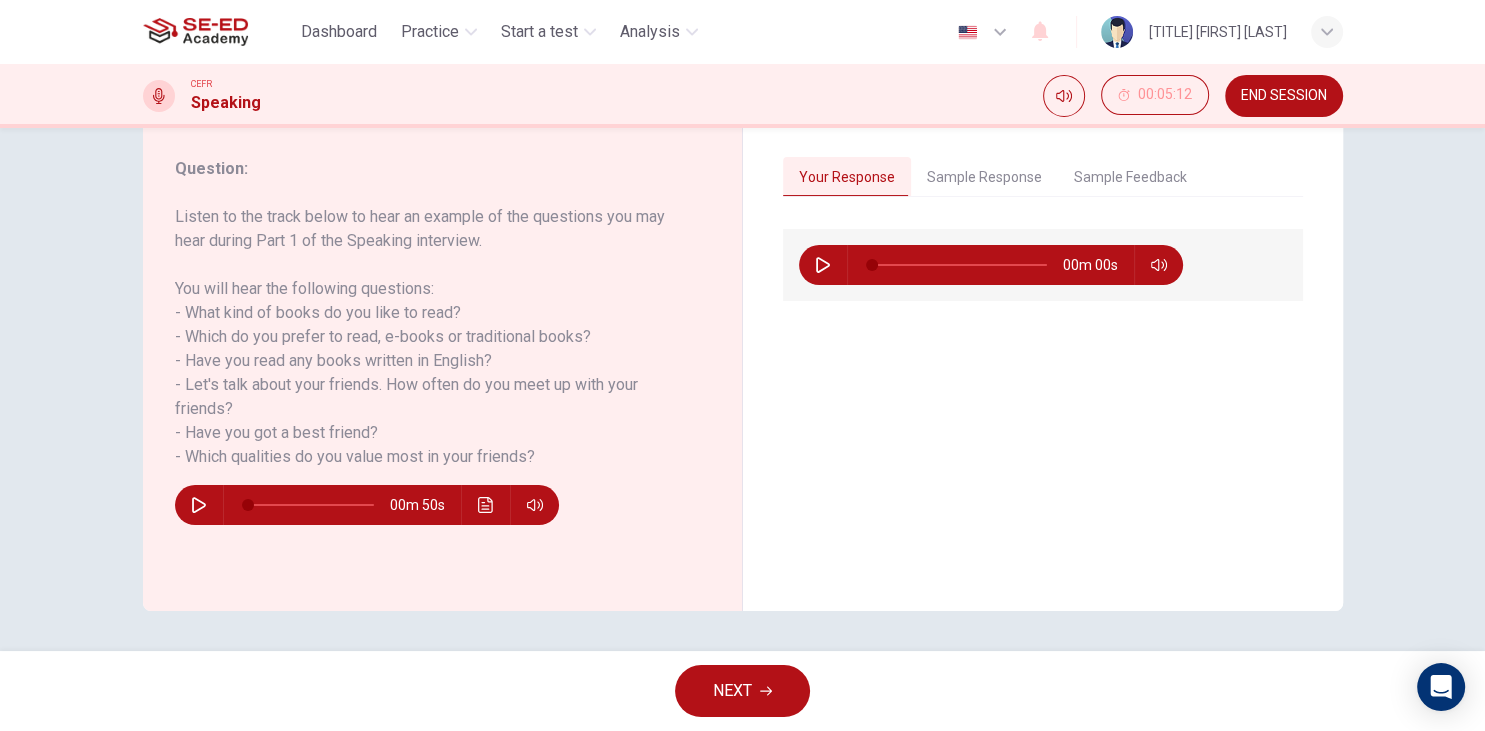 click on "NEXT" at bounding box center (742, 691) 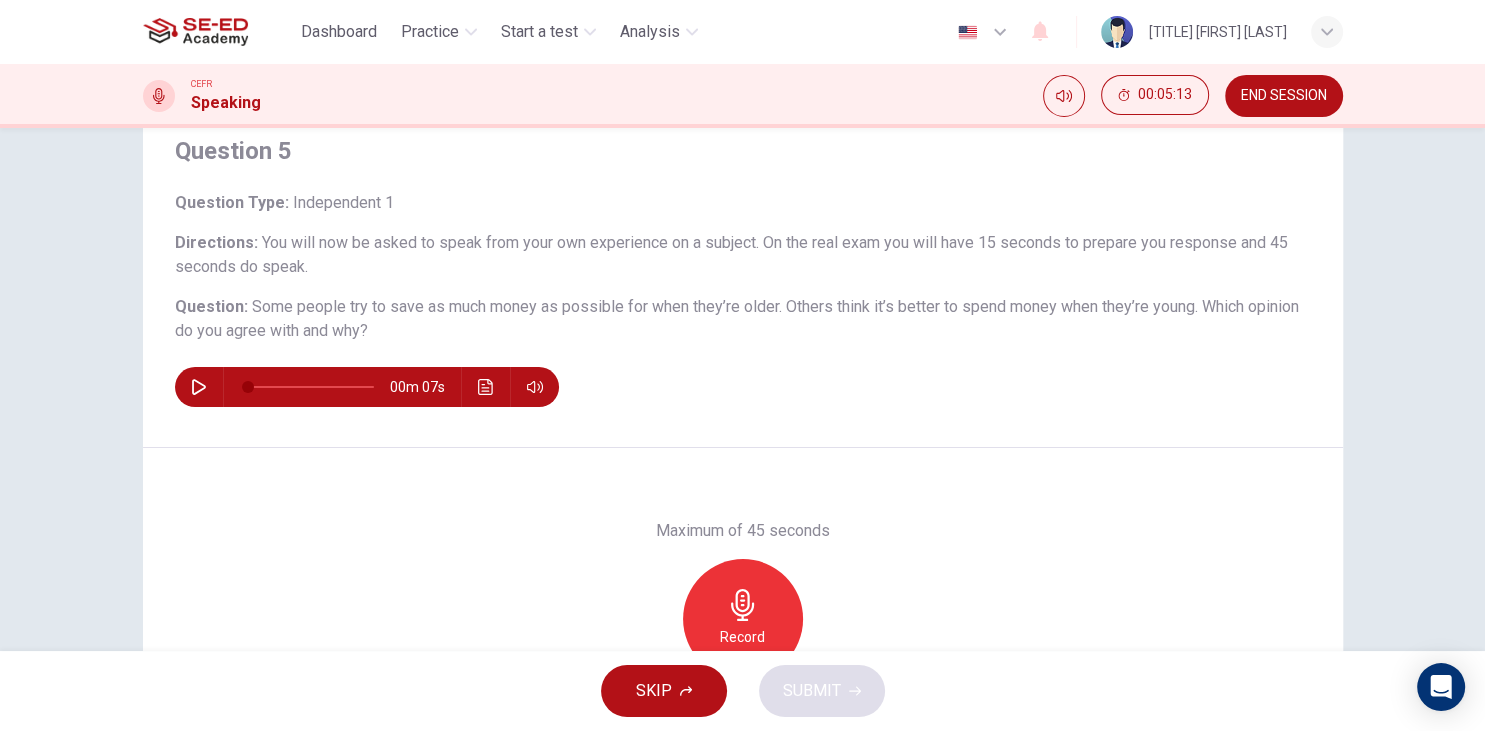 scroll, scrollTop: 115, scrollLeft: 0, axis: vertical 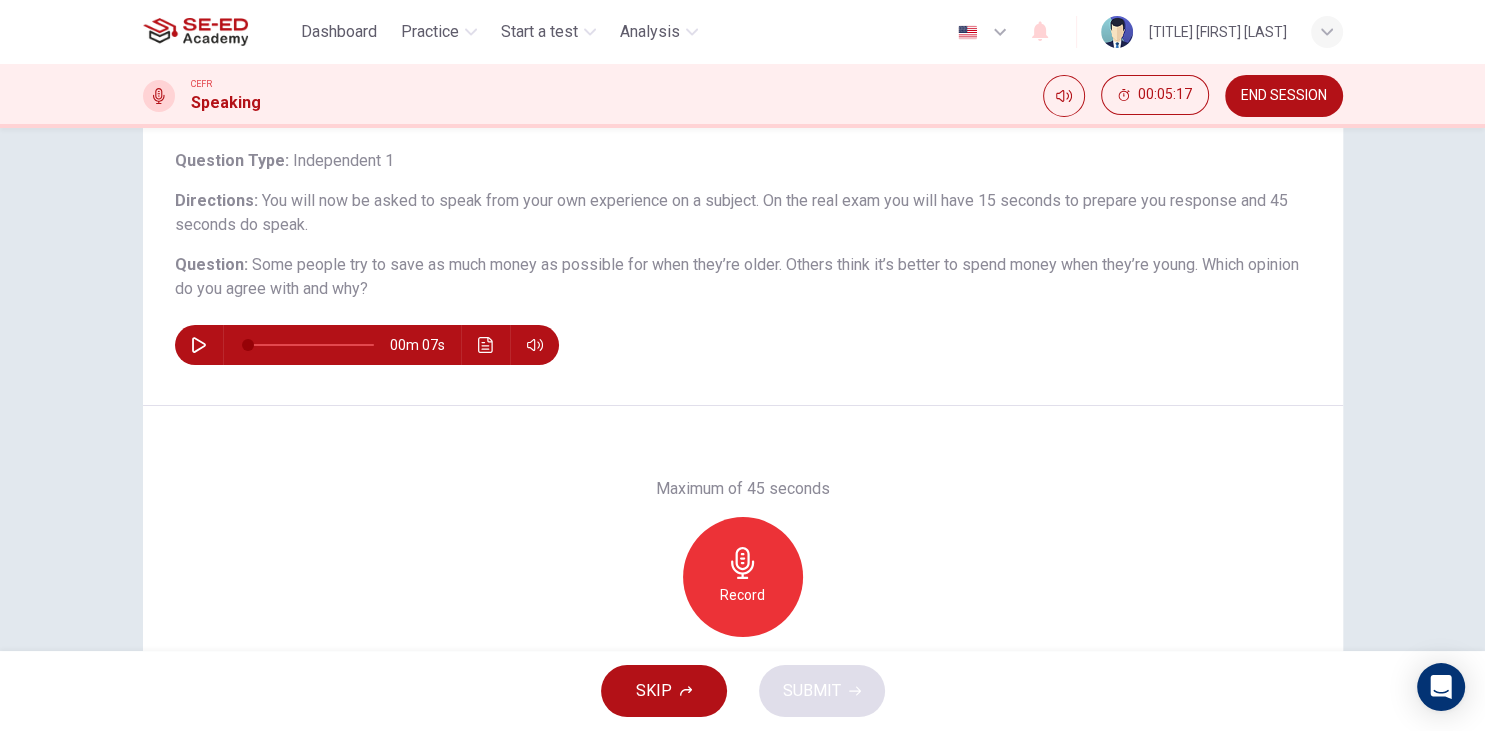 drag, startPoint x: 662, startPoint y: 266, endPoint x: 750, endPoint y: 263, distance: 88.051125 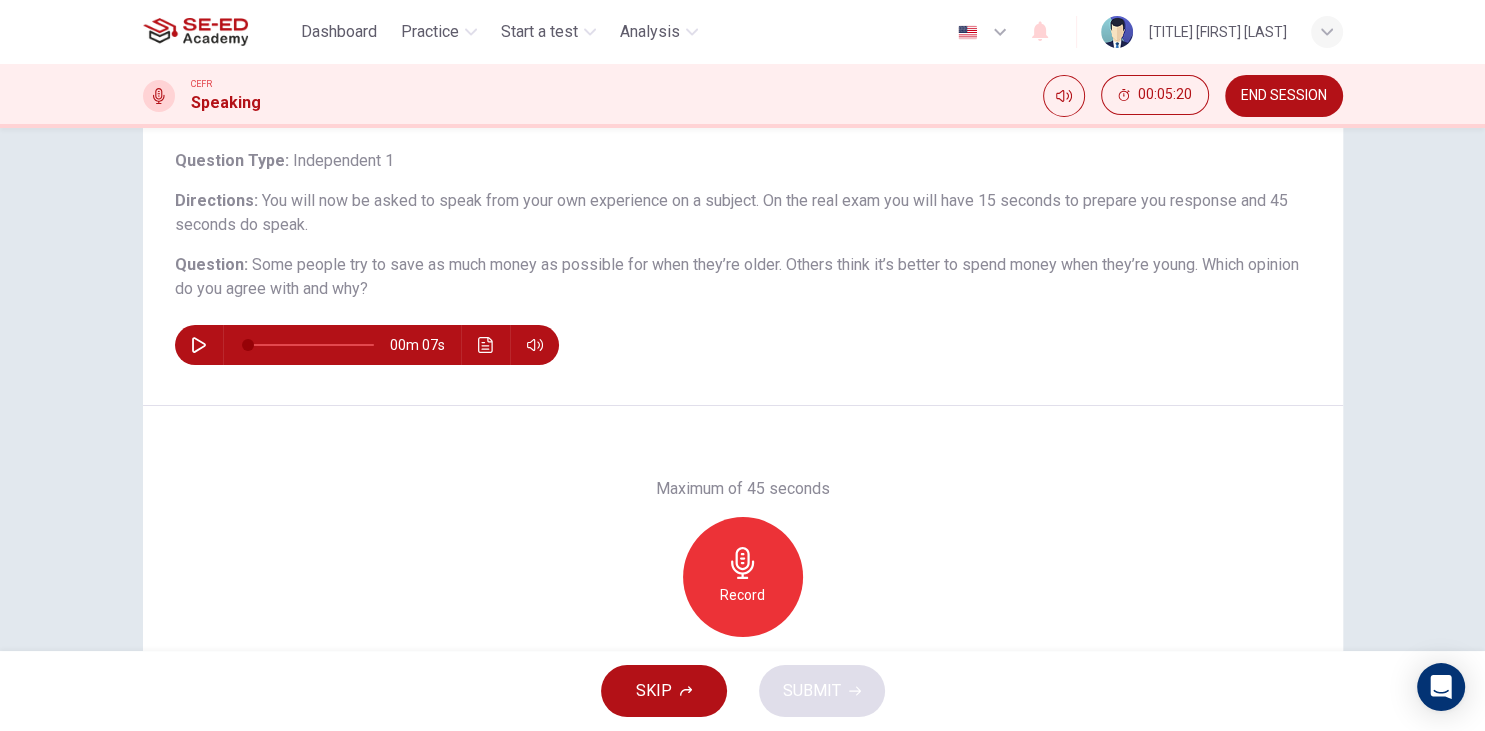 drag, startPoint x: 775, startPoint y: 262, endPoint x: 1278, endPoint y: 277, distance: 503.2236 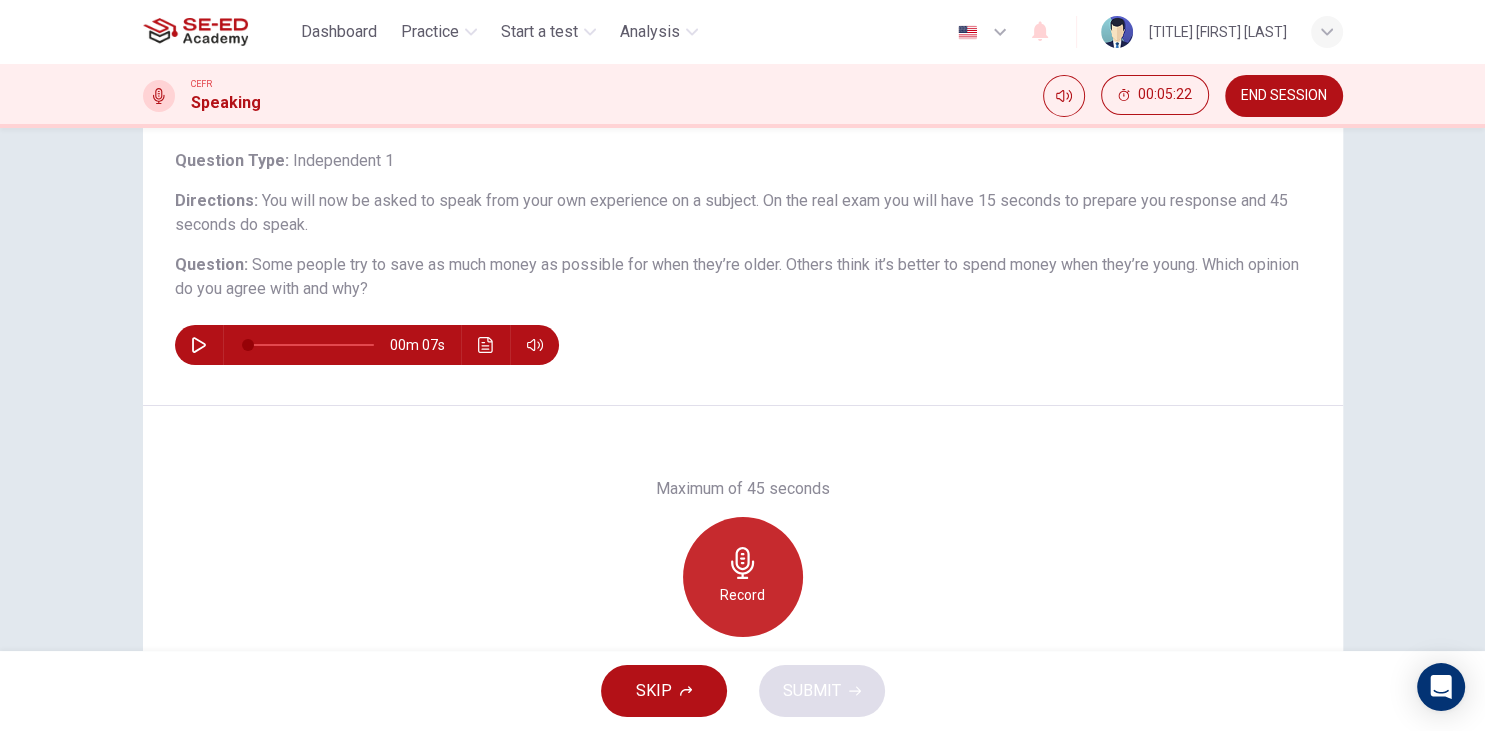 click 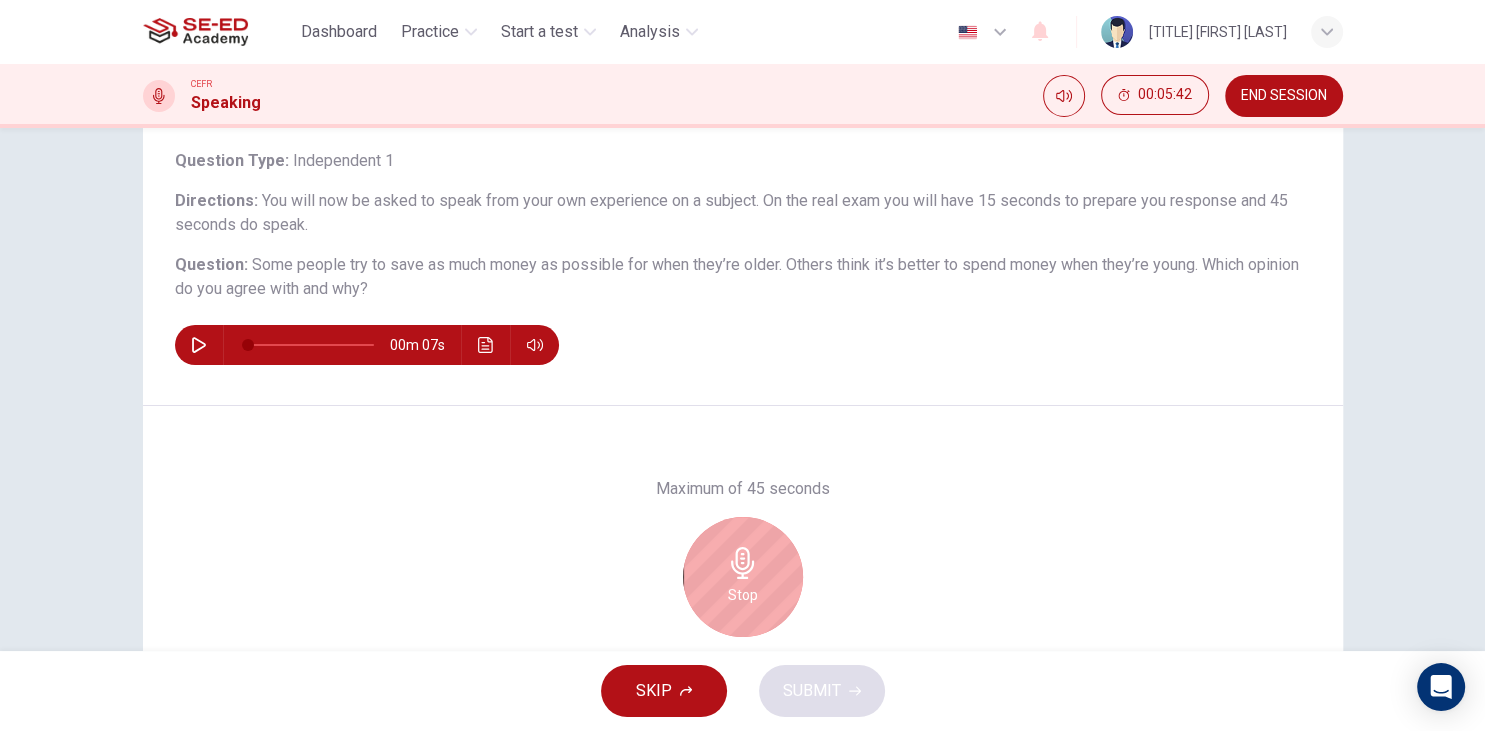 drag, startPoint x: 731, startPoint y: 562, endPoint x: 761, endPoint y: 629, distance: 73.409805 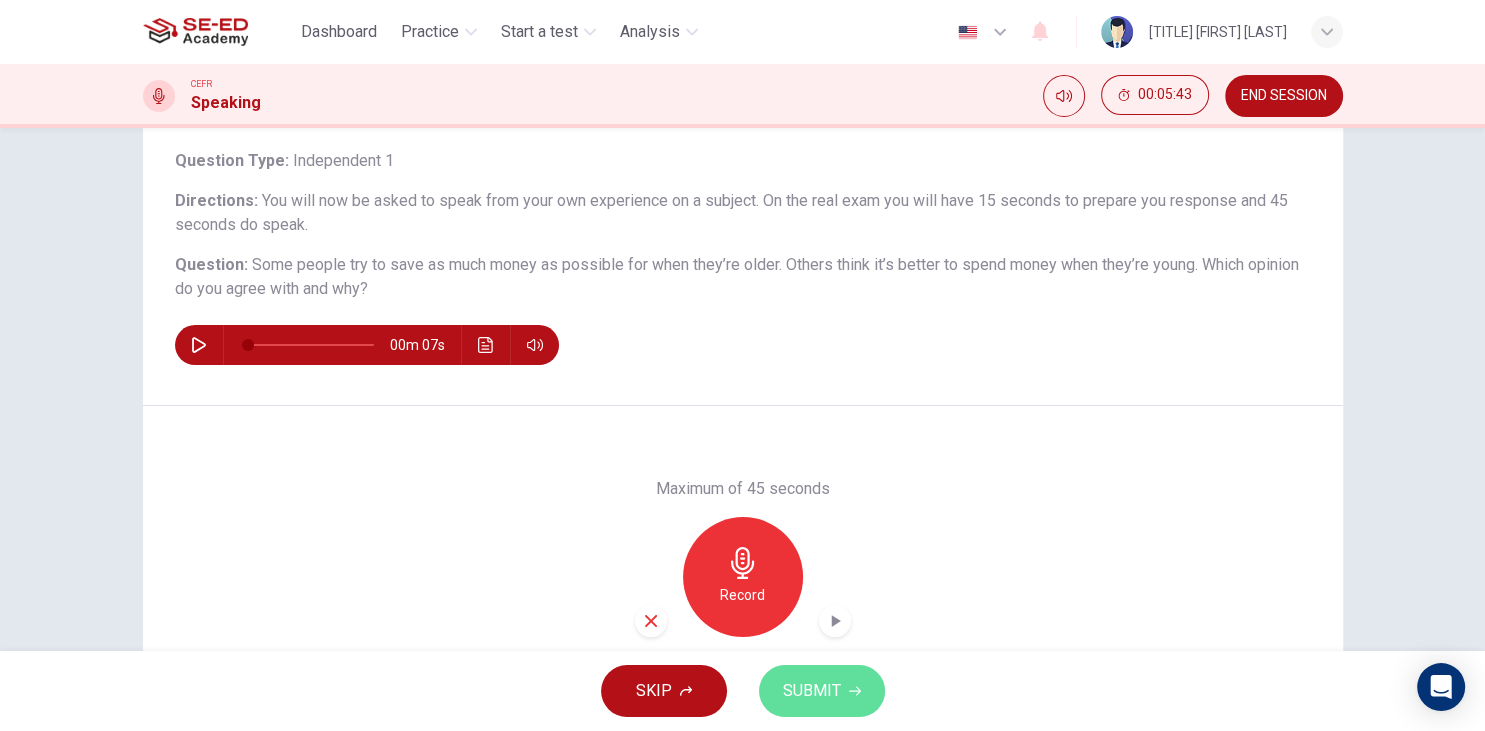 click on "SUBMIT" at bounding box center [812, 691] 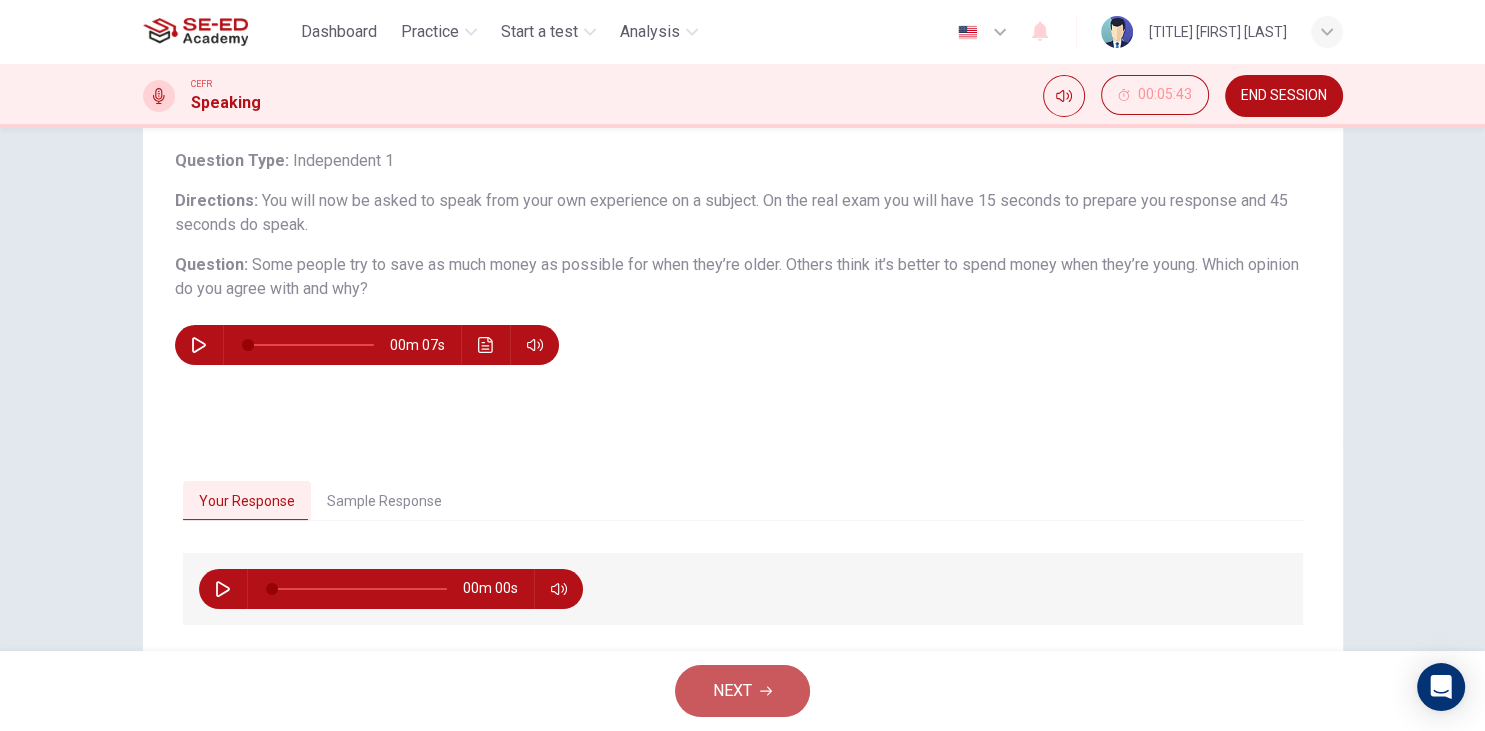 click on "NEXT" at bounding box center (742, 691) 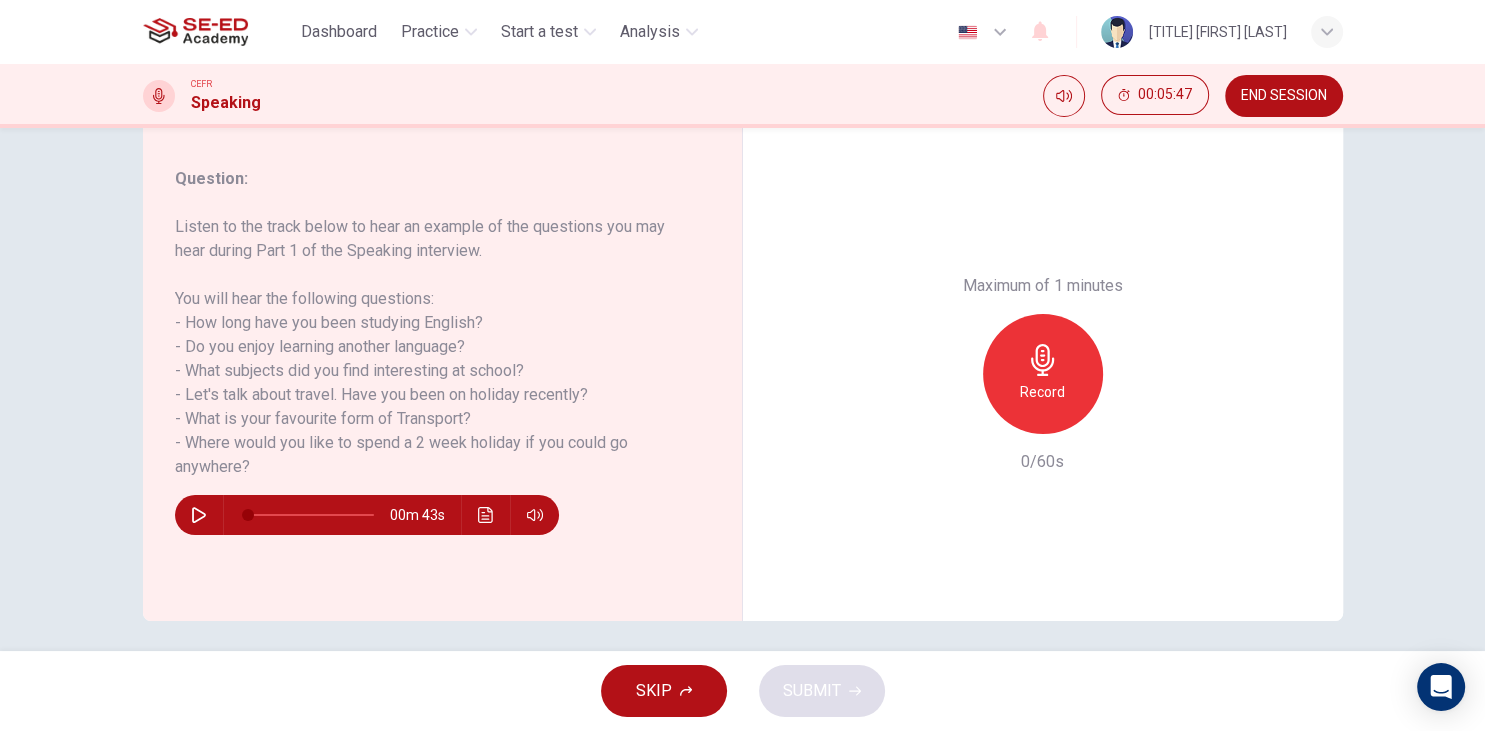 scroll, scrollTop: 252, scrollLeft: 0, axis: vertical 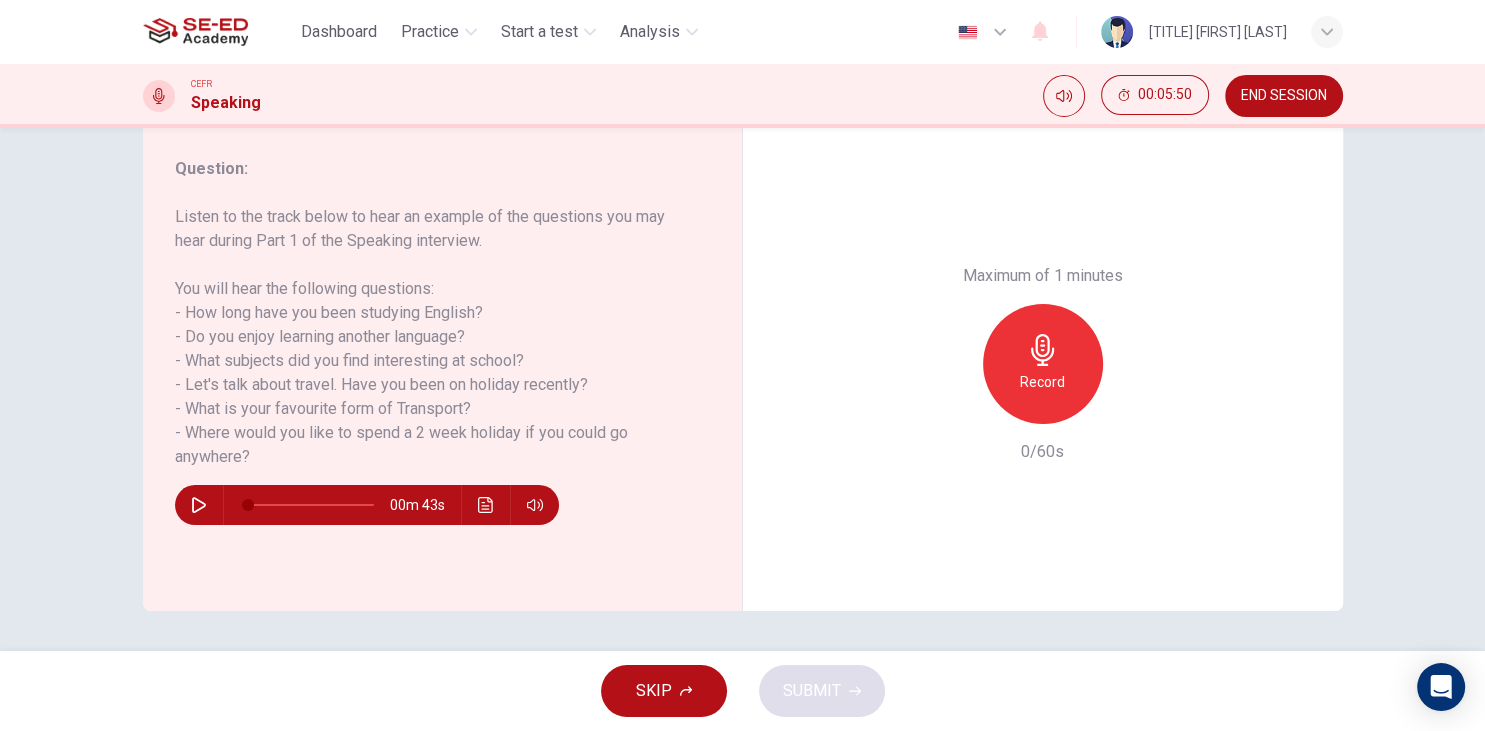 click on "Record" at bounding box center (1042, 382) 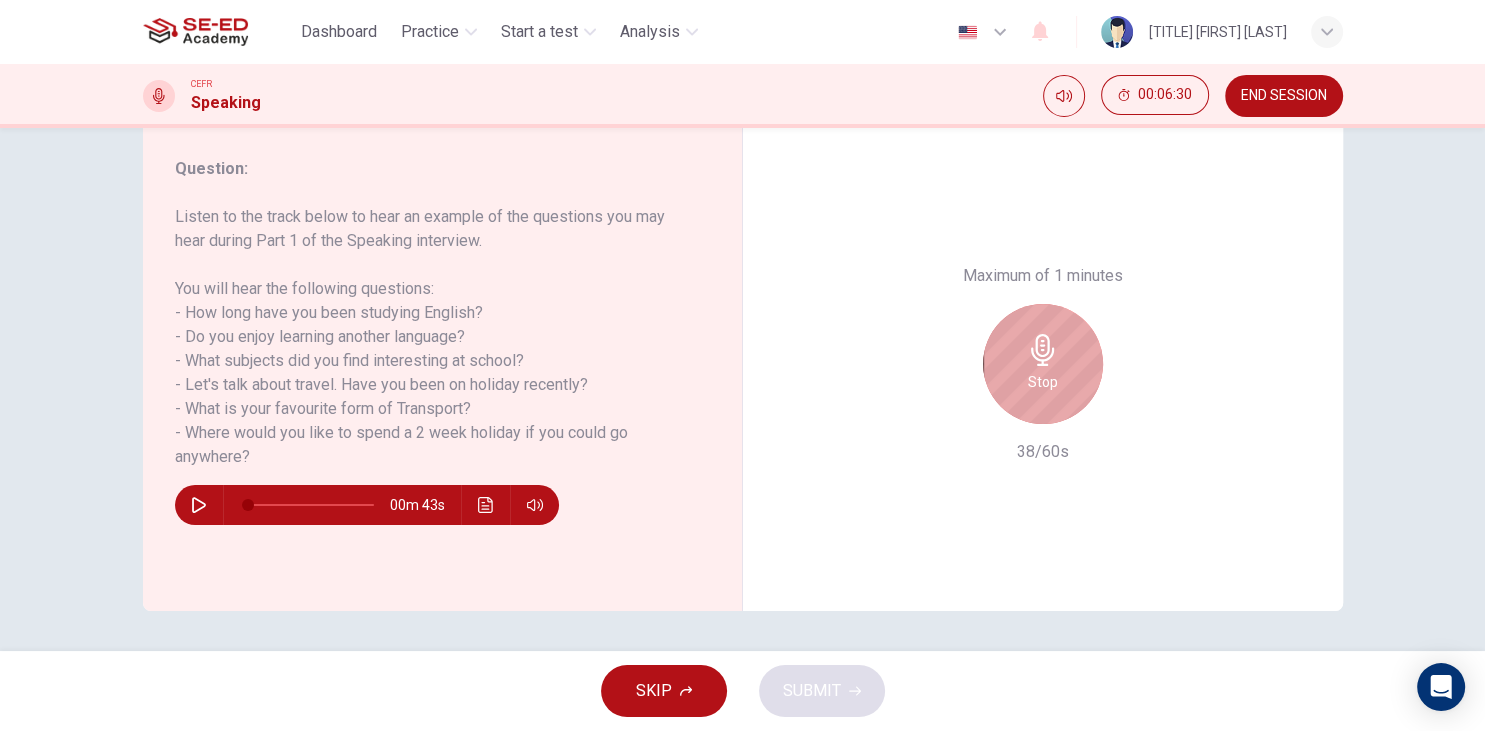 drag, startPoint x: 1020, startPoint y: 345, endPoint x: 1021, endPoint y: 373, distance: 28.01785 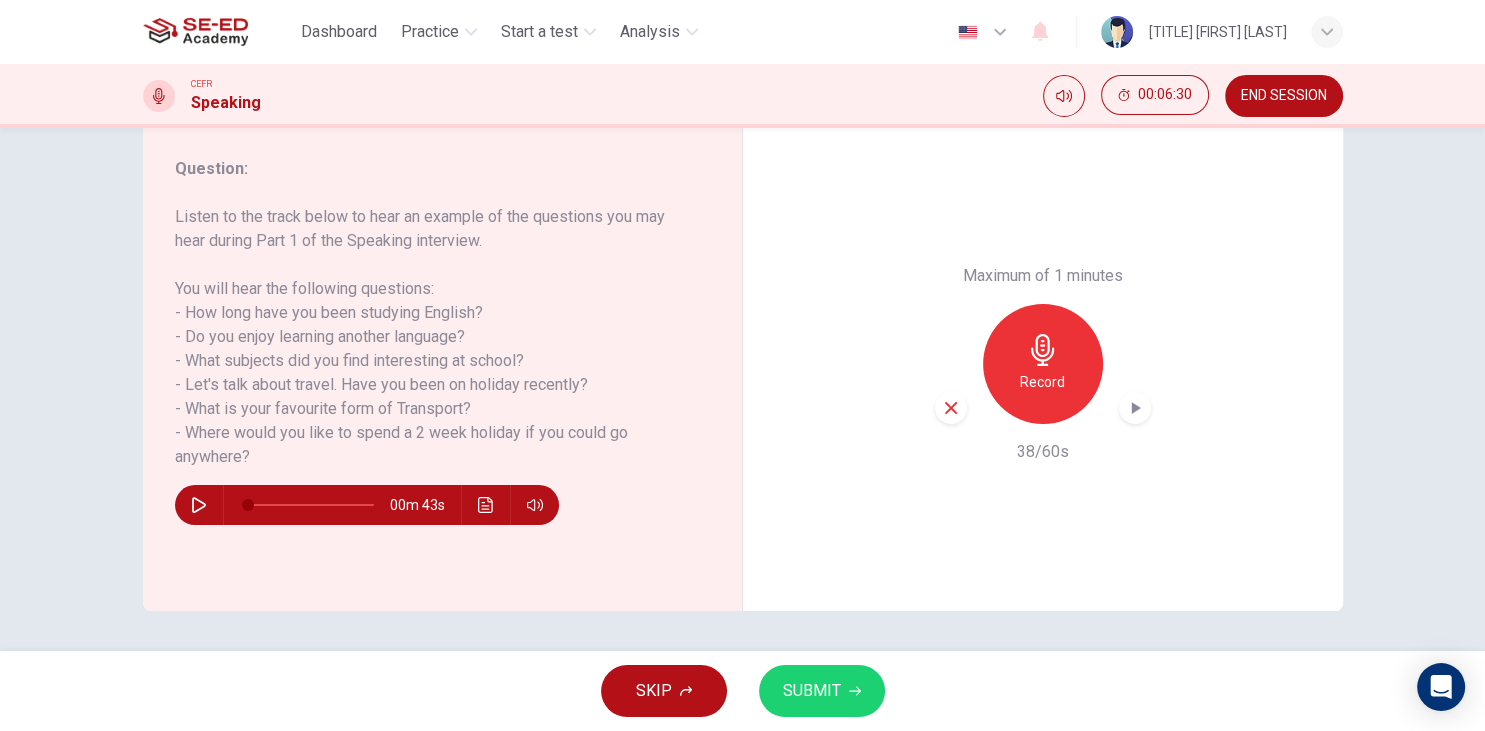 click on "SUBMIT" at bounding box center (822, 691) 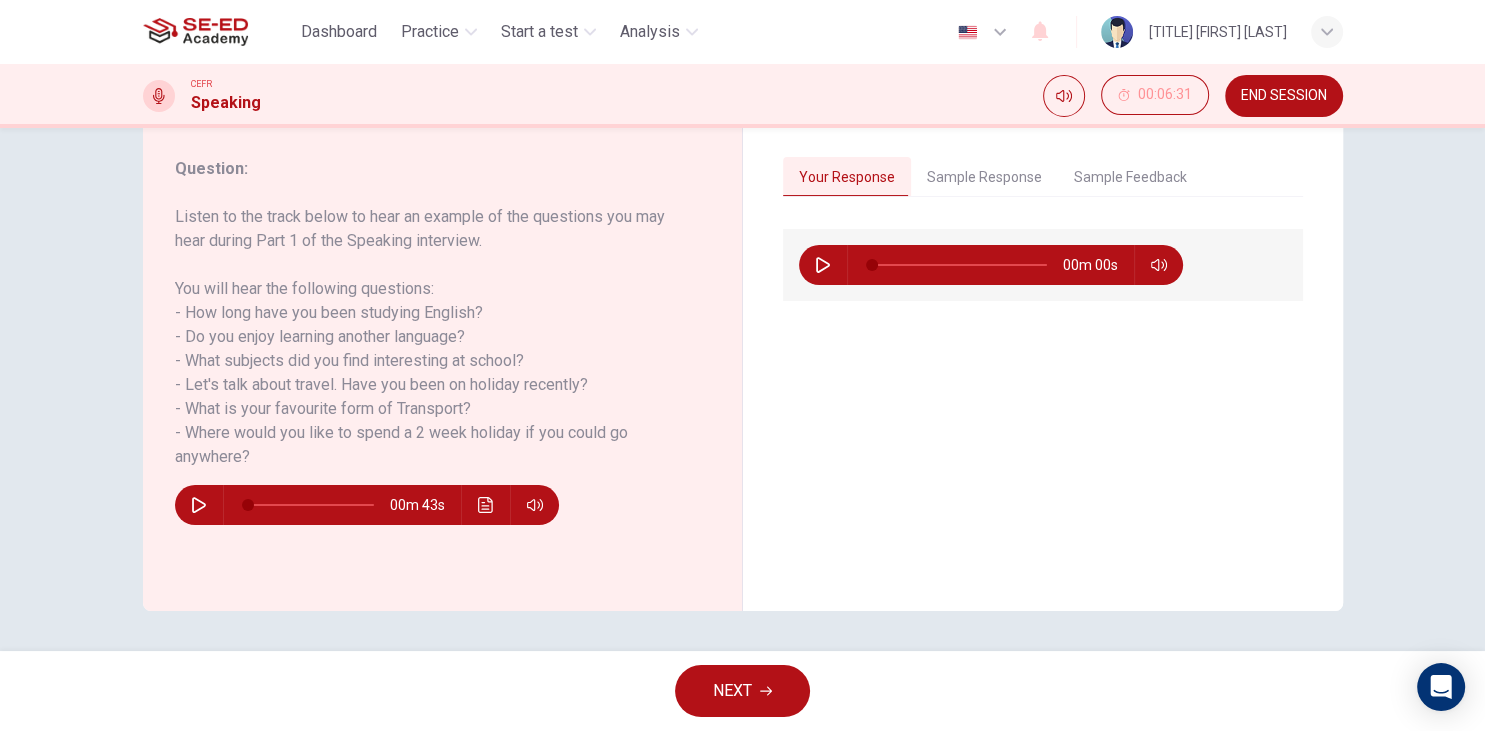 click on "NEXT" at bounding box center (732, 691) 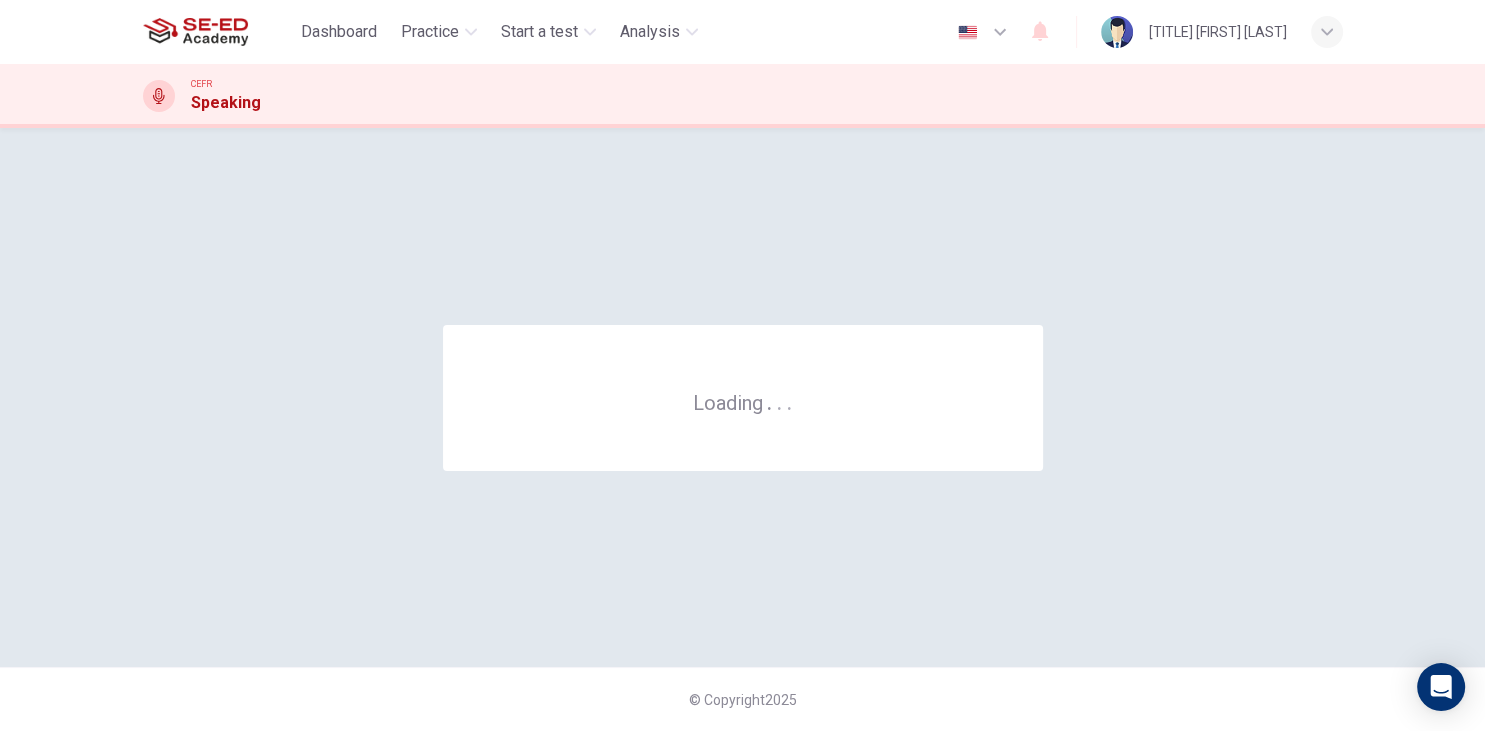 scroll, scrollTop: 0, scrollLeft: 0, axis: both 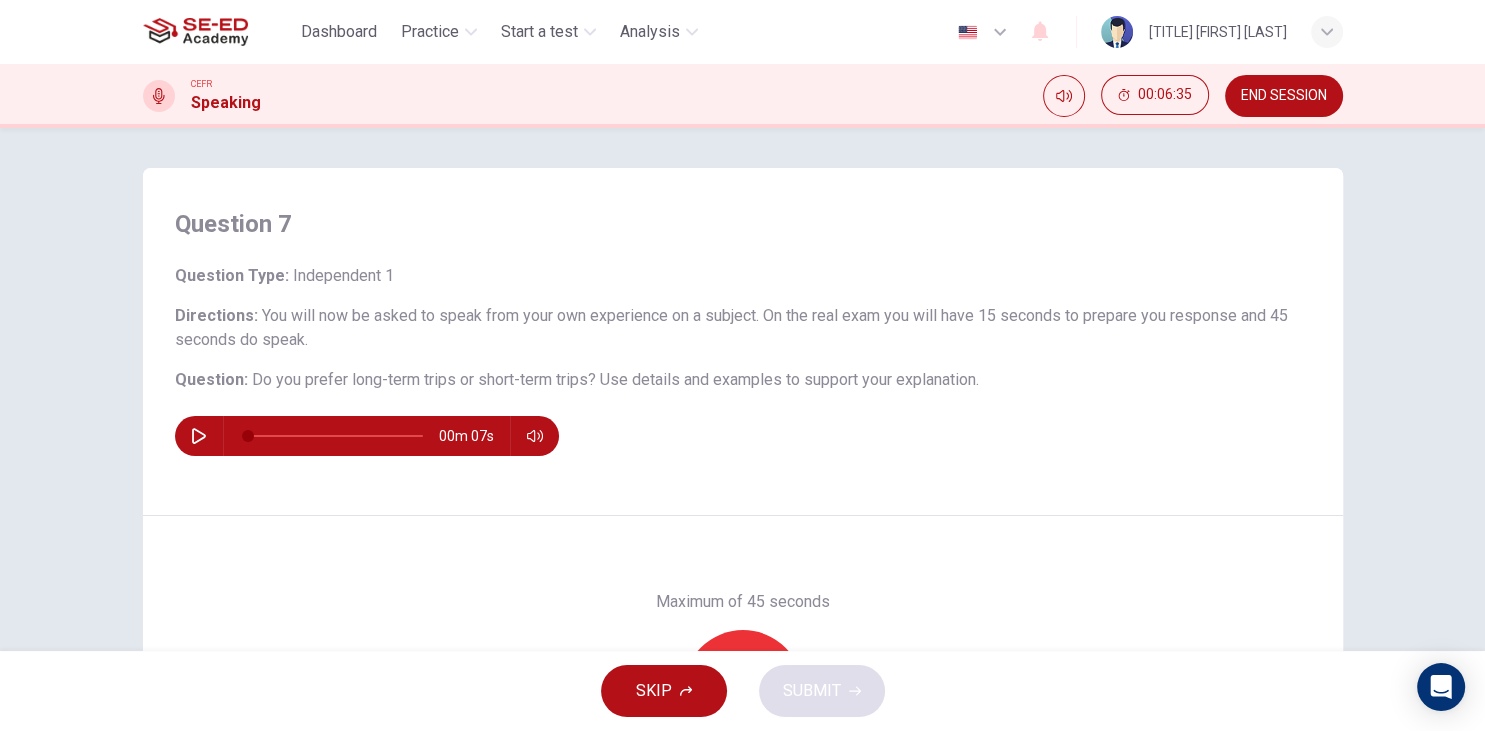 drag, startPoint x: 338, startPoint y: 317, endPoint x: 795, endPoint y: 315, distance: 457.00436 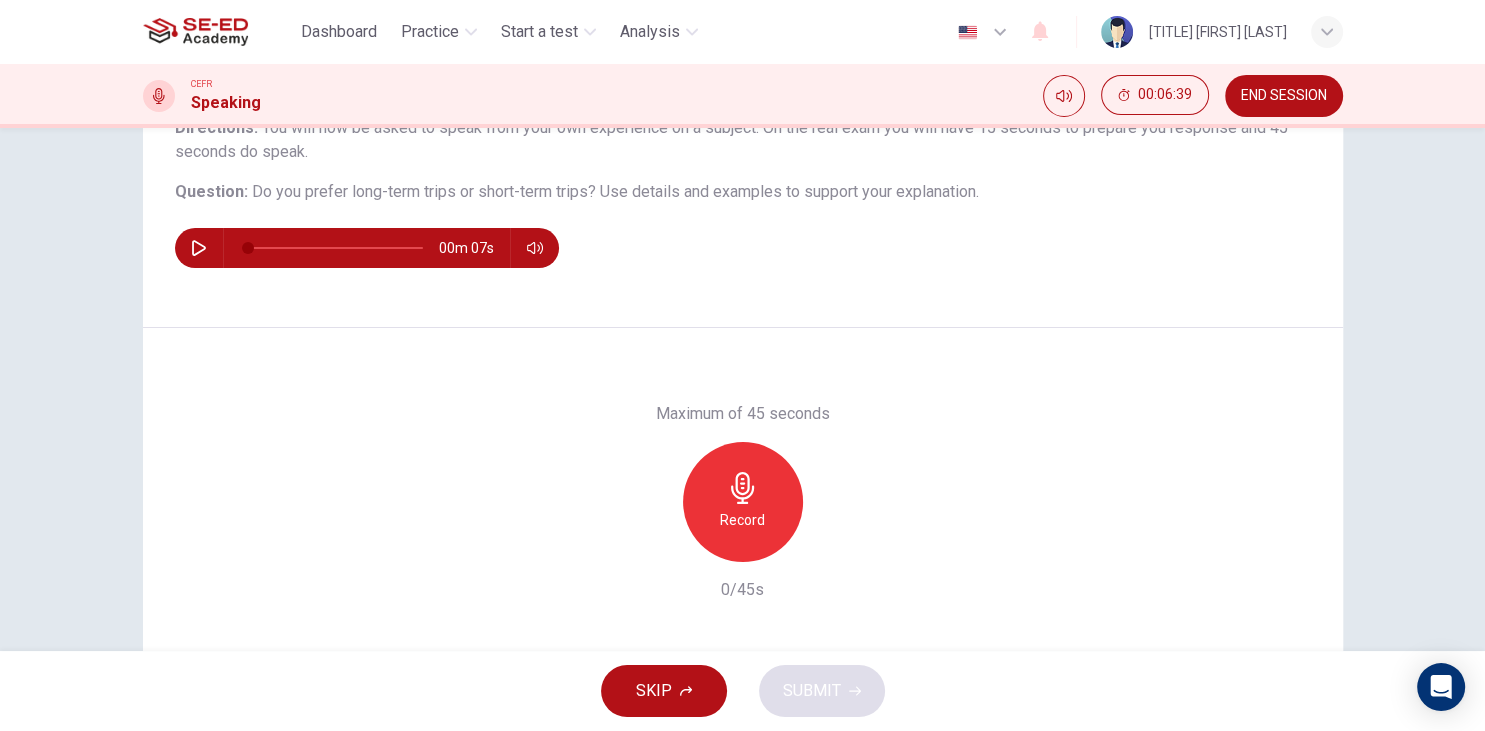 scroll, scrollTop: 230, scrollLeft: 0, axis: vertical 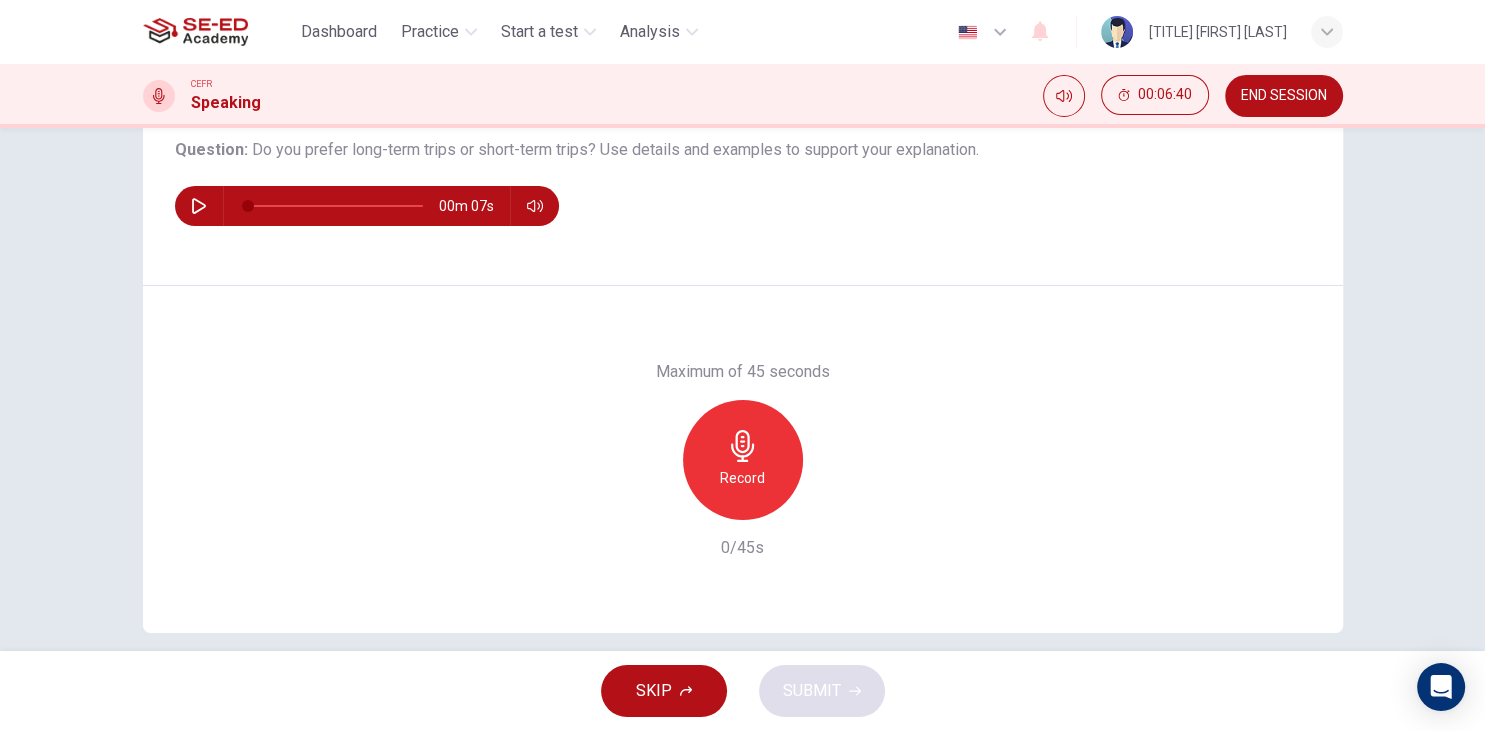 click on "Record" at bounding box center [743, 460] 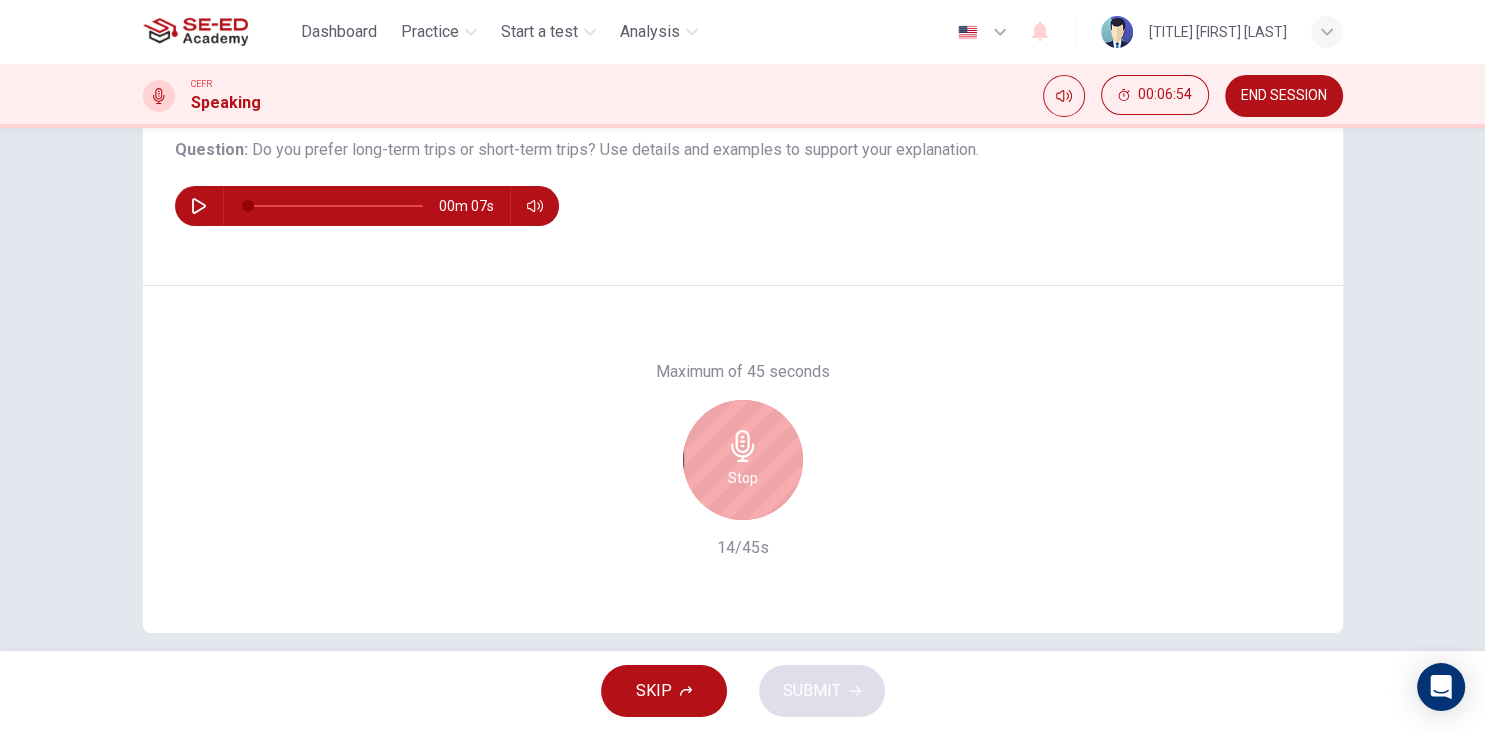 click on "Stop" at bounding box center (743, 460) 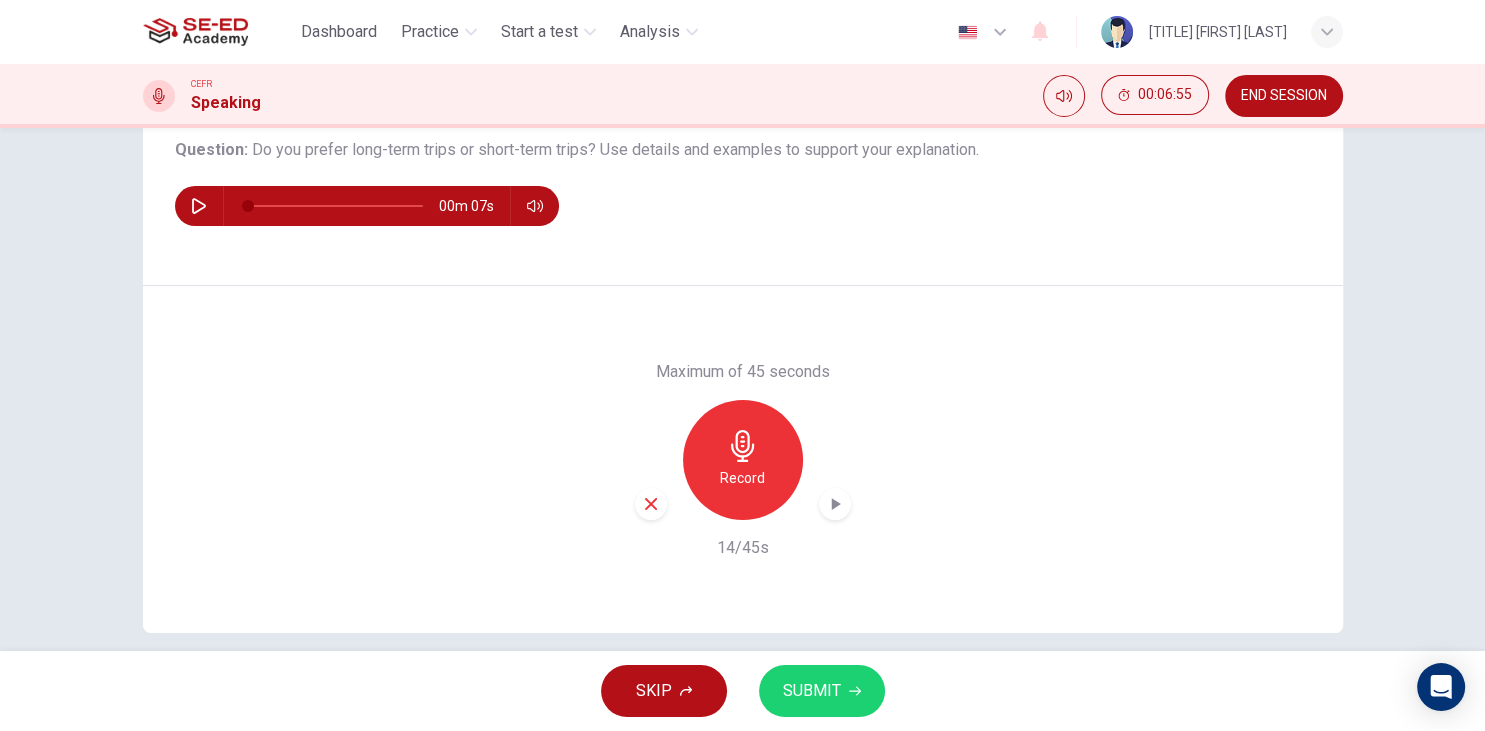 click on "SUBMIT" at bounding box center [822, 691] 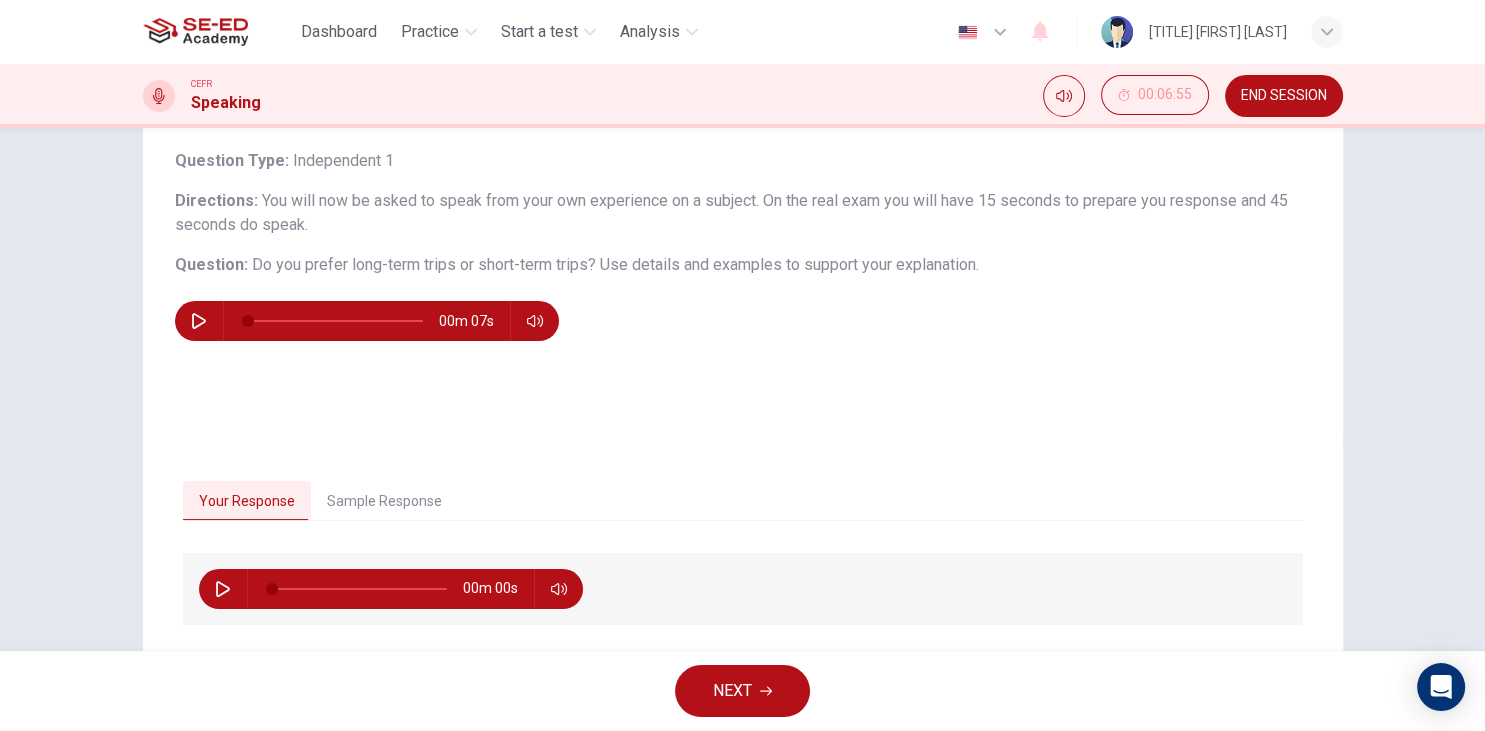 scroll, scrollTop: 0, scrollLeft: 0, axis: both 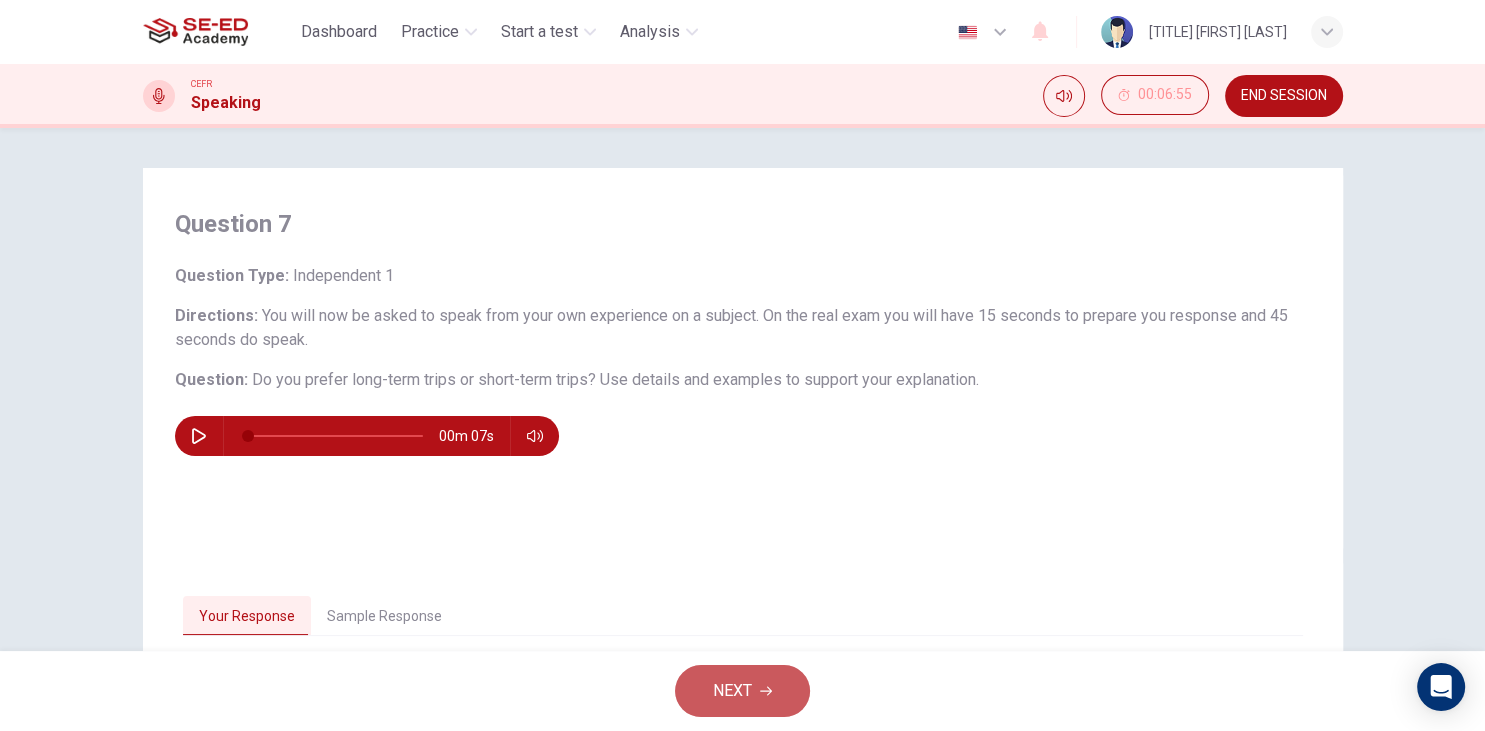 click on "NEXT" at bounding box center (732, 691) 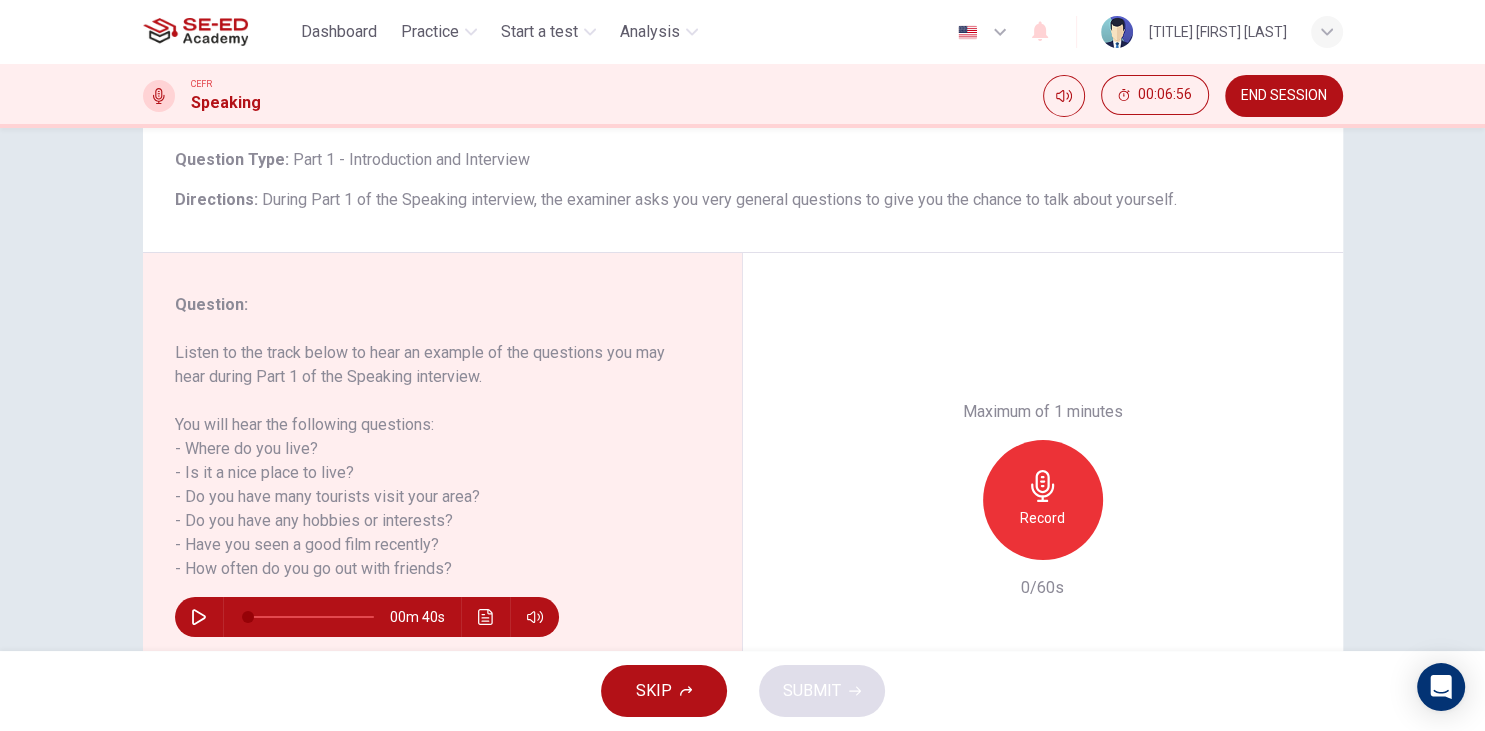 scroll, scrollTop: 230, scrollLeft: 0, axis: vertical 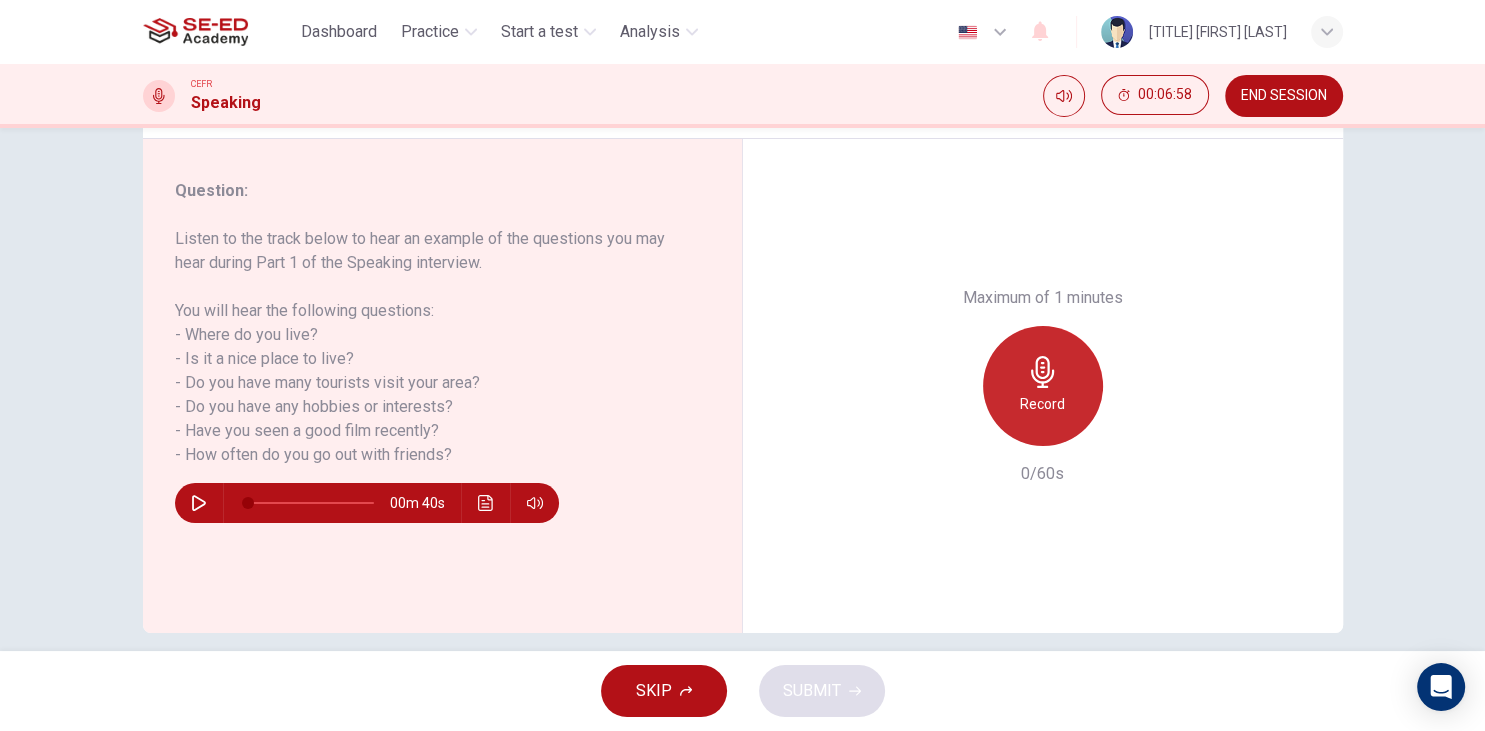 click 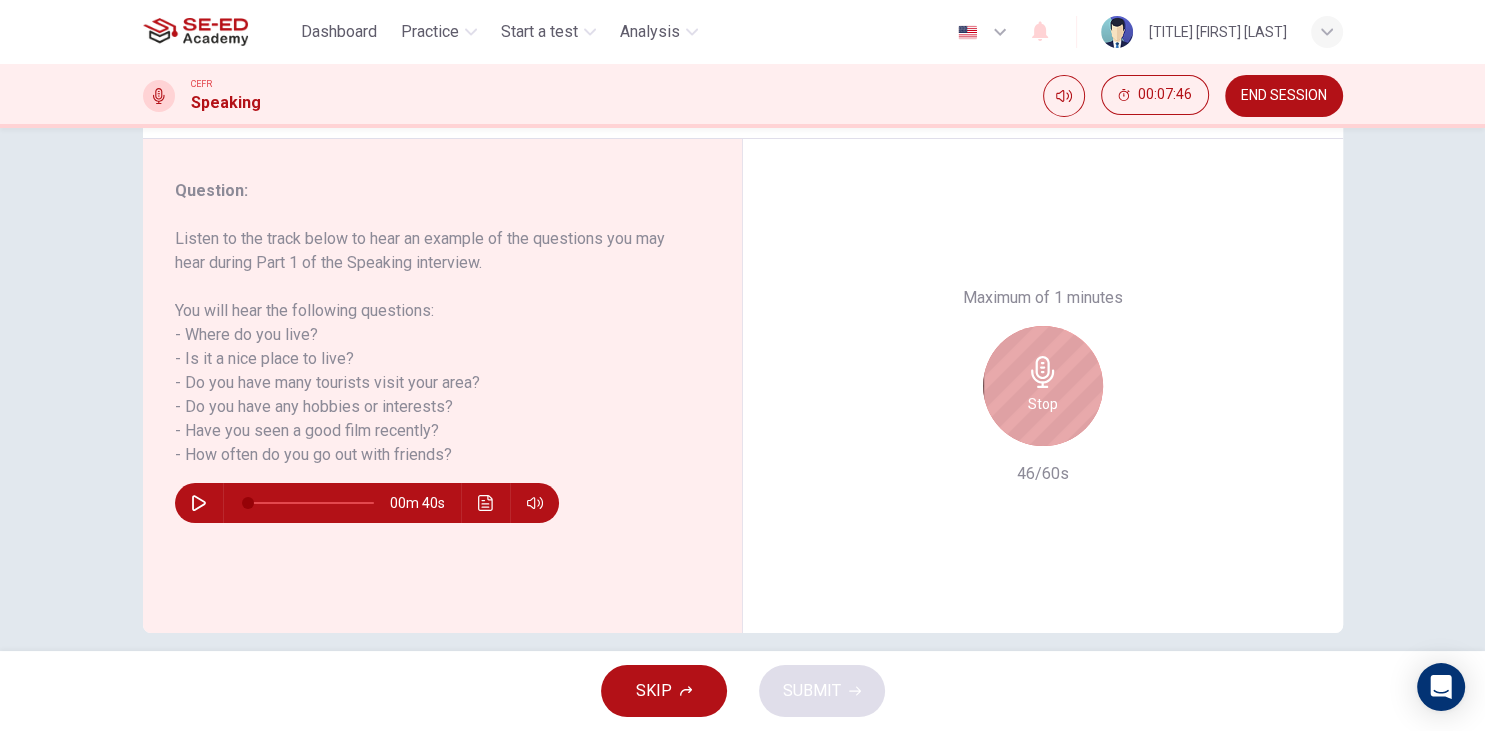 click on "Stop" at bounding box center [1043, 386] 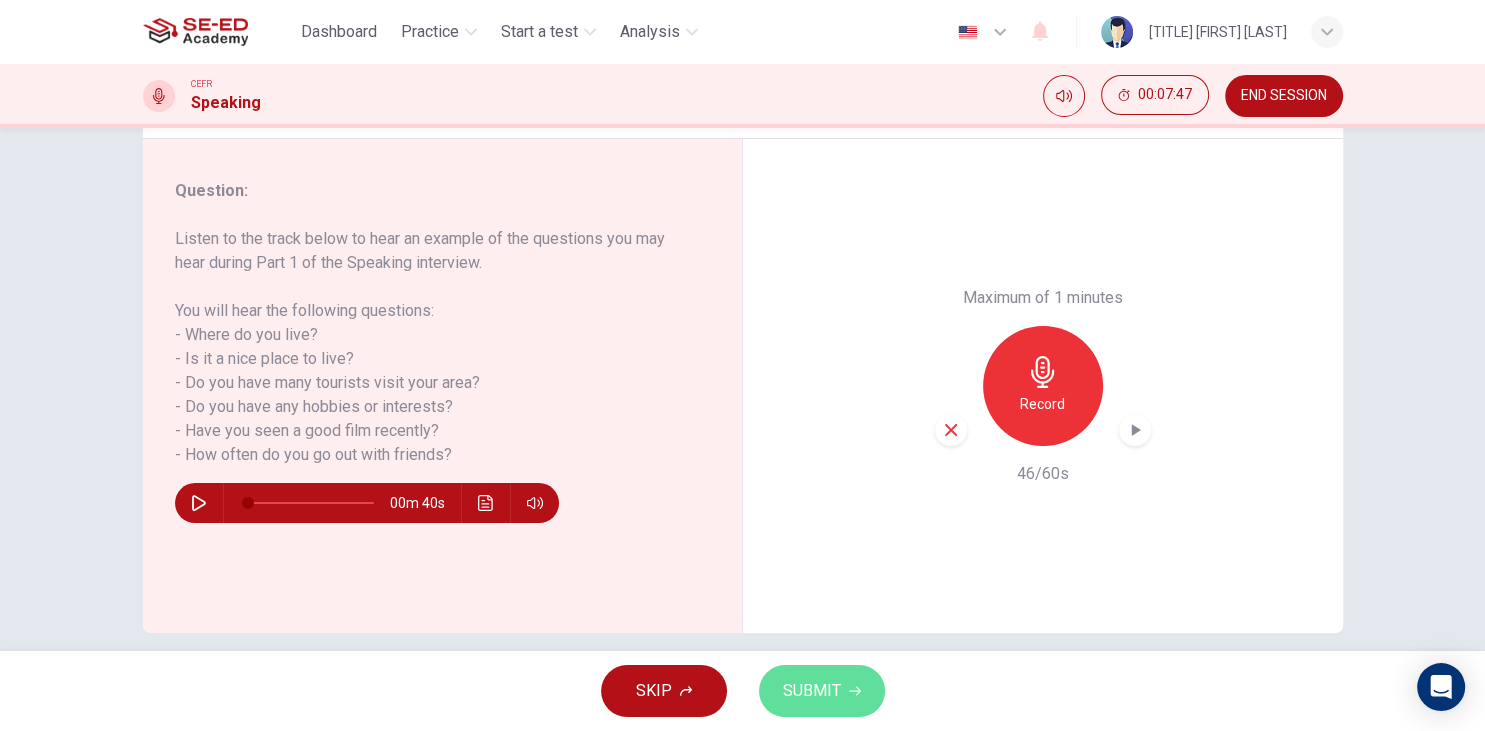 click 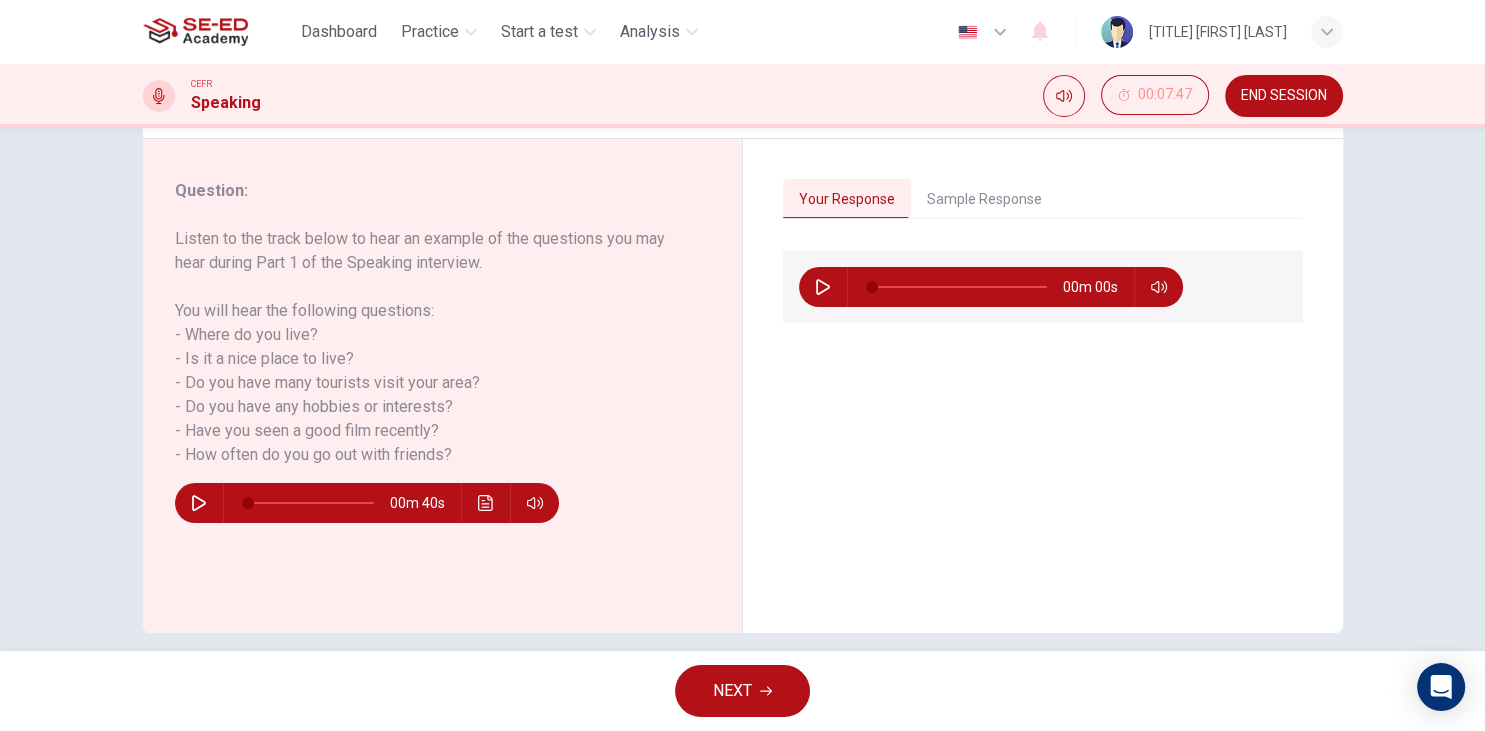 click on "NEXT" at bounding box center [732, 691] 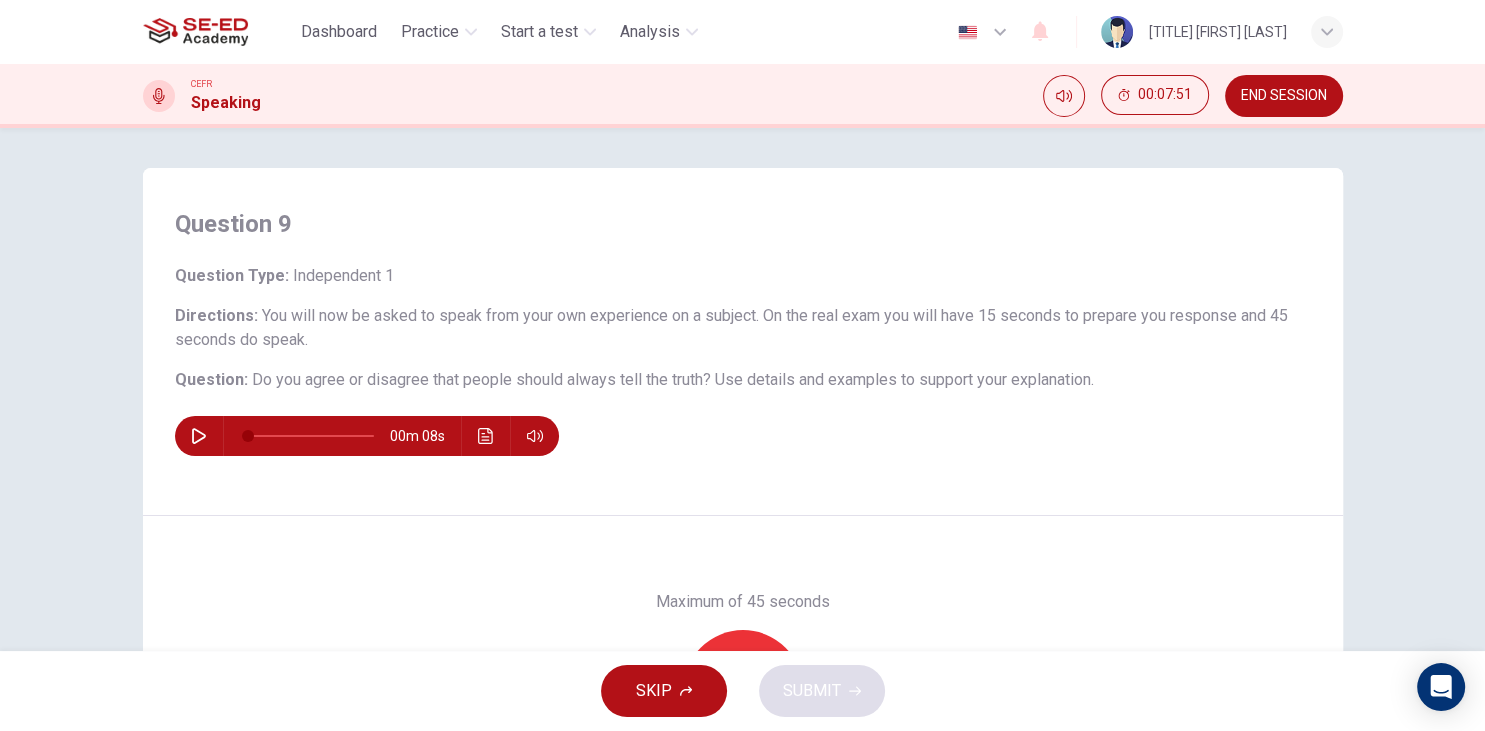 scroll, scrollTop: 252, scrollLeft: 0, axis: vertical 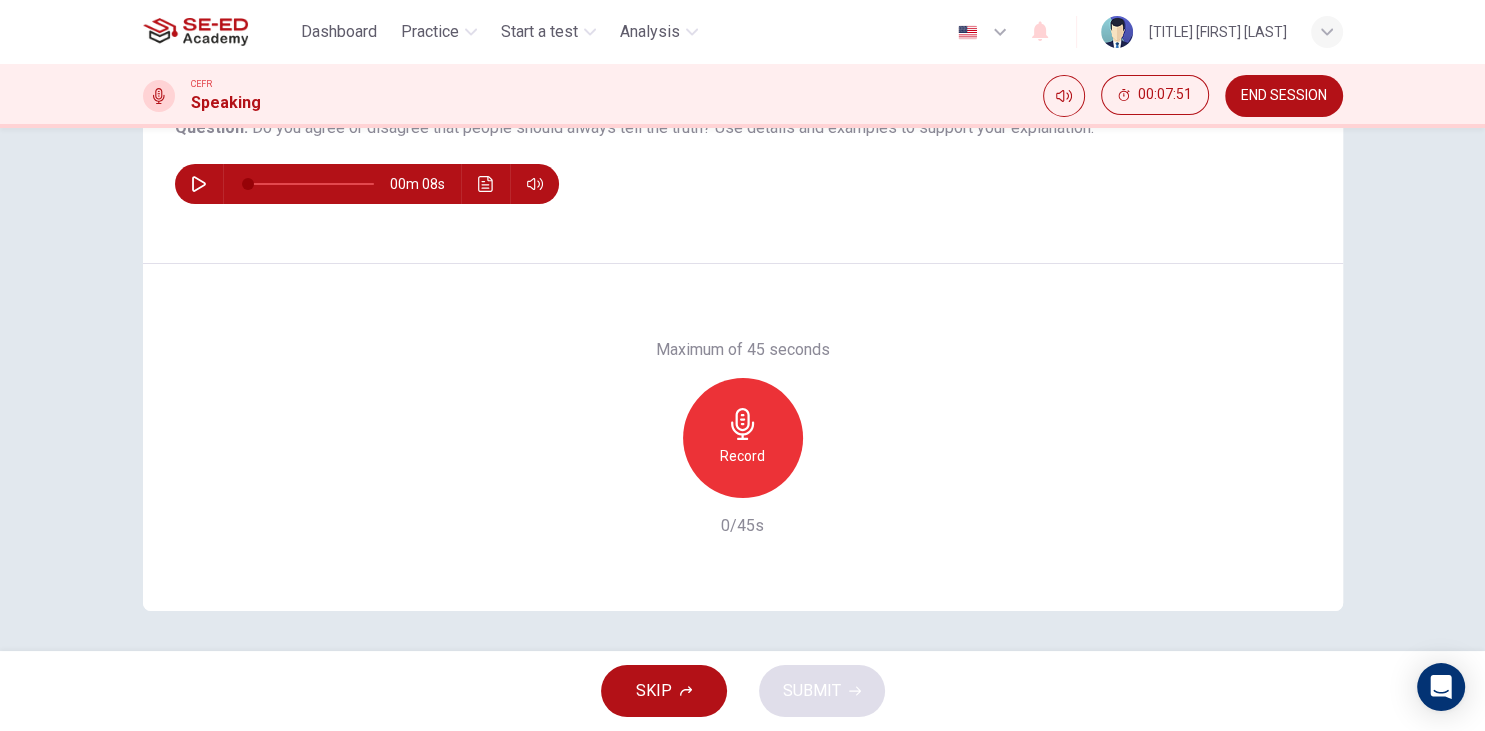 click on "Record" at bounding box center [743, 438] 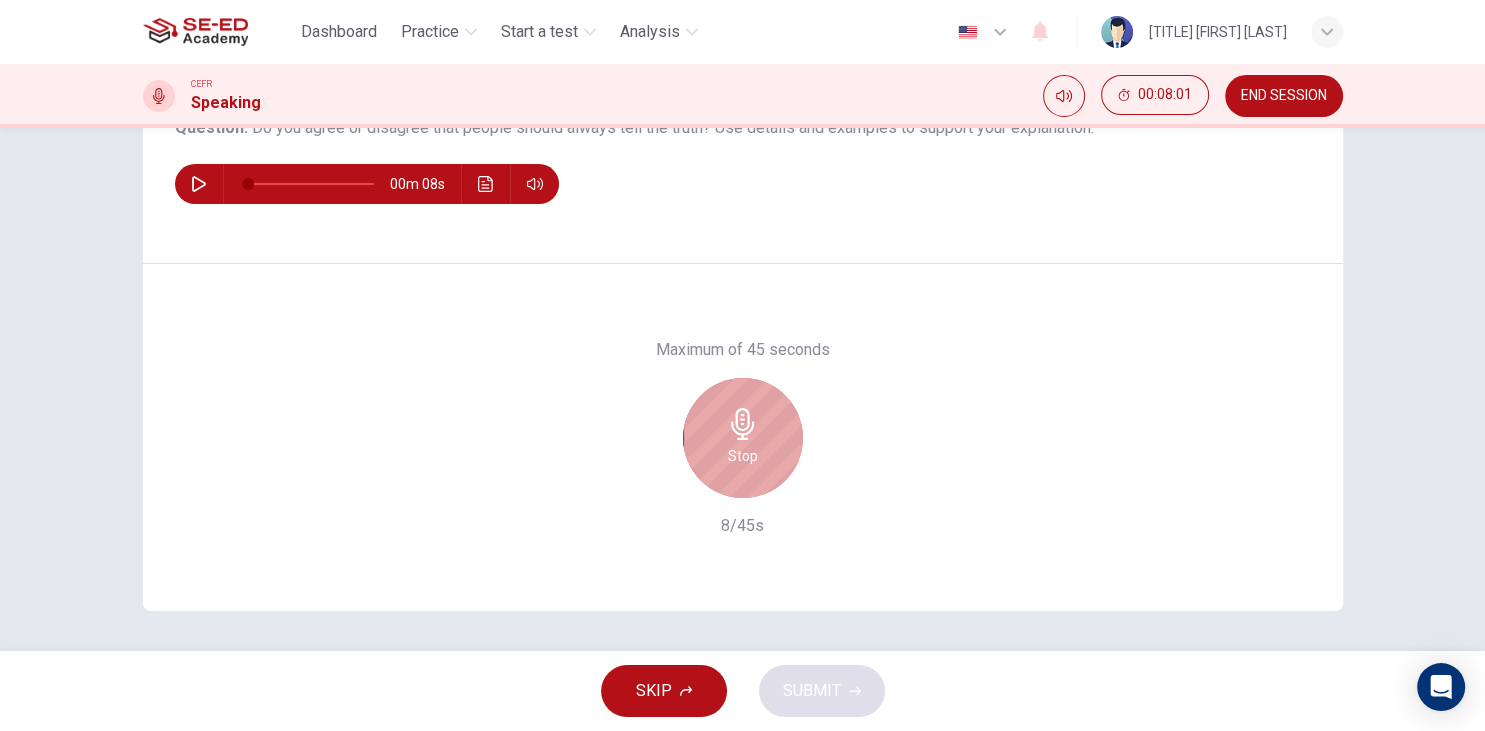 click on "Stop" at bounding box center [743, 438] 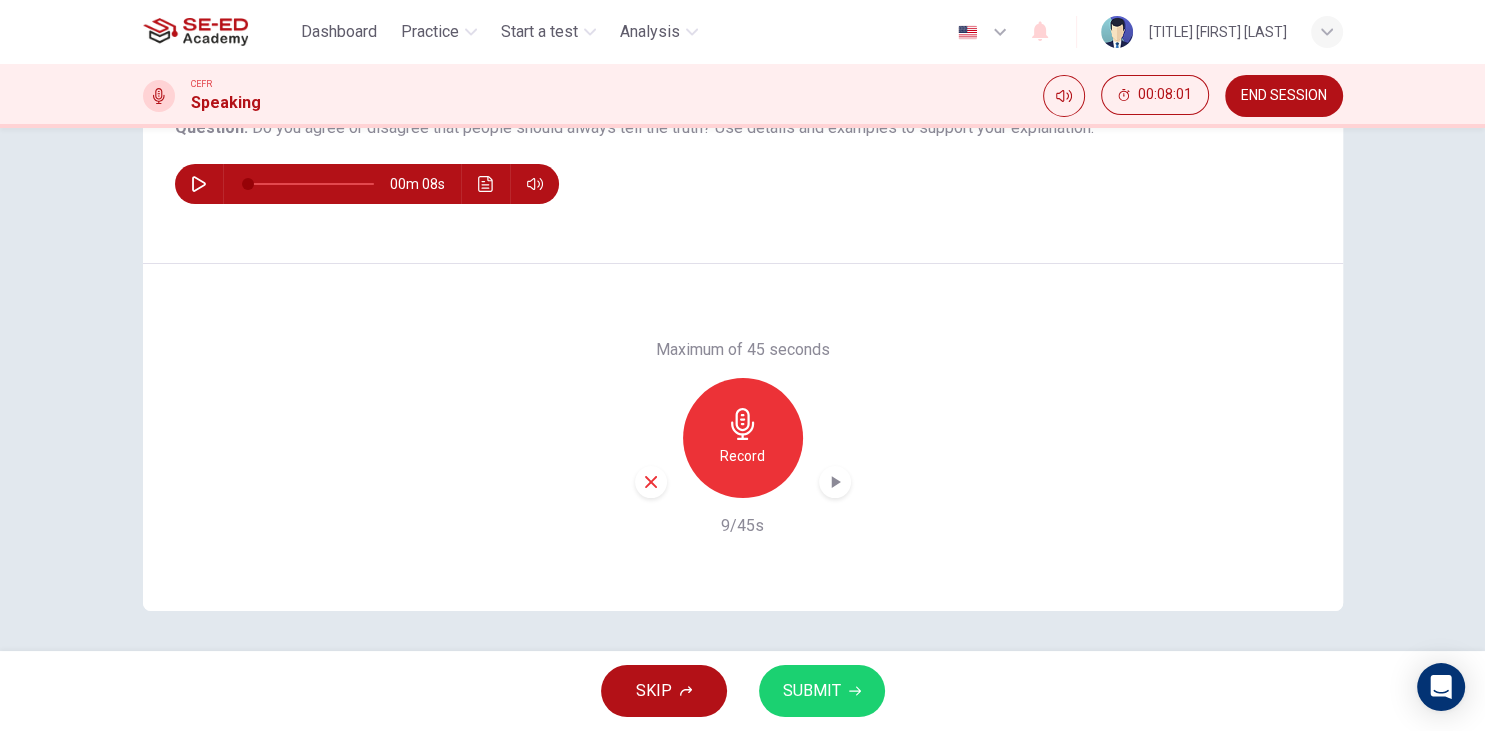 click on "SUBMIT" at bounding box center (812, 691) 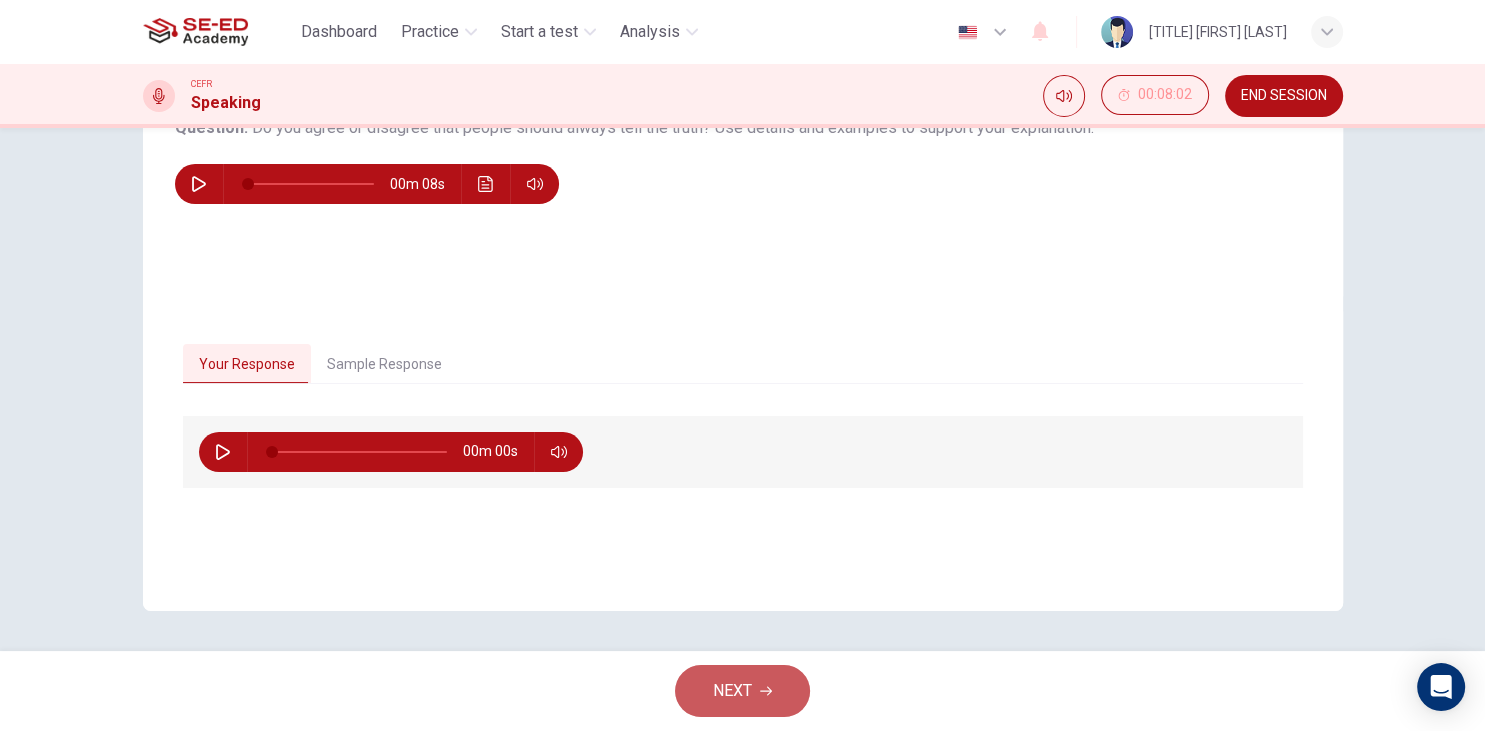 click on "NEXT" at bounding box center [742, 691] 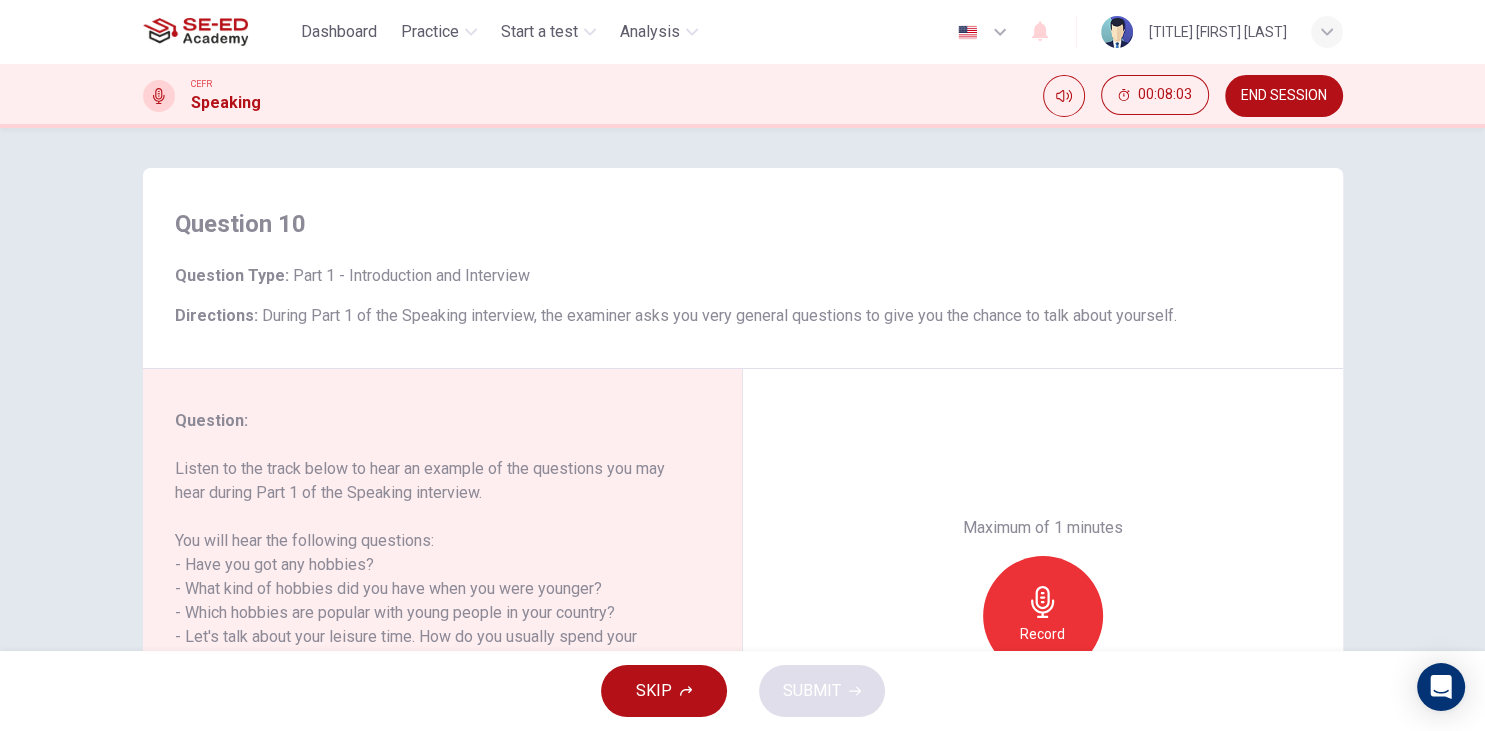 scroll, scrollTop: 252, scrollLeft: 0, axis: vertical 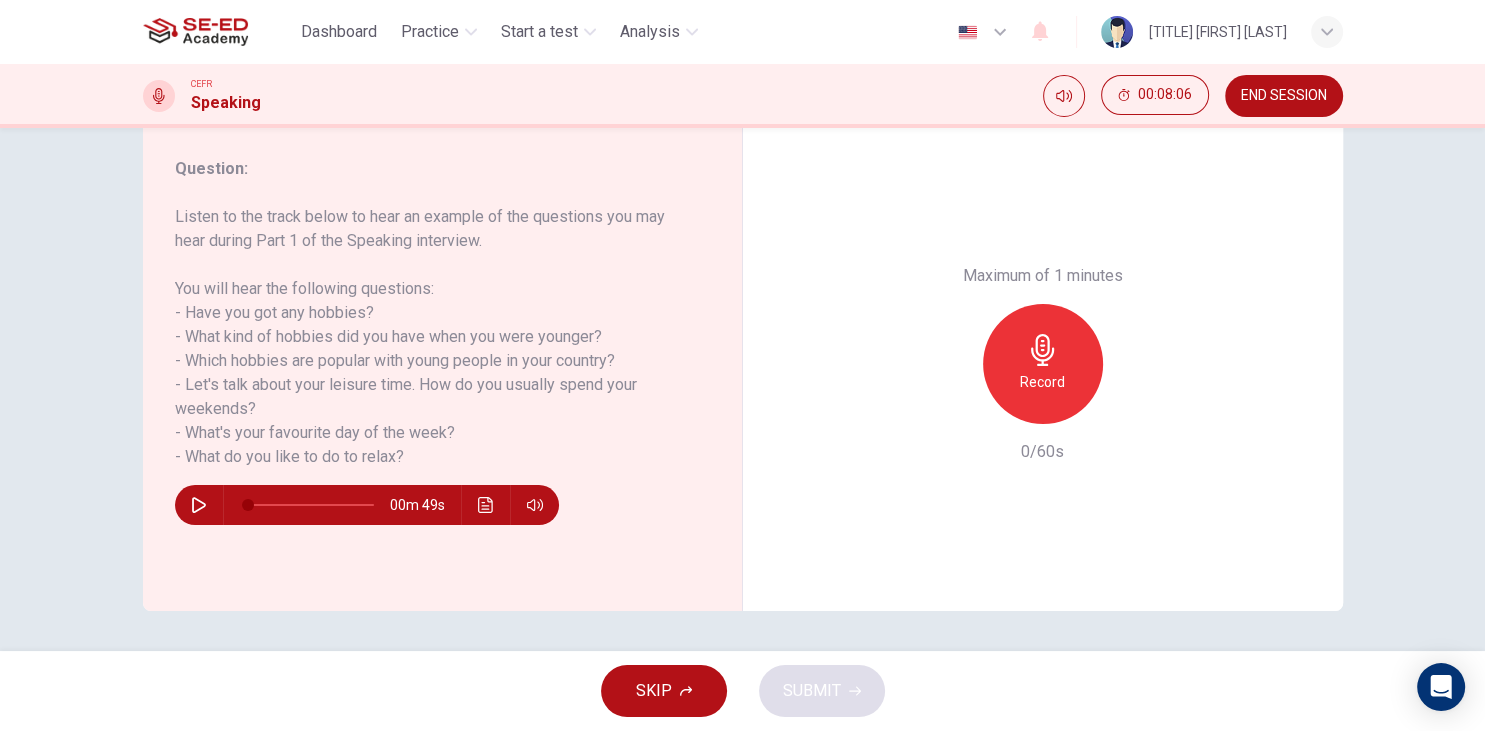 click on "Record" at bounding box center [1043, 364] 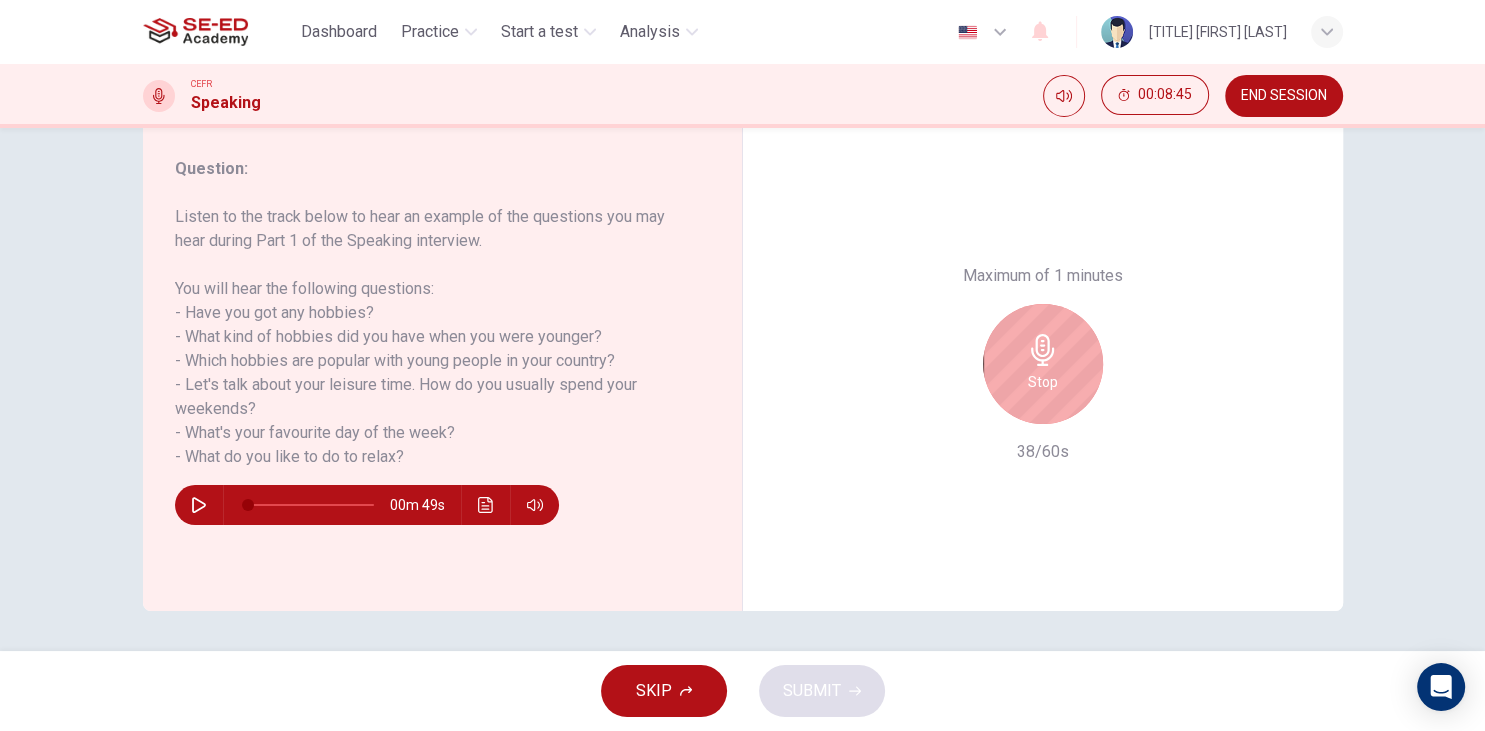 click on "Stop" at bounding box center (1043, 364) 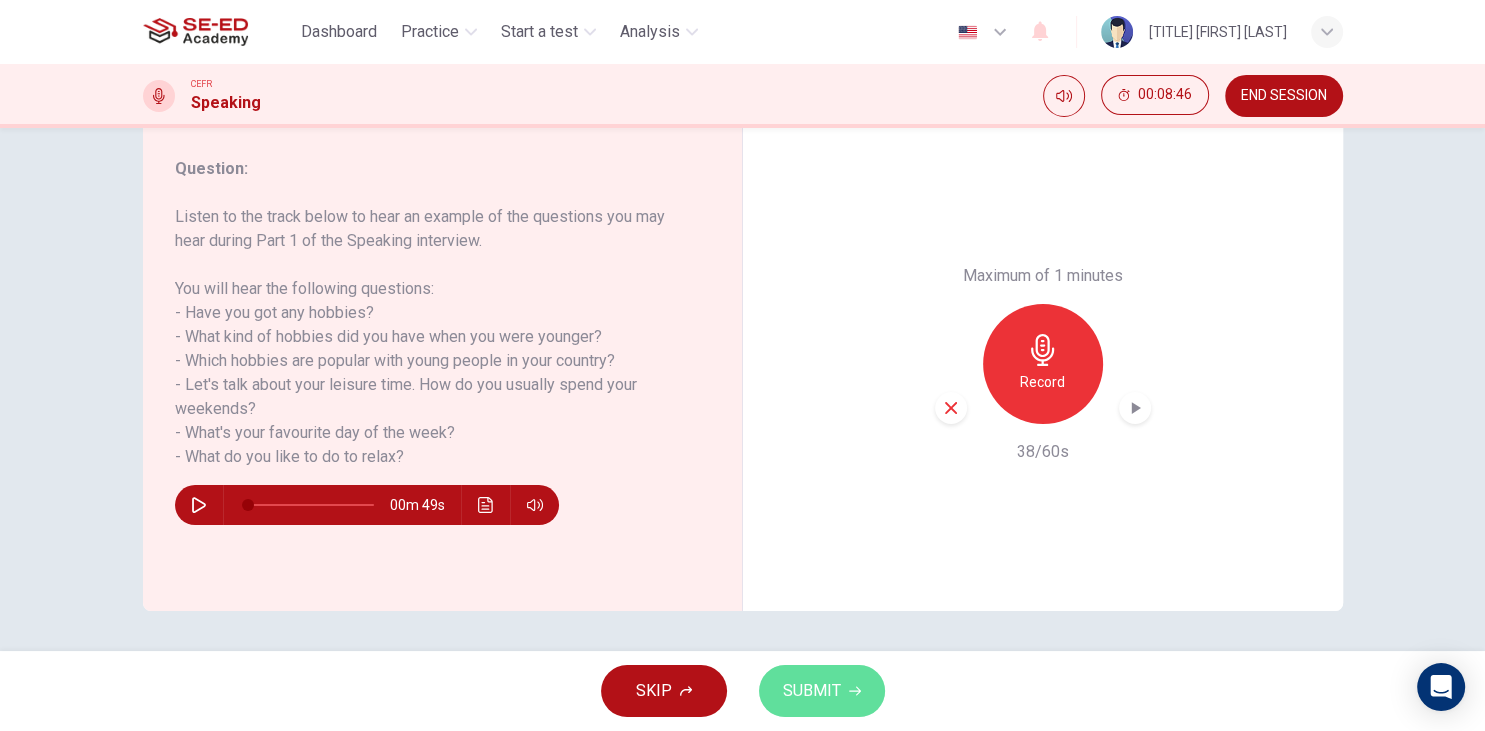 click on "SUBMIT" at bounding box center (812, 691) 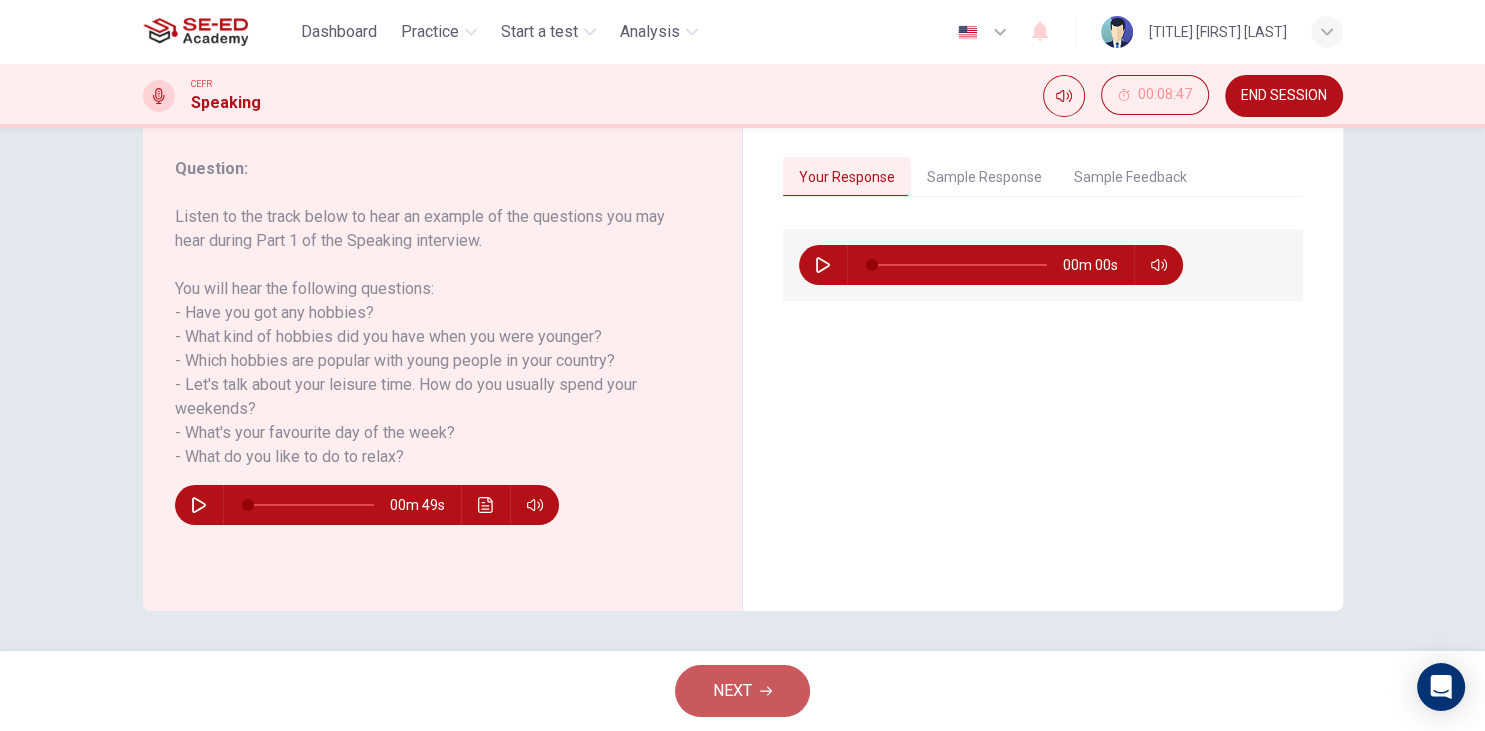 click on "NEXT" at bounding box center (732, 691) 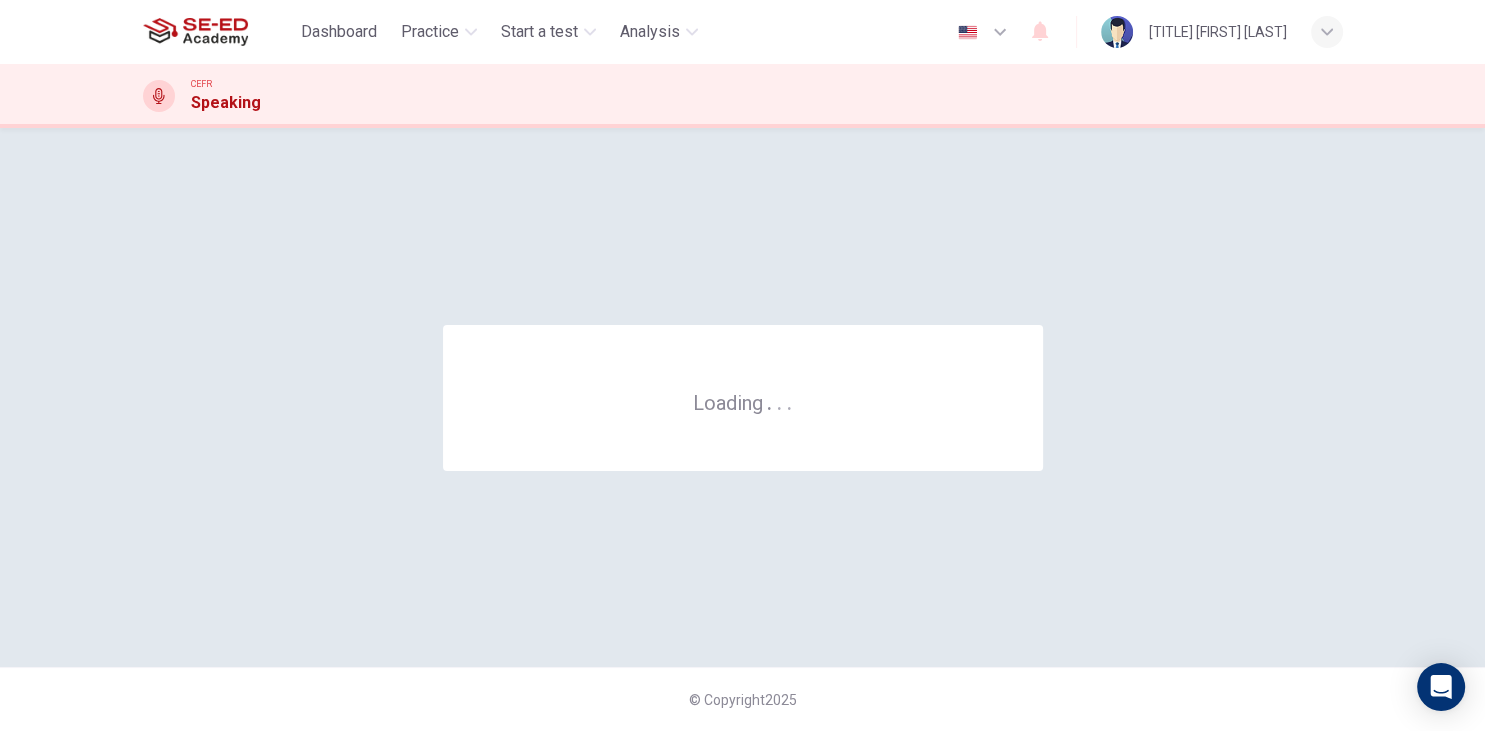 scroll, scrollTop: 0, scrollLeft: 0, axis: both 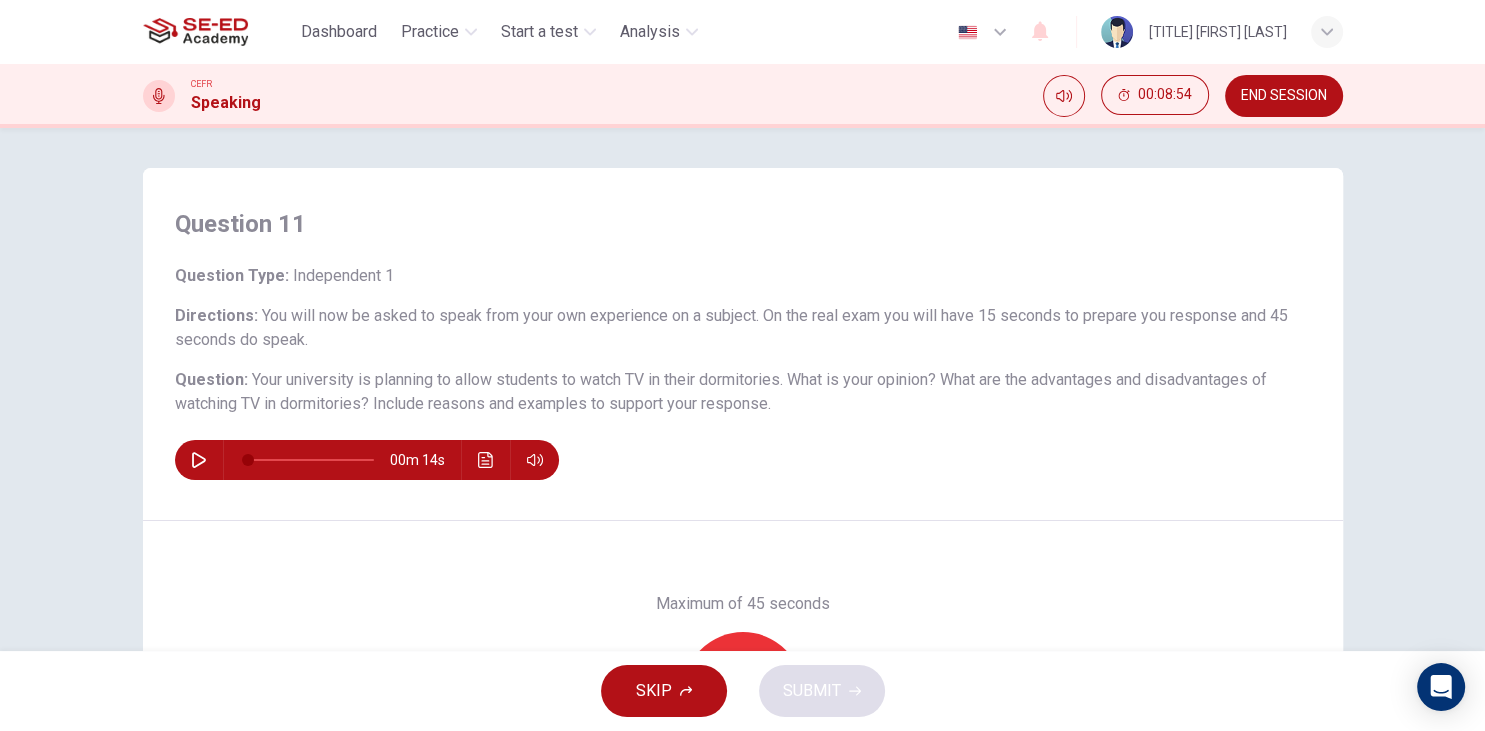 drag, startPoint x: 360, startPoint y: 373, endPoint x: 599, endPoint y: 377, distance: 239.03348 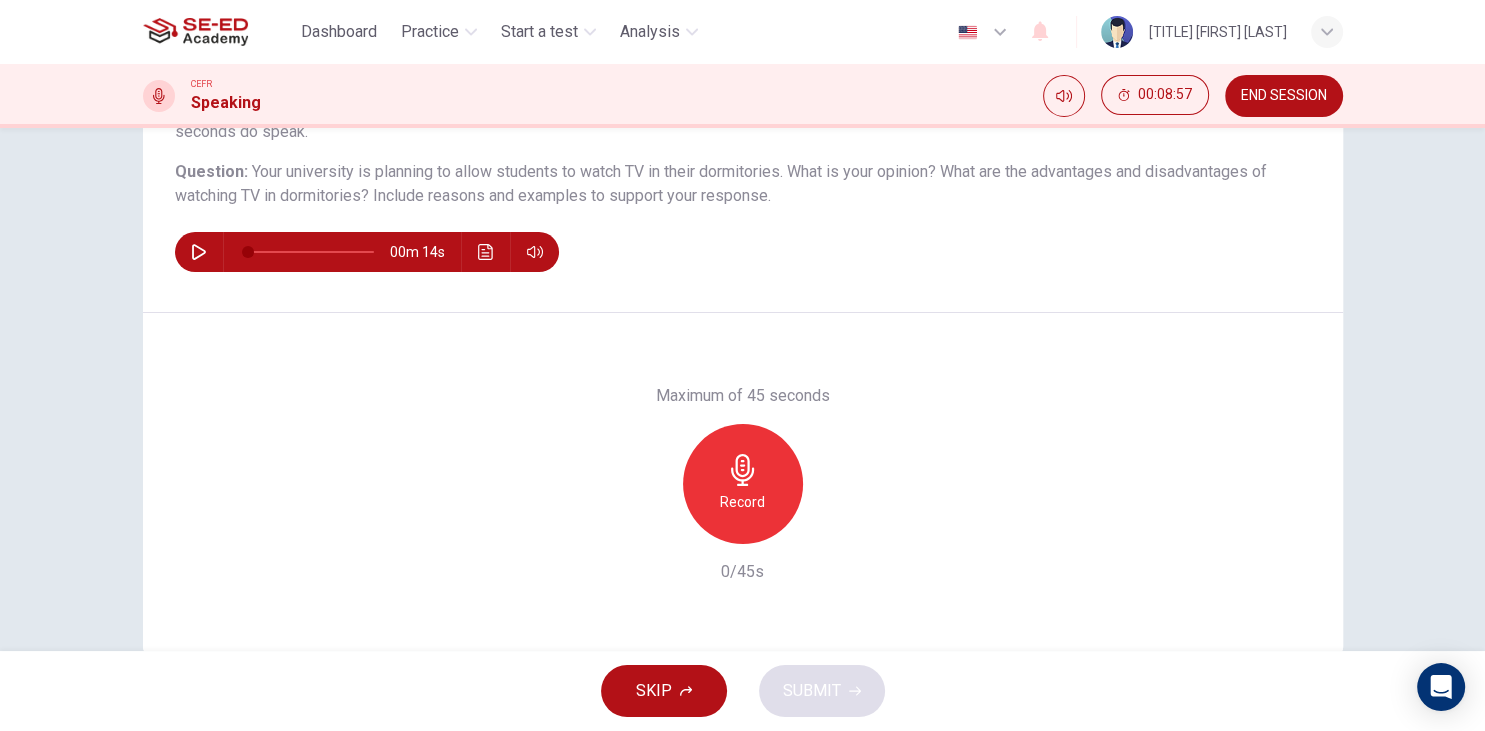 scroll, scrollTop: 252, scrollLeft: 0, axis: vertical 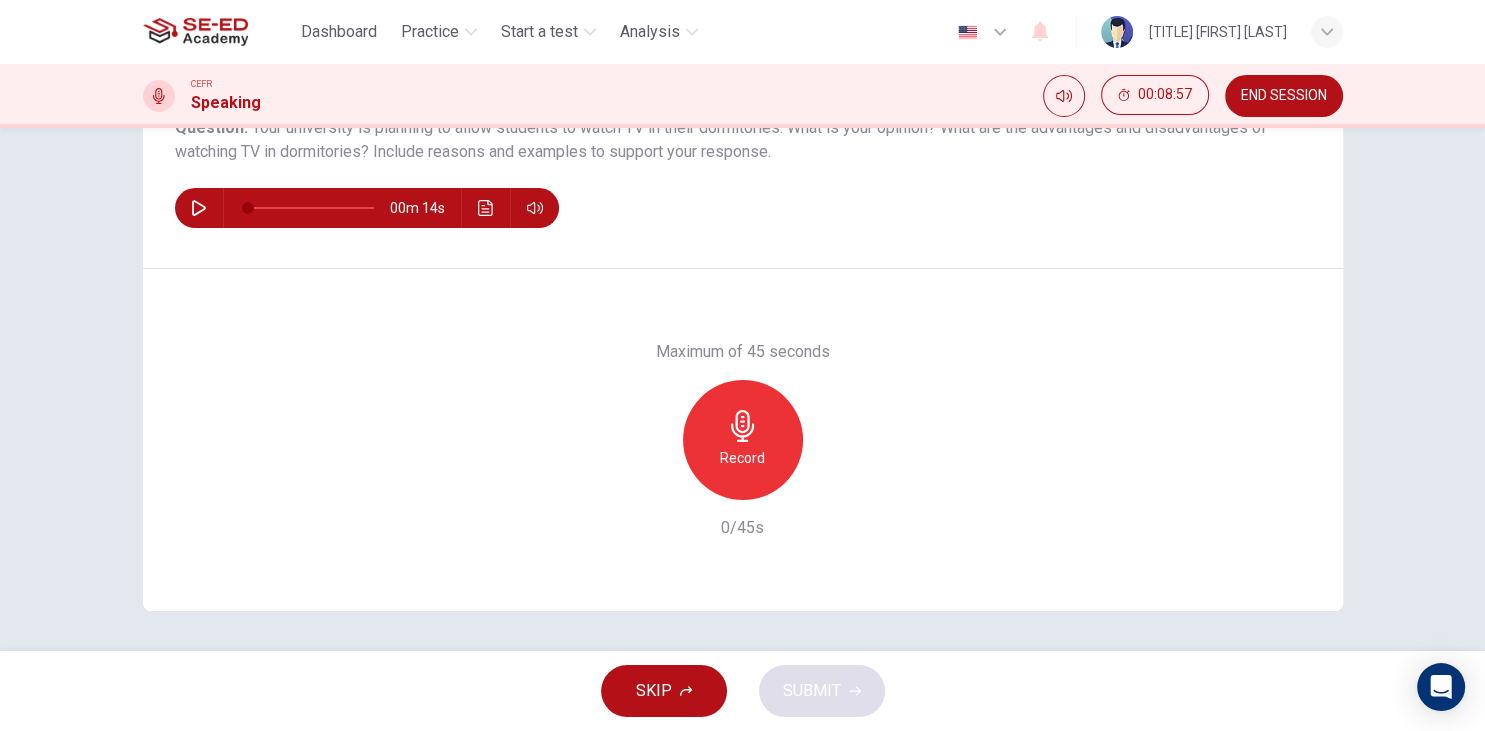 click on "Record" at bounding box center [742, 458] 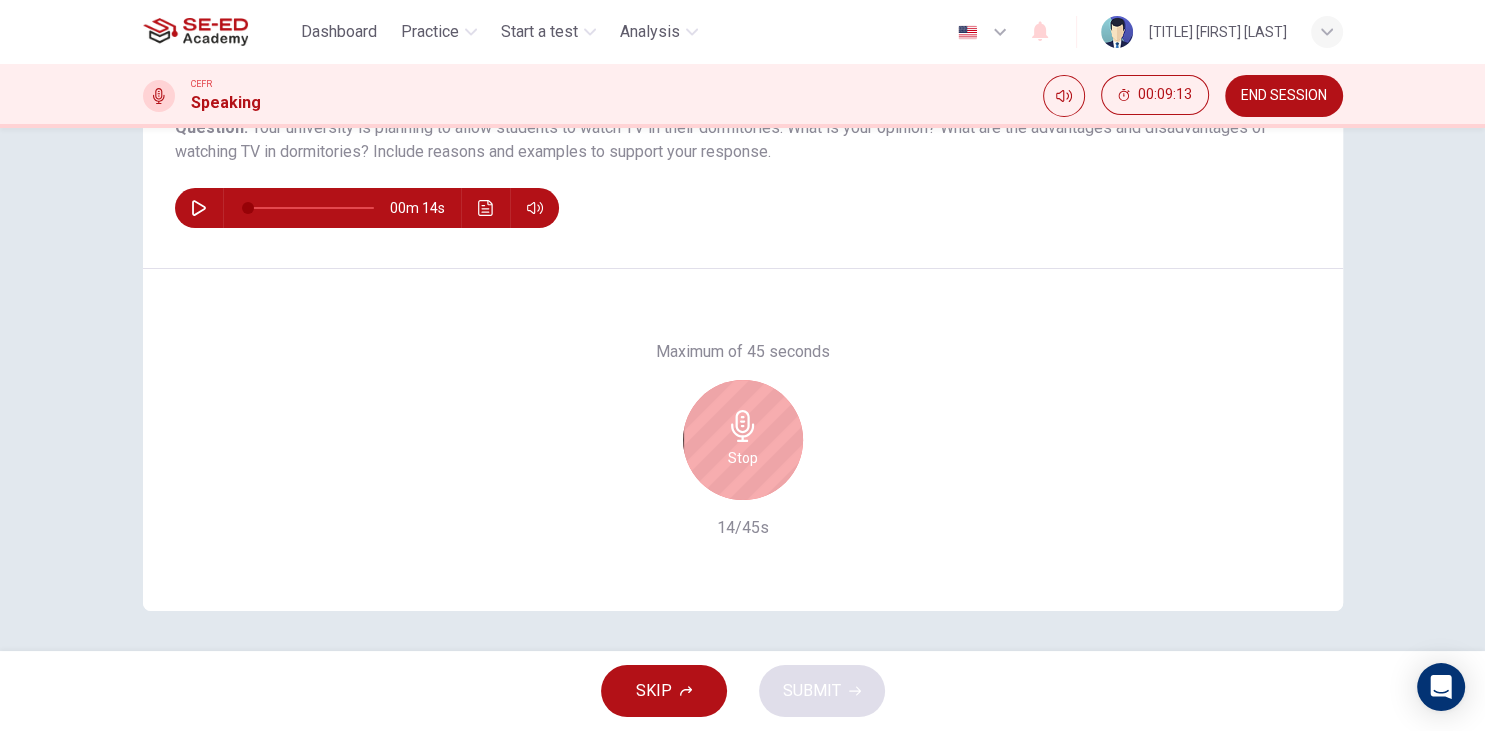 drag, startPoint x: 742, startPoint y: 452, endPoint x: 795, endPoint y: 615, distance: 171.40012 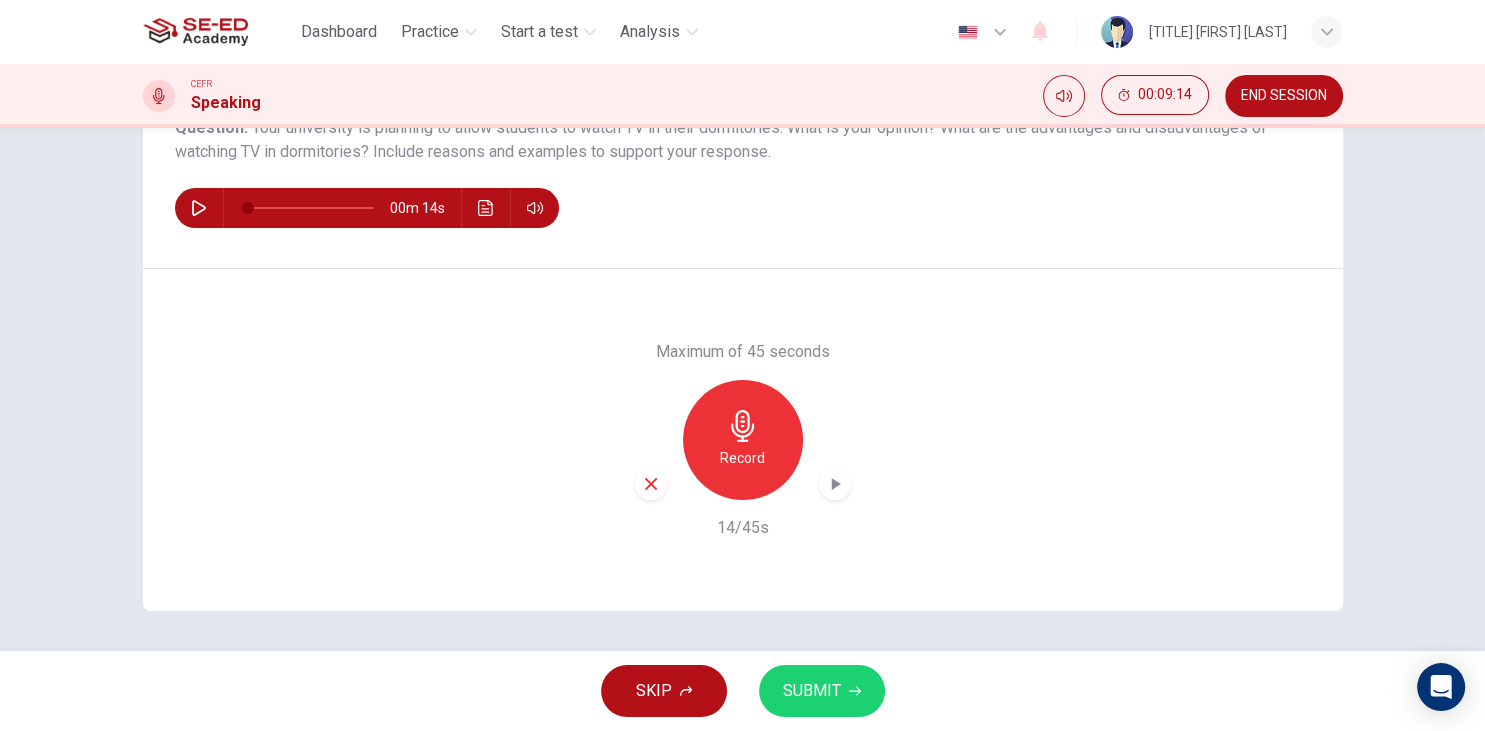 click on "SUBMIT" at bounding box center [812, 691] 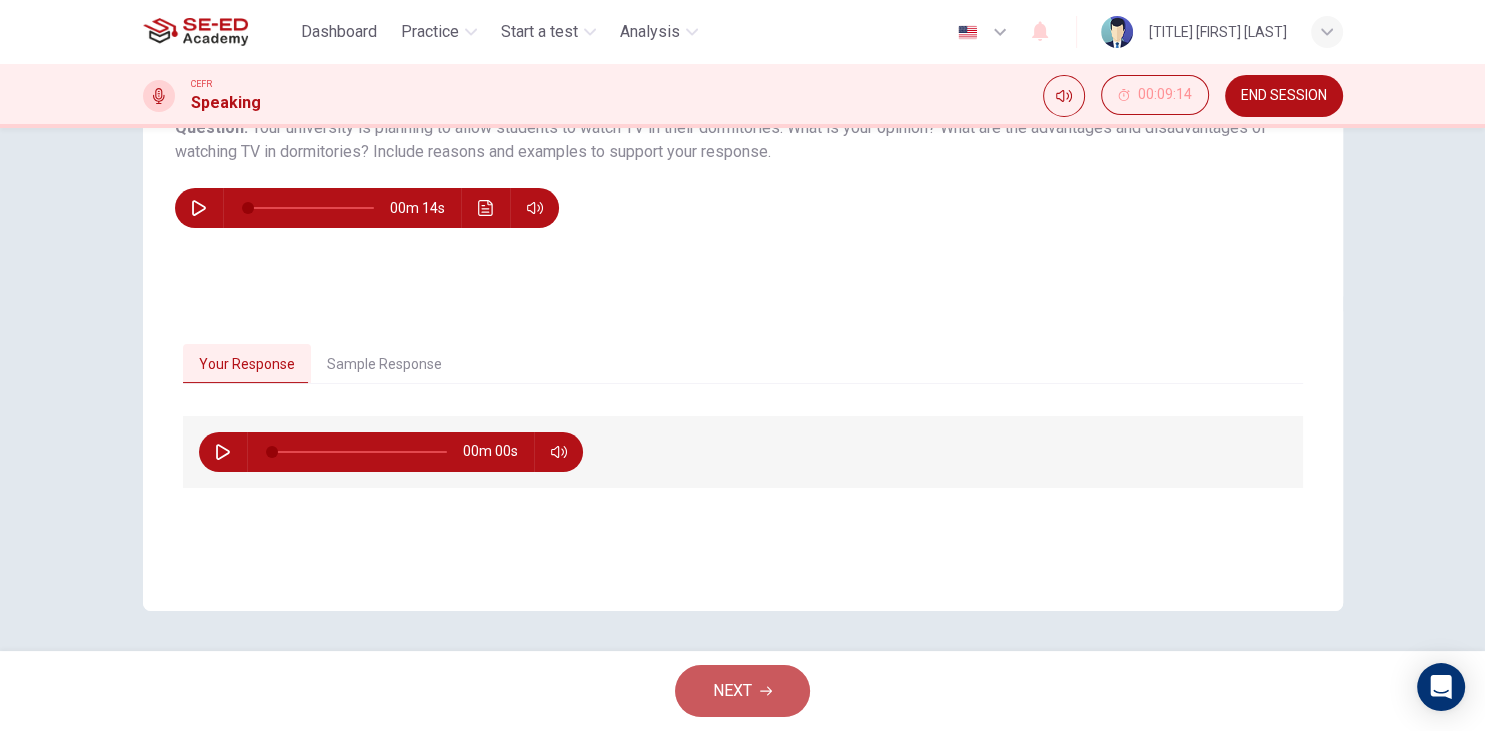 click on "NEXT" at bounding box center (732, 691) 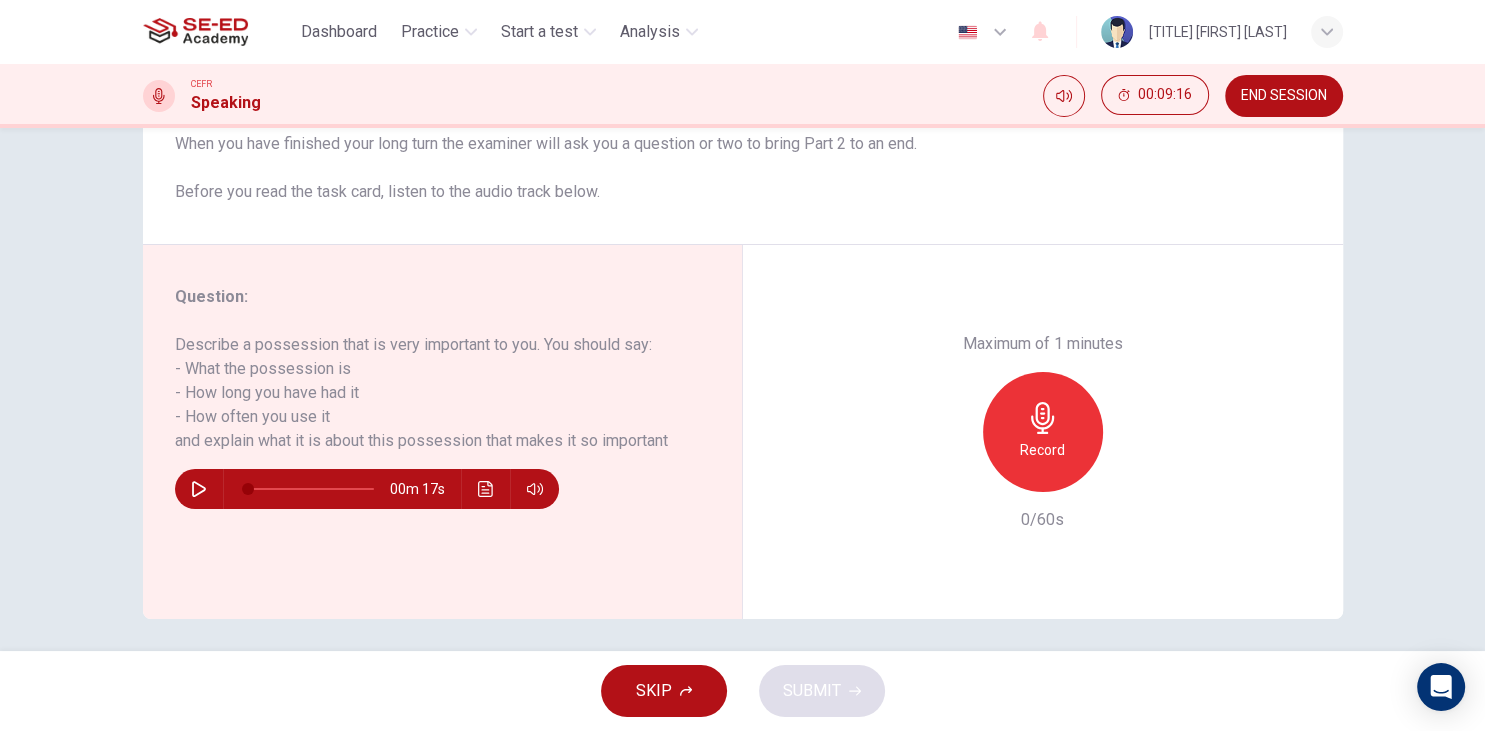 scroll, scrollTop: 252, scrollLeft: 0, axis: vertical 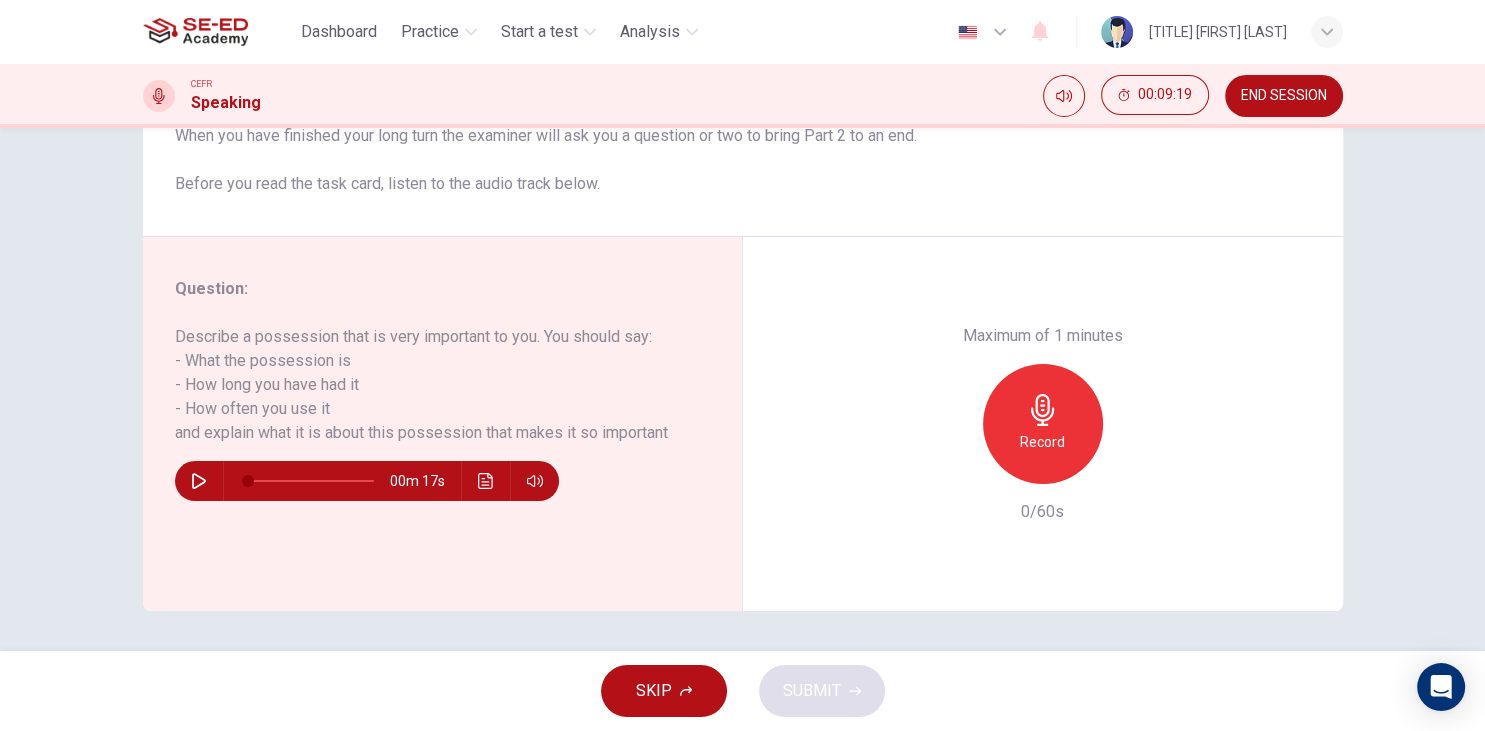 drag, startPoint x: 173, startPoint y: 341, endPoint x: 272, endPoint y: 341, distance: 99 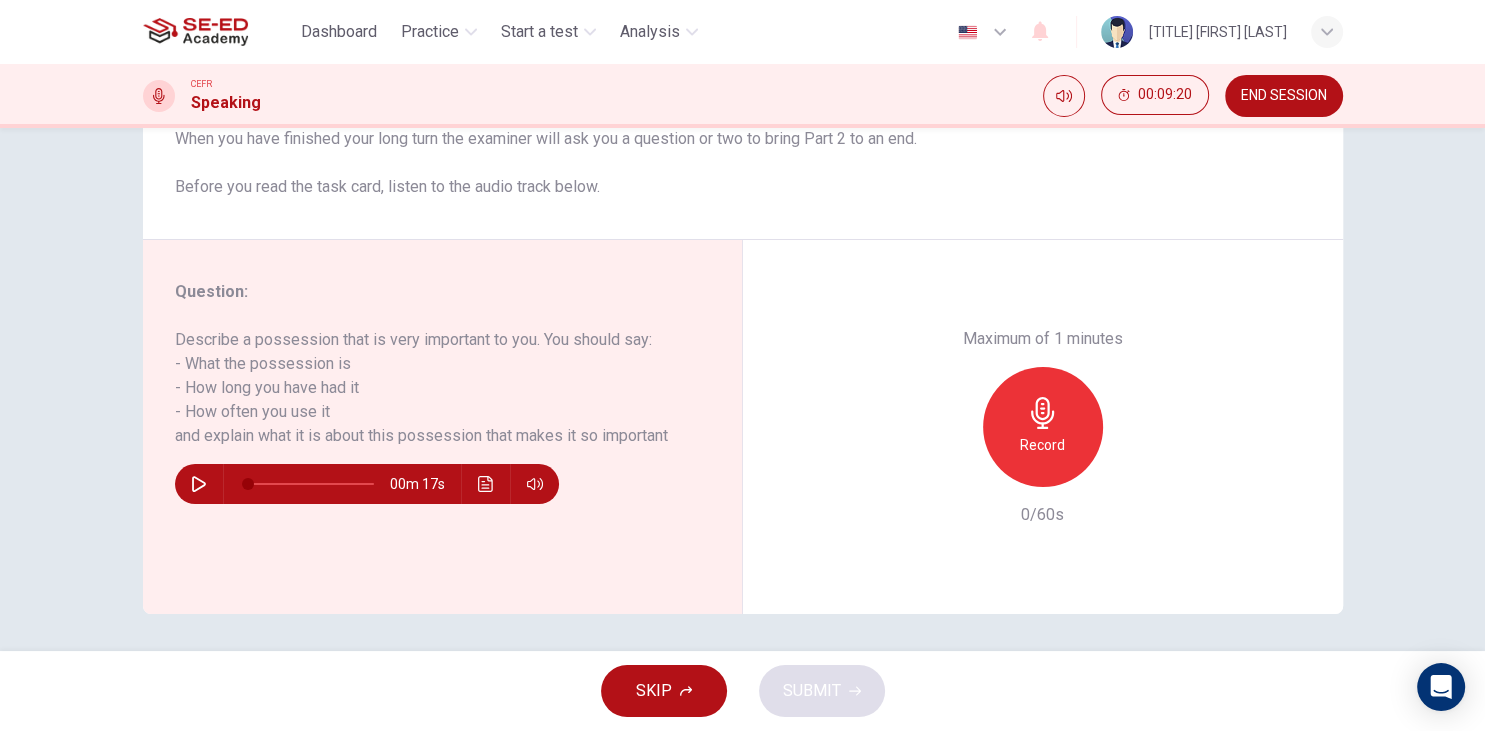 scroll, scrollTop: 252, scrollLeft: 0, axis: vertical 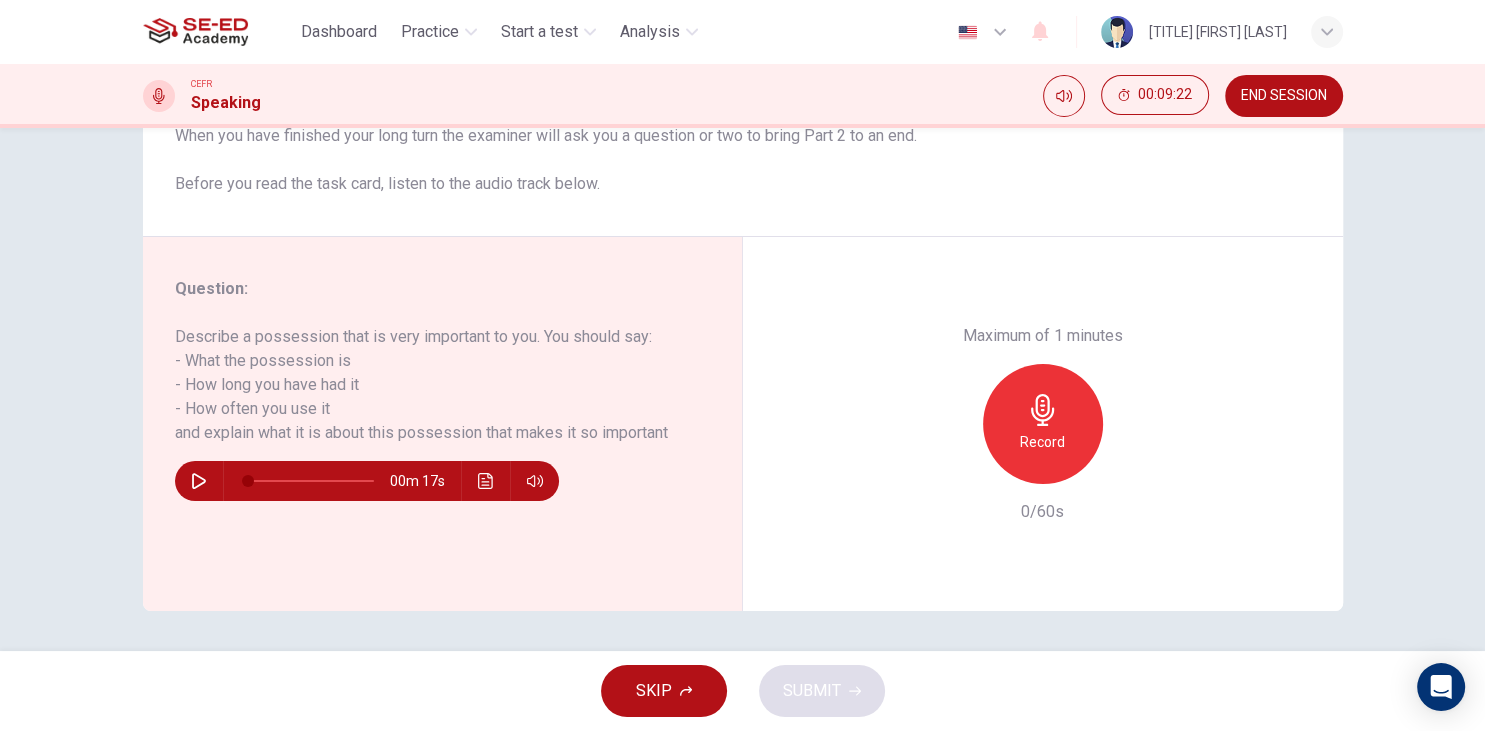drag, startPoint x: 267, startPoint y: 334, endPoint x: 648, endPoint y: 330, distance: 381.021 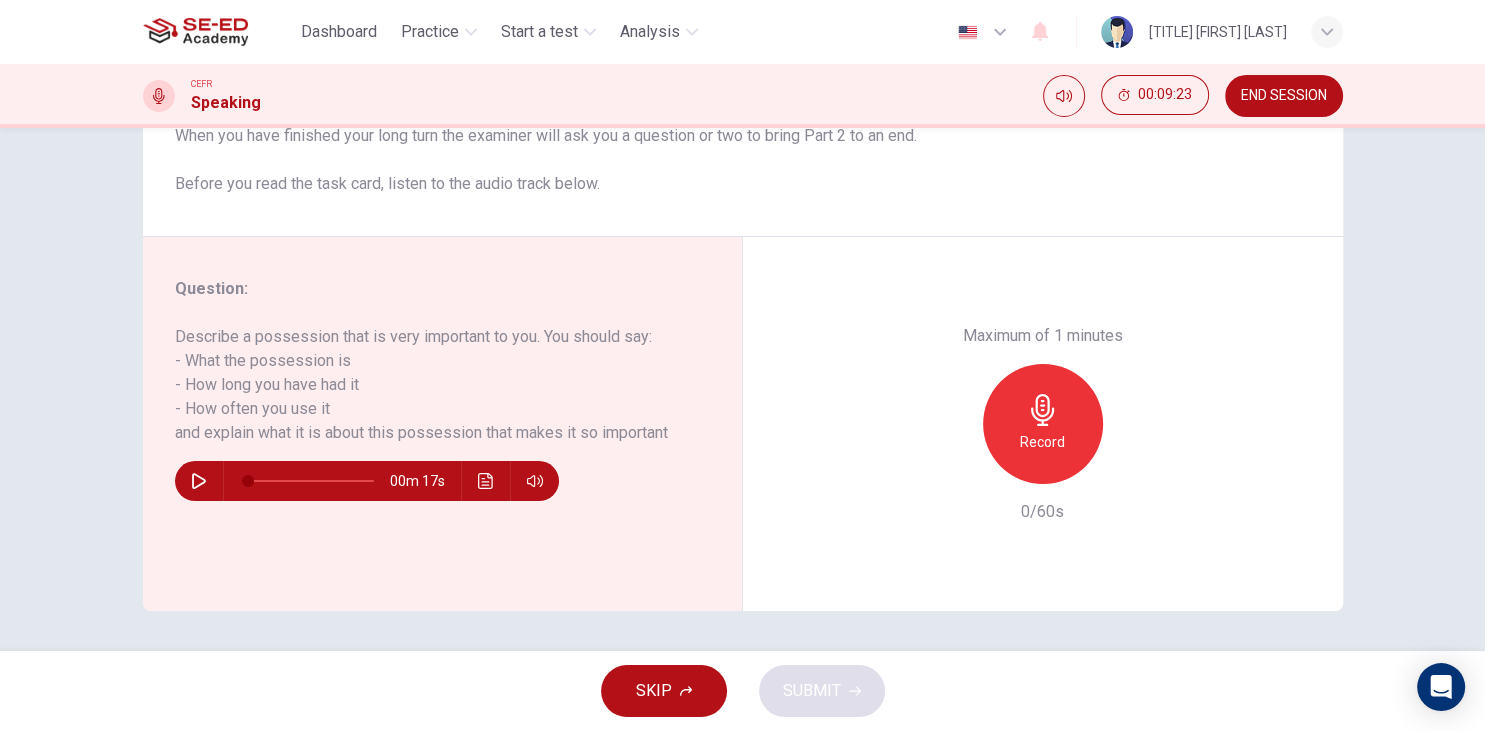 drag, startPoint x: 247, startPoint y: 394, endPoint x: 343, endPoint y: 394, distance: 96 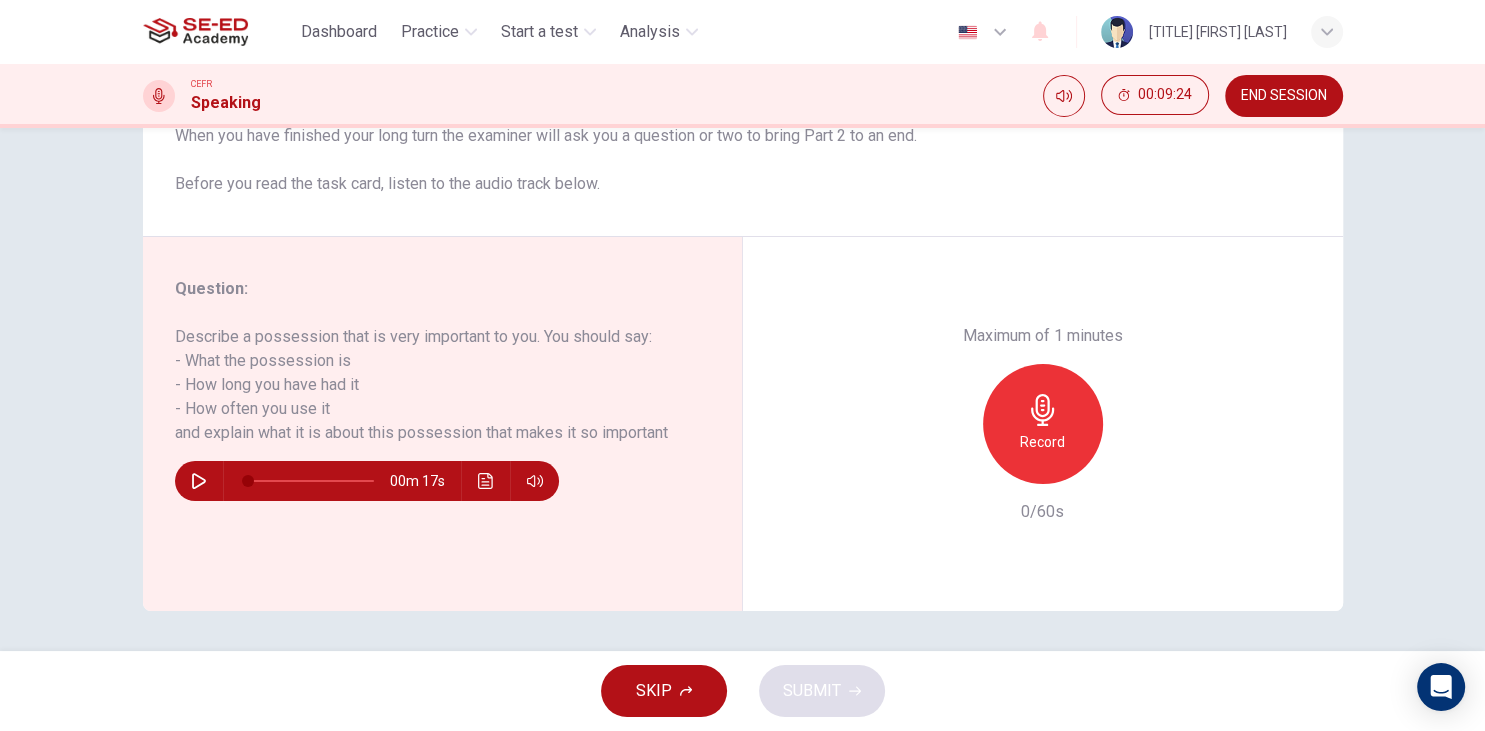 drag, startPoint x: 211, startPoint y: 417, endPoint x: 310, endPoint y: 406, distance: 99.60924 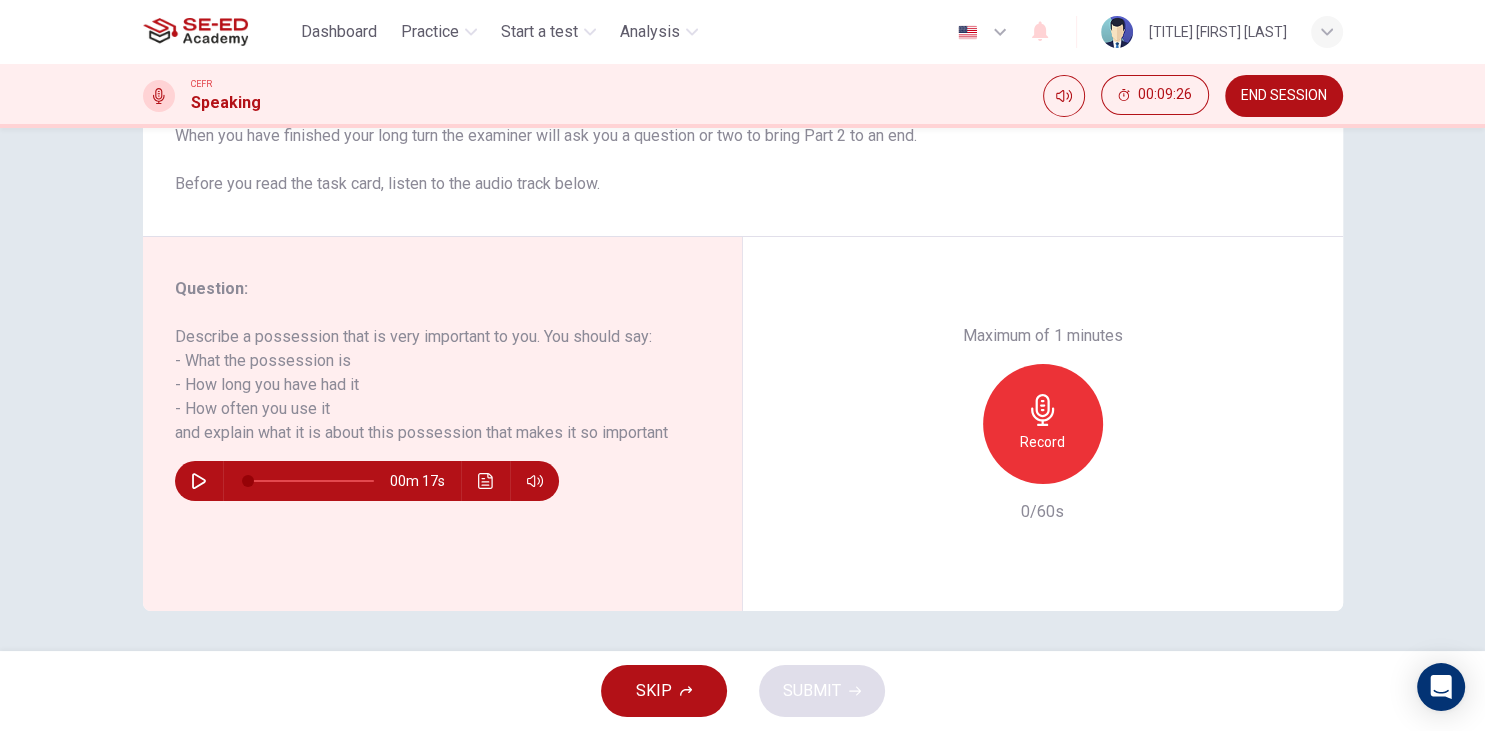 drag, startPoint x: 171, startPoint y: 432, endPoint x: 710, endPoint y: 417, distance: 539.2087 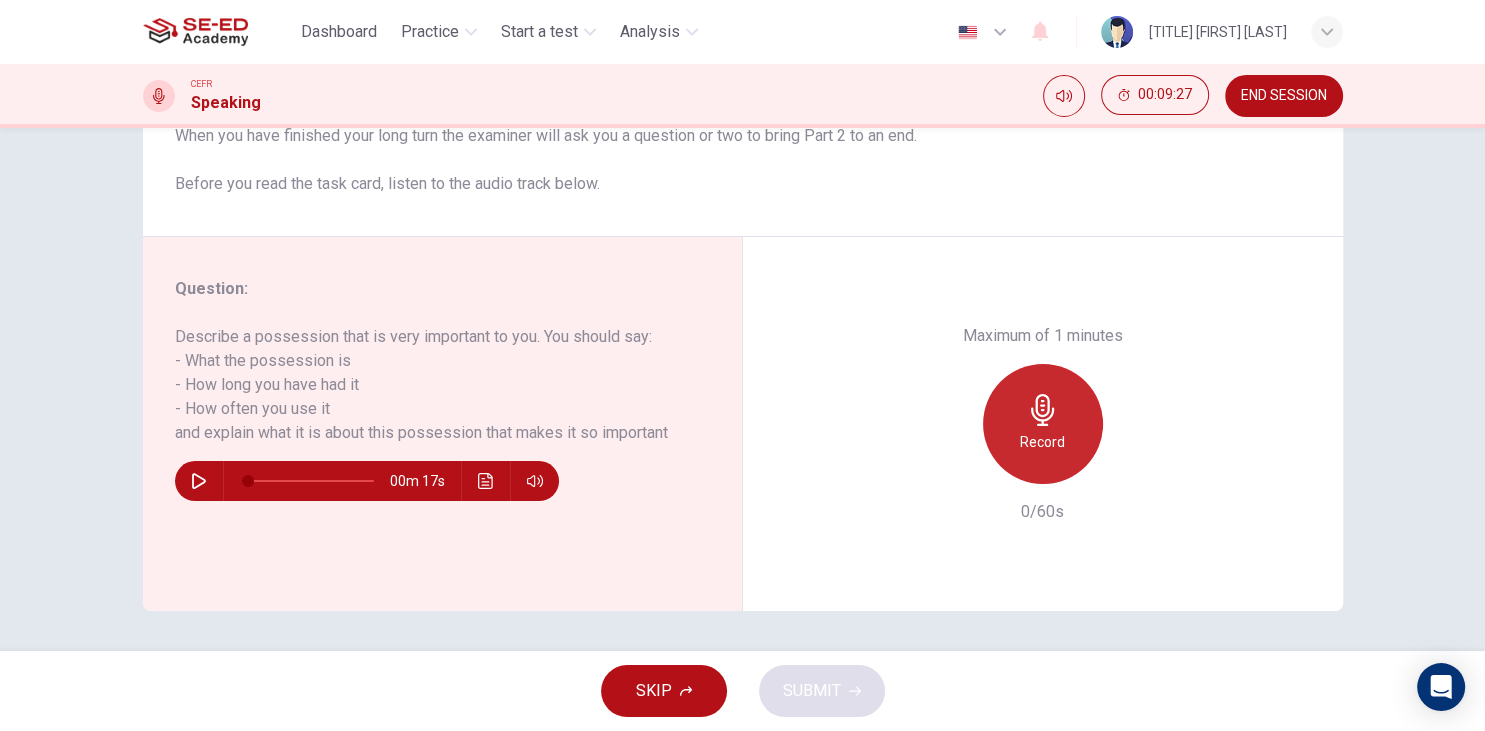 click 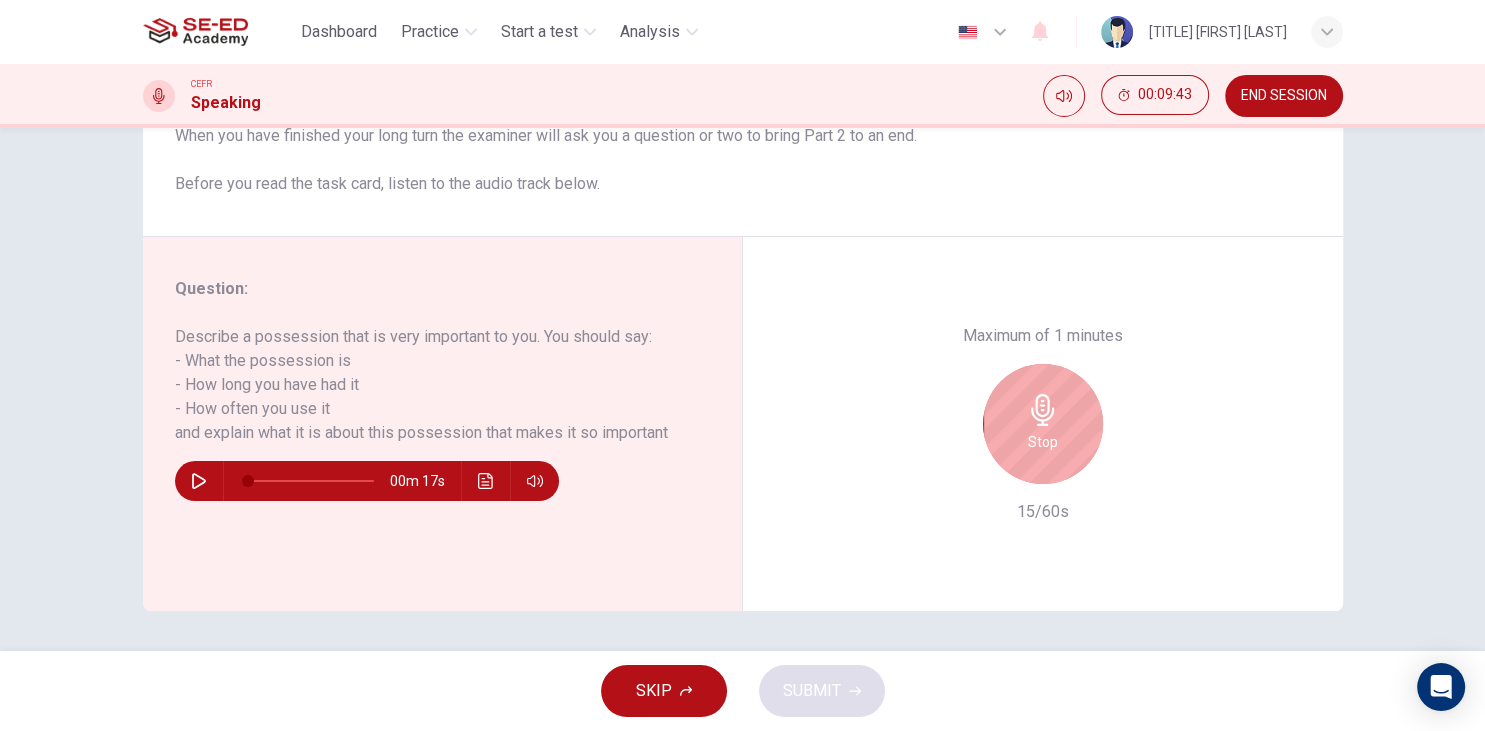 click on "Stop" at bounding box center [1043, 424] 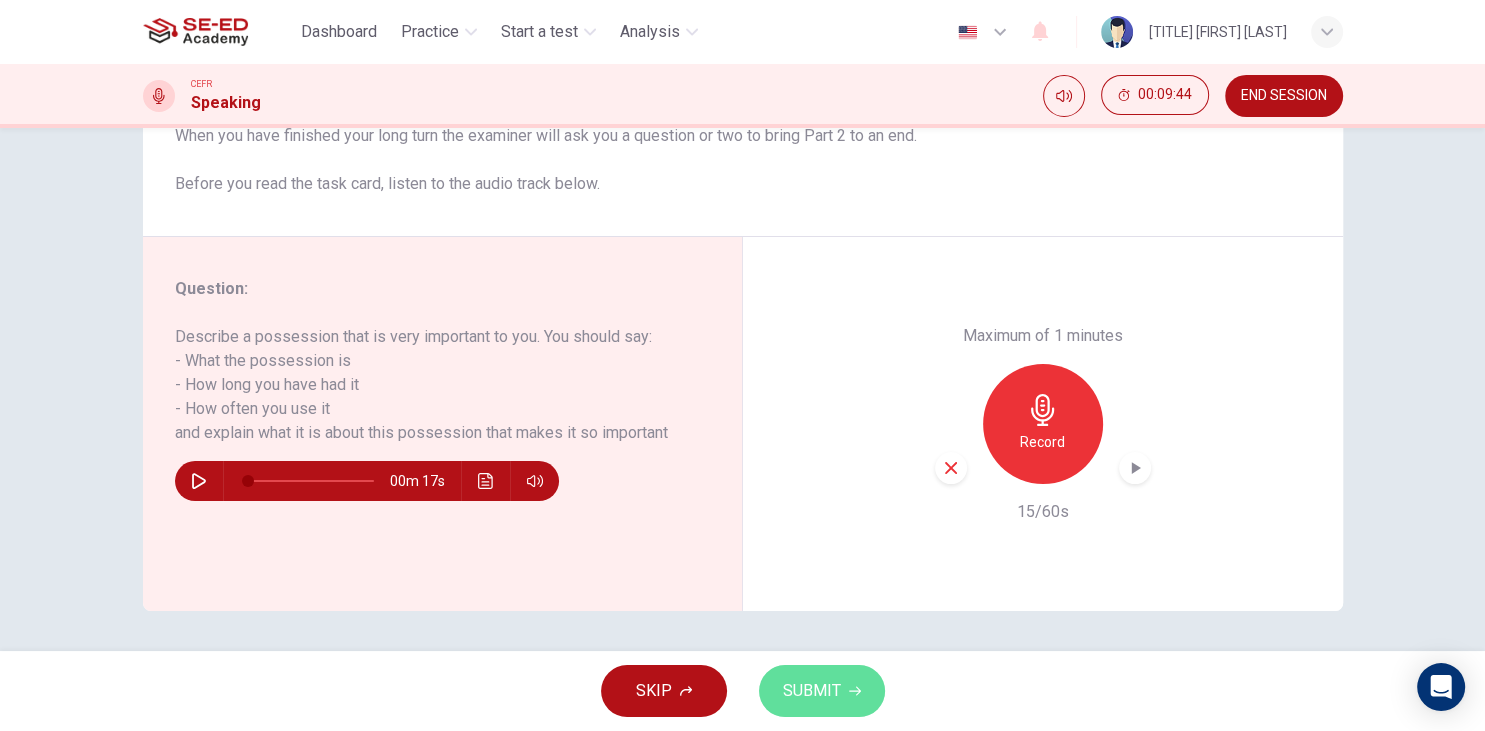 click on "SUBMIT" at bounding box center (822, 691) 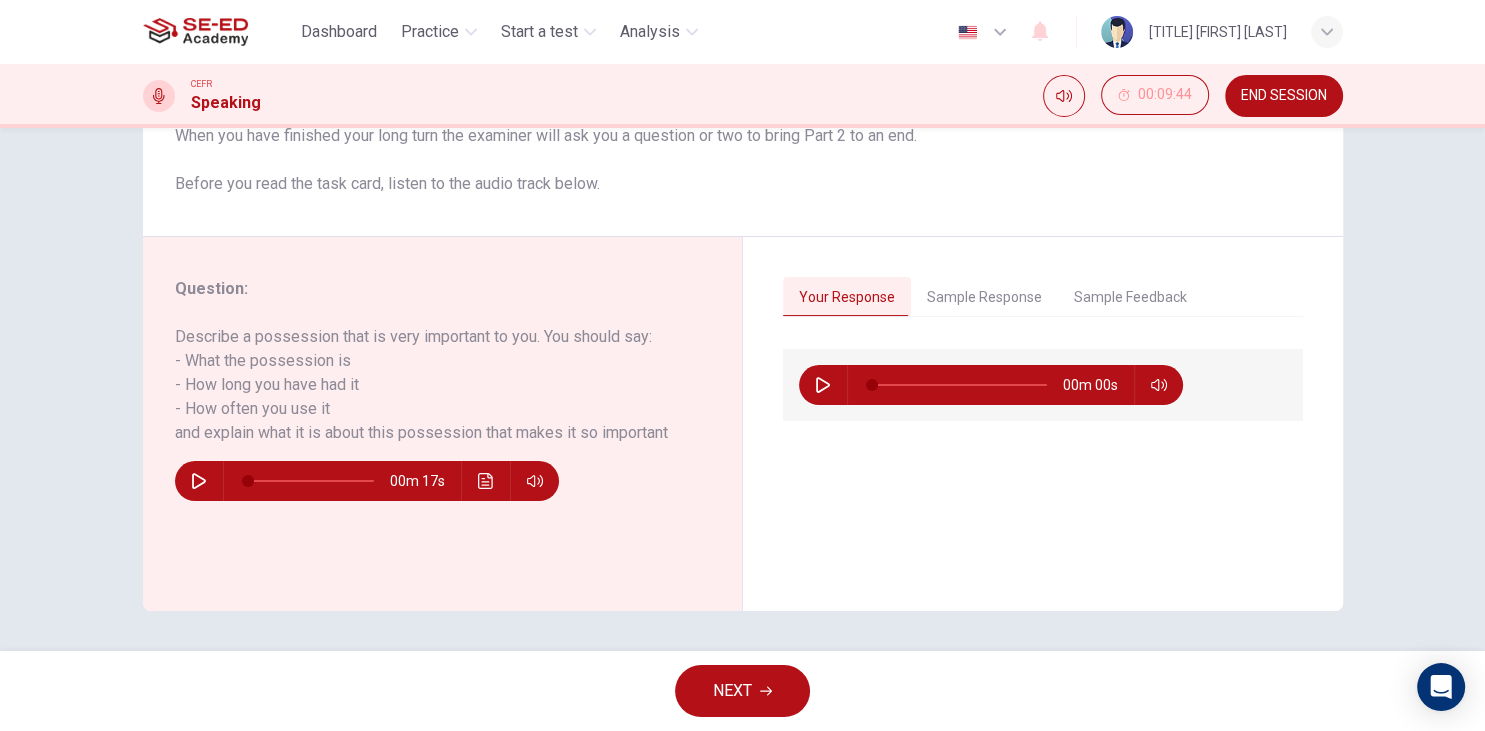 click on "NEXT" at bounding box center (742, 691) 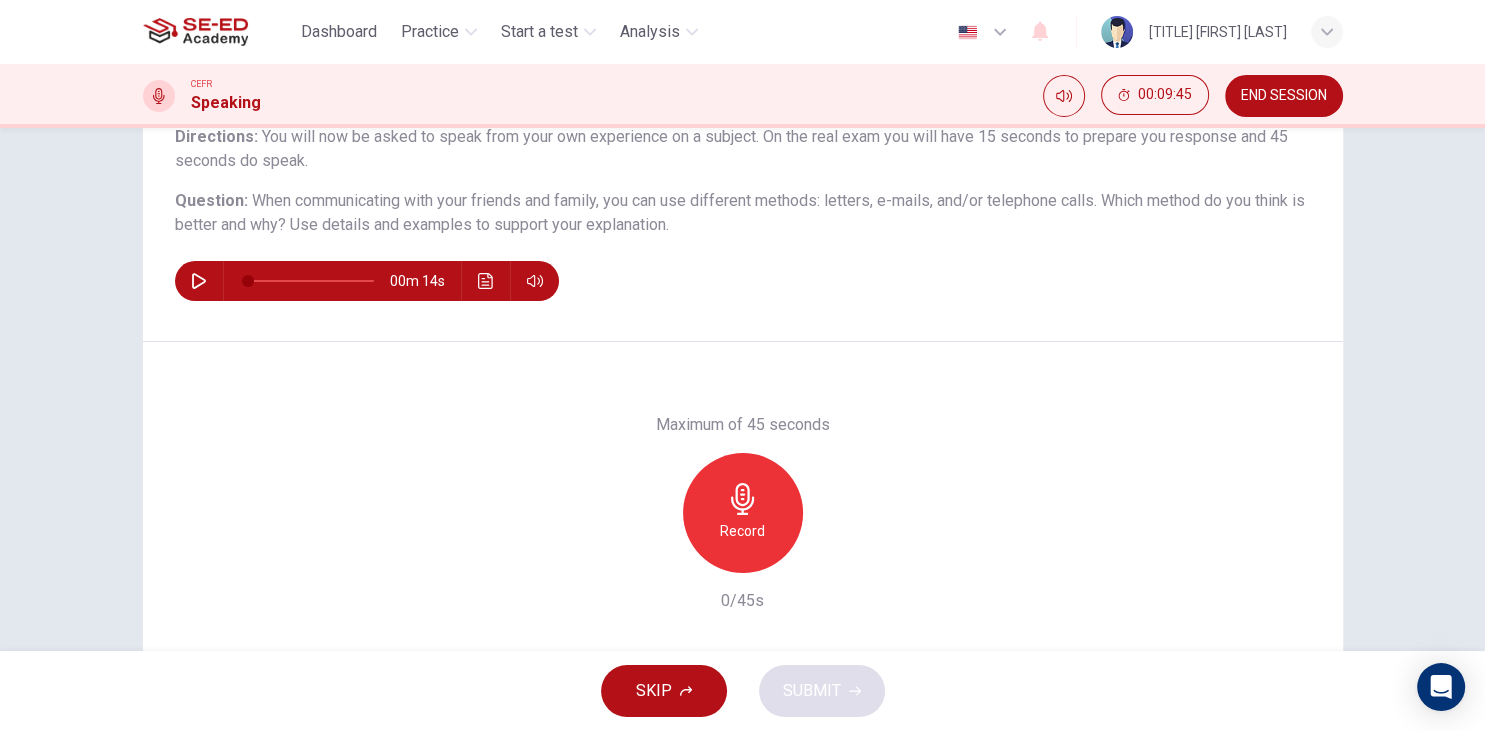 scroll, scrollTop: 115, scrollLeft: 0, axis: vertical 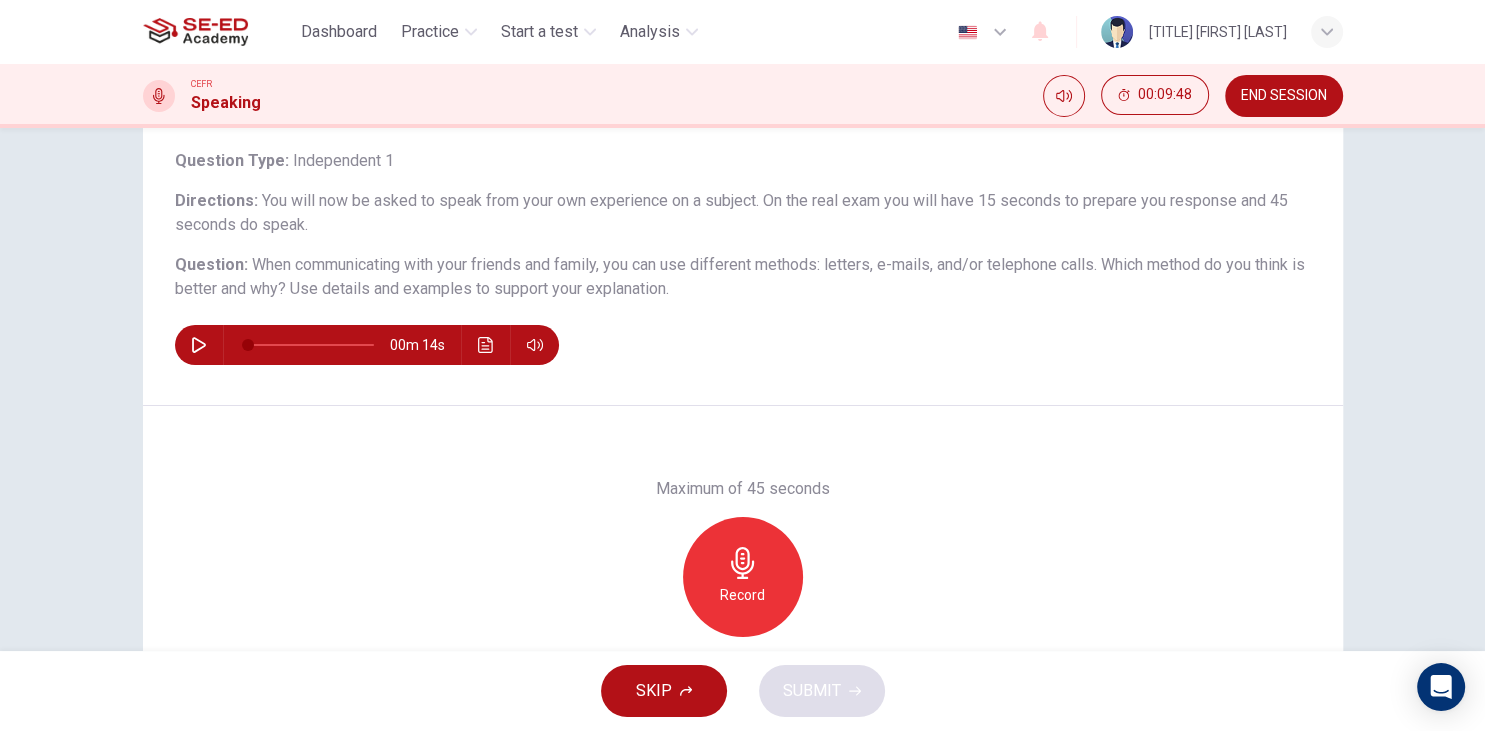 drag, startPoint x: 248, startPoint y: 260, endPoint x: 595, endPoint y: 259, distance: 347.00143 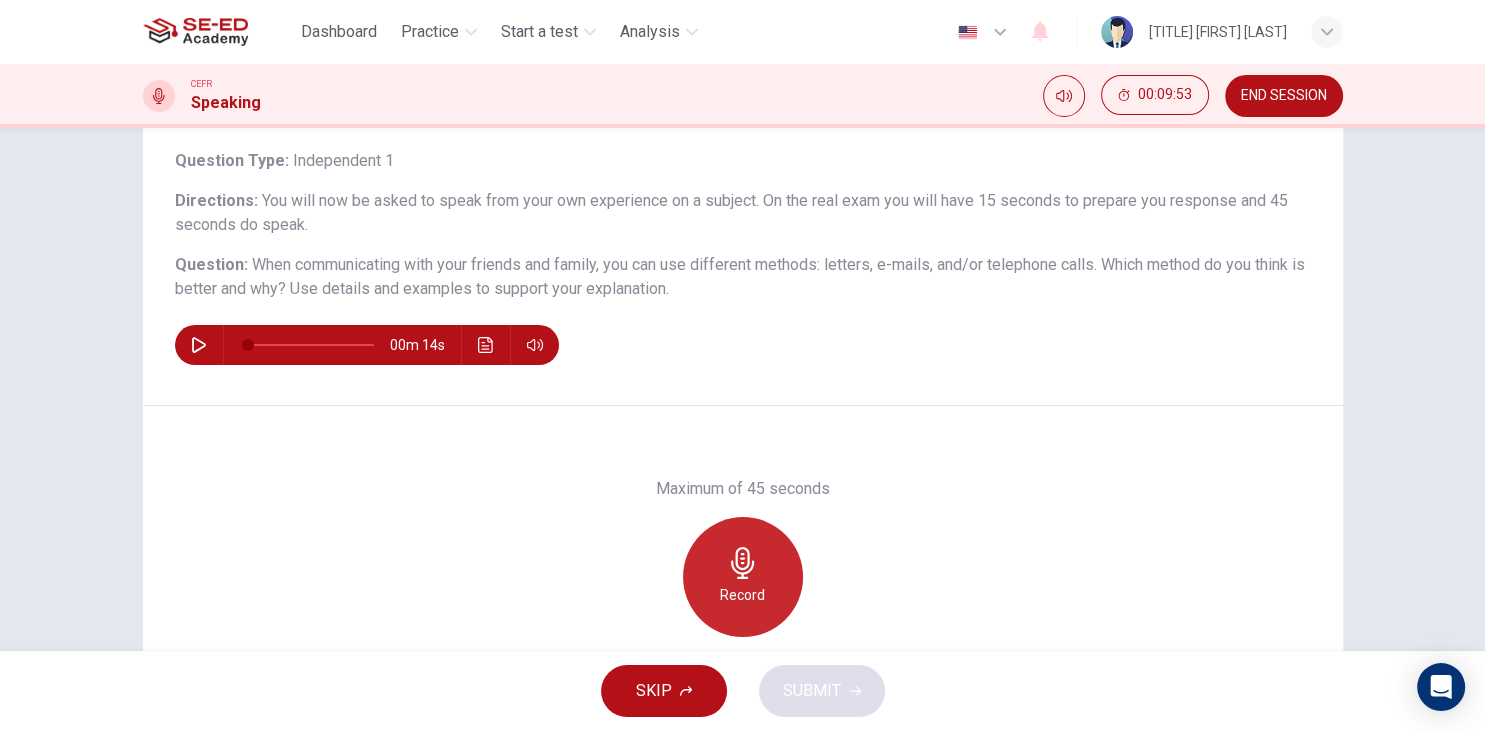 click 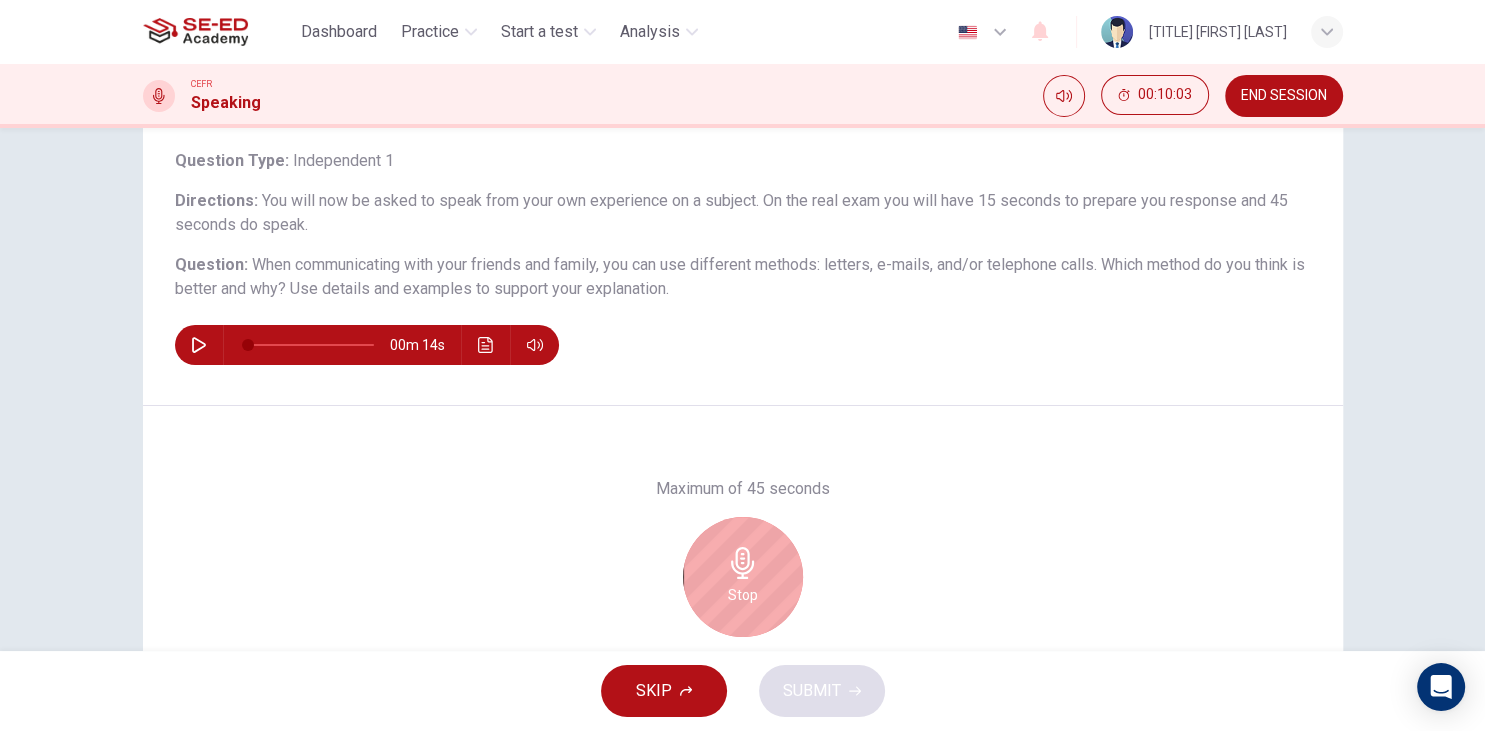click 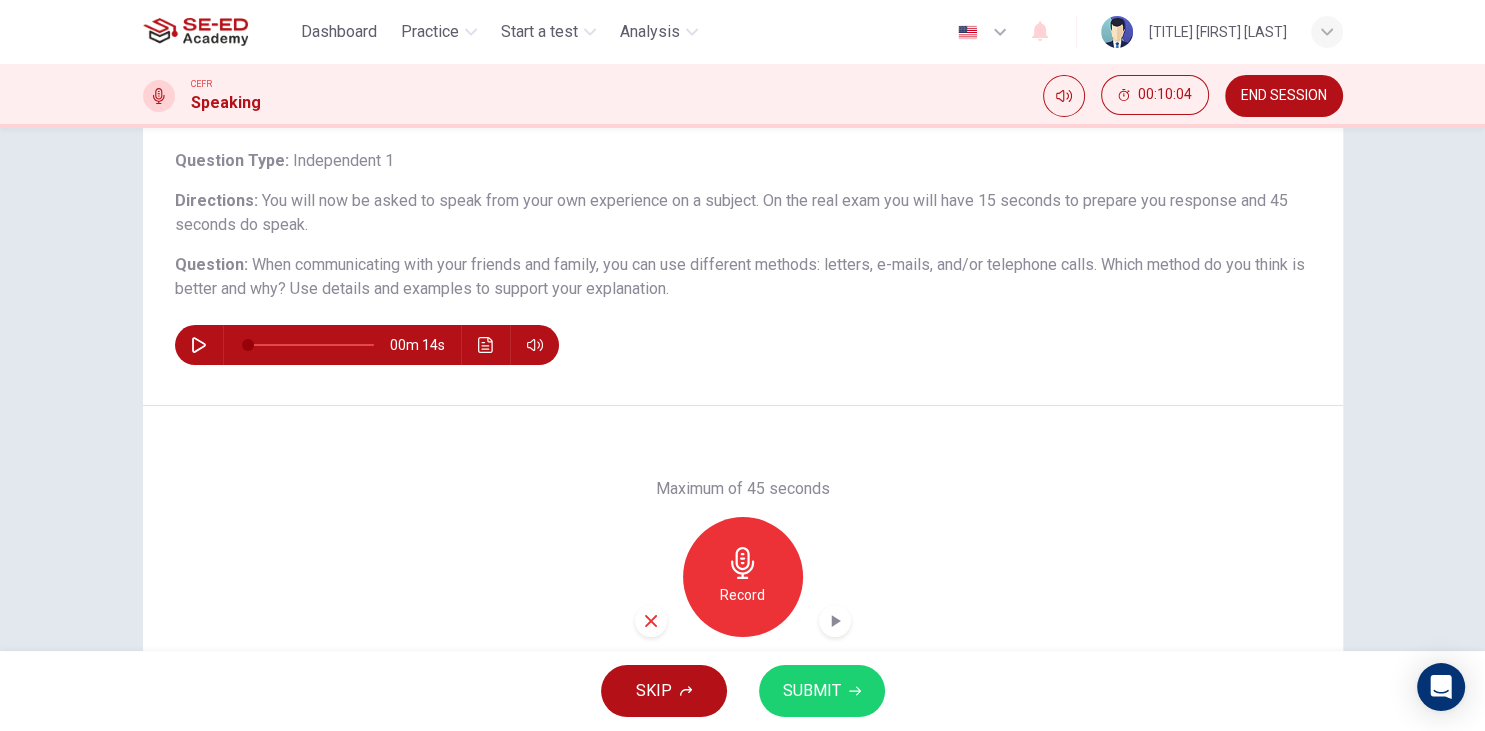 scroll, scrollTop: 252, scrollLeft: 0, axis: vertical 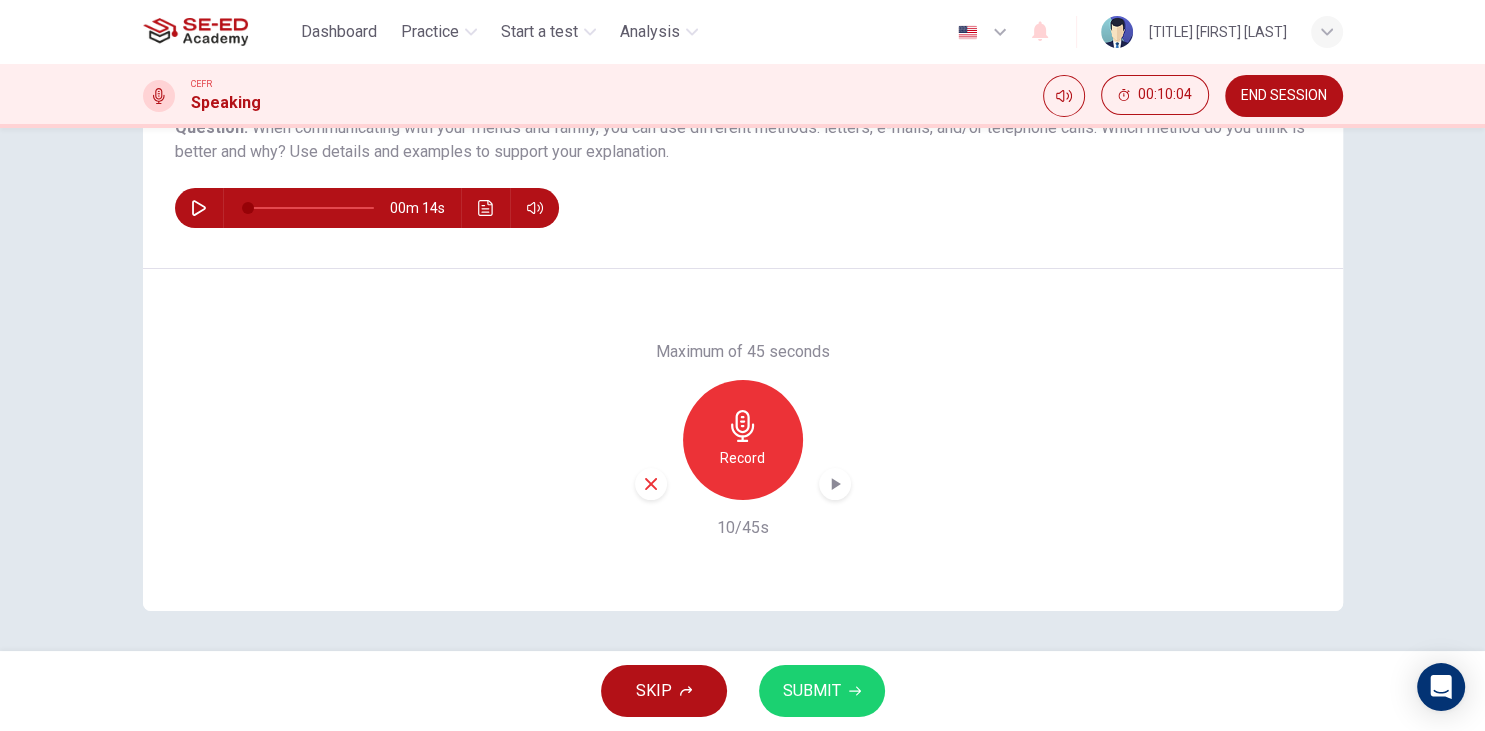 click on "SUBMIT" at bounding box center (812, 691) 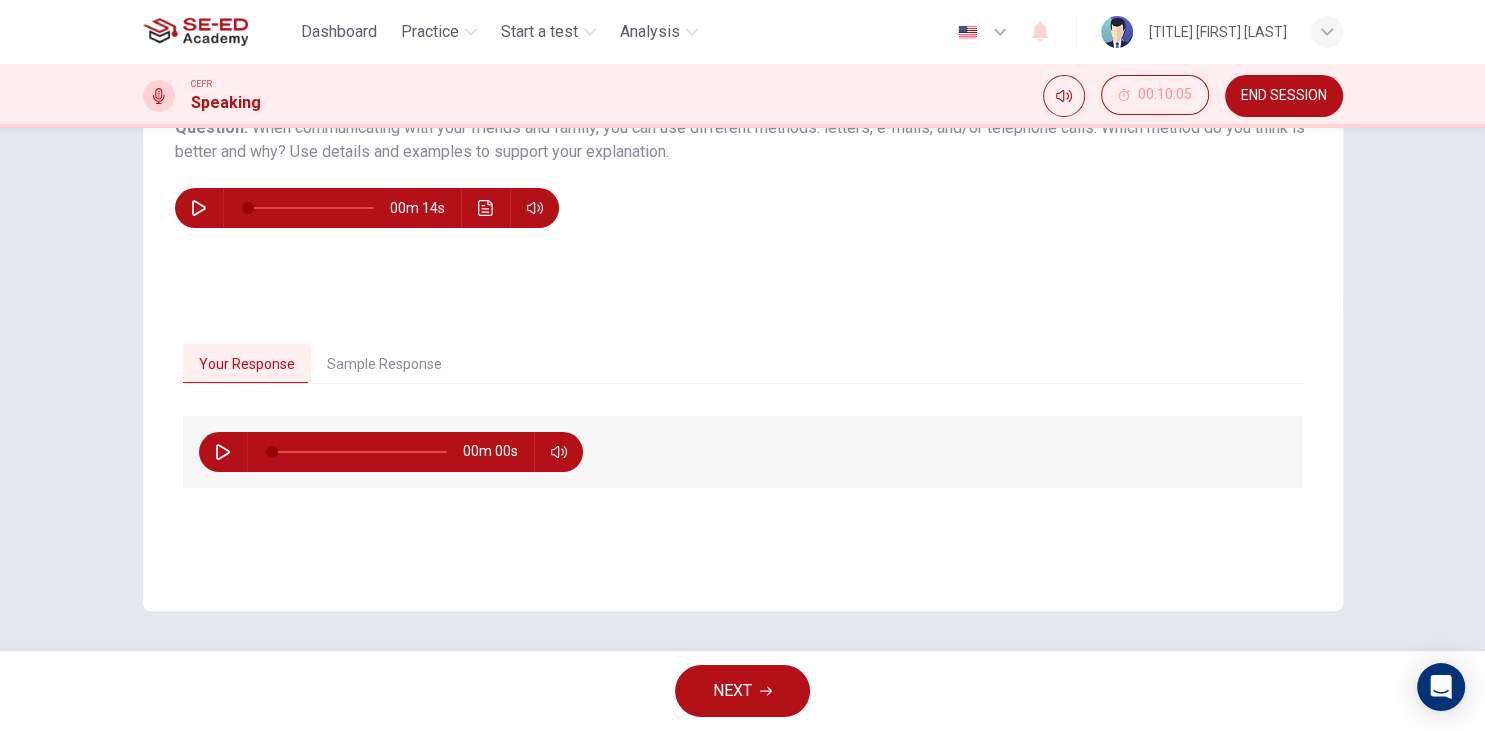 click on "NEXT" at bounding box center (732, 691) 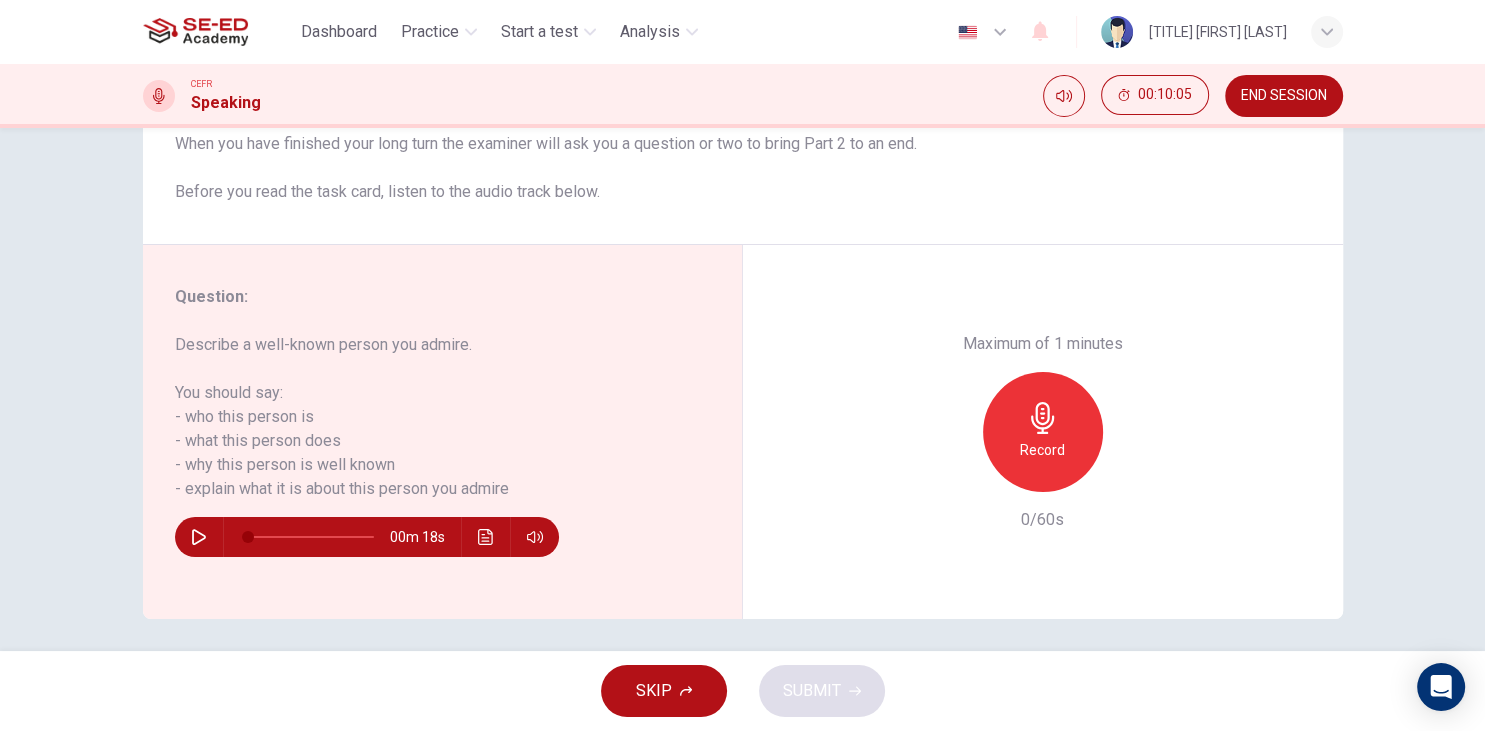 scroll, scrollTop: 252, scrollLeft: 0, axis: vertical 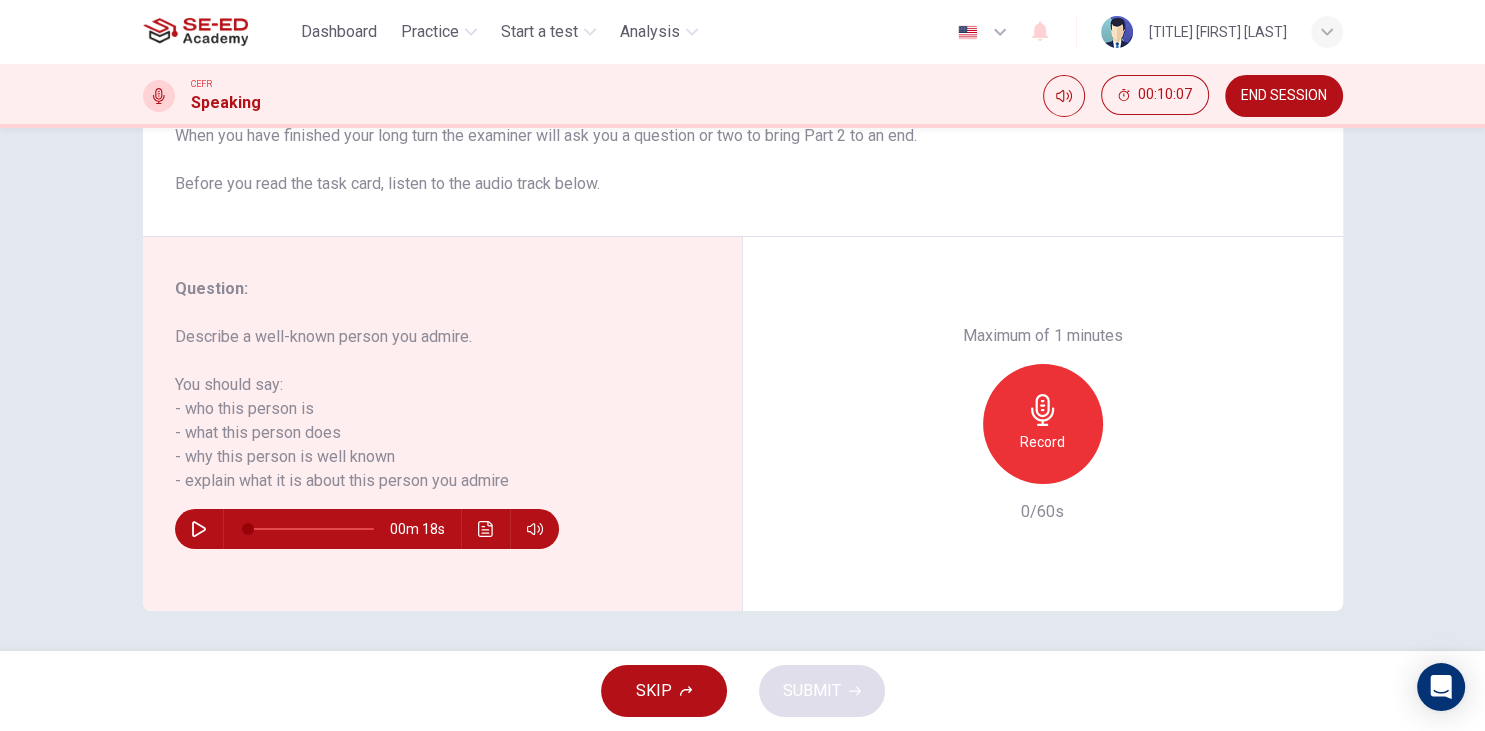 drag, startPoint x: 227, startPoint y: 404, endPoint x: 337, endPoint y: 421, distance: 111.305885 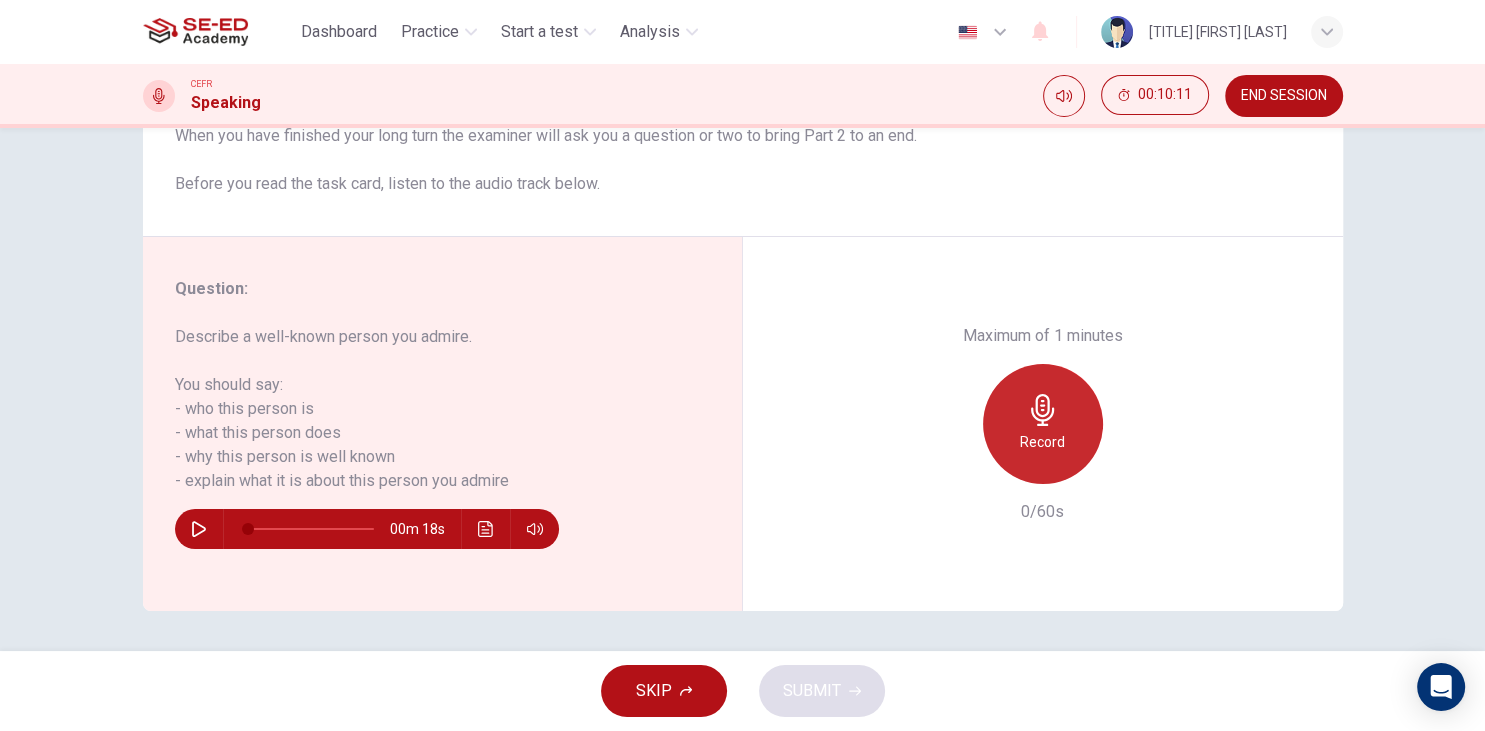 click 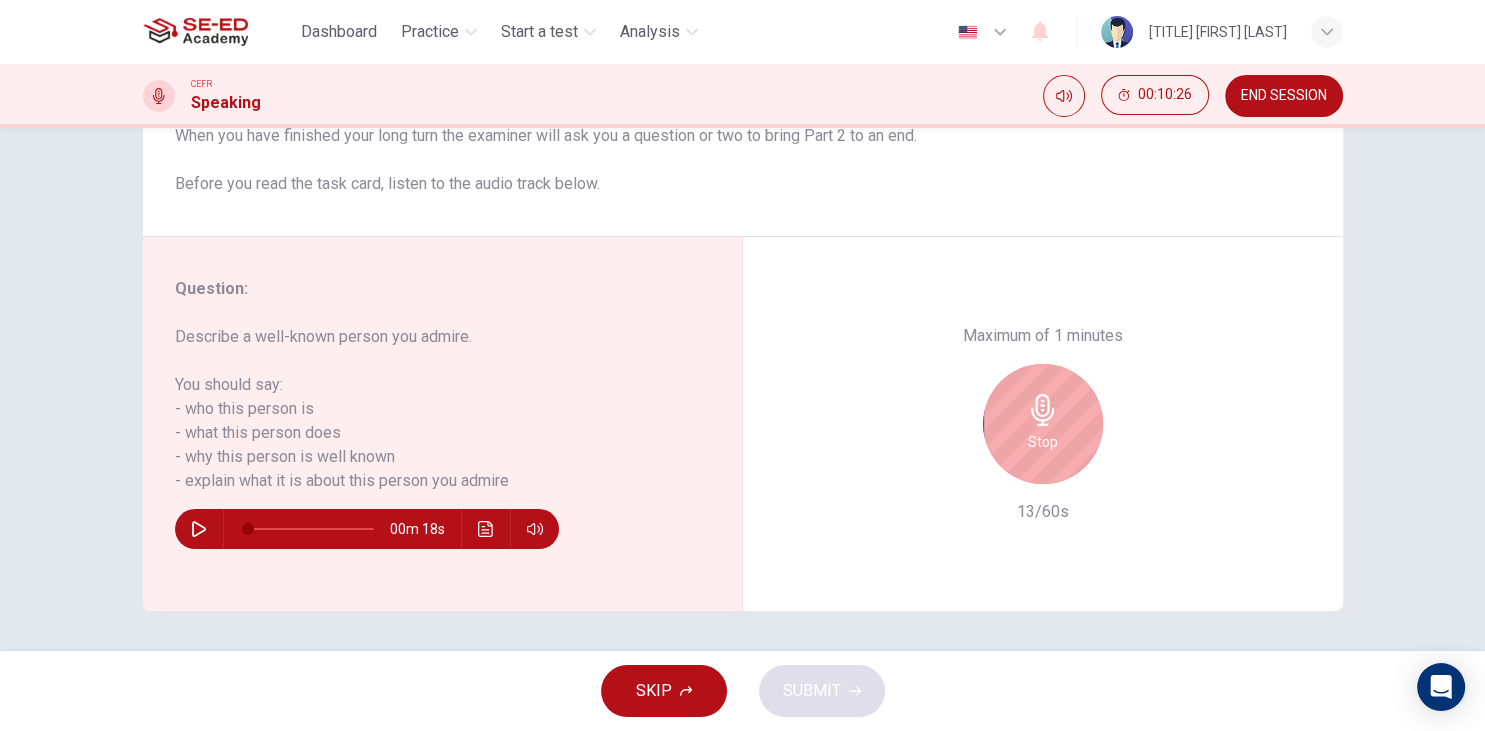 drag, startPoint x: 189, startPoint y: 448, endPoint x: 343, endPoint y: 462, distance: 154.63506 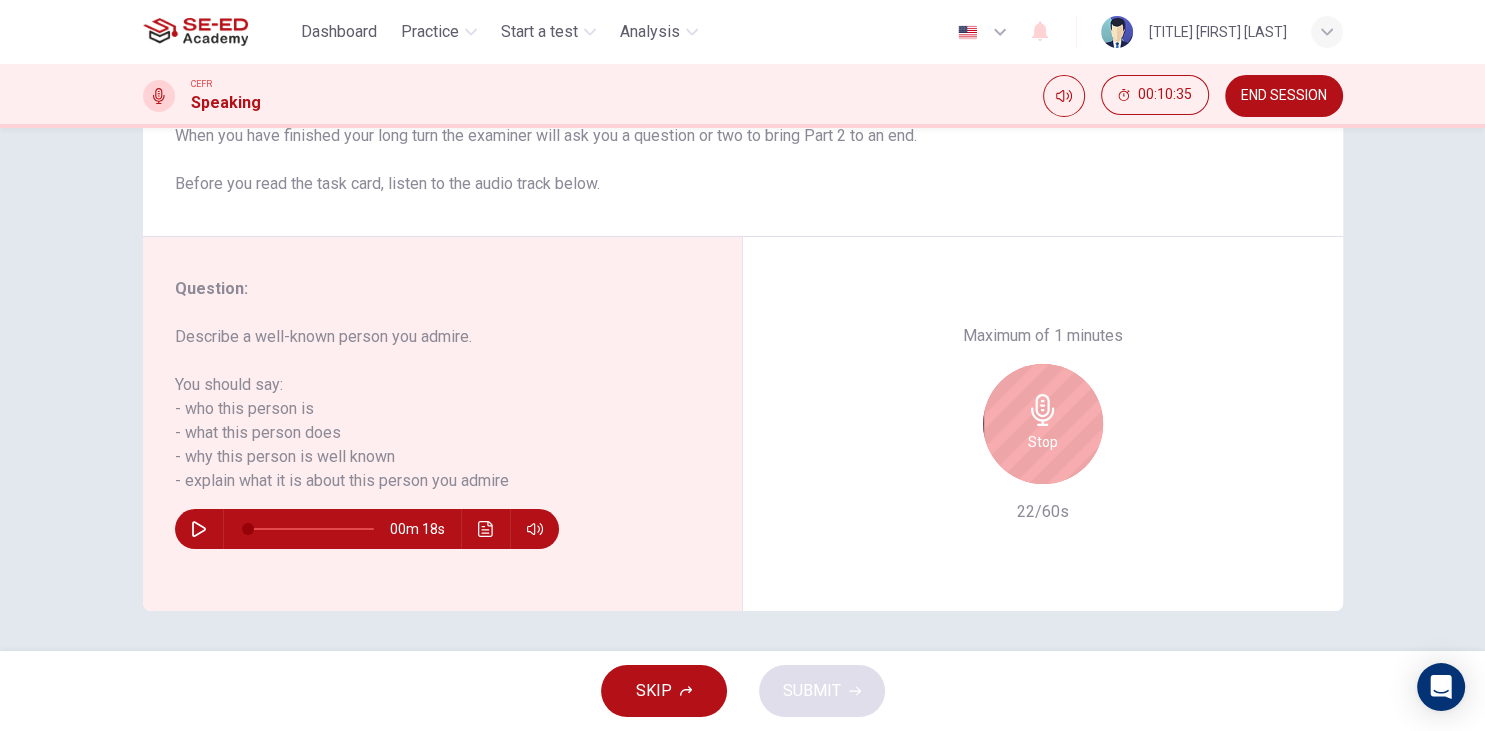 drag, startPoint x: 172, startPoint y: 474, endPoint x: 274, endPoint y: 486, distance: 102.70345 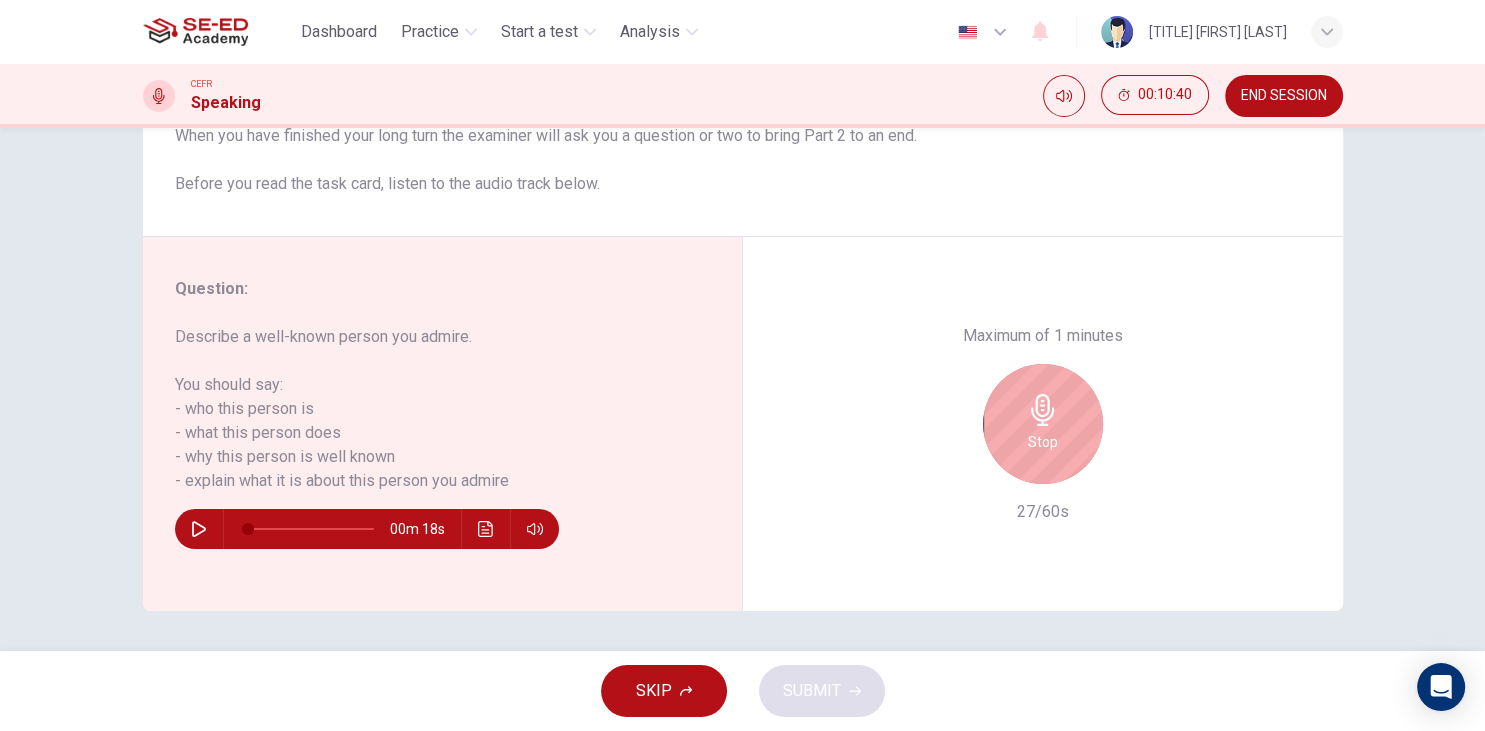 click on "Stop" at bounding box center (1043, 424) 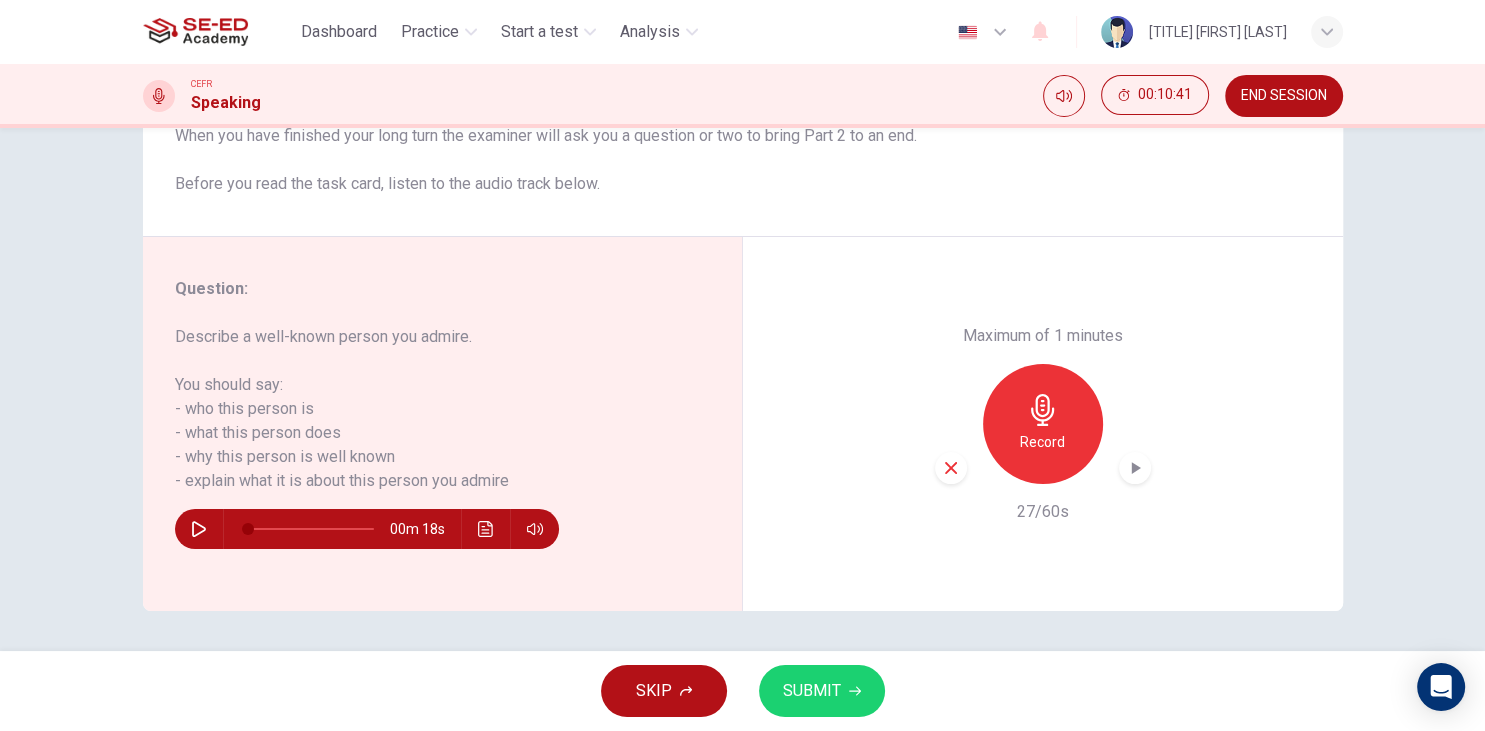 click 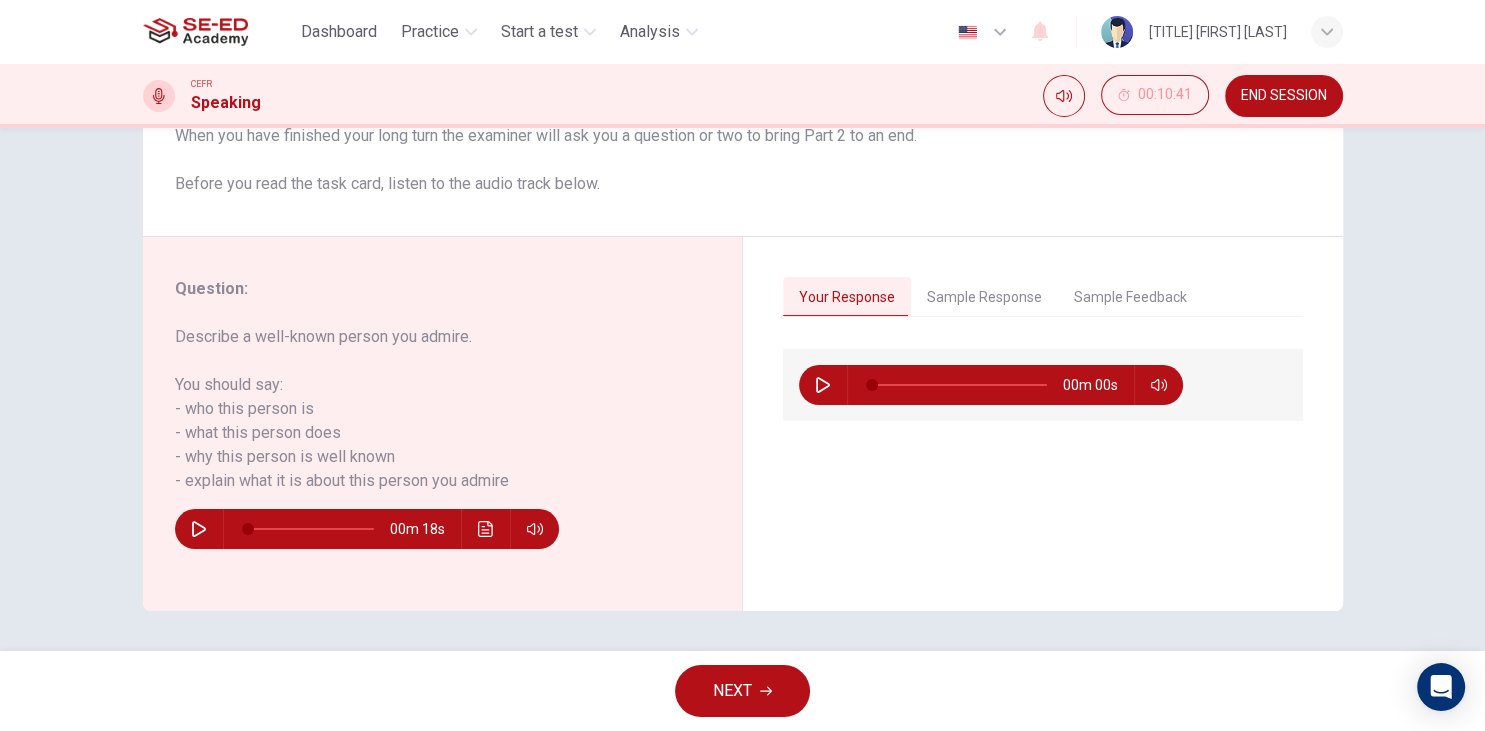 click on "NEXT" at bounding box center [742, 691] 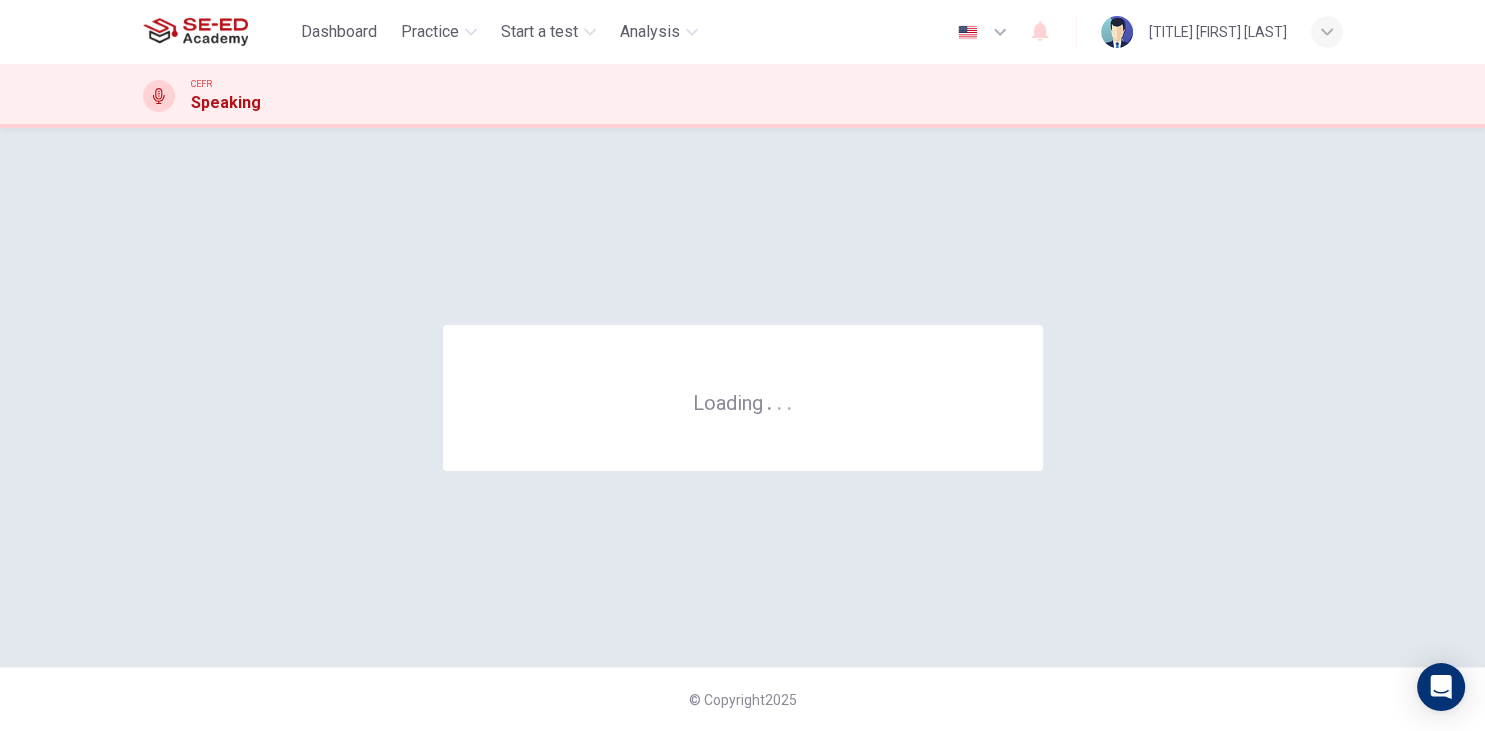 scroll, scrollTop: 0, scrollLeft: 0, axis: both 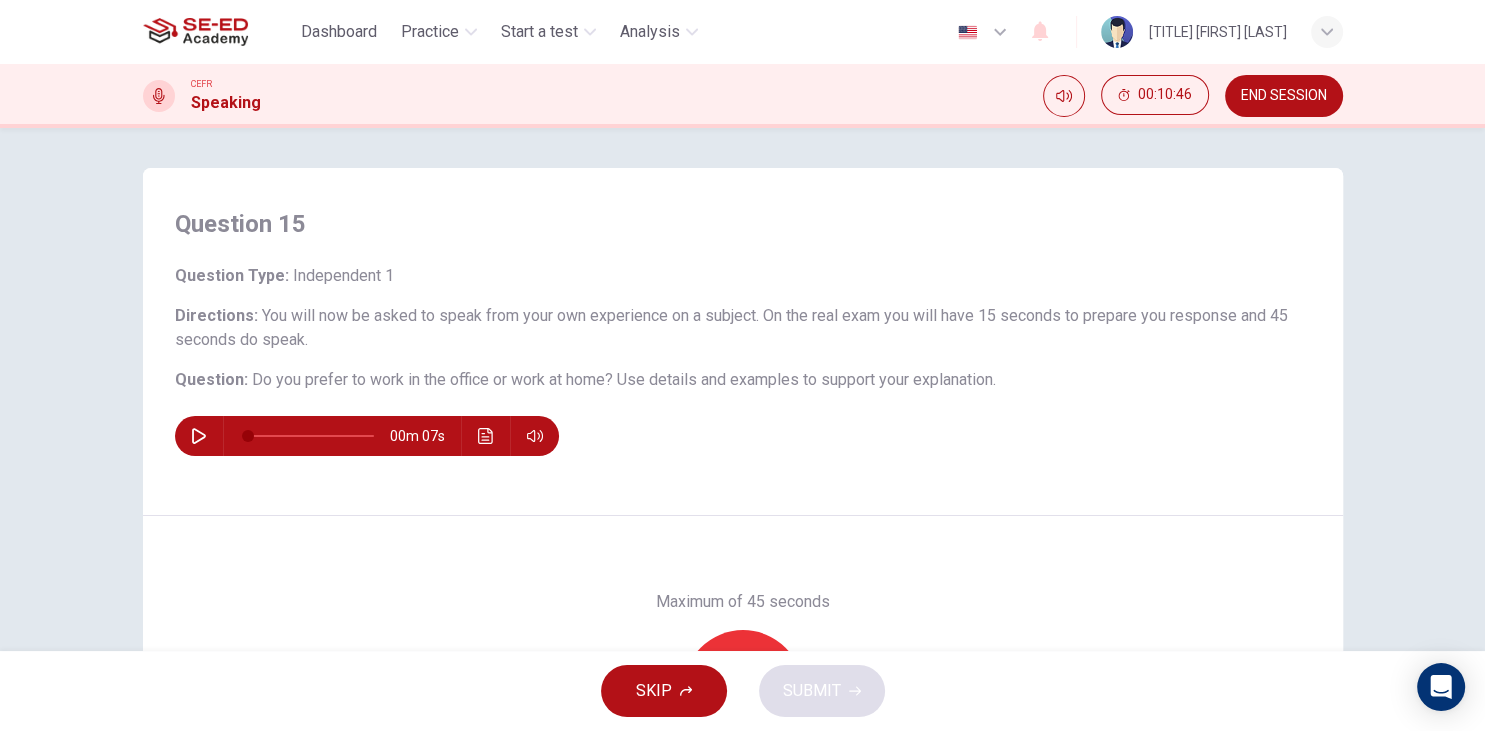 drag, startPoint x: 250, startPoint y: 386, endPoint x: 439, endPoint y: 378, distance: 189.16924 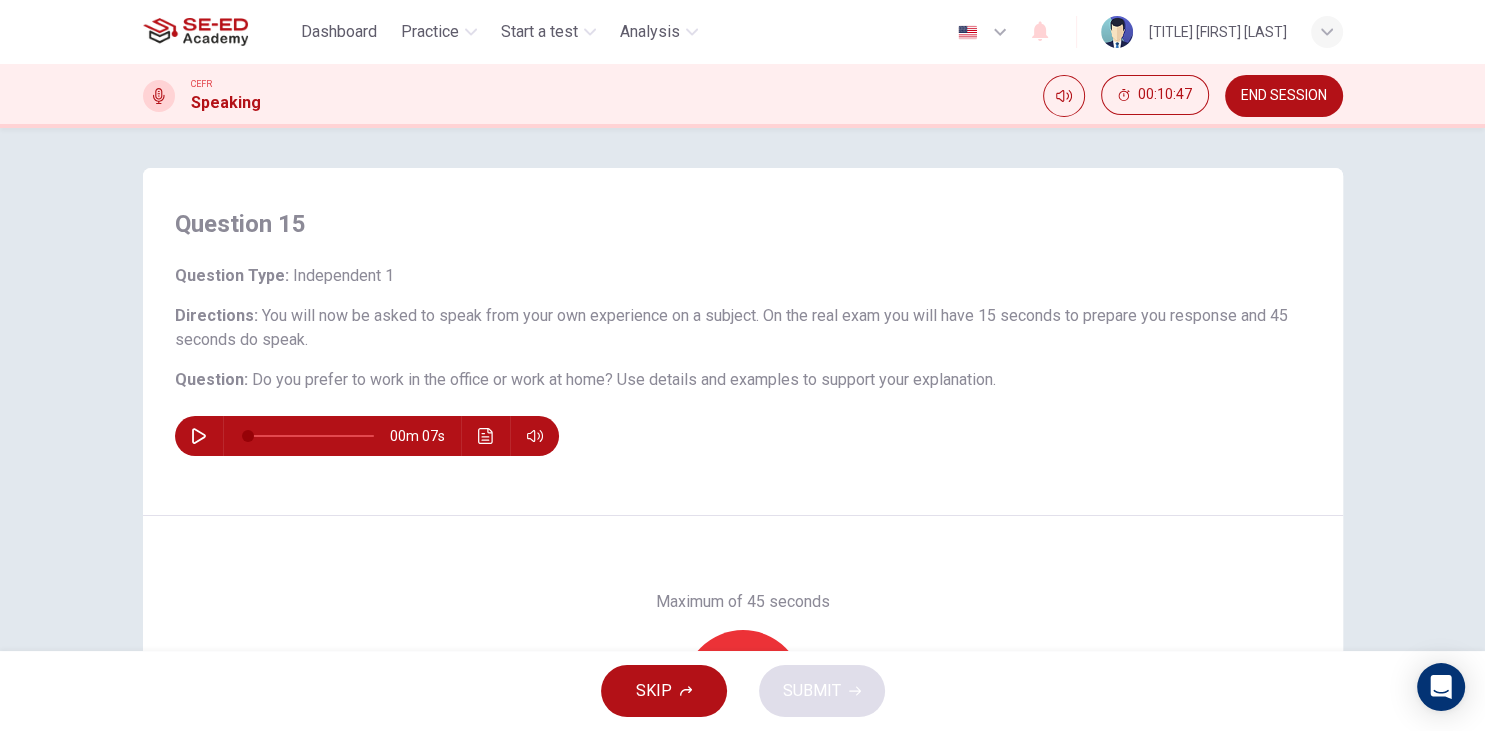 scroll, scrollTop: 252, scrollLeft: 0, axis: vertical 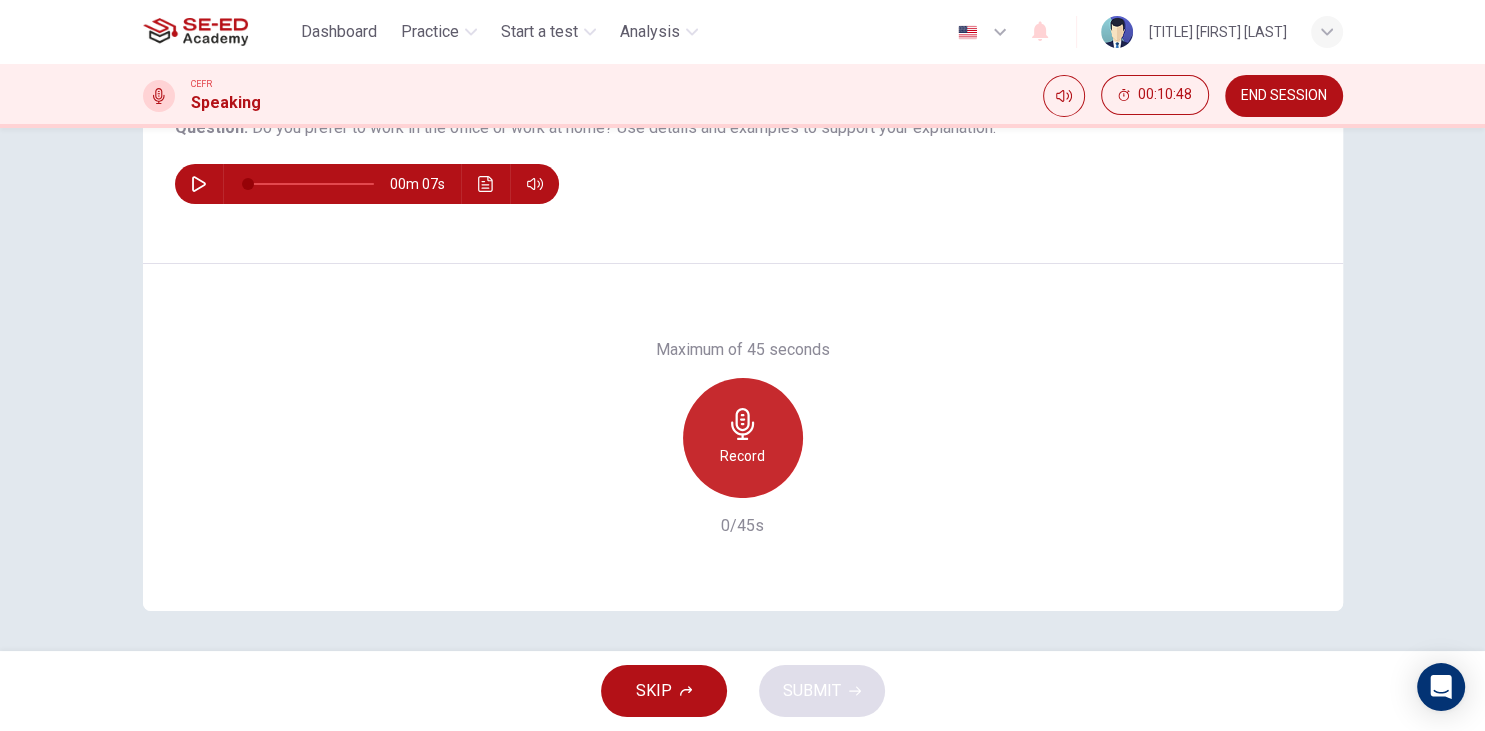 click 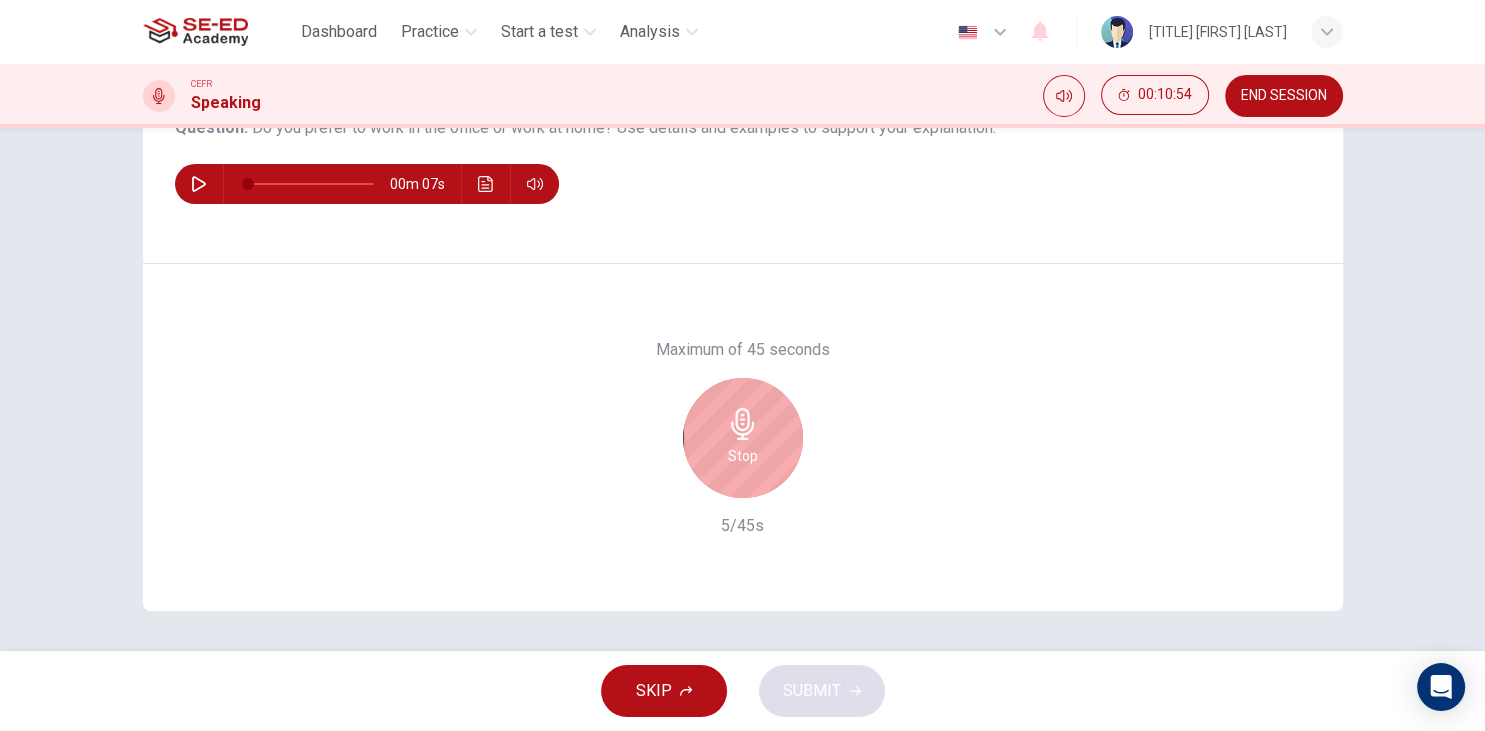 click on "Stop" at bounding box center [743, 438] 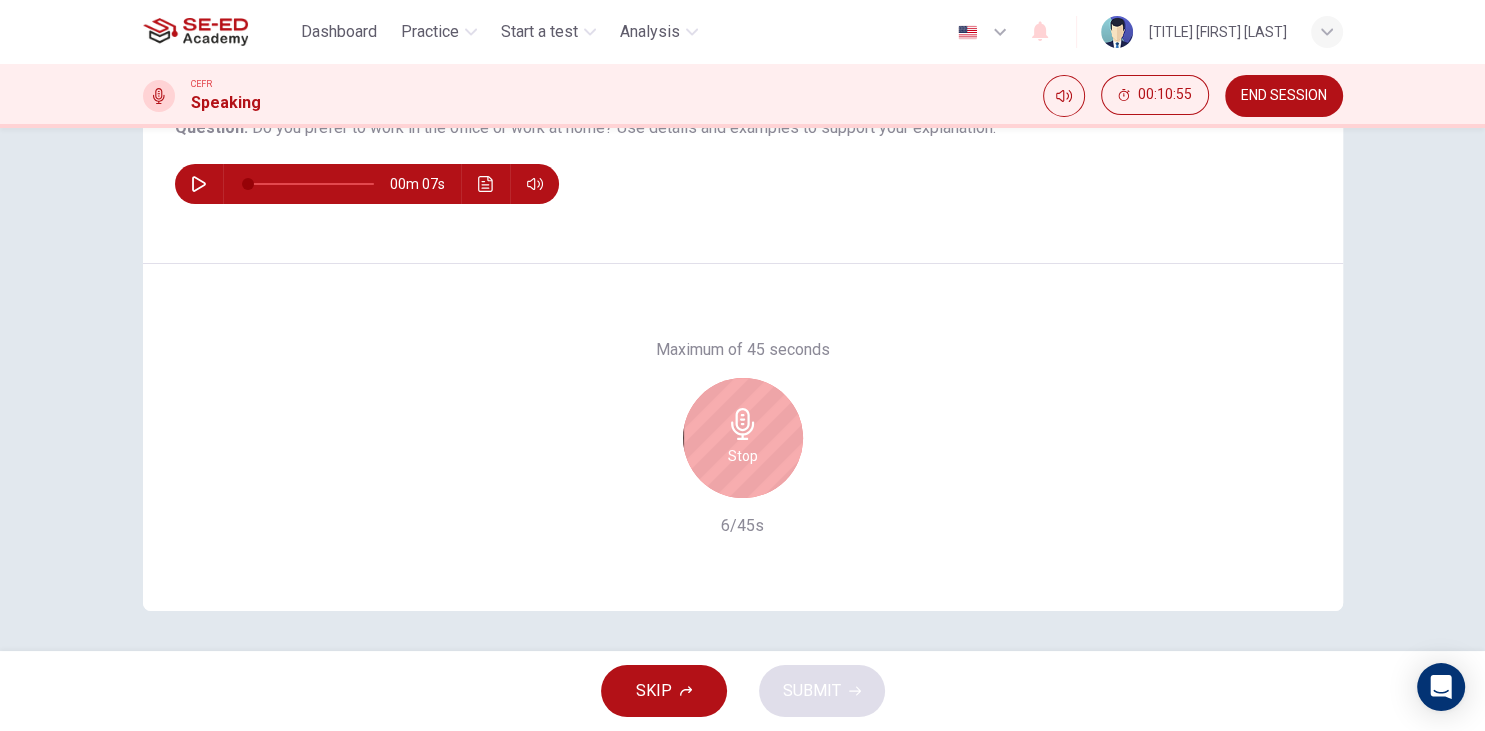 click on "Stop" at bounding box center [743, 438] 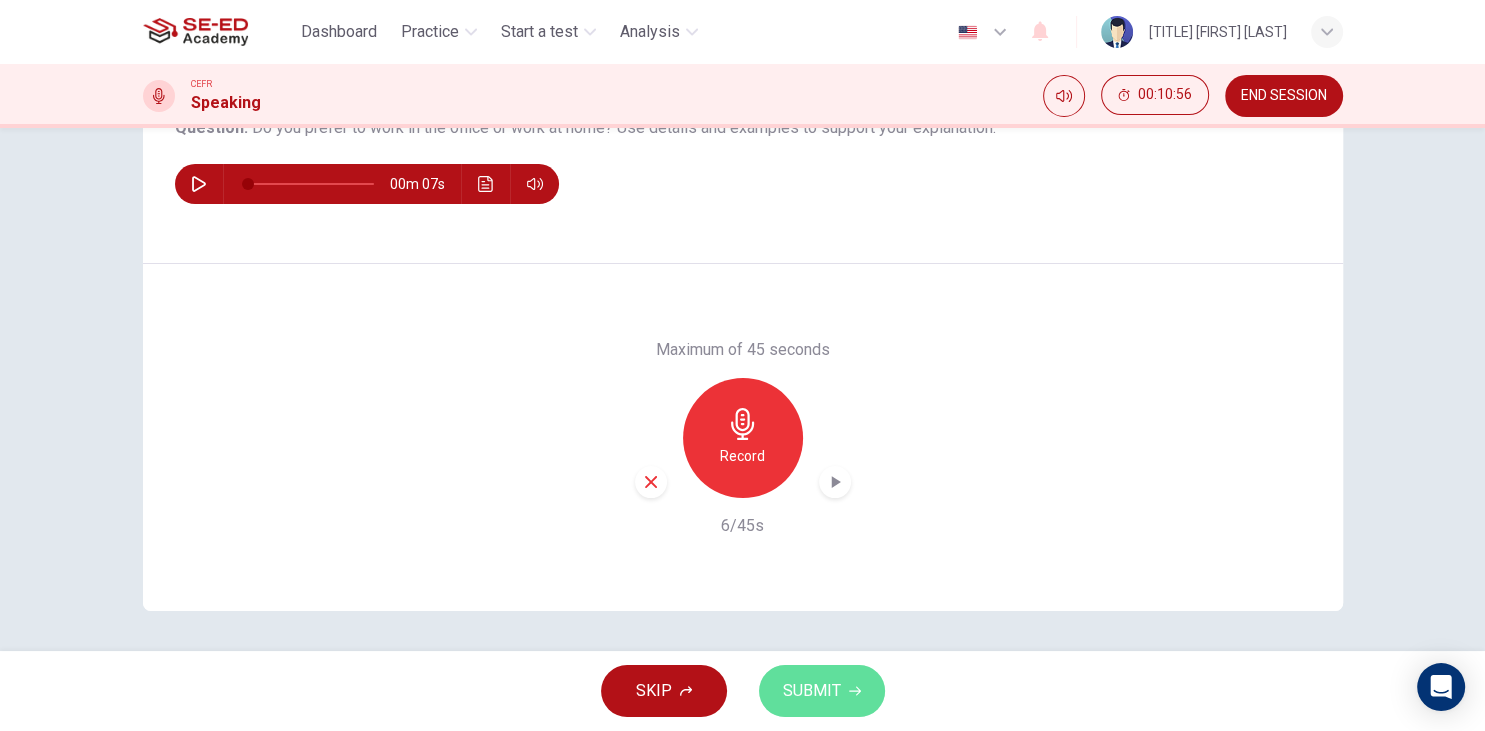 click on "SUBMIT" at bounding box center [812, 691] 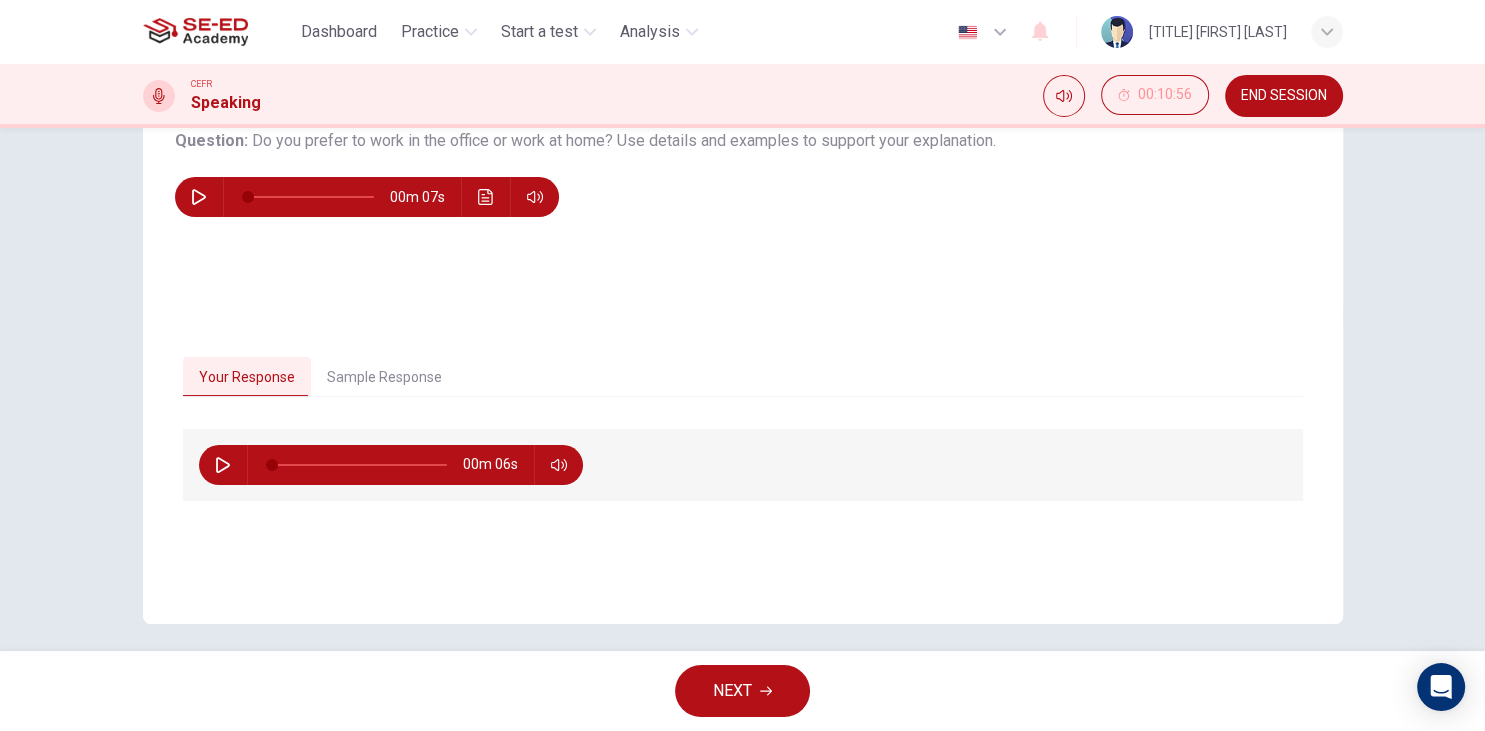 scroll, scrollTop: 252, scrollLeft: 0, axis: vertical 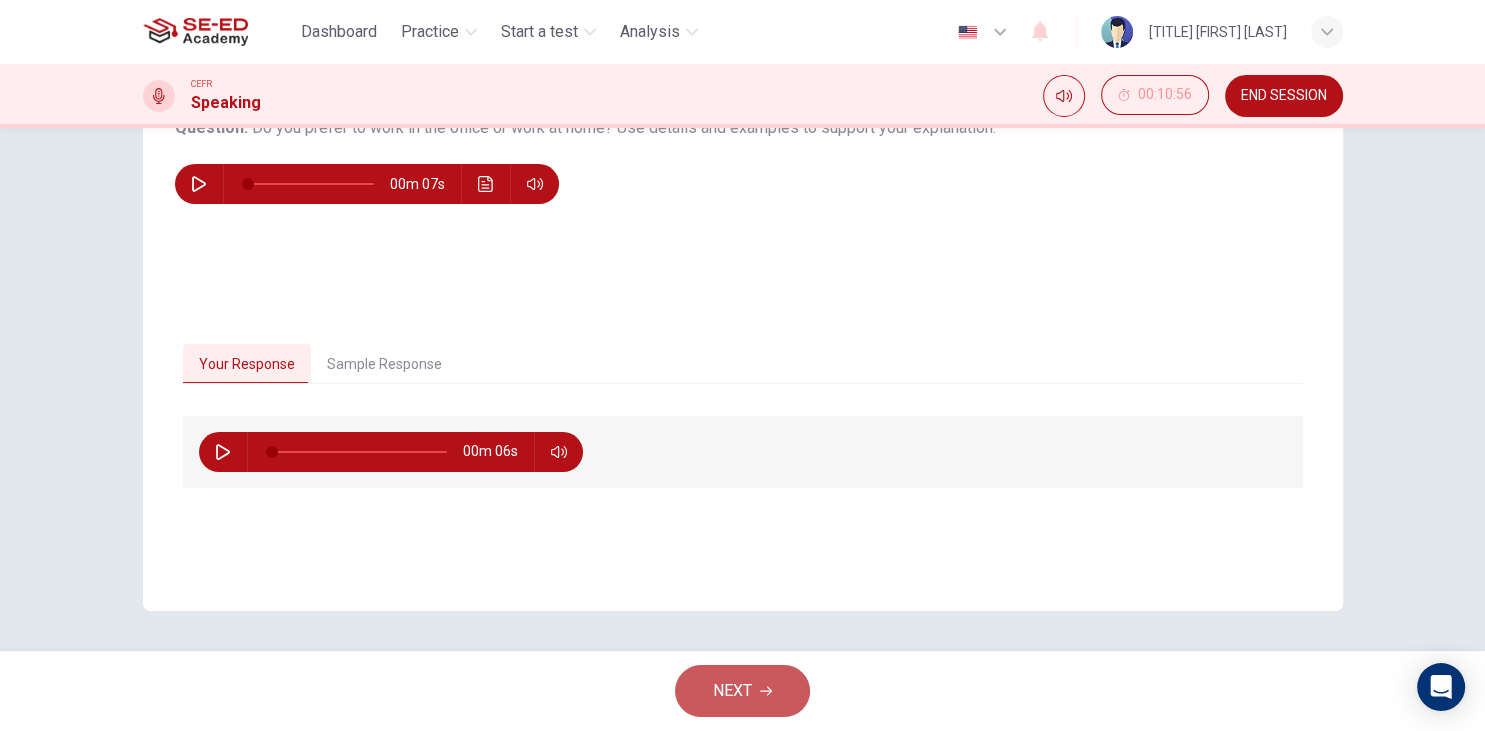 click on "NEXT" at bounding box center [742, 691] 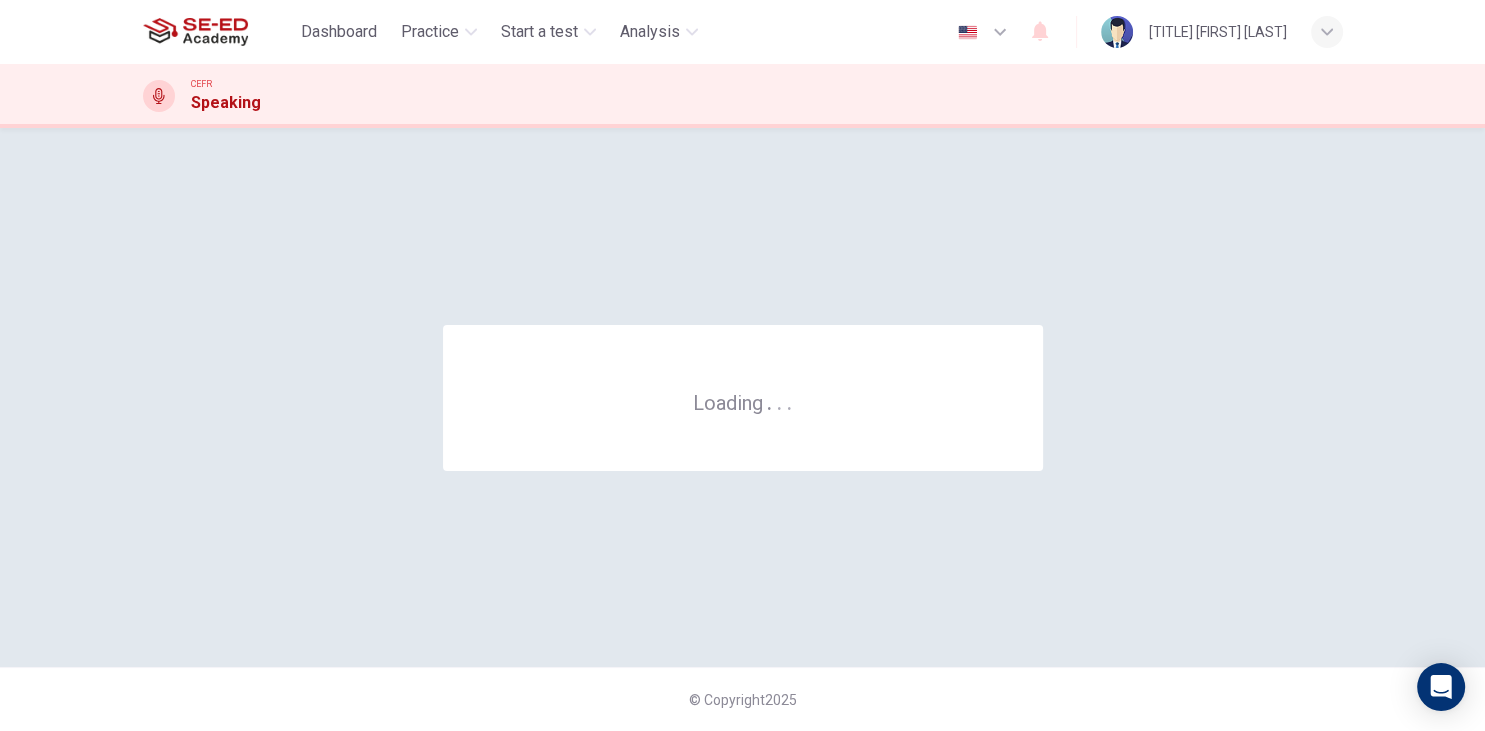 scroll, scrollTop: 0, scrollLeft: 0, axis: both 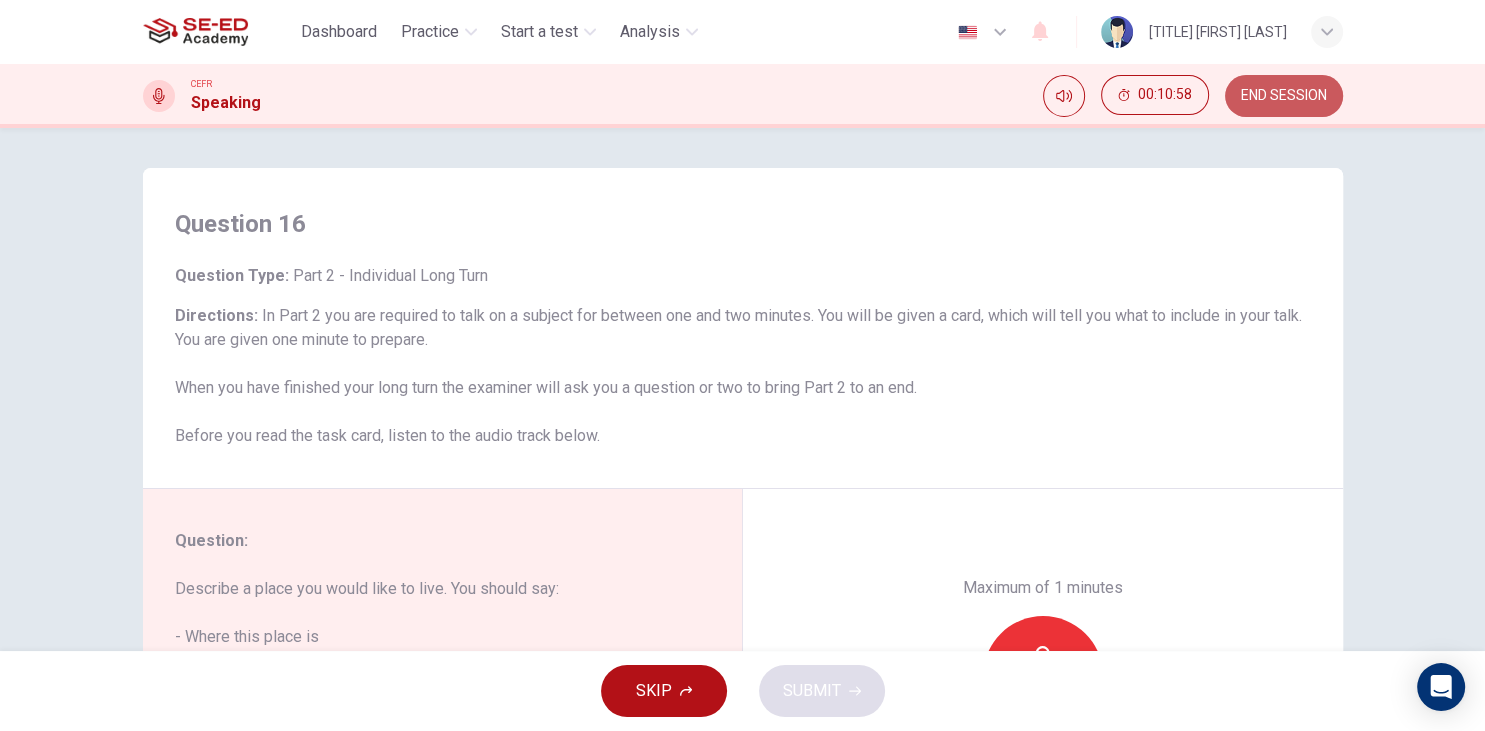 click on "END SESSION" at bounding box center [1284, 96] 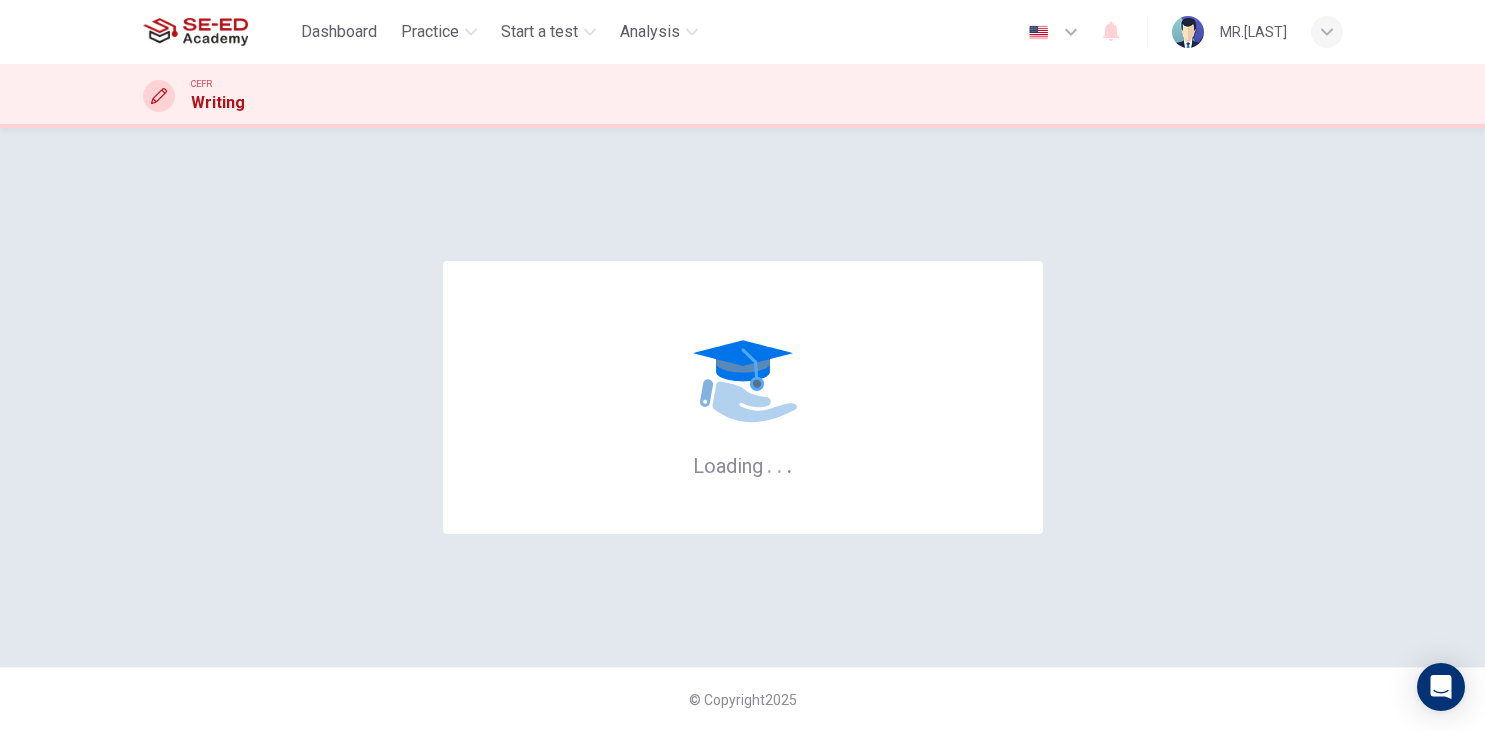 scroll, scrollTop: 0, scrollLeft: 0, axis: both 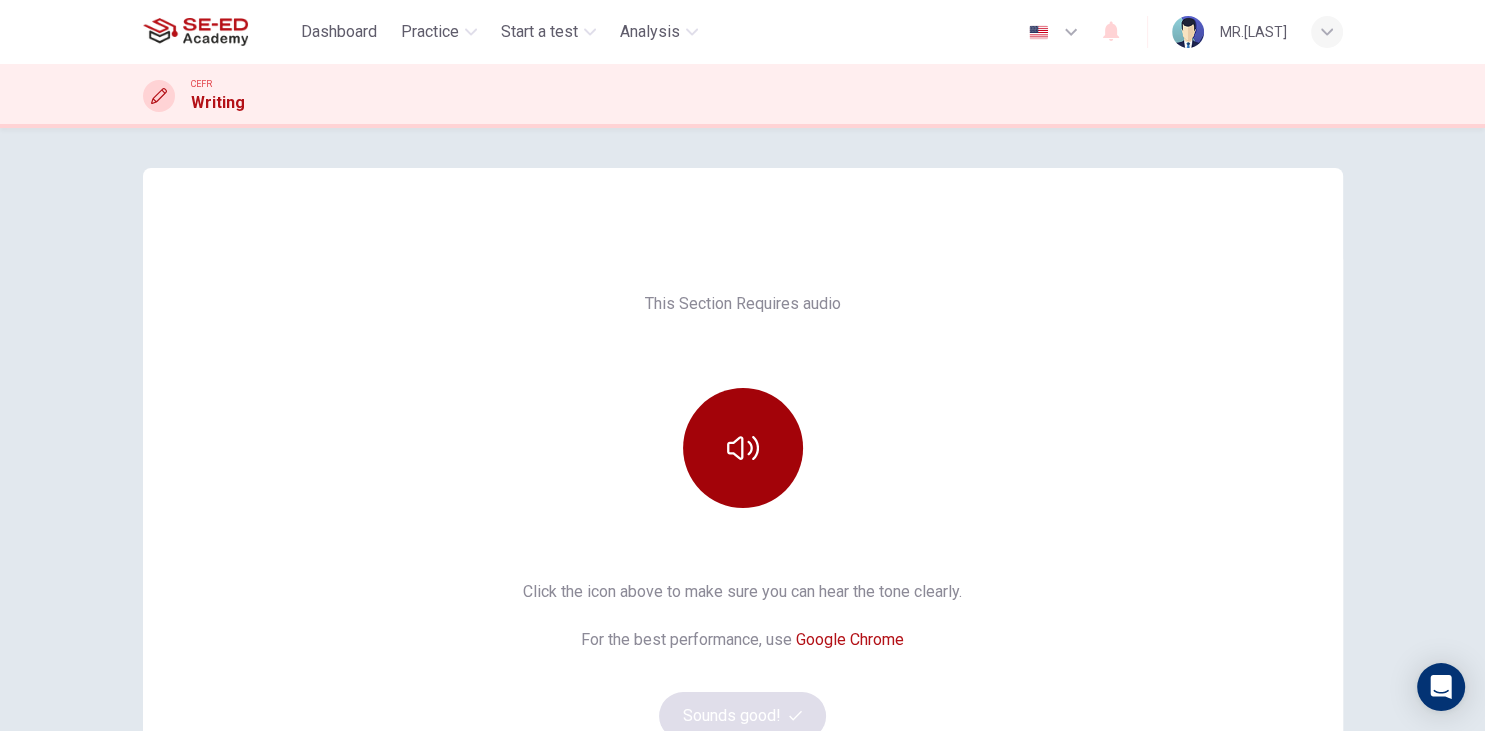 click at bounding box center [743, 448] 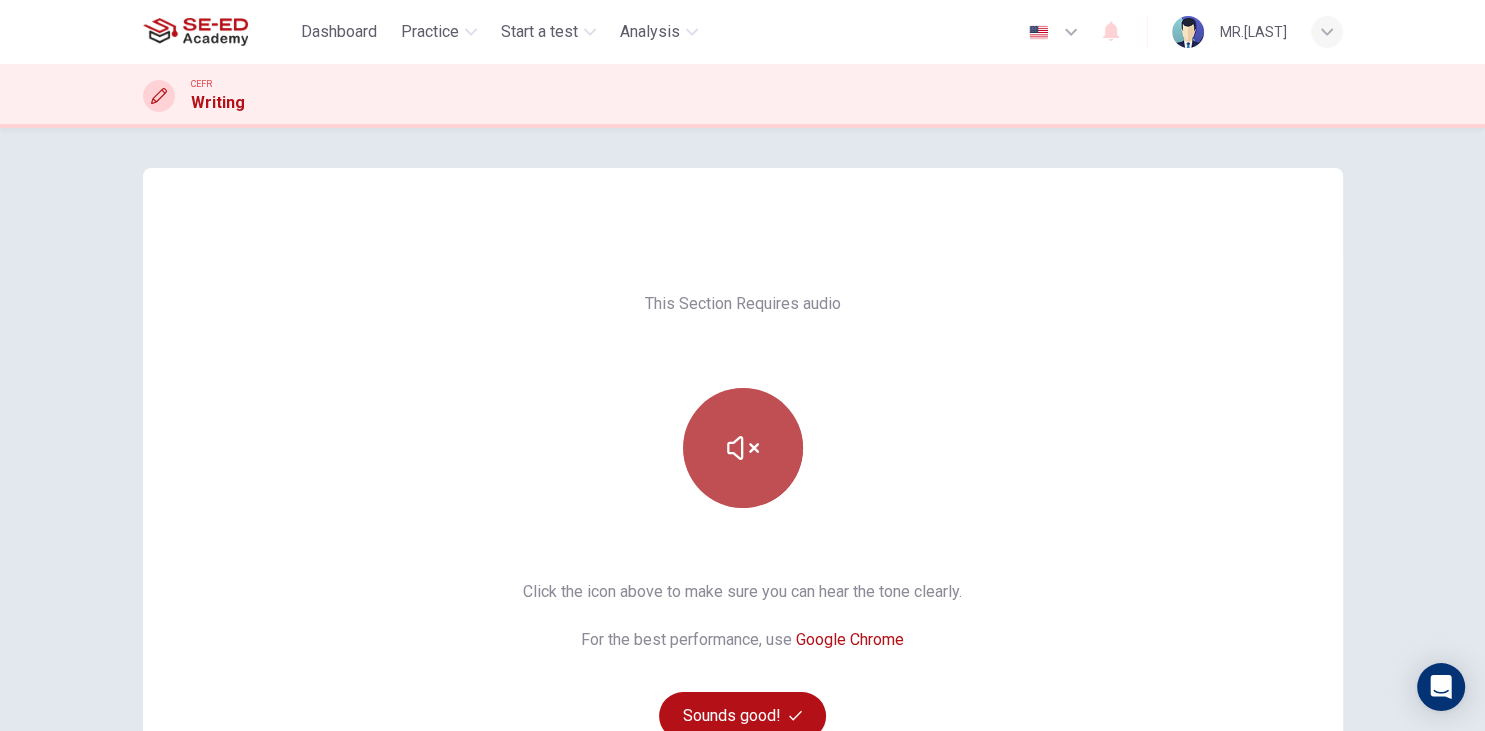 click at bounding box center (743, 448) 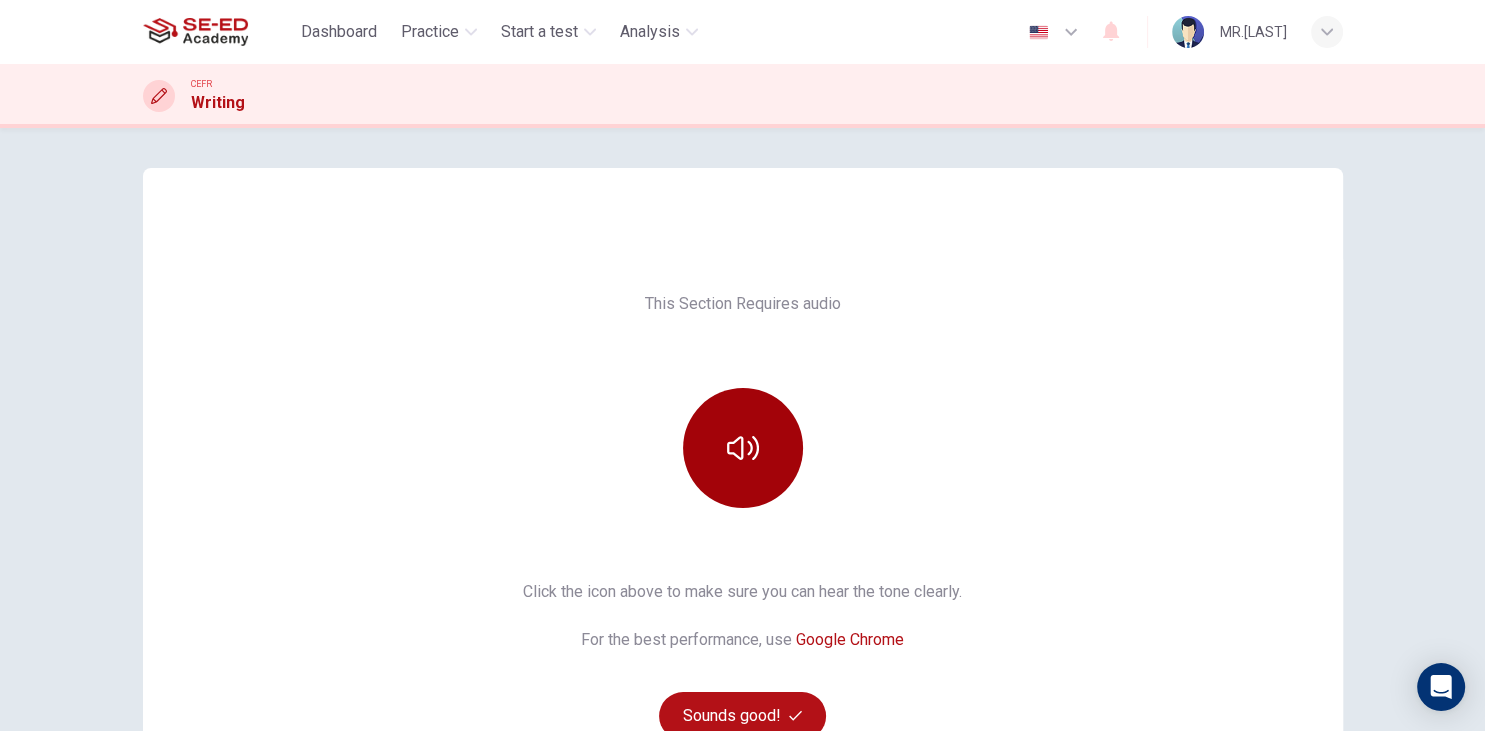click at bounding box center [743, 448] 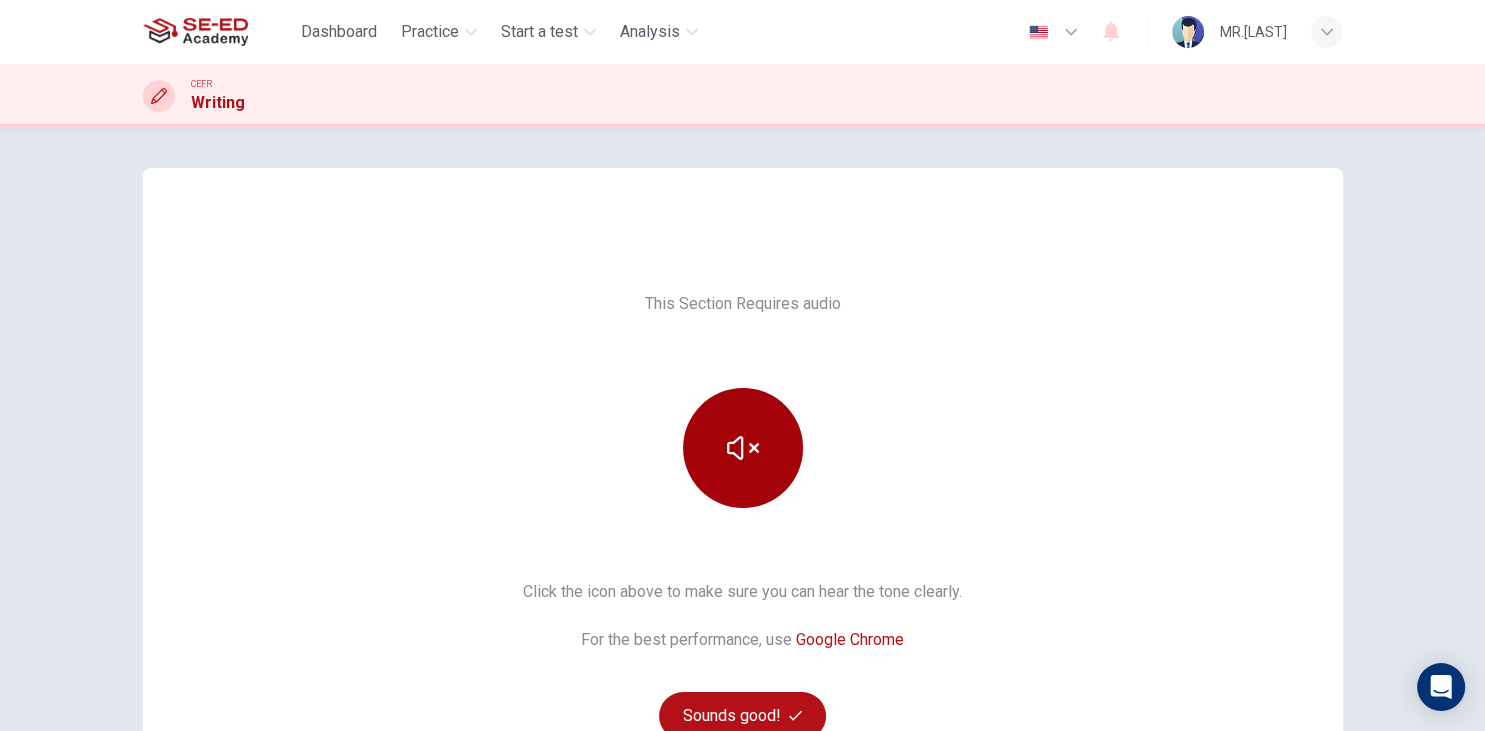 type 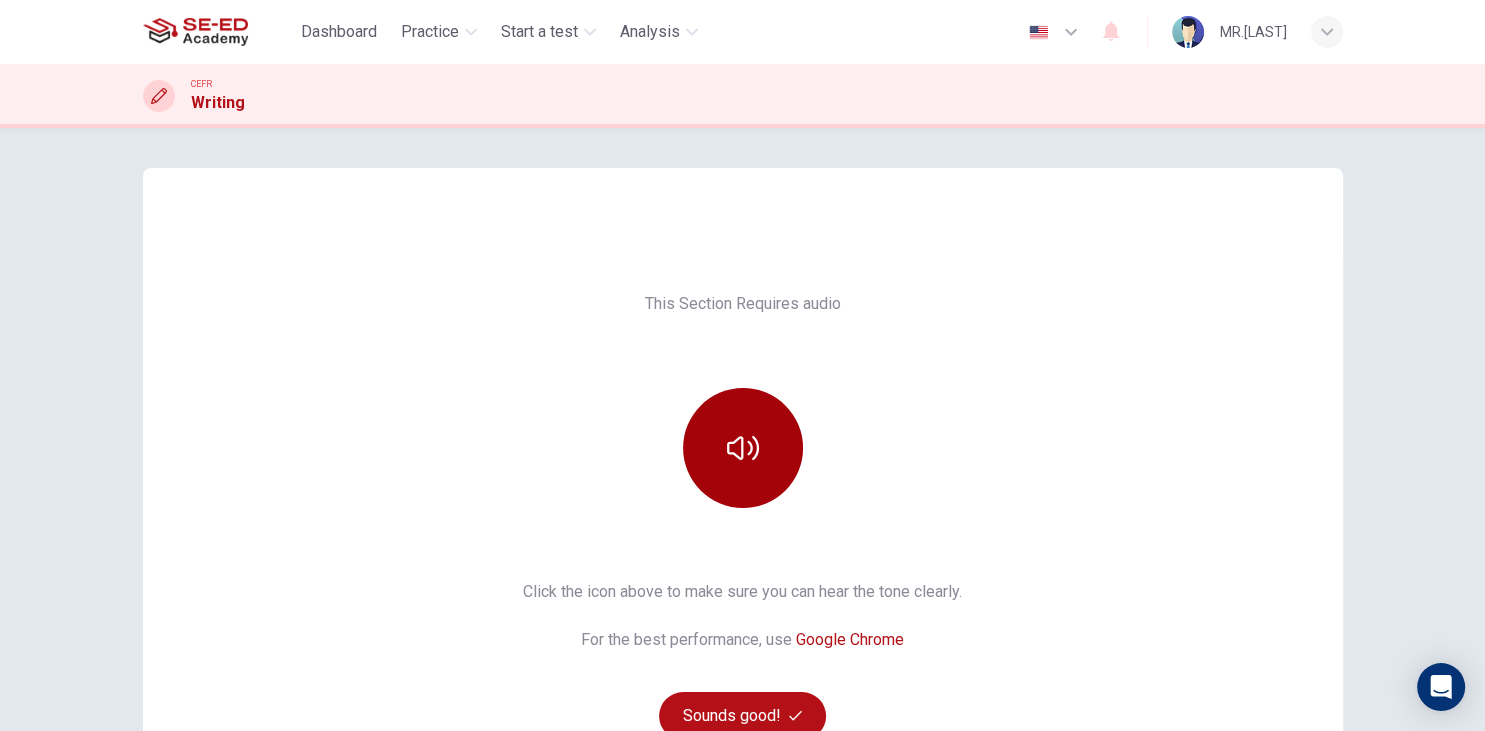 click at bounding box center [743, 448] 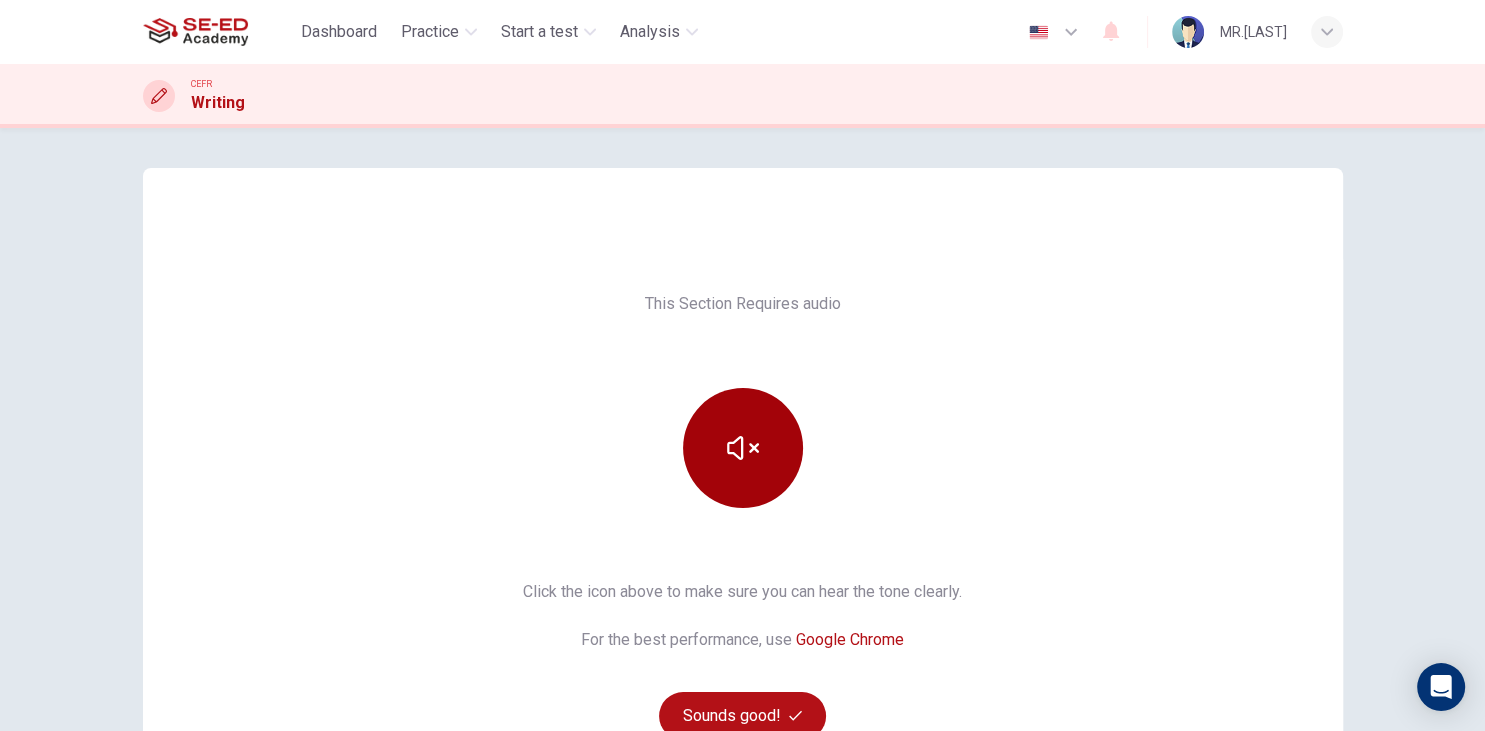 click at bounding box center (743, 448) 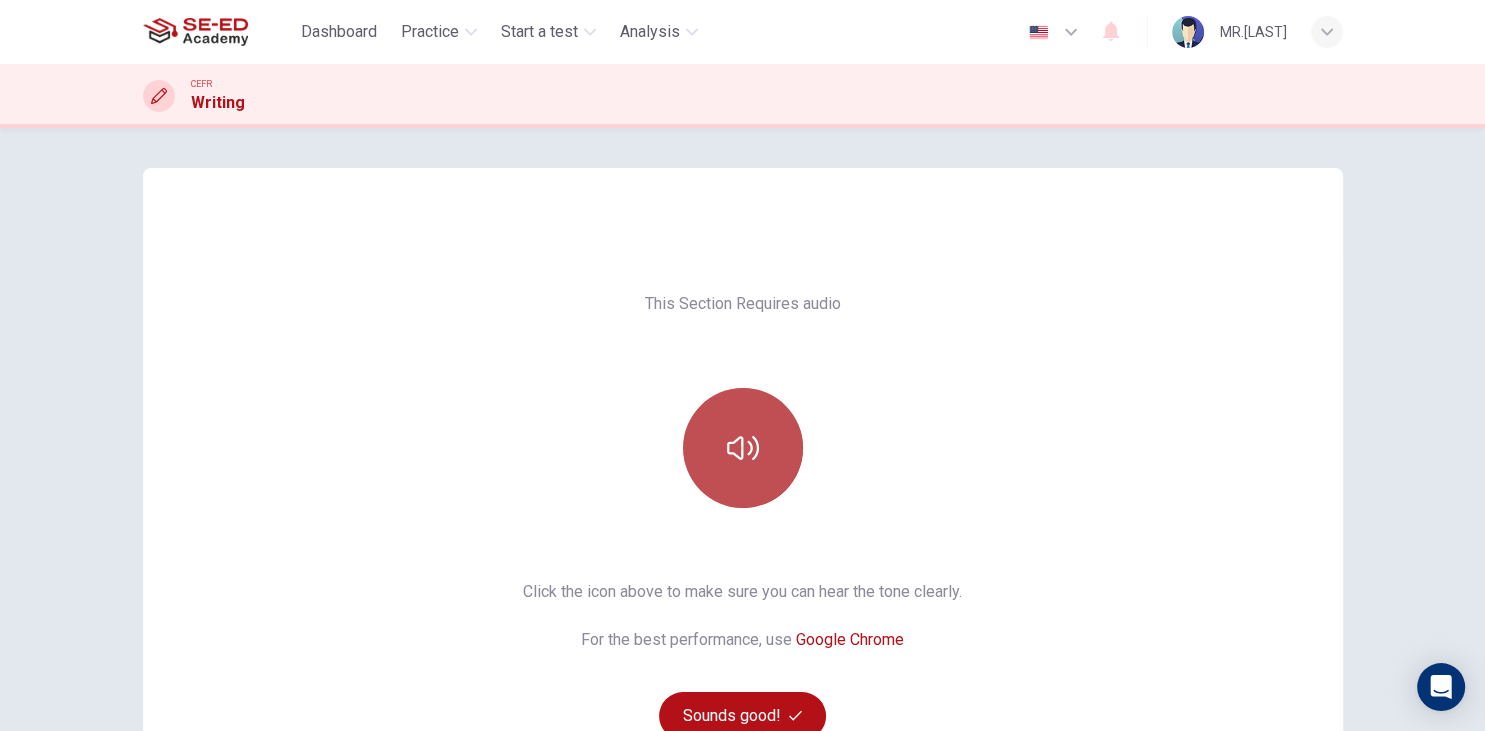 click at bounding box center [743, 448] 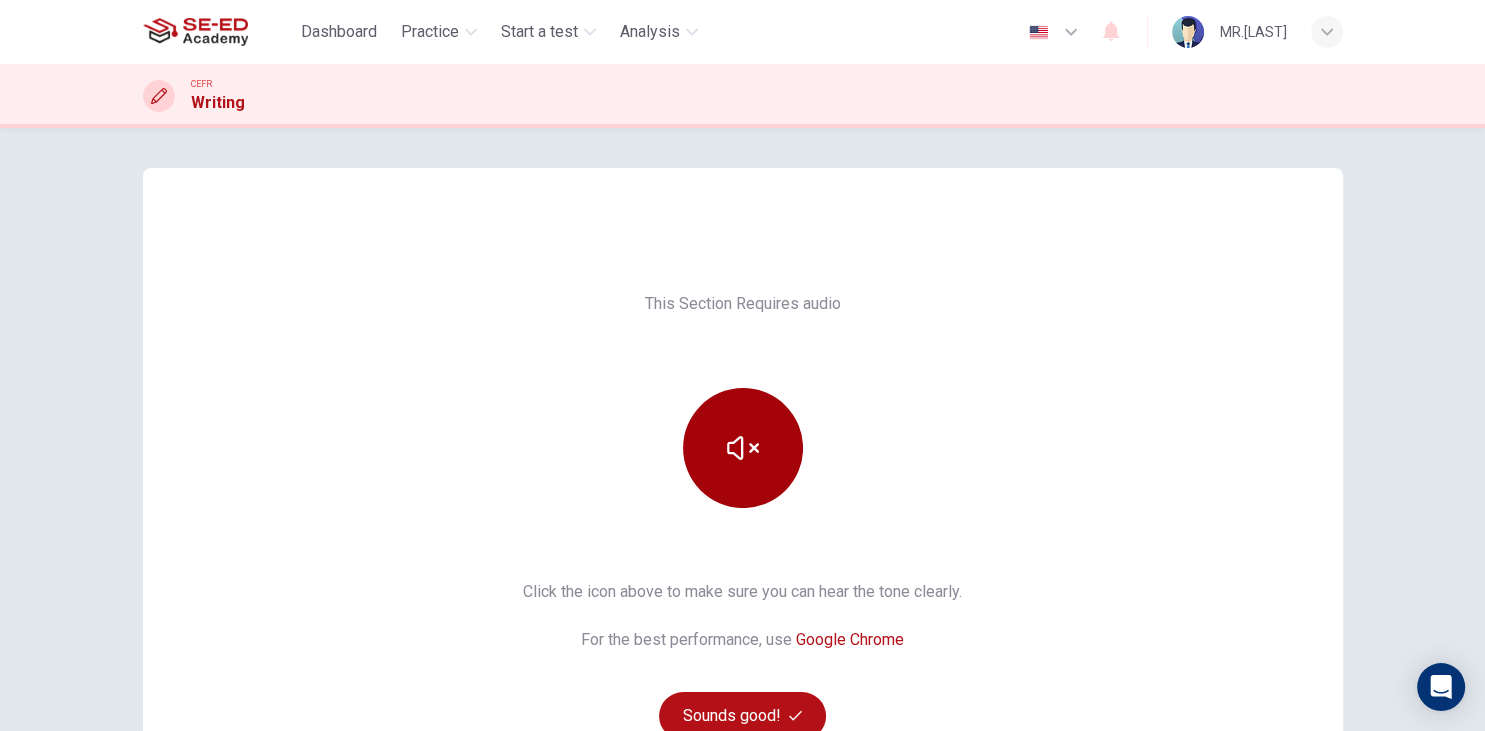 click at bounding box center [743, 448] 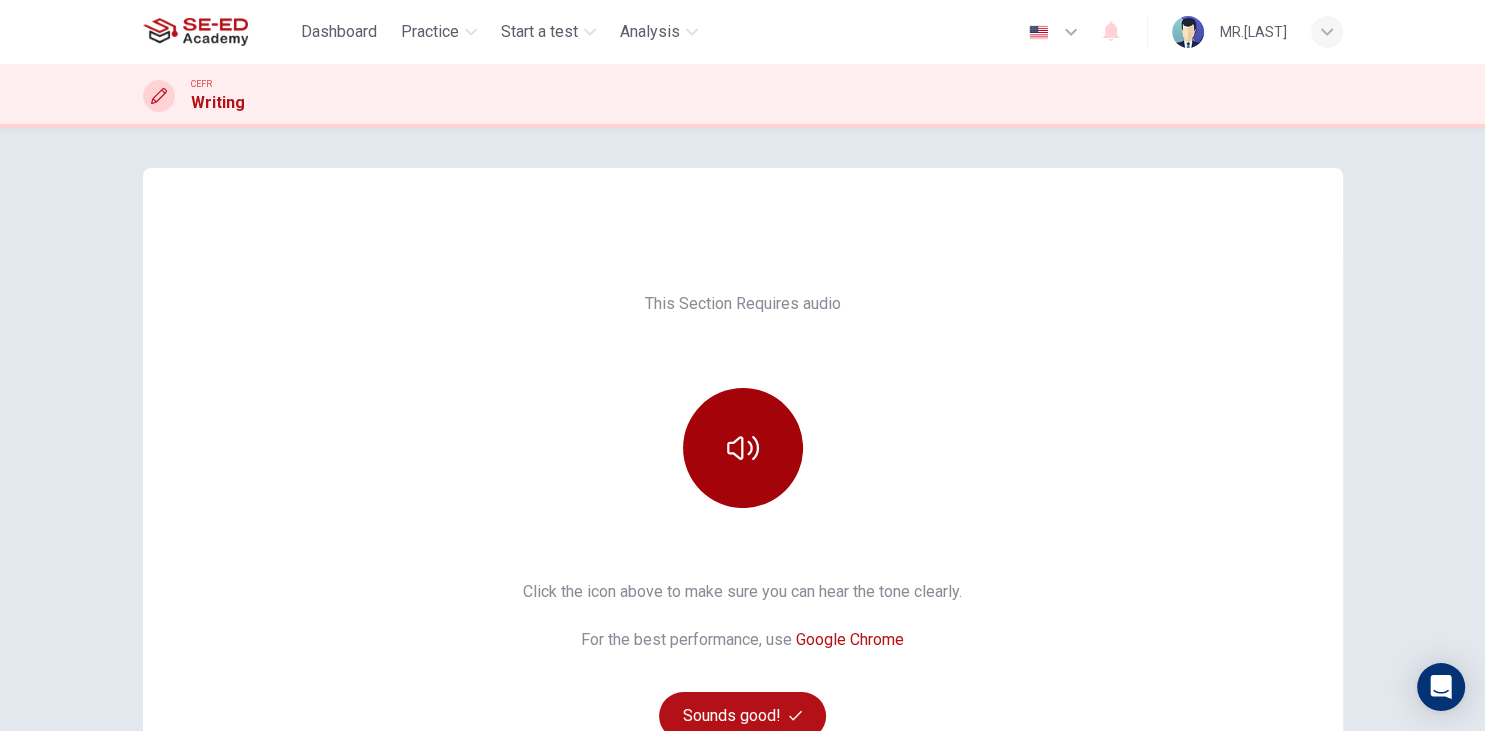 click at bounding box center (743, 448) 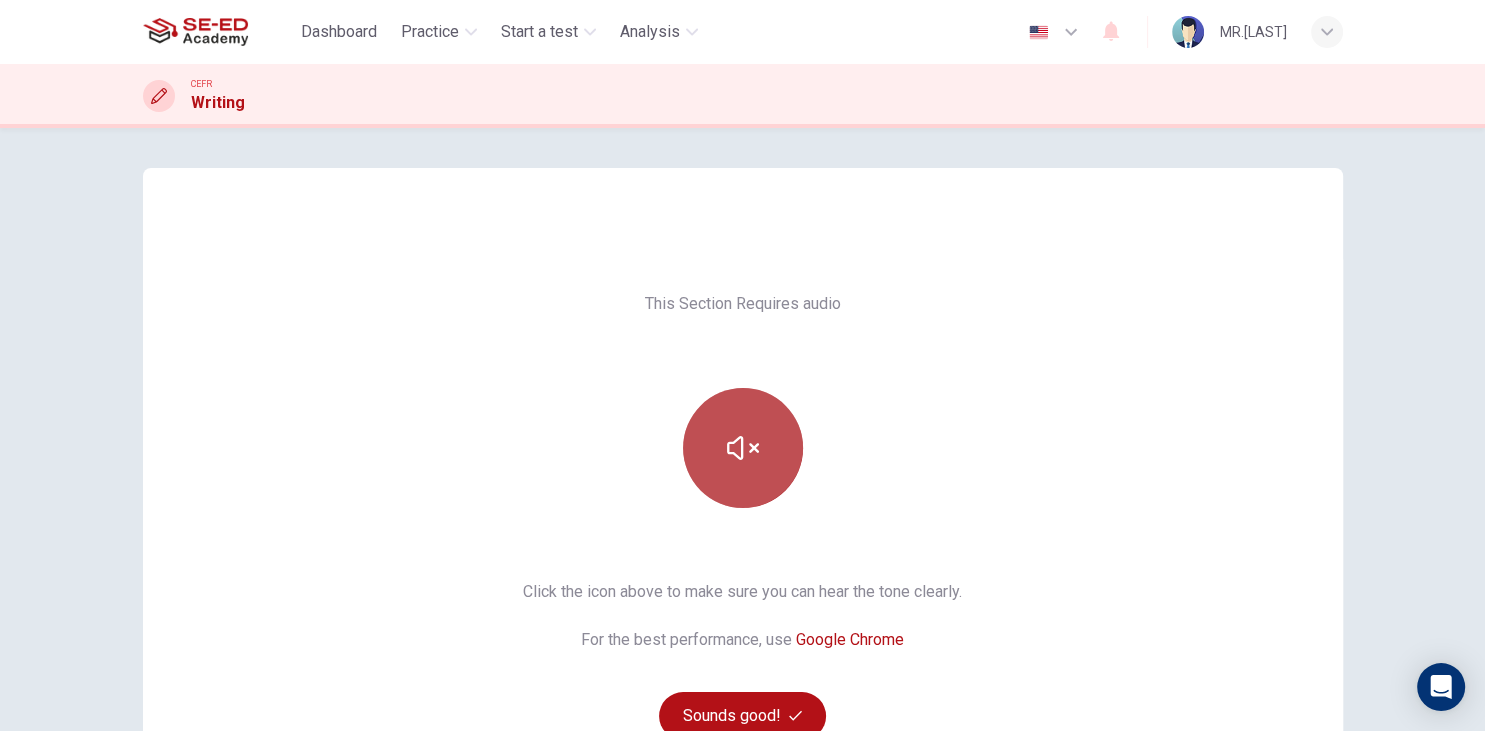 click at bounding box center [743, 448] 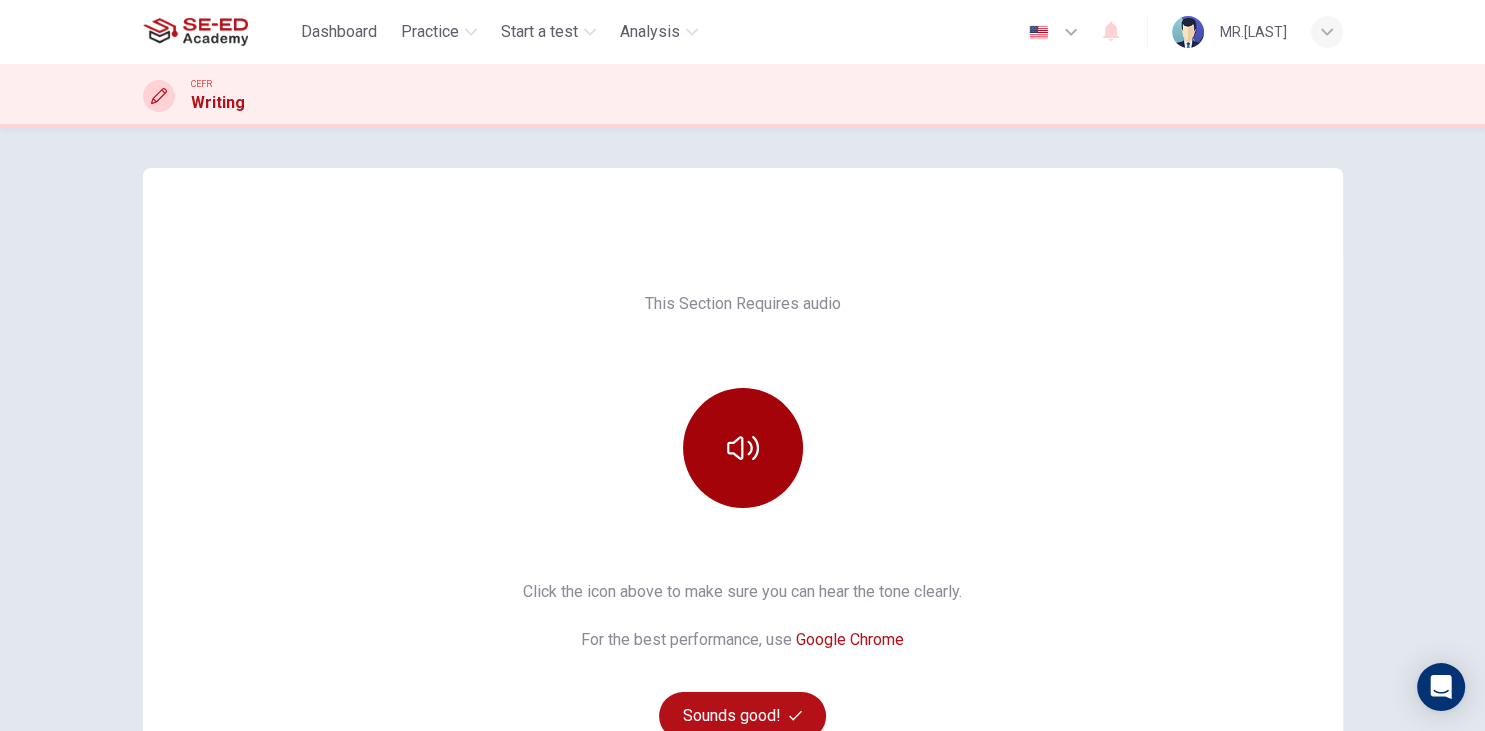 click at bounding box center (743, 448) 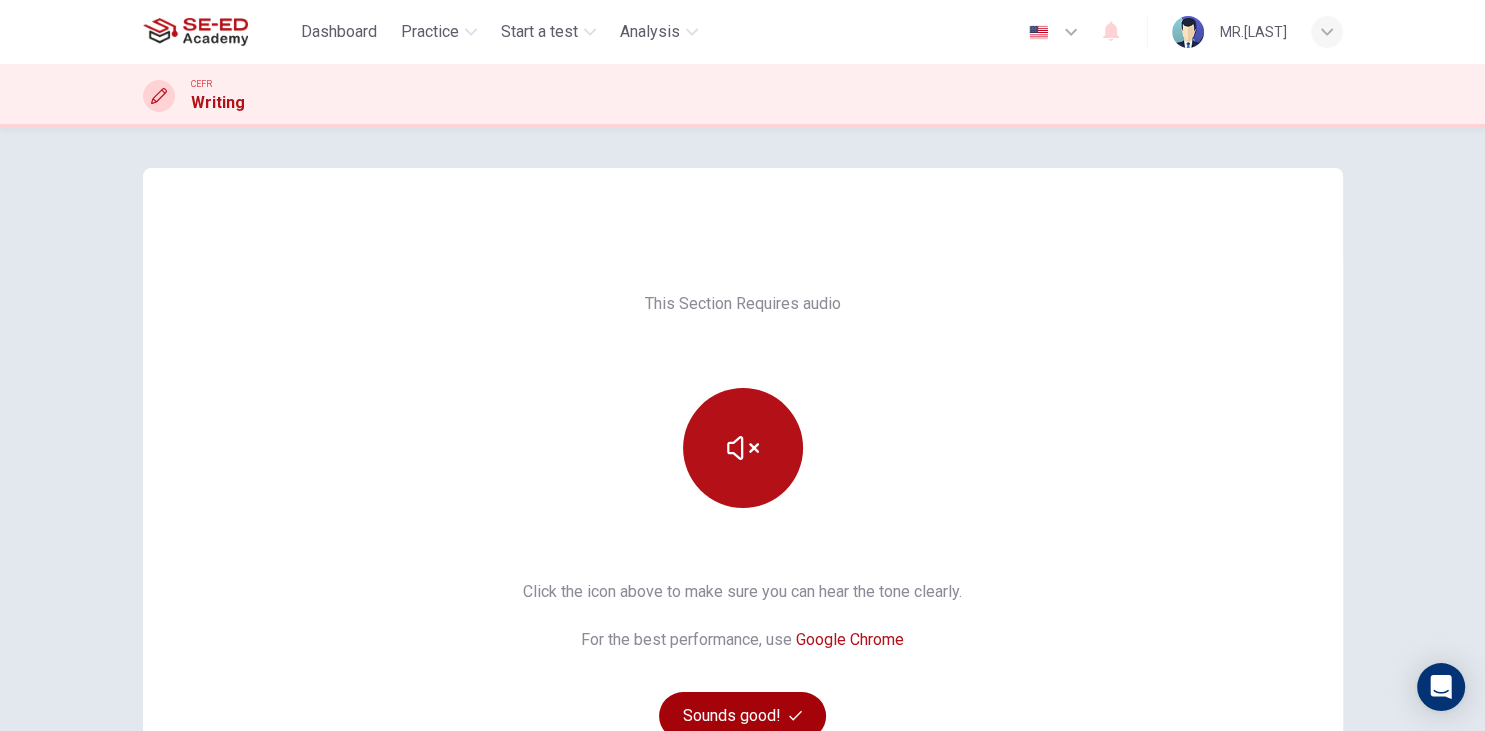 click on "Sounds good!" at bounding box center [743, 716] 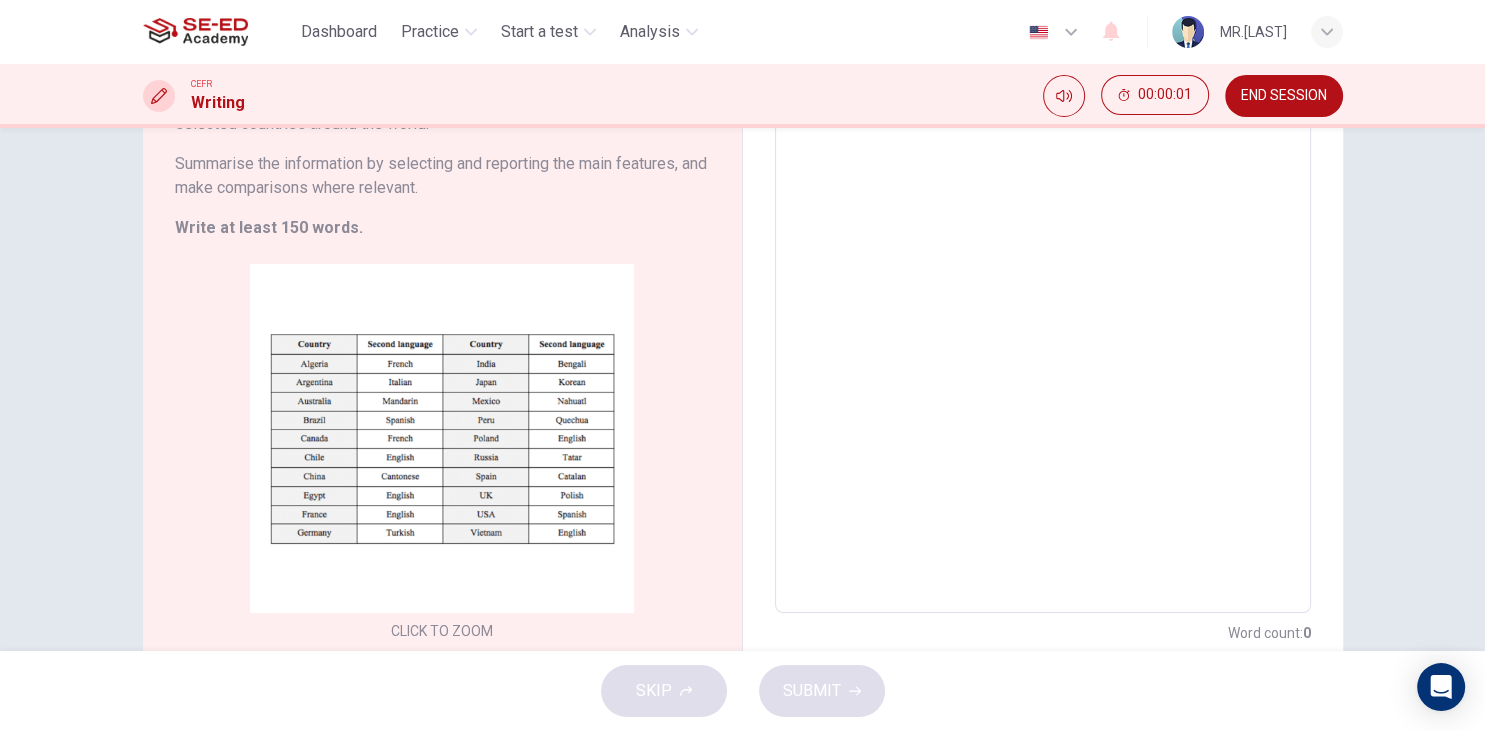 scroll, scrollTop: 230, scrollLeft: 0, axis: vertical 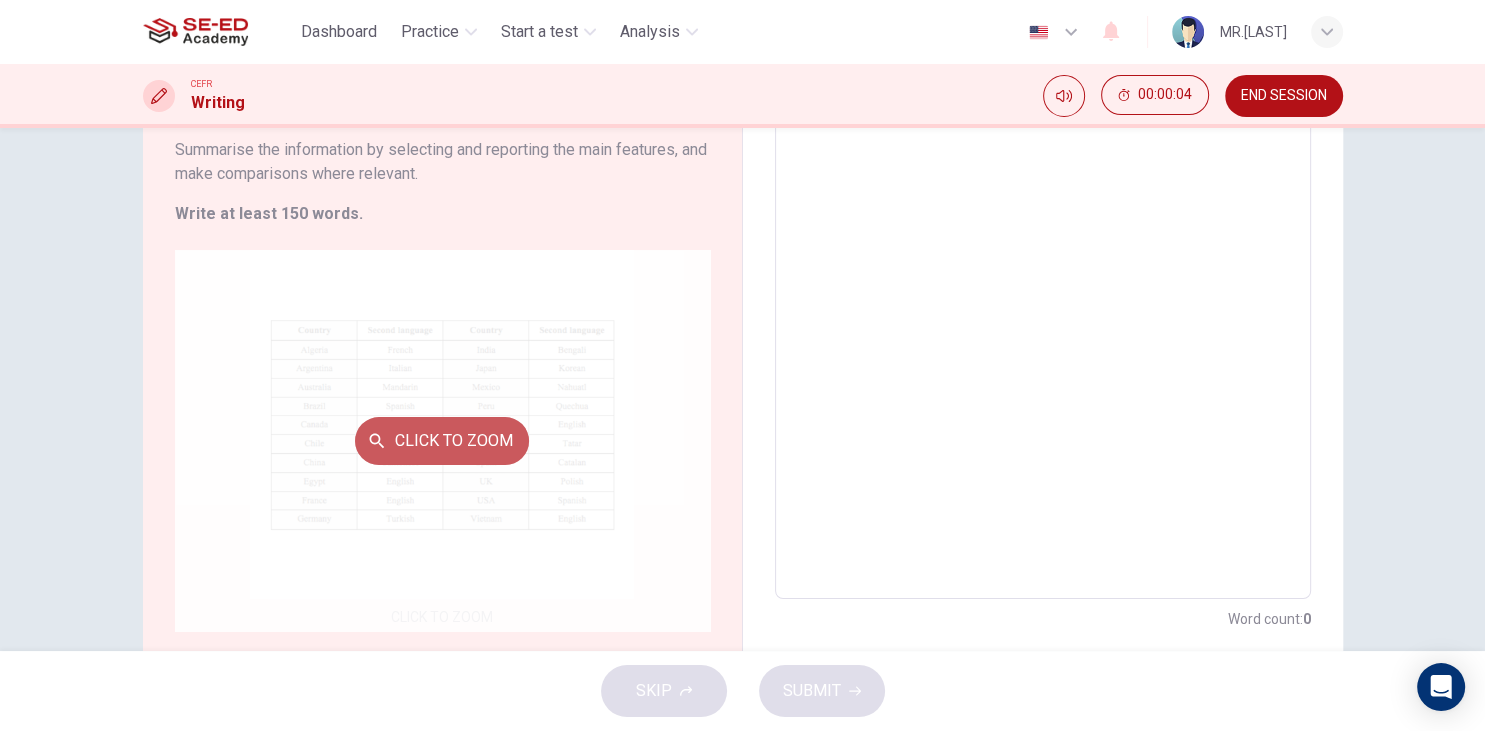 click on "Click to Zoom" at bounding box center (442, 441) 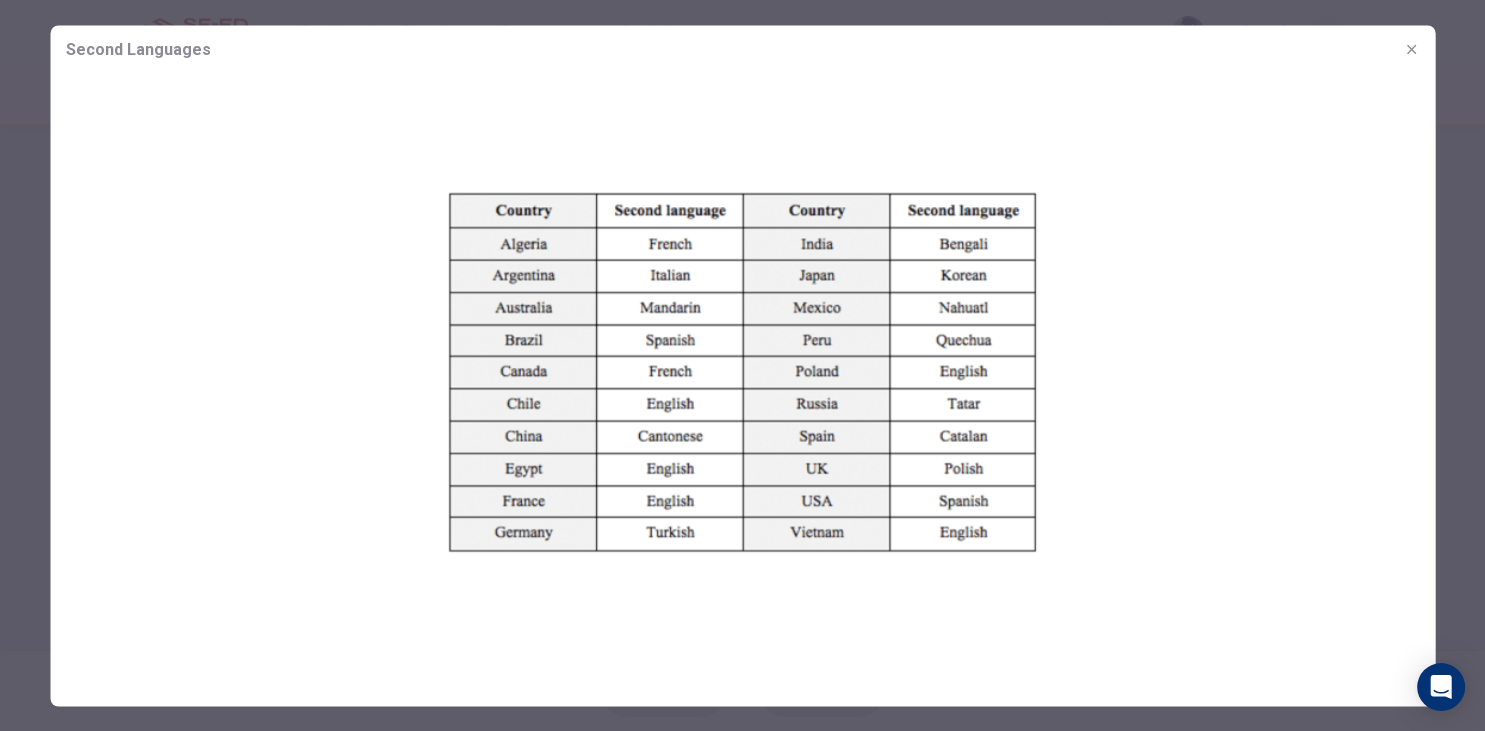 click at bounding box center [742, 371] 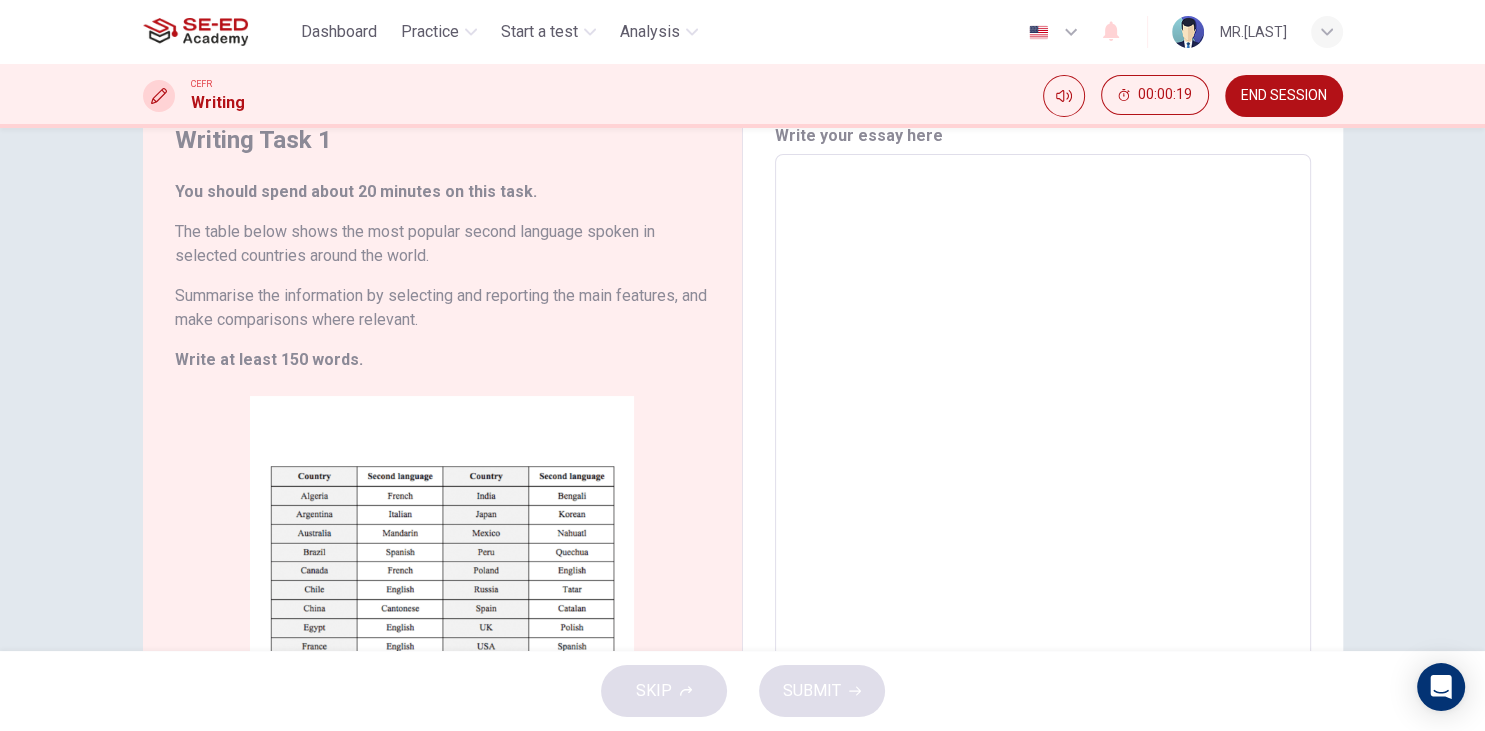 scroll, scrollTop: 0, scrollLeft: 0, axis: both 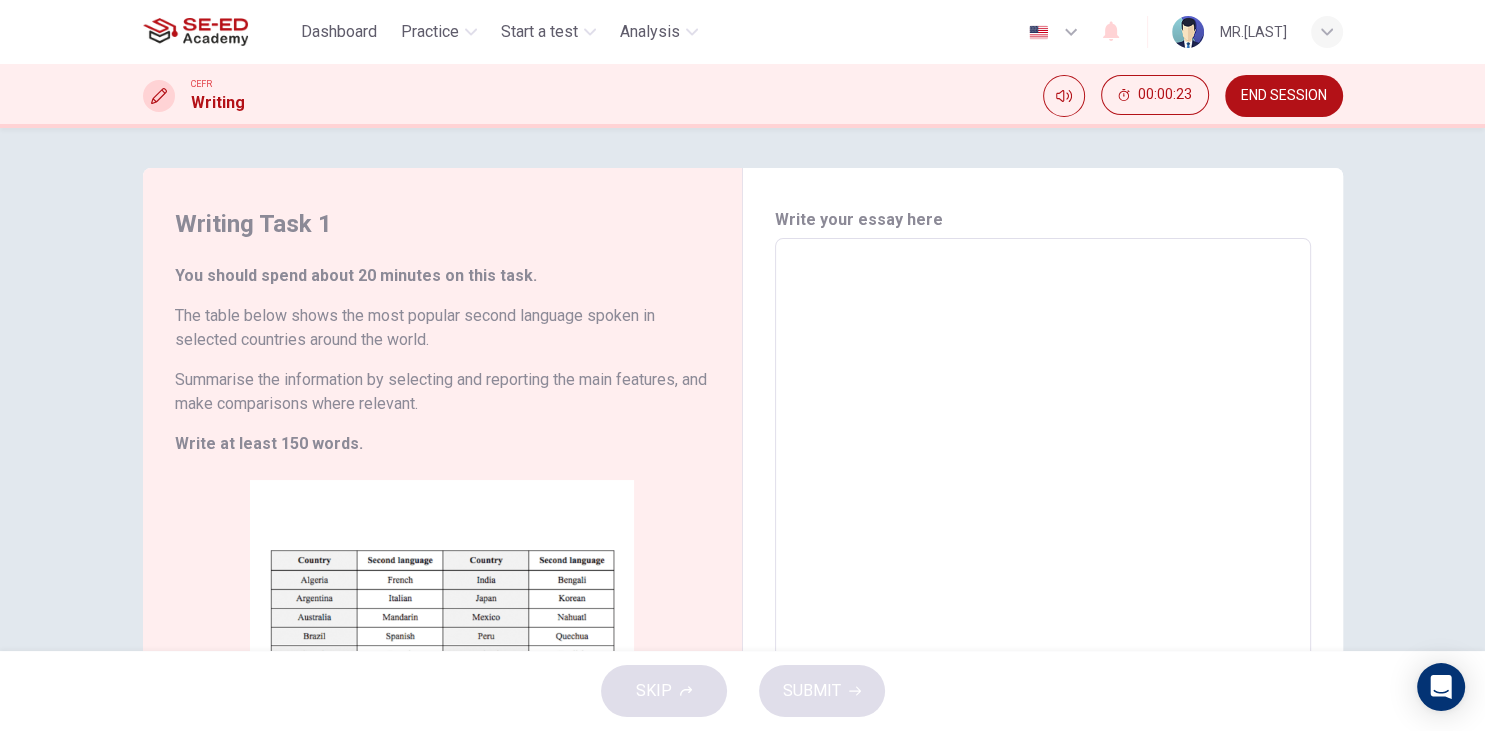 click at bounding box center (1043, 534) 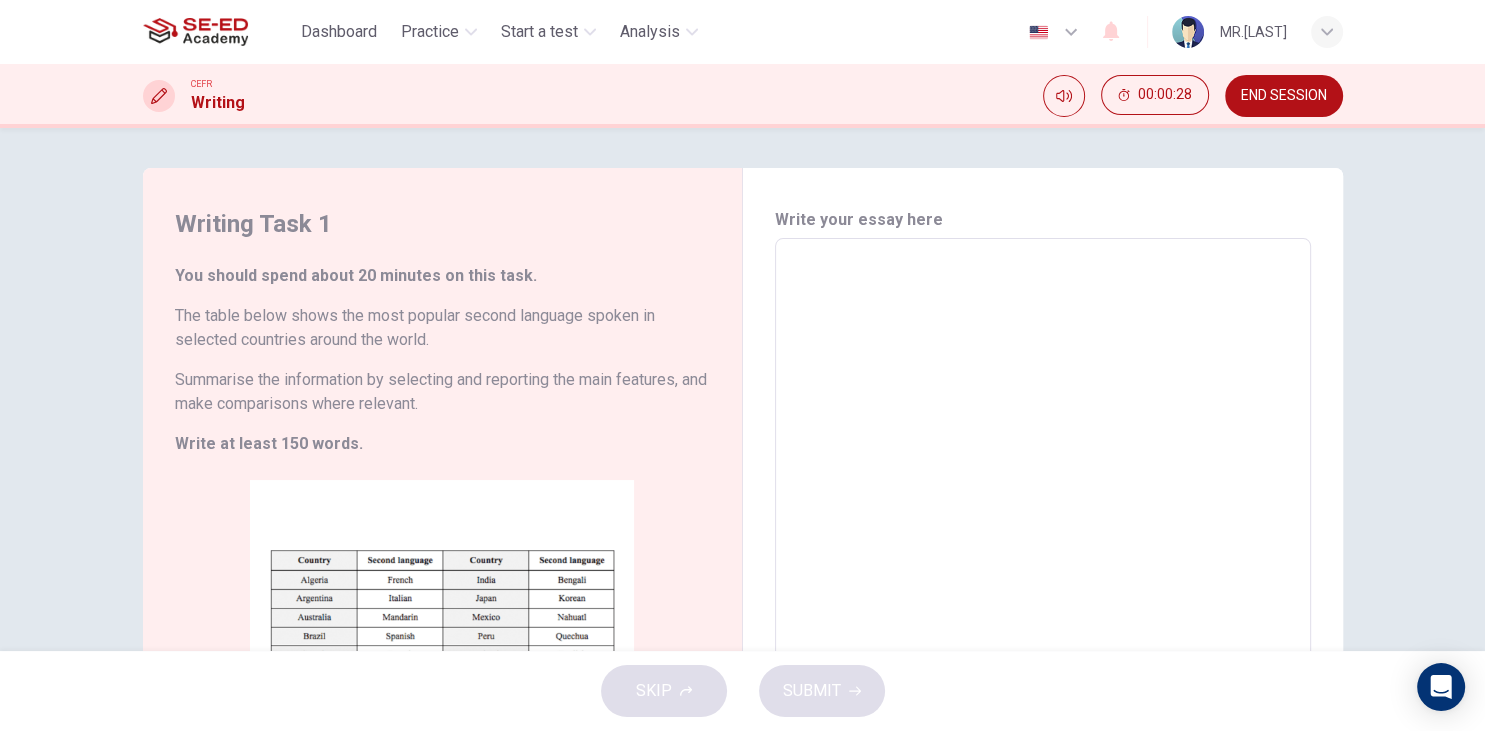 drag, startPoint x: 206, startPoint y: 317, endPoint x: 394, endPoint y: 323, distance: 188.09572 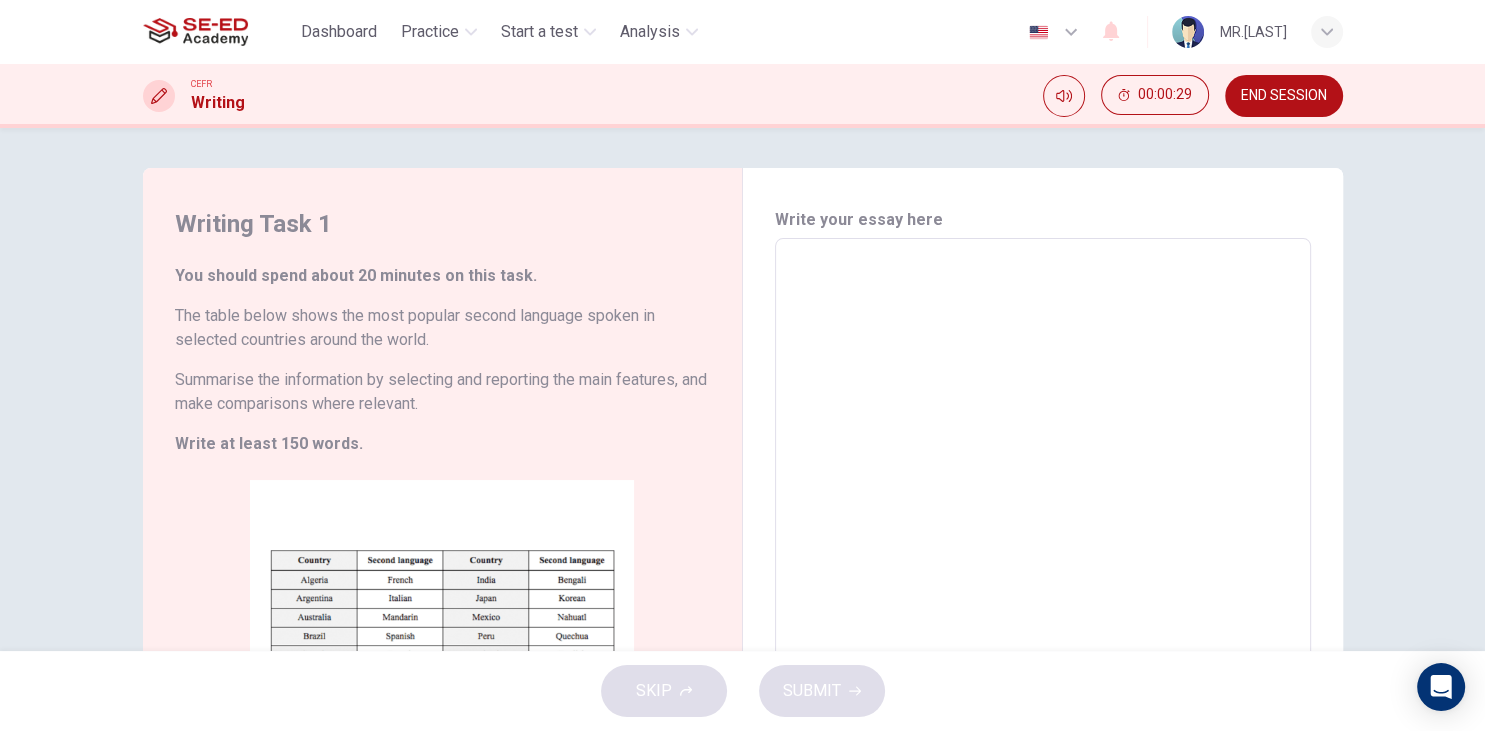 drag, startPoint x: 431, startPoint y: 322, endPoint x: 645, endPoint y: 310, distance: 214.33618 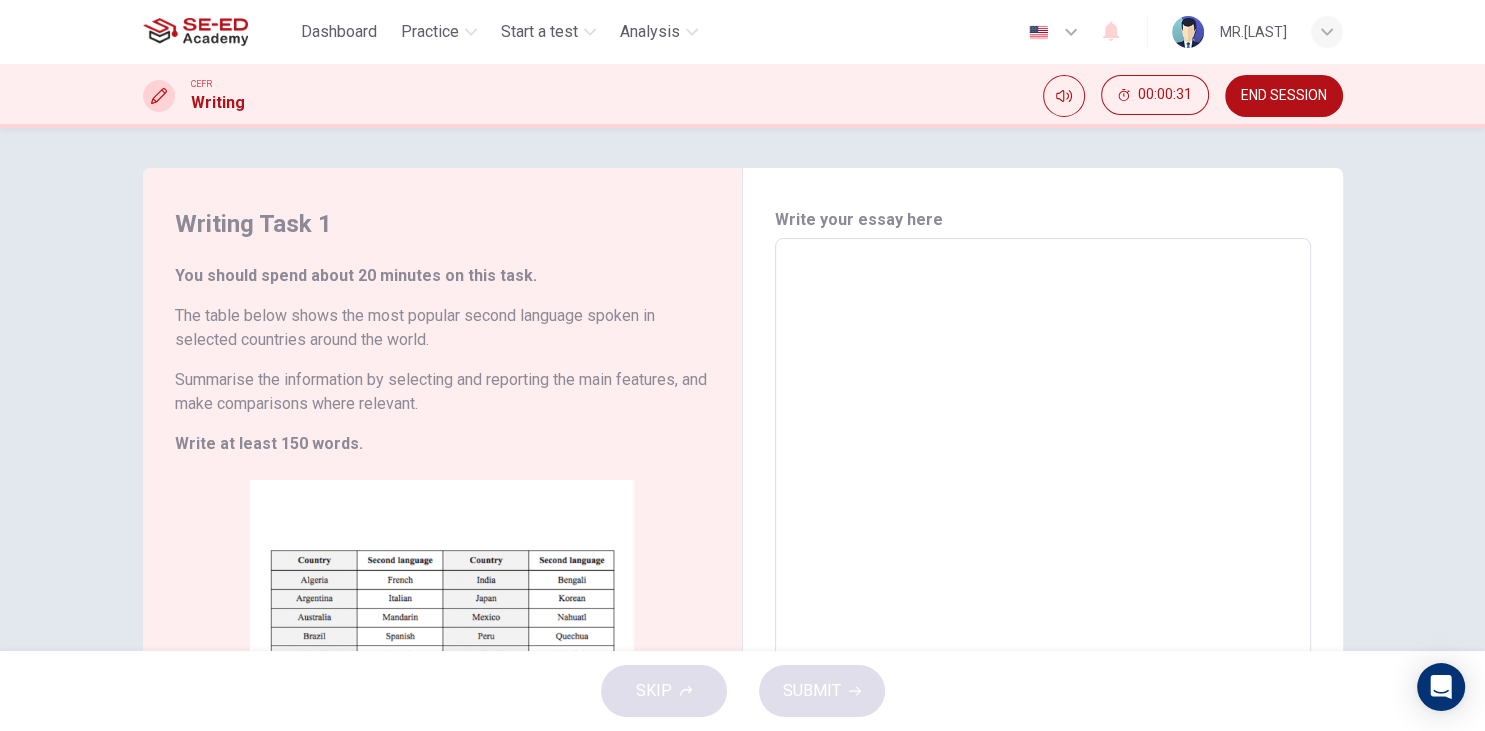 drag, startPoint x: 179, startPoint y: 341, endPoint x: 381, endPoint y: 343, distance: 202.0099 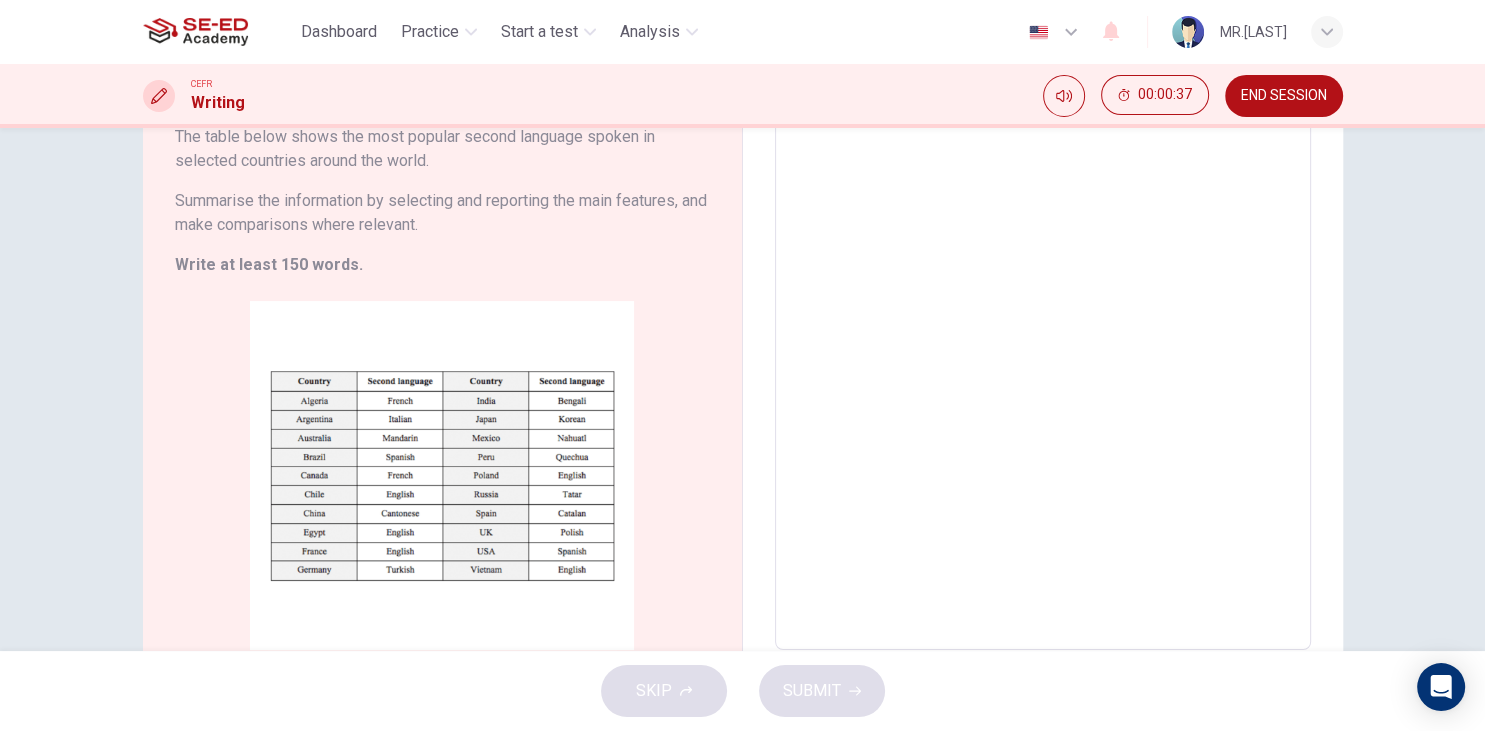scroll, scrollTop: 59, scrollLeft: 0, axis: vertical 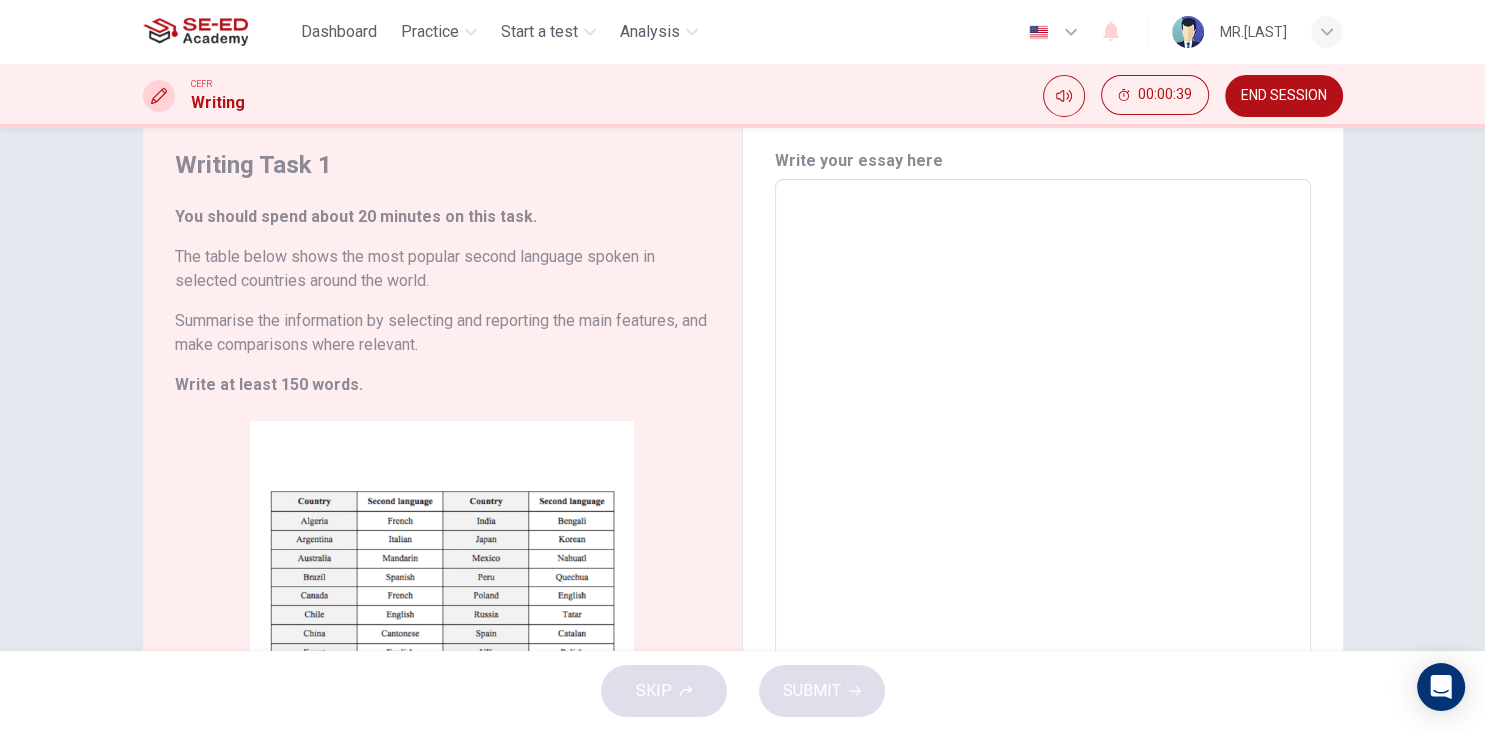 click at bounding box center (1043, 475) 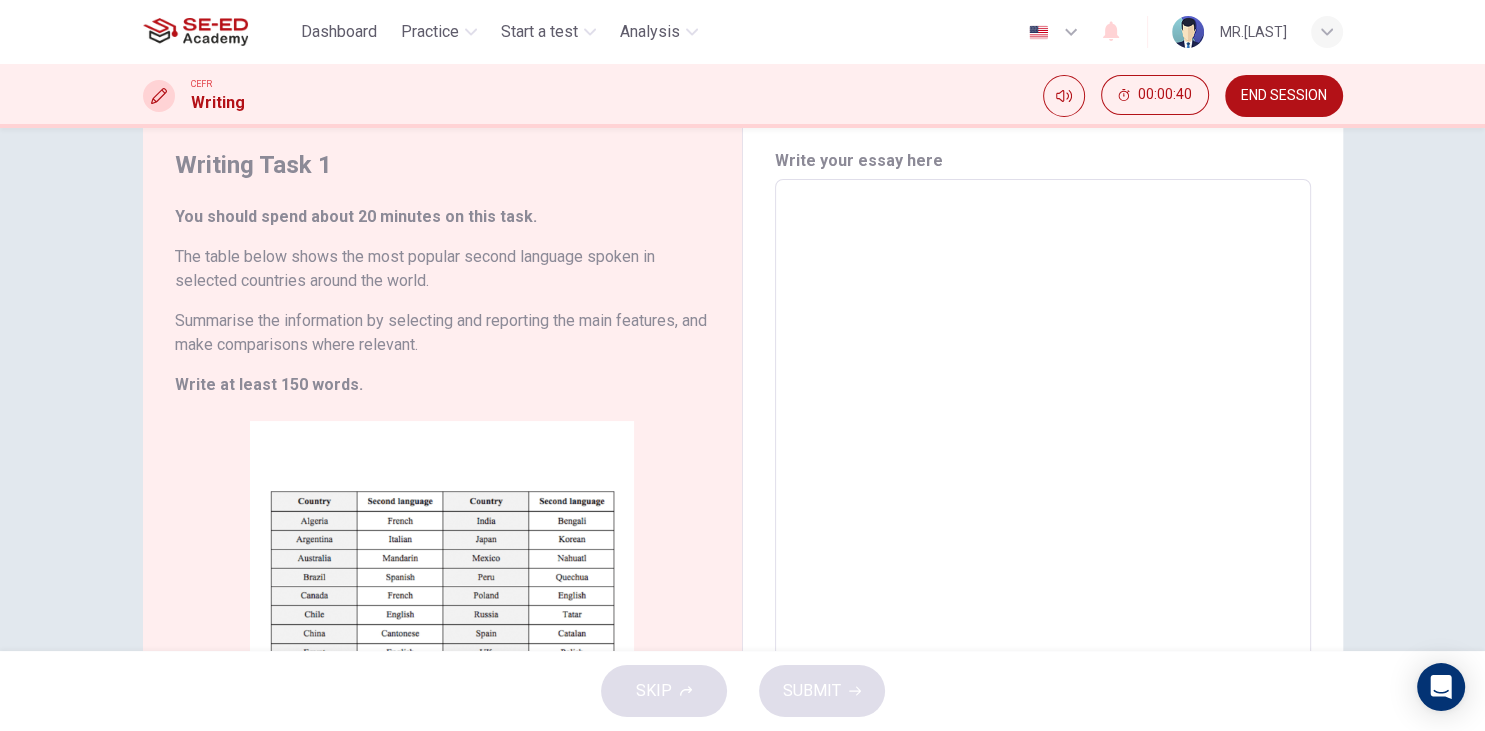 type on "ธ" 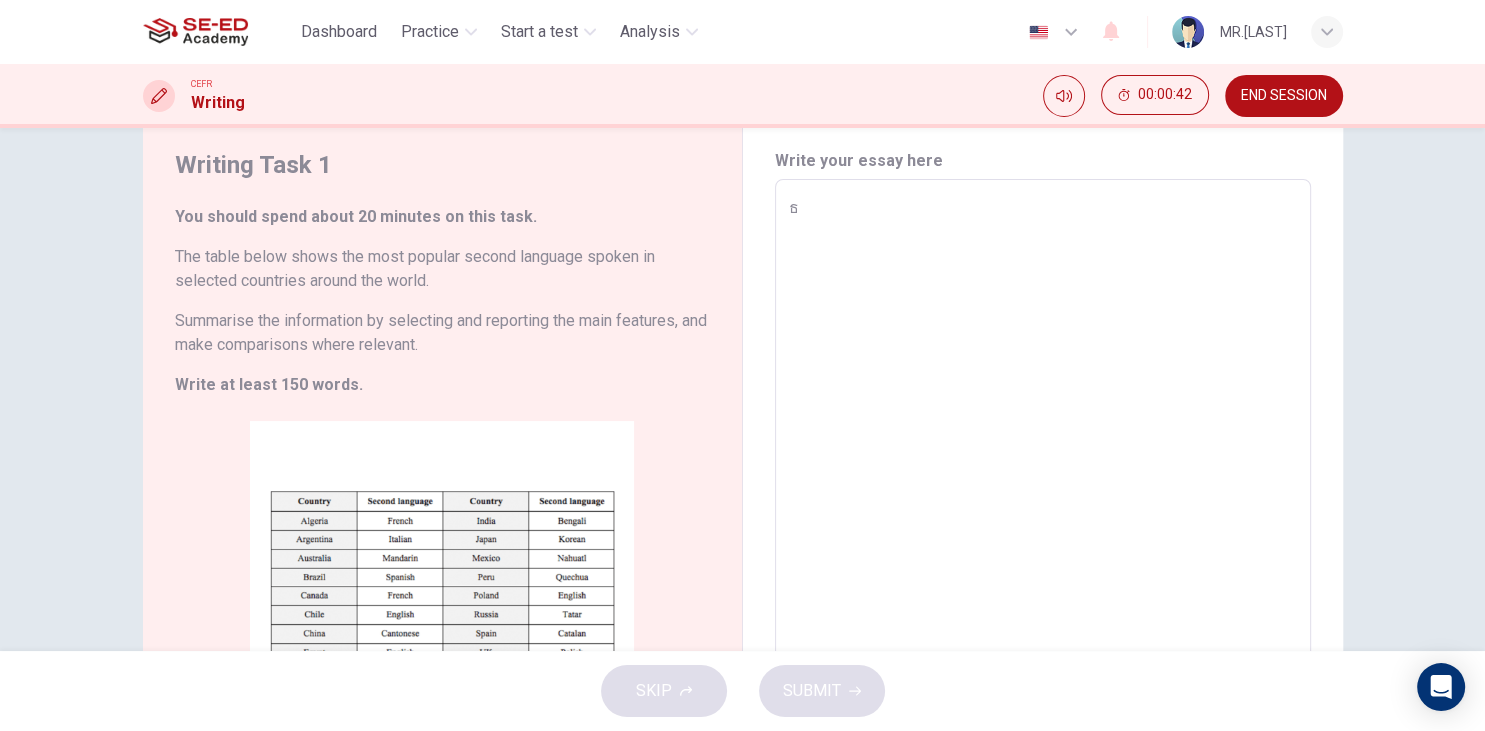 type on "ธ้" 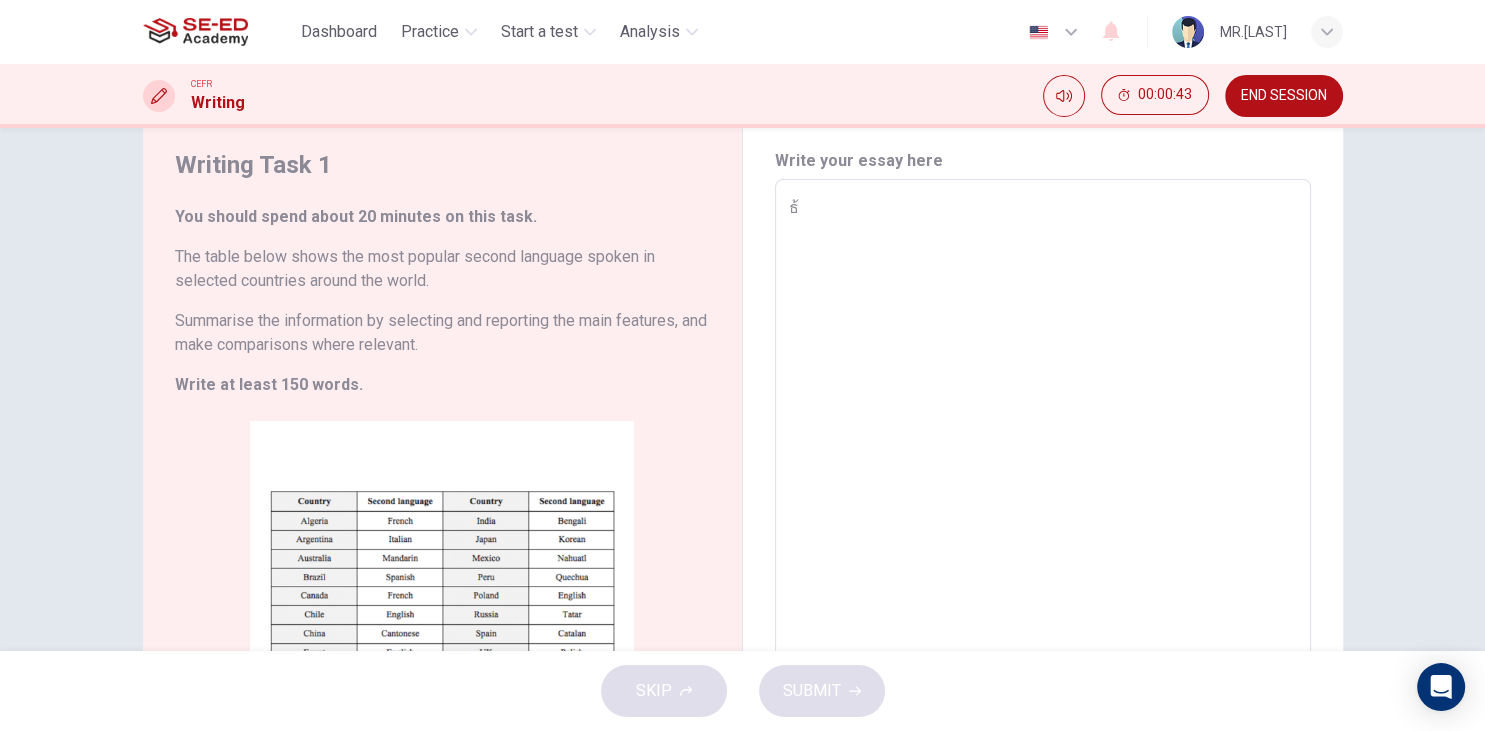 type on "ธ" 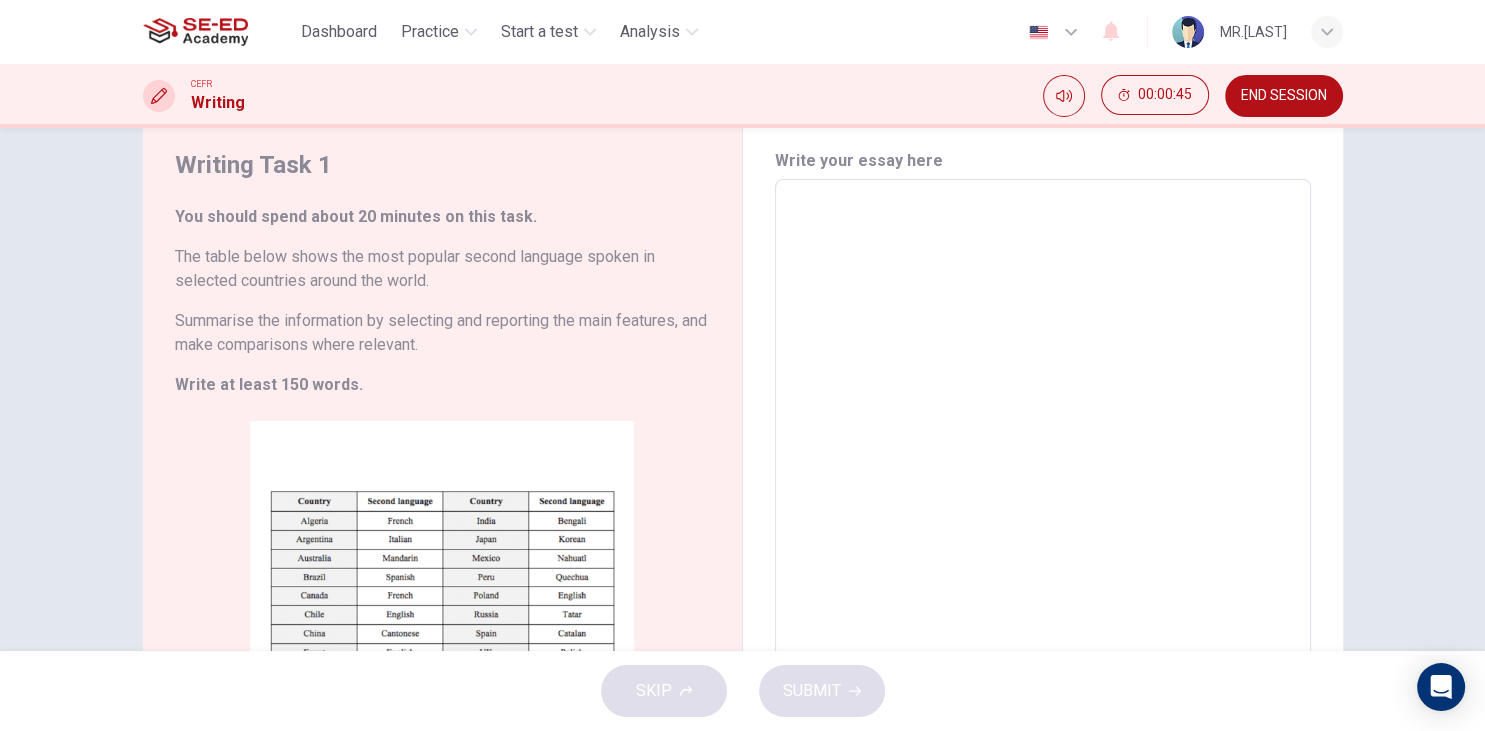 type on "T" 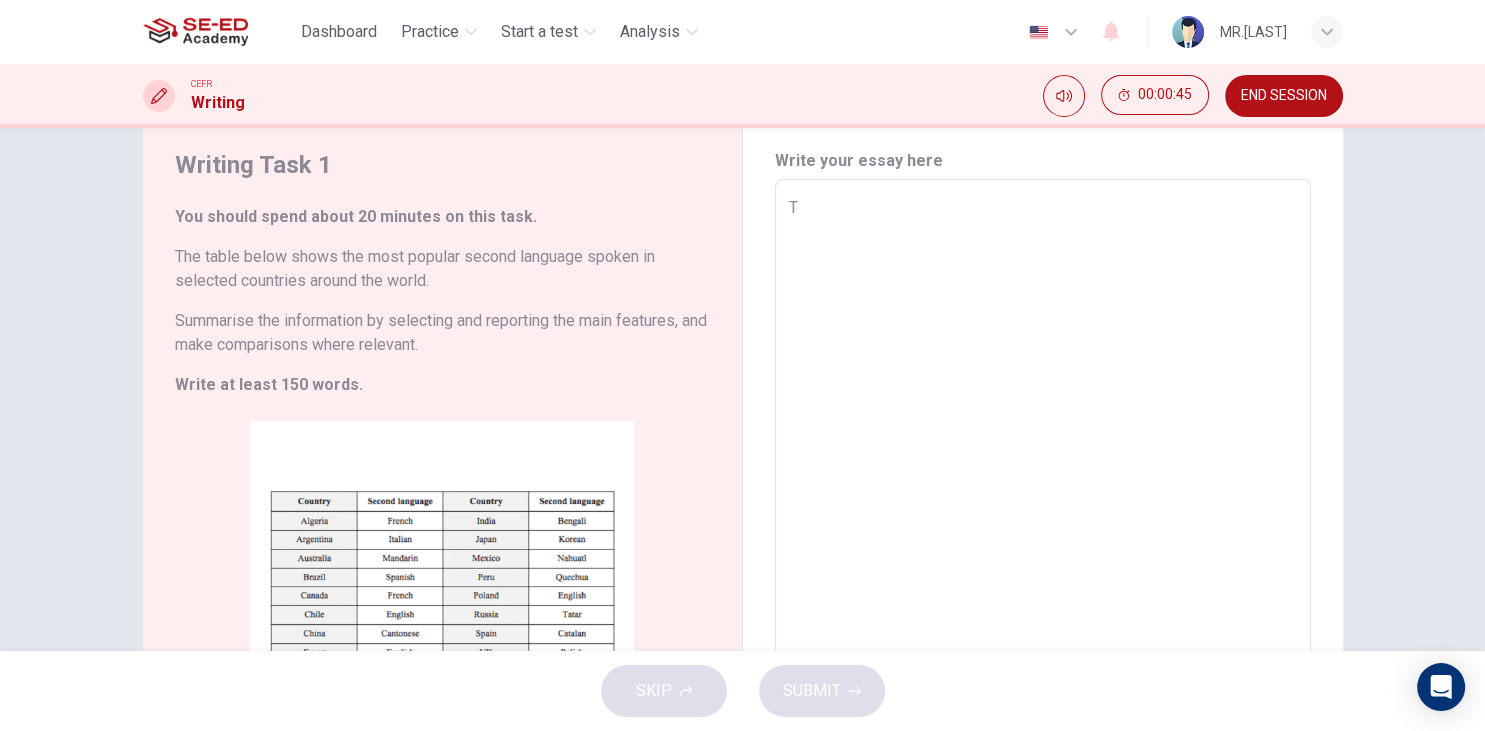 type on "x" 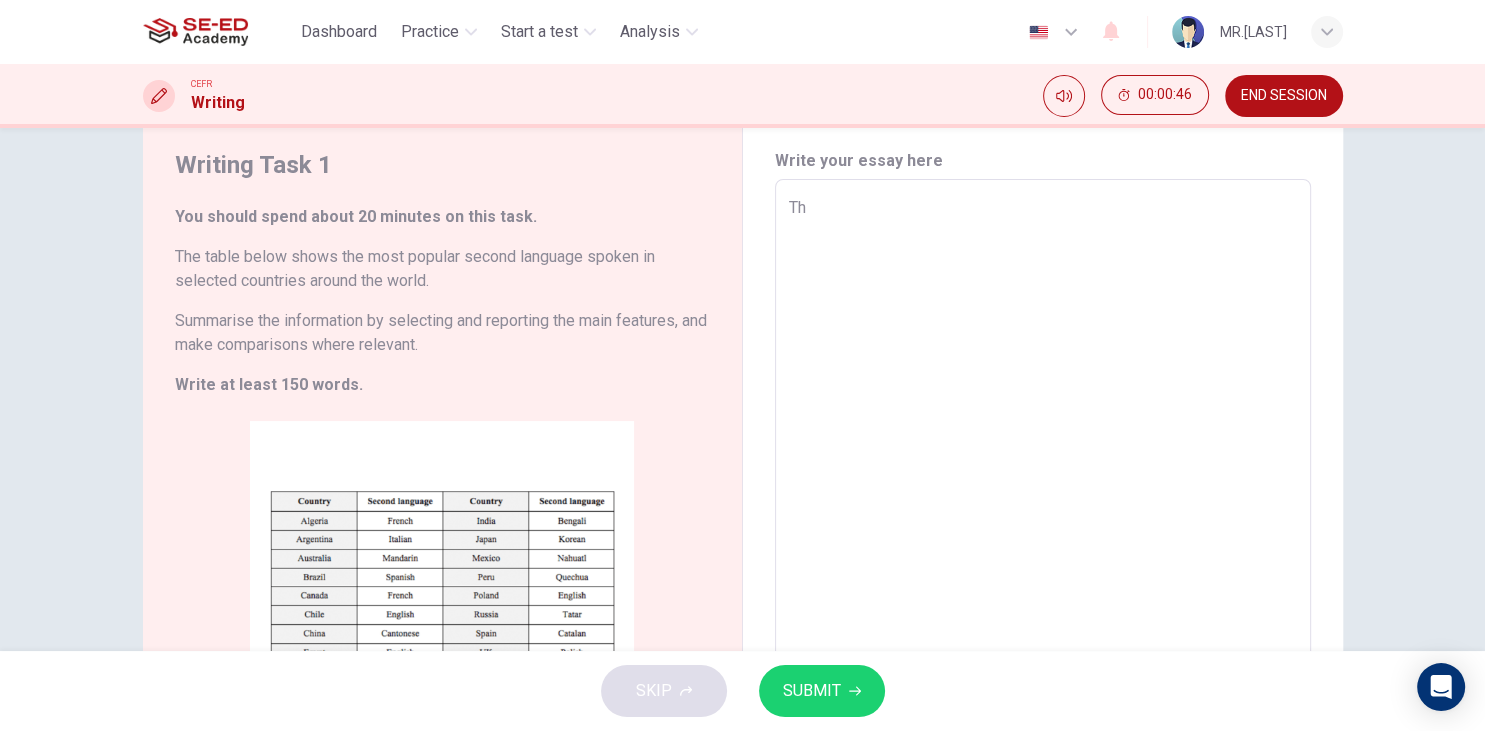 type on "x" 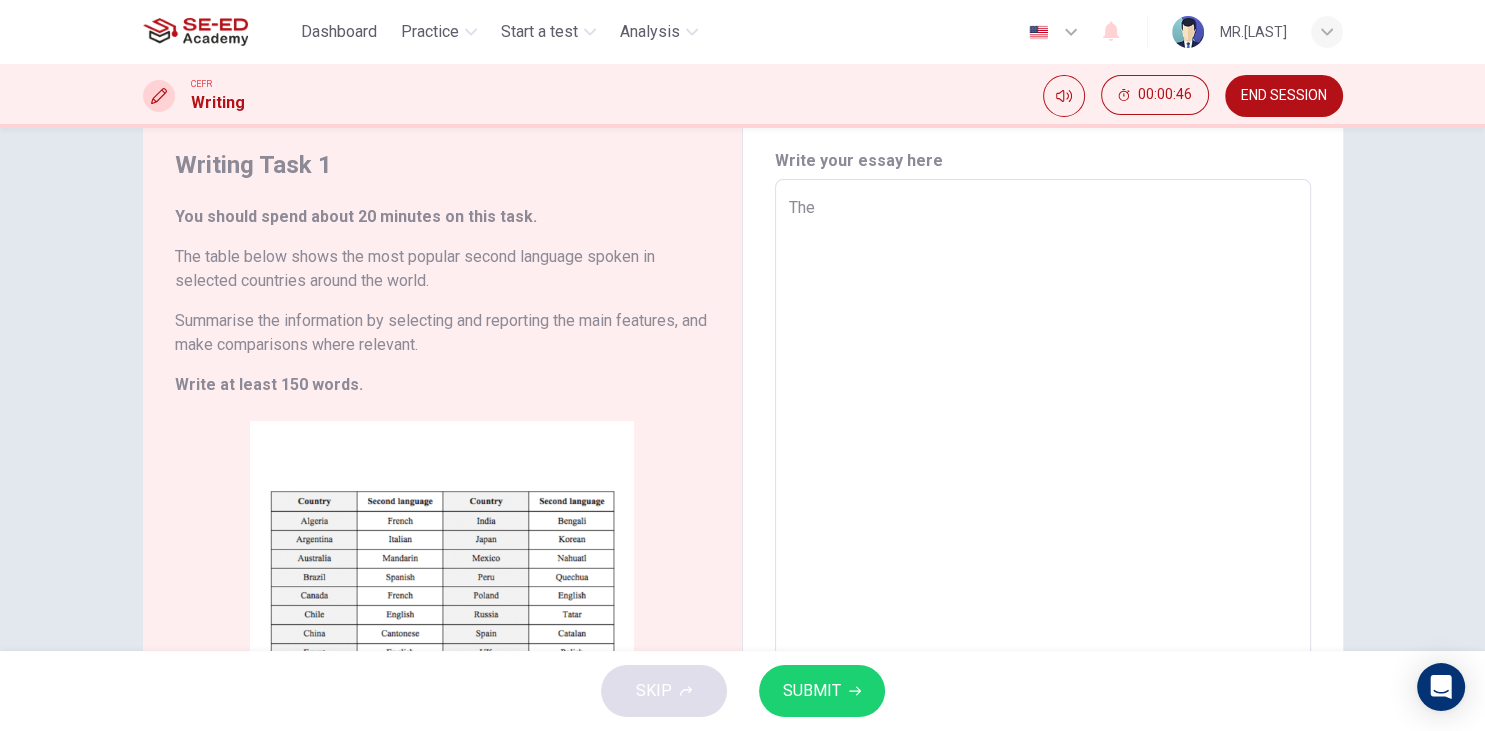 type on "x" 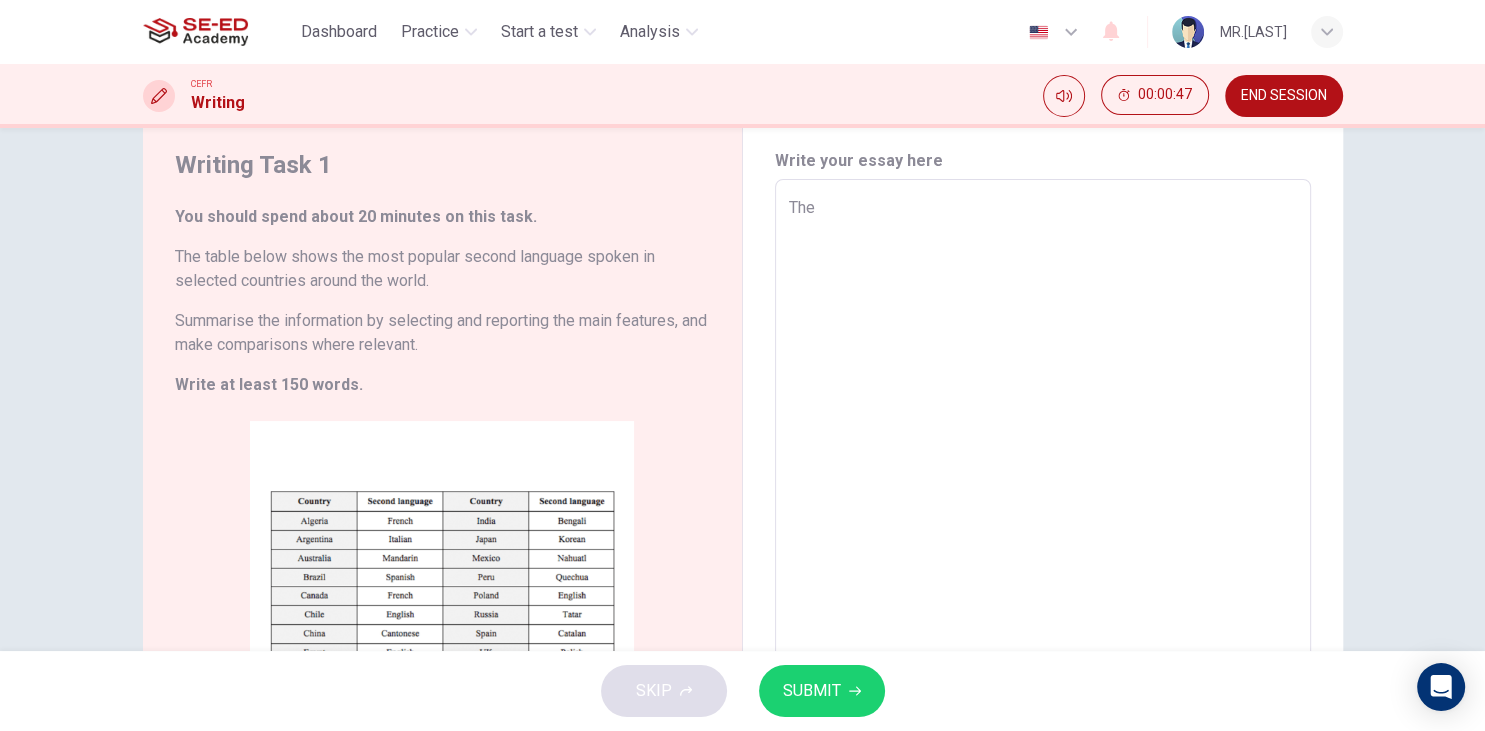 type on "The" 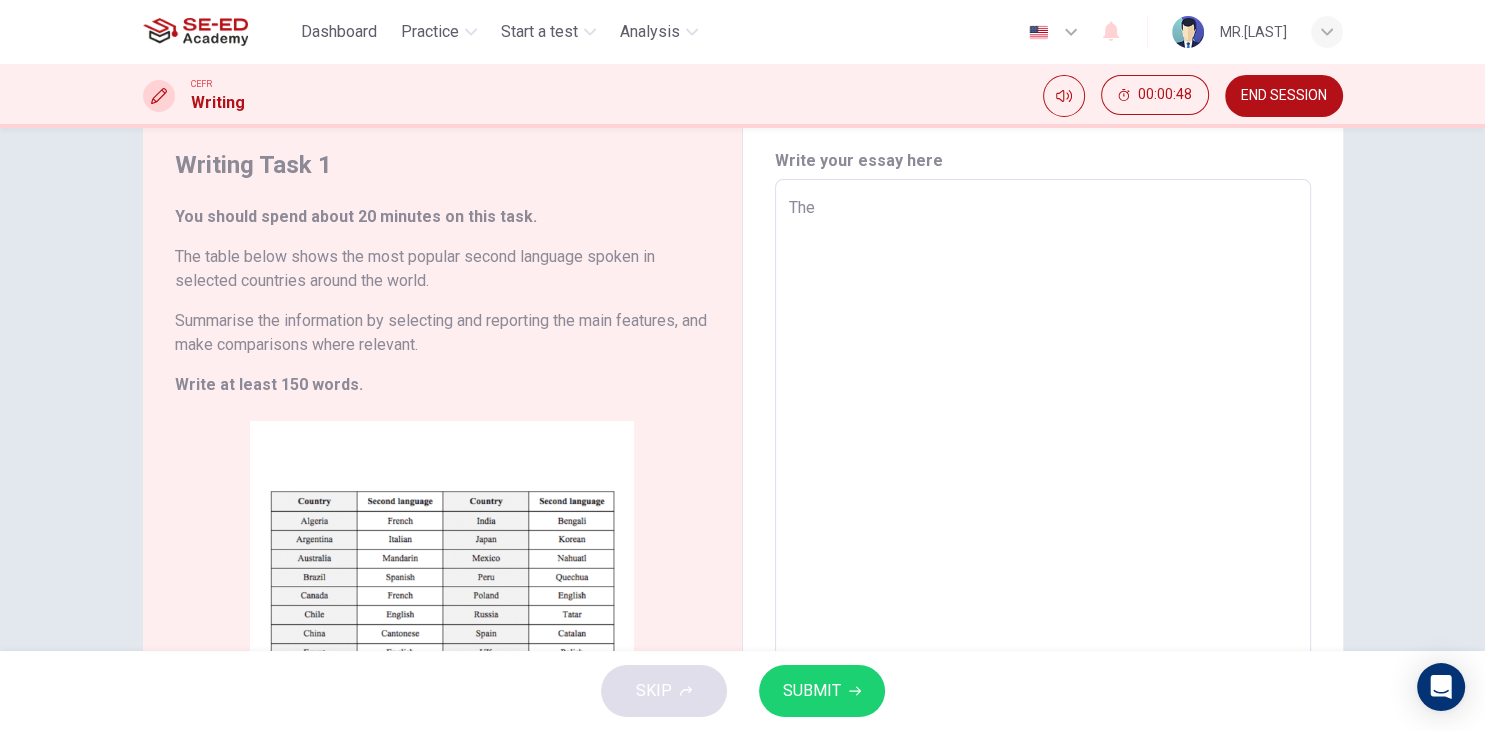 type on "The m" 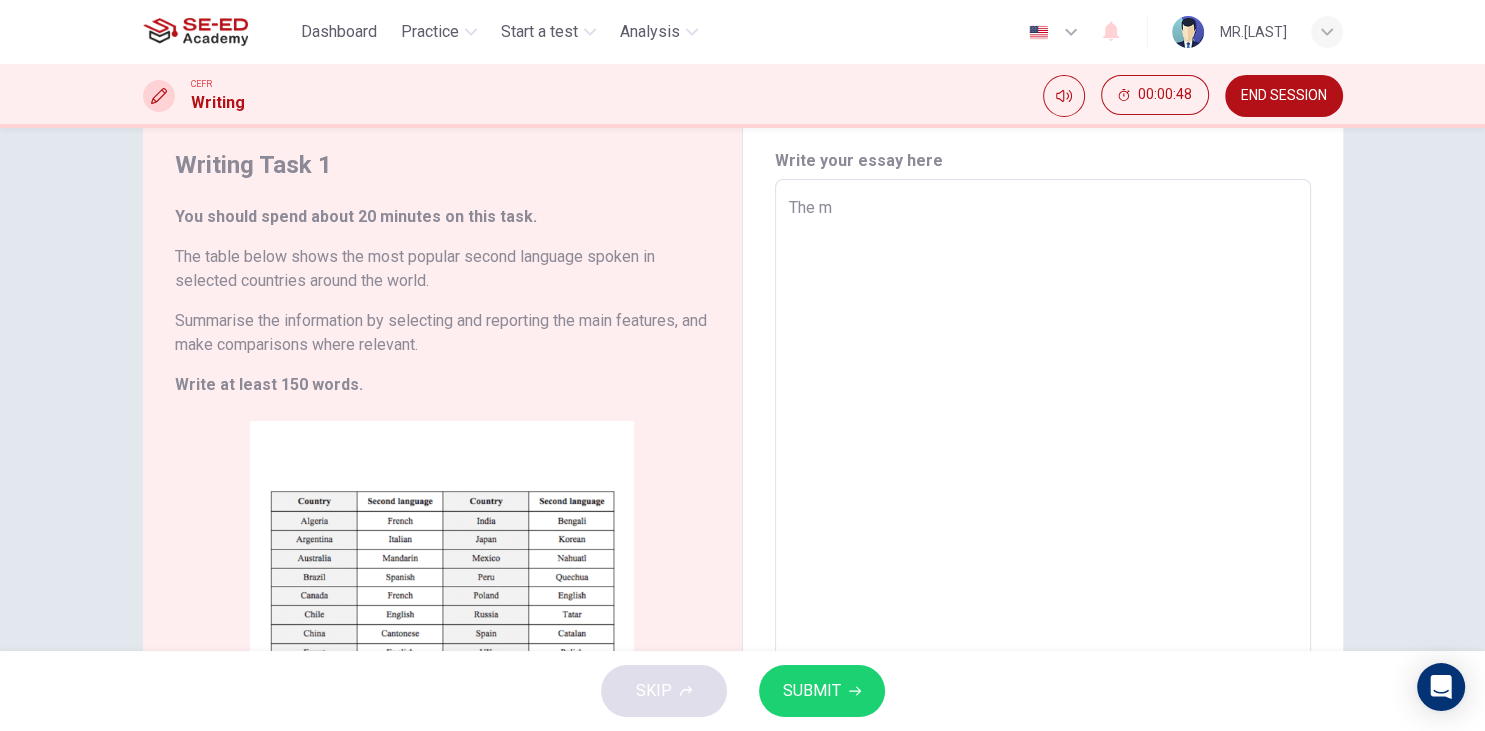 type on "x" 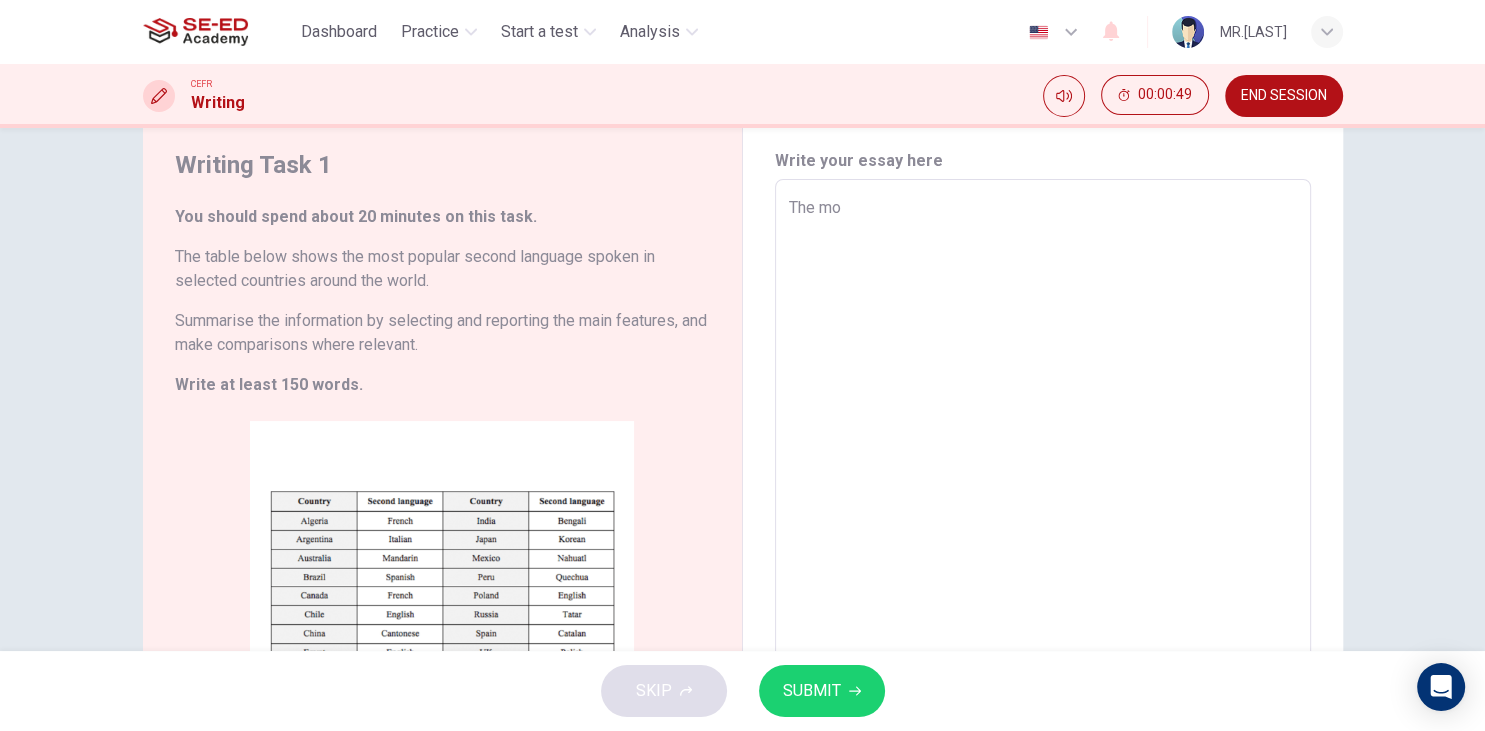 type on "x" 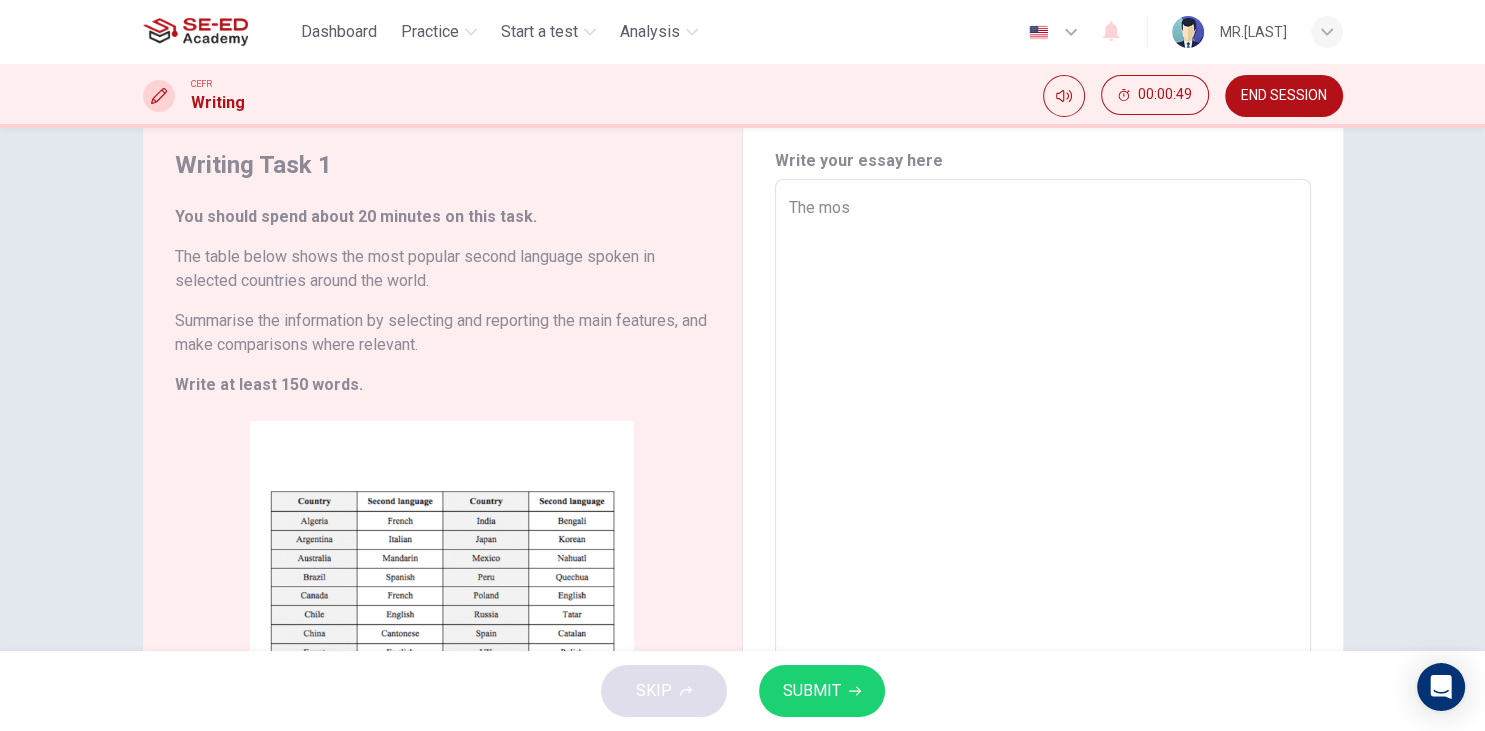 type on "The most" 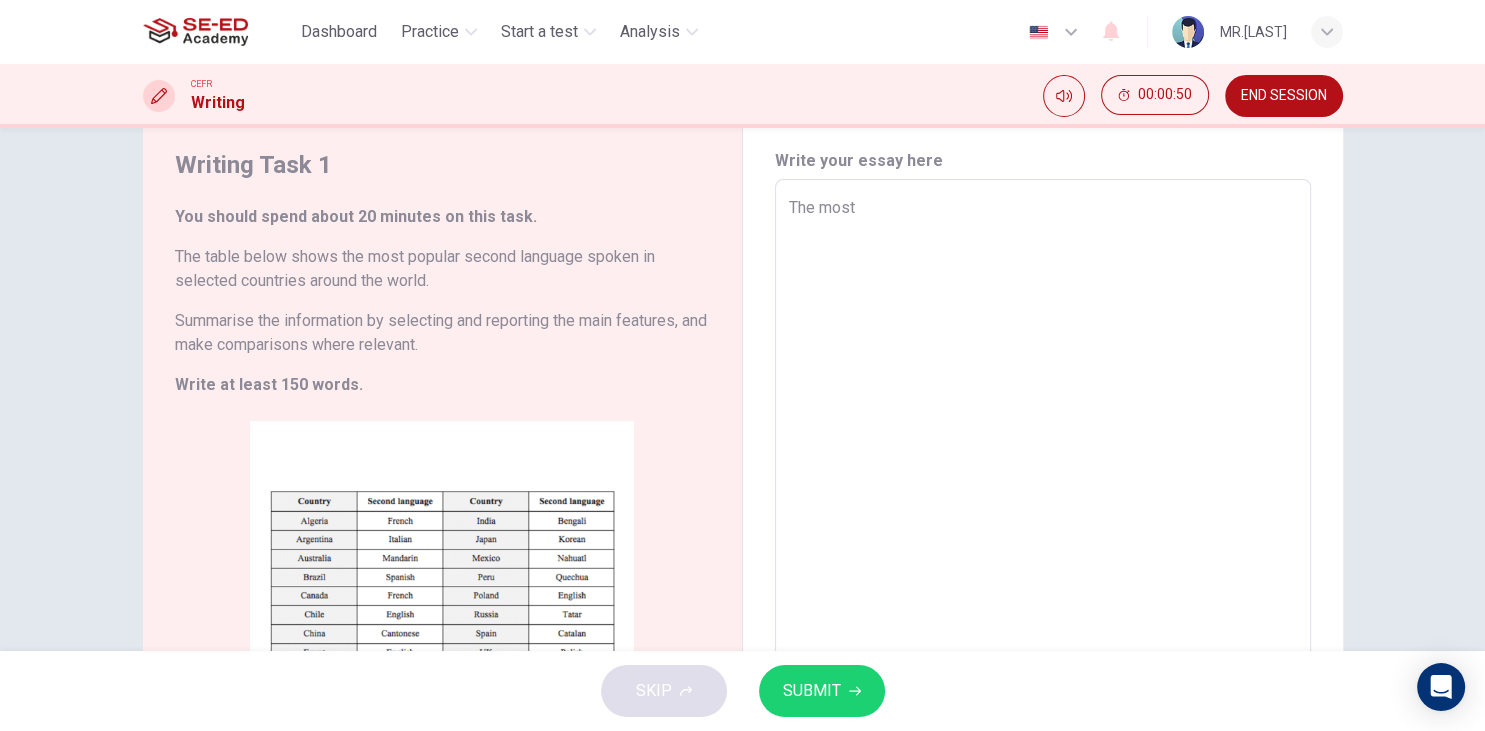 type on "x" 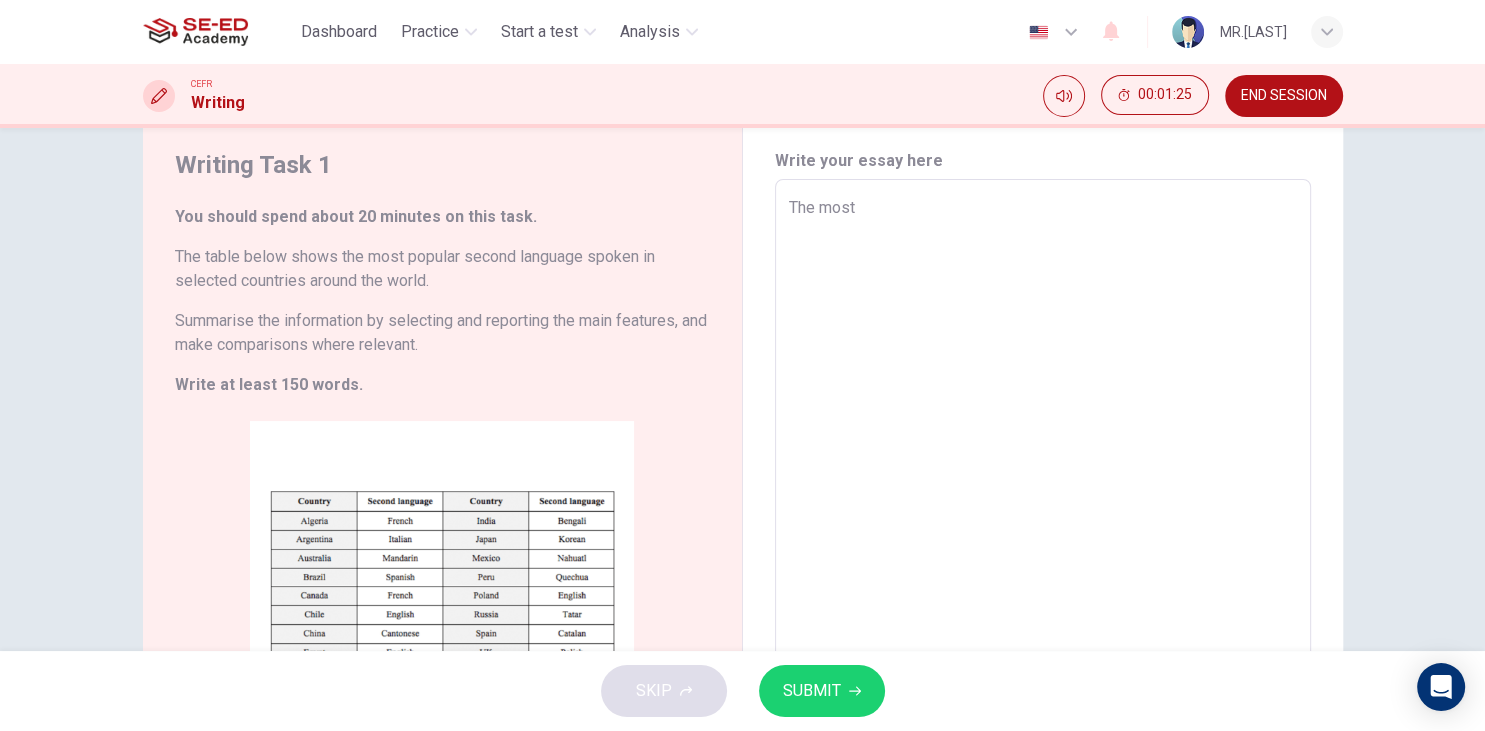 type on "The most s" 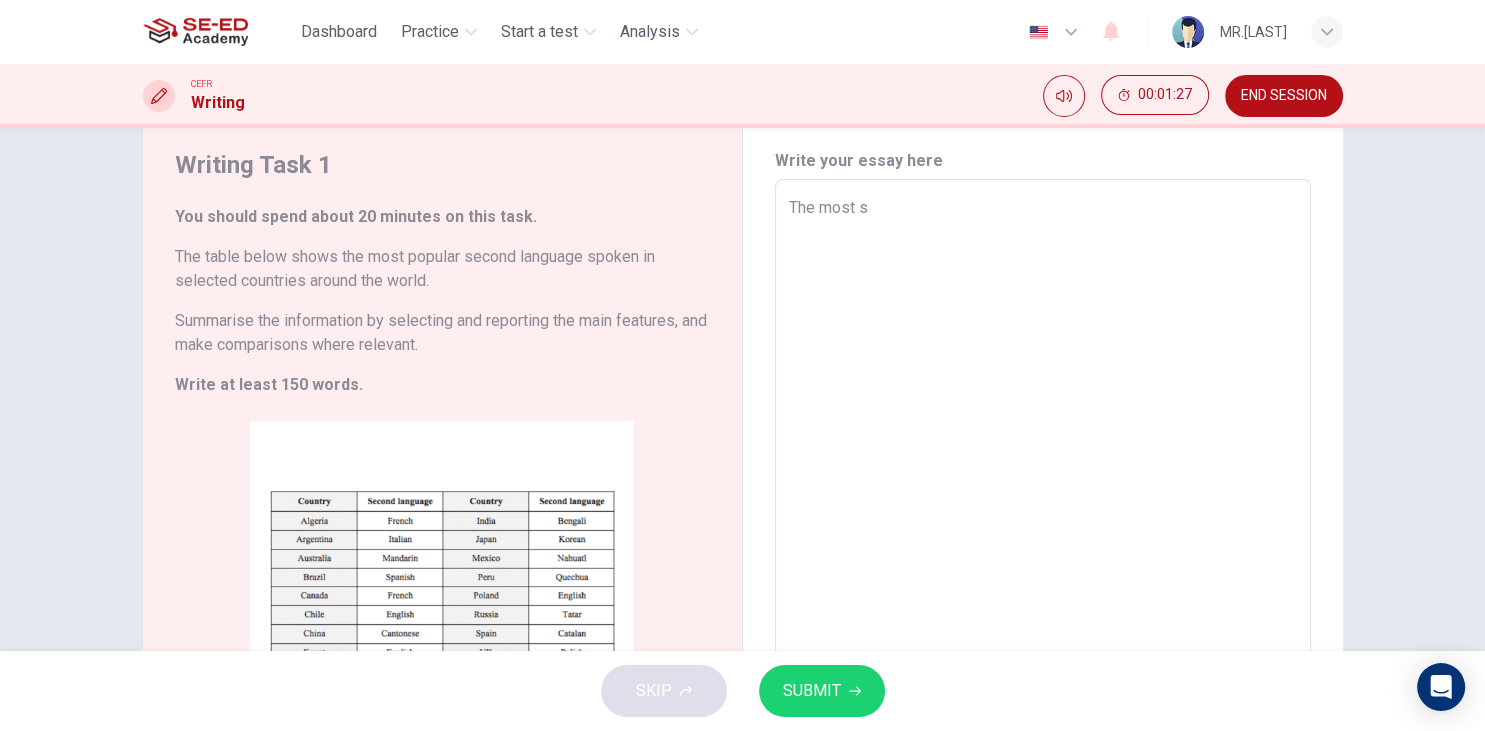 type on "The most" 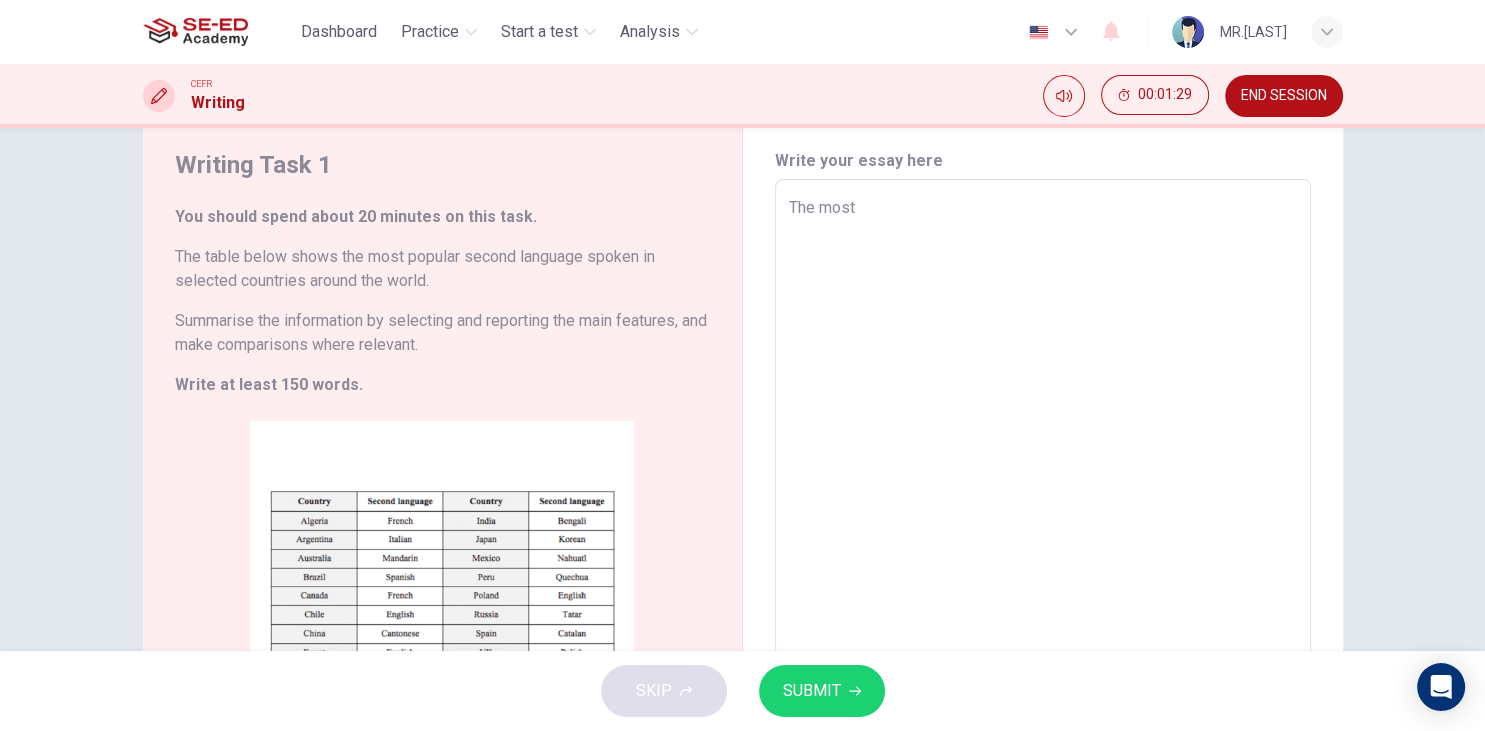 type on "The most c" 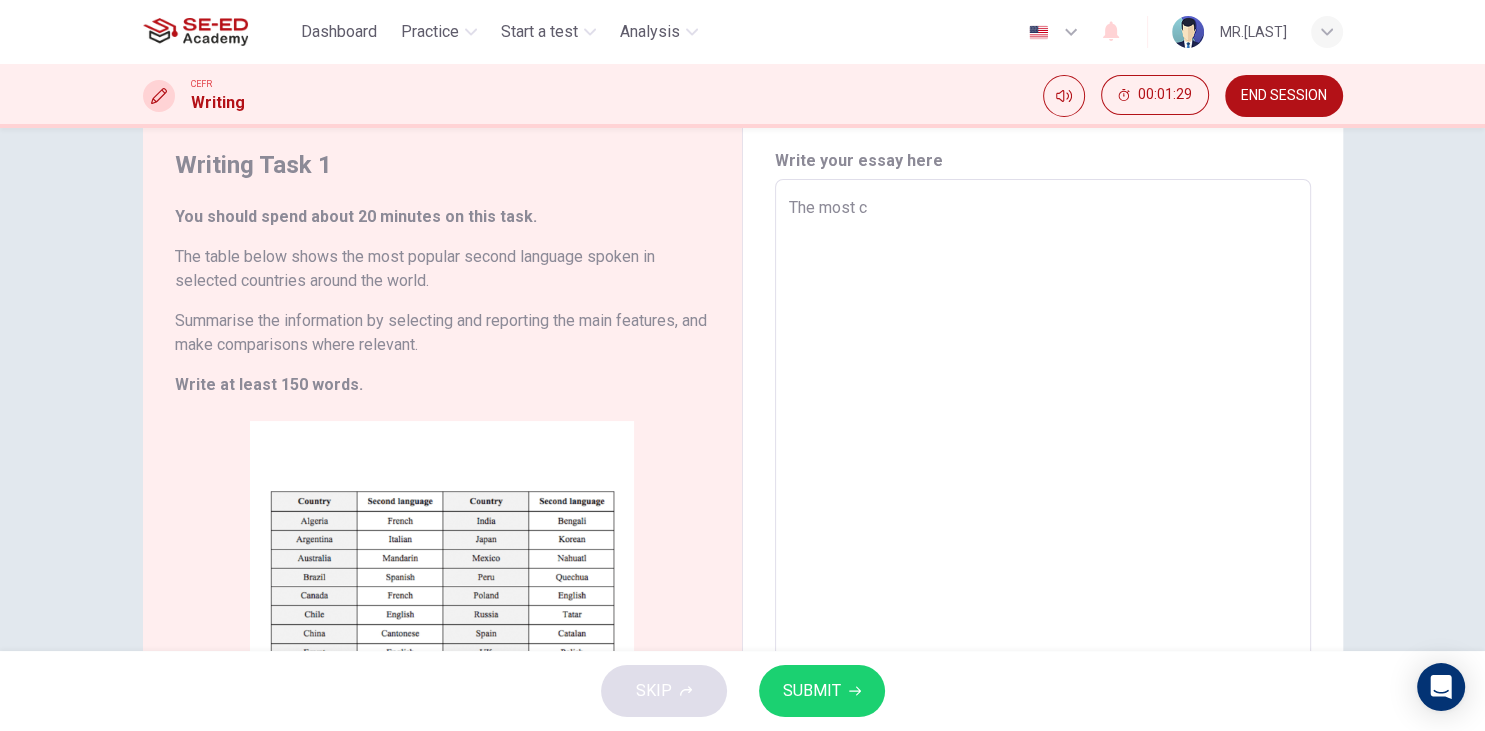 type on "The most ch" 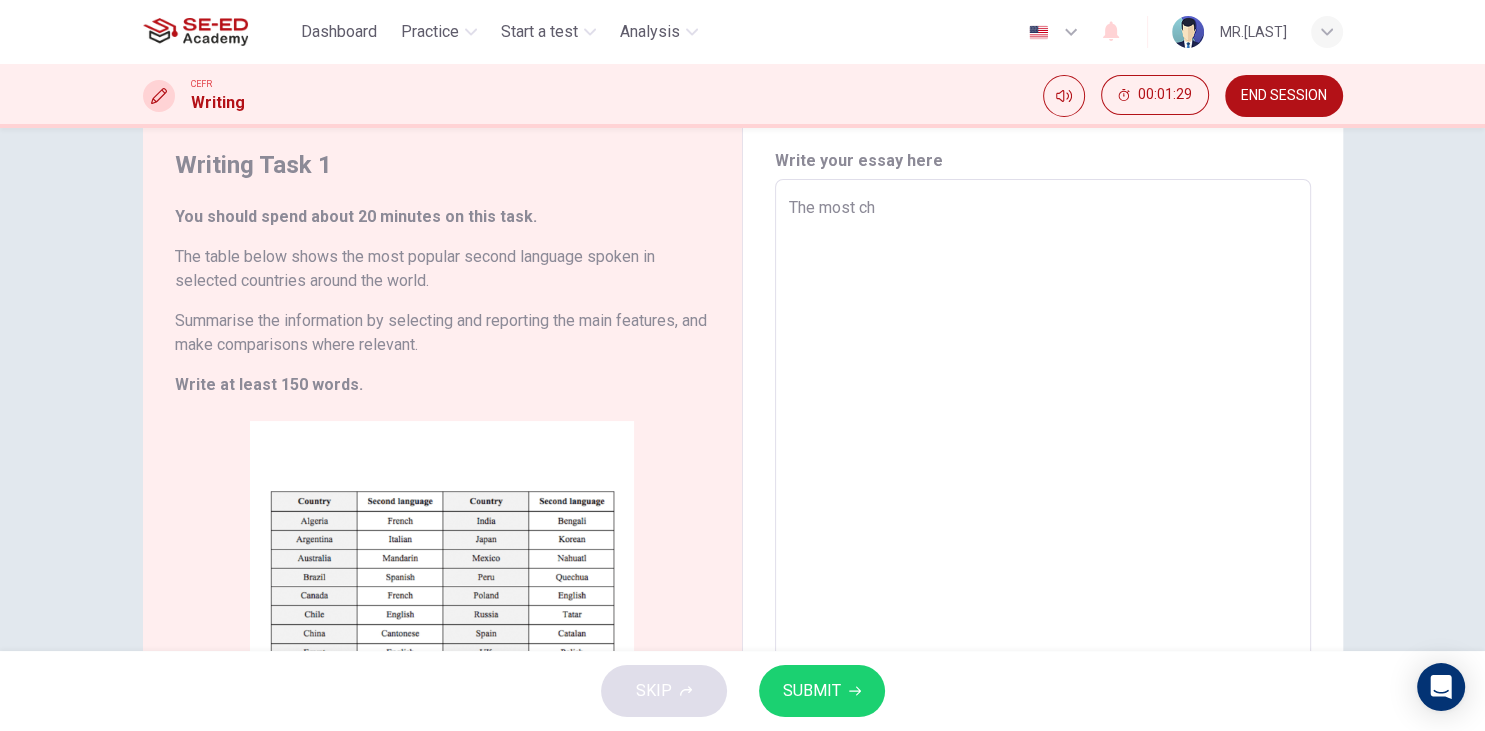 type on "x" 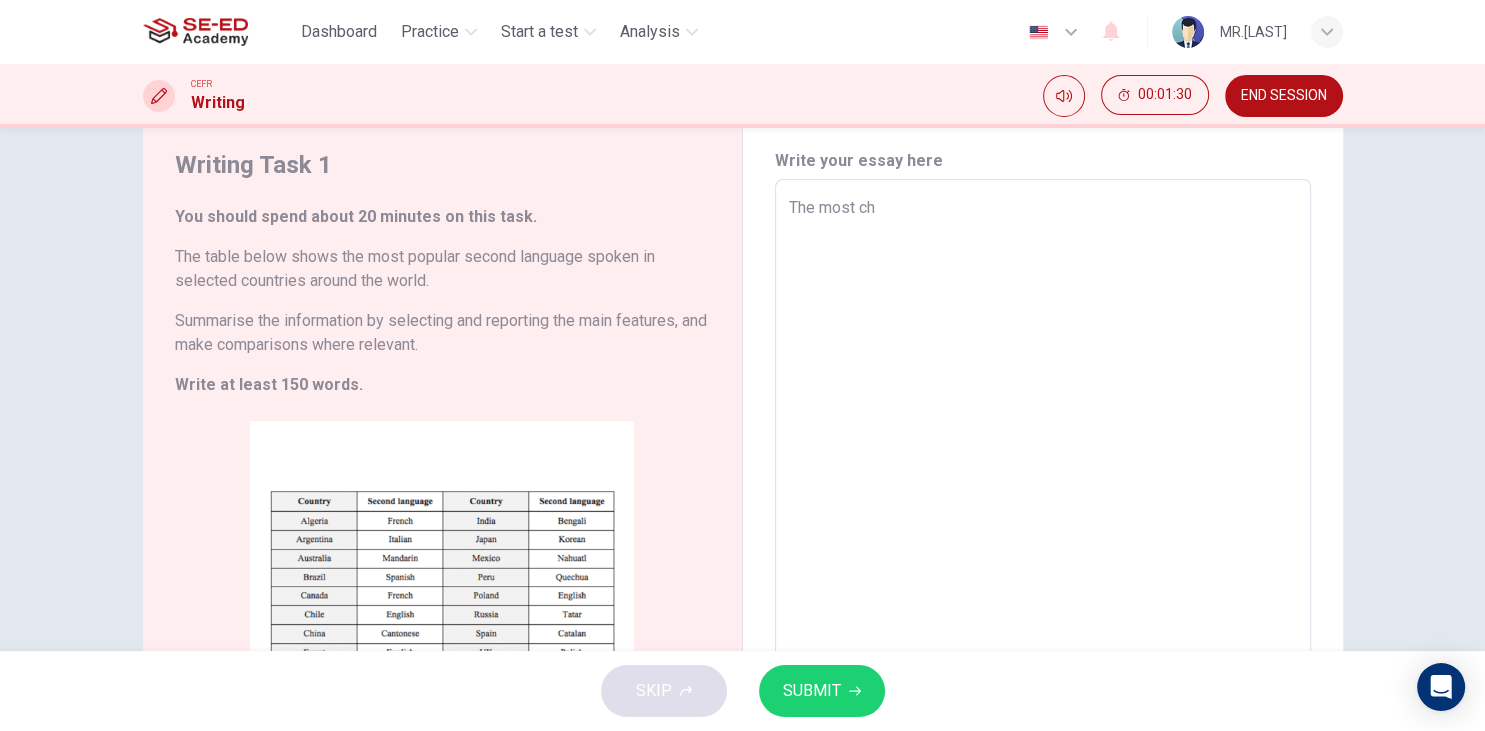 type on "The most cho" 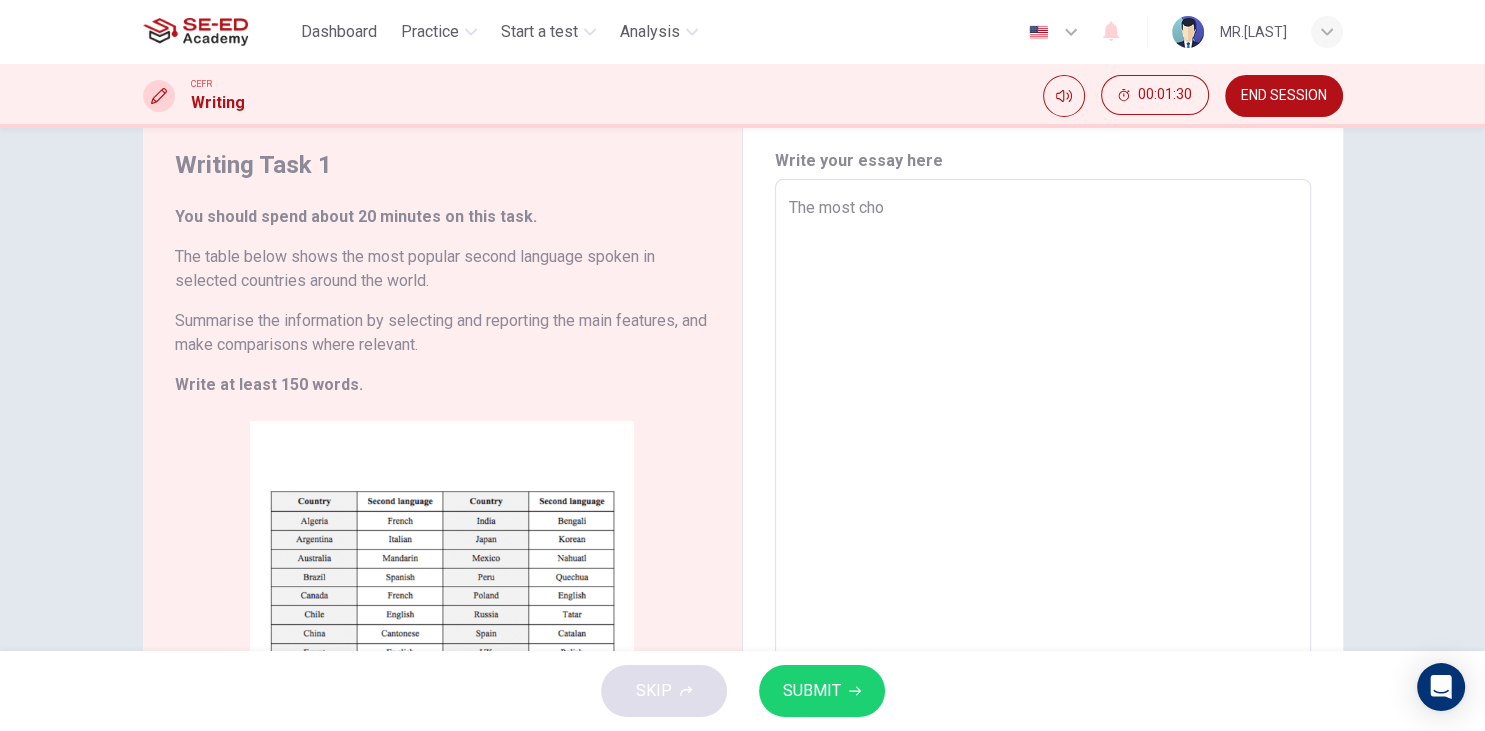 type on "x" 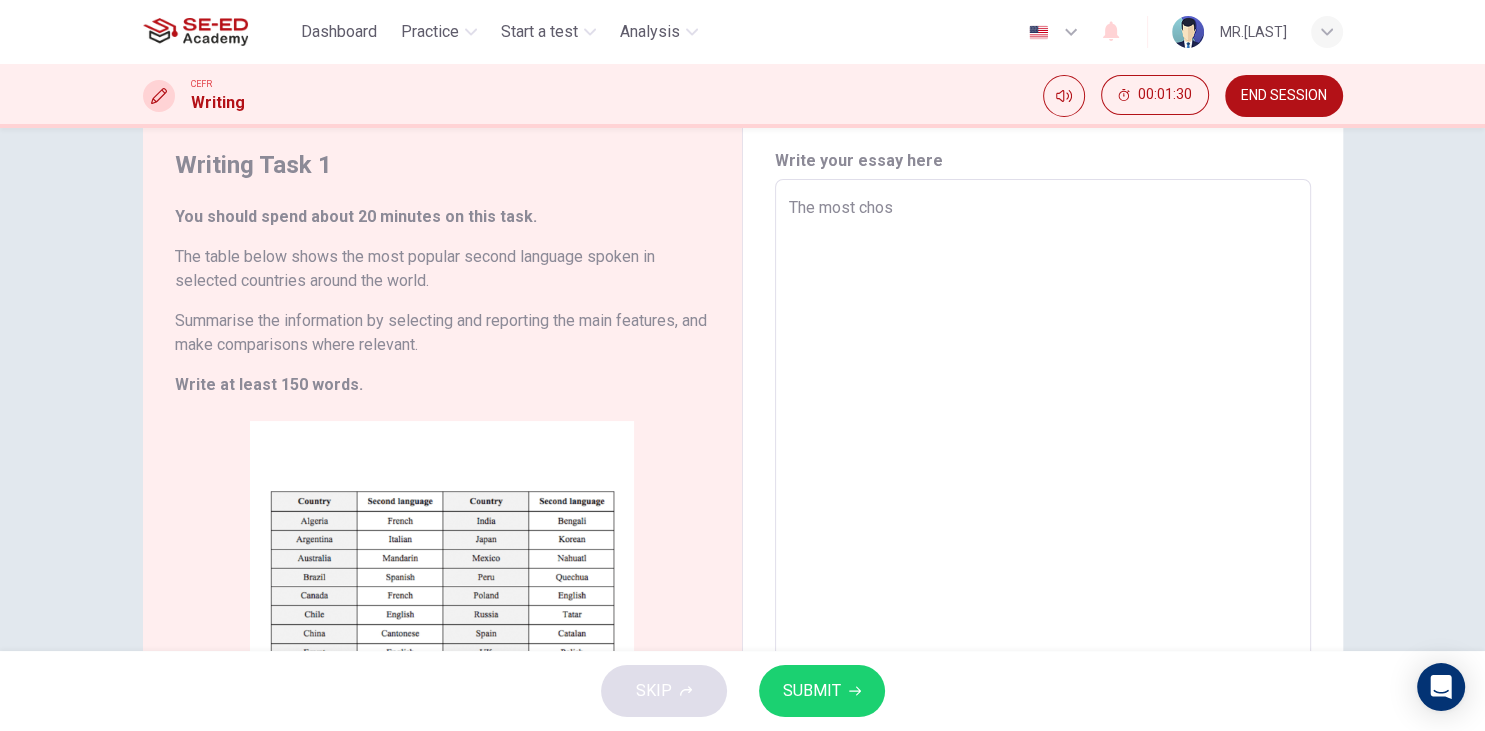 type on "x" 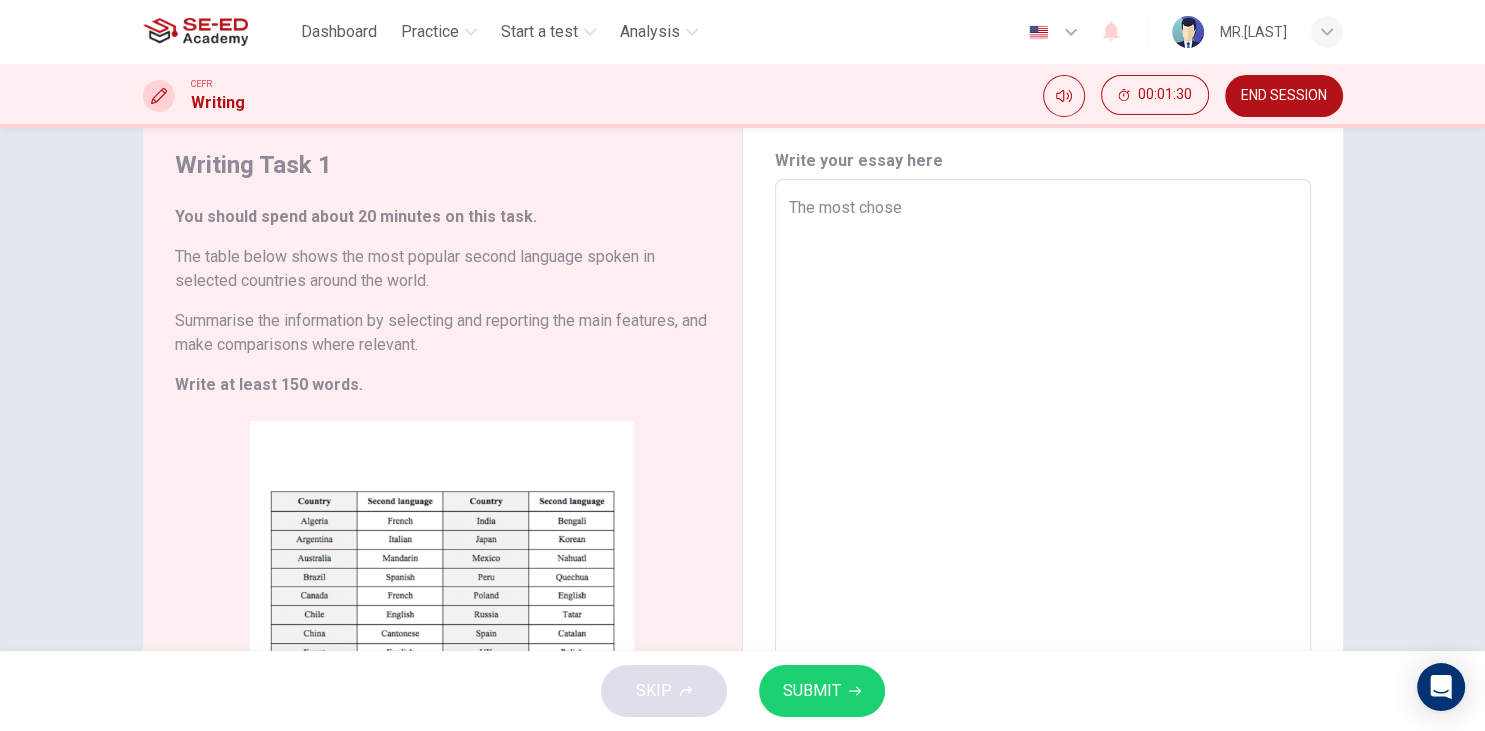 type on "x" 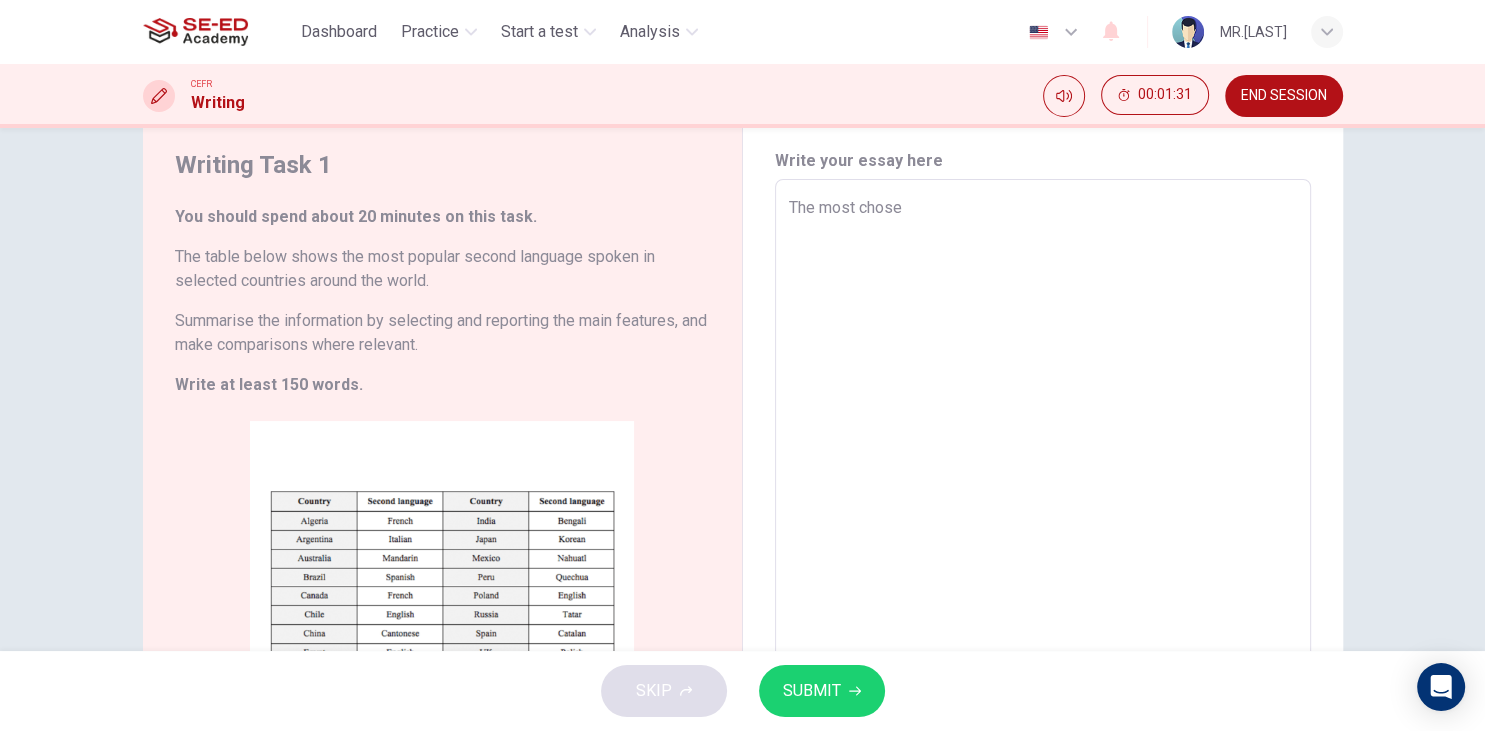 type on "The most chosen" 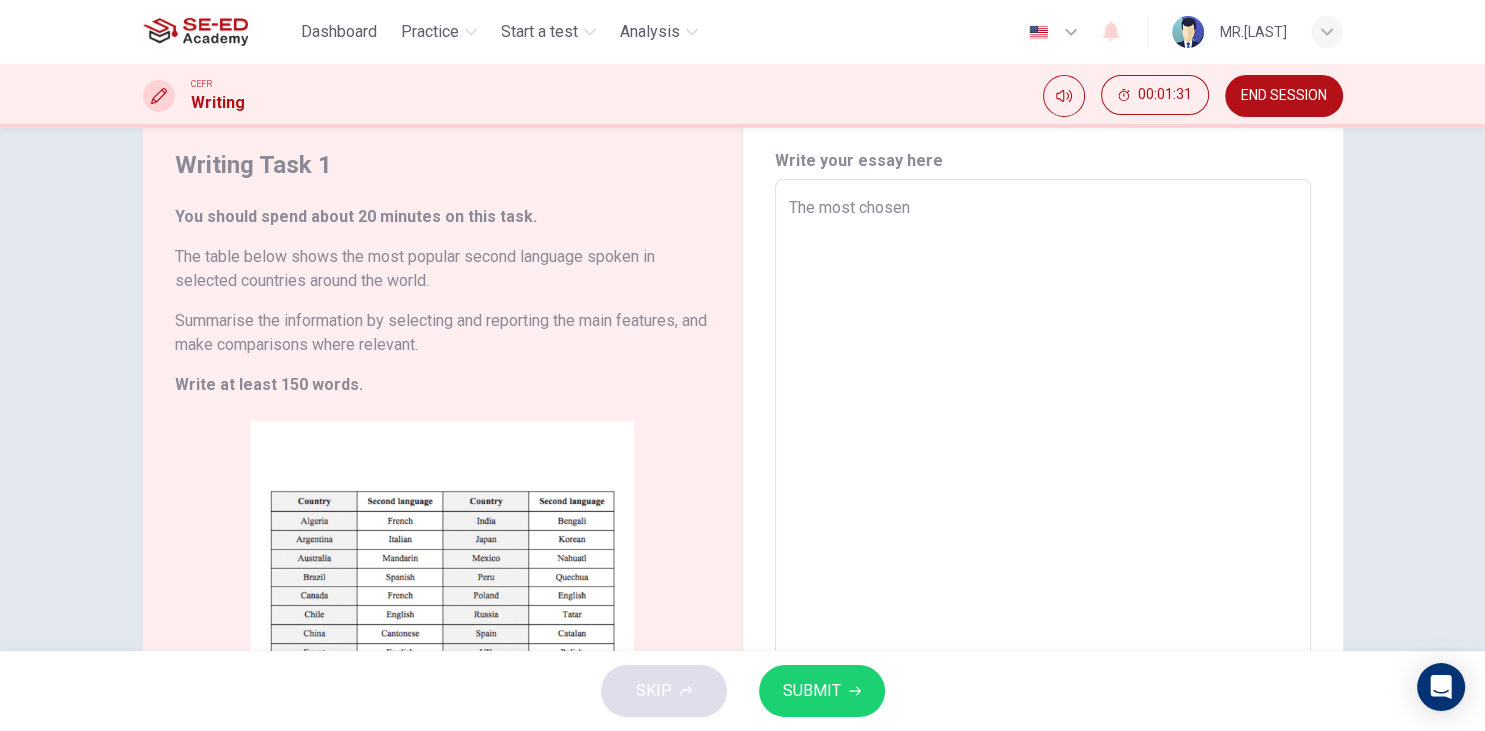 type on "x" 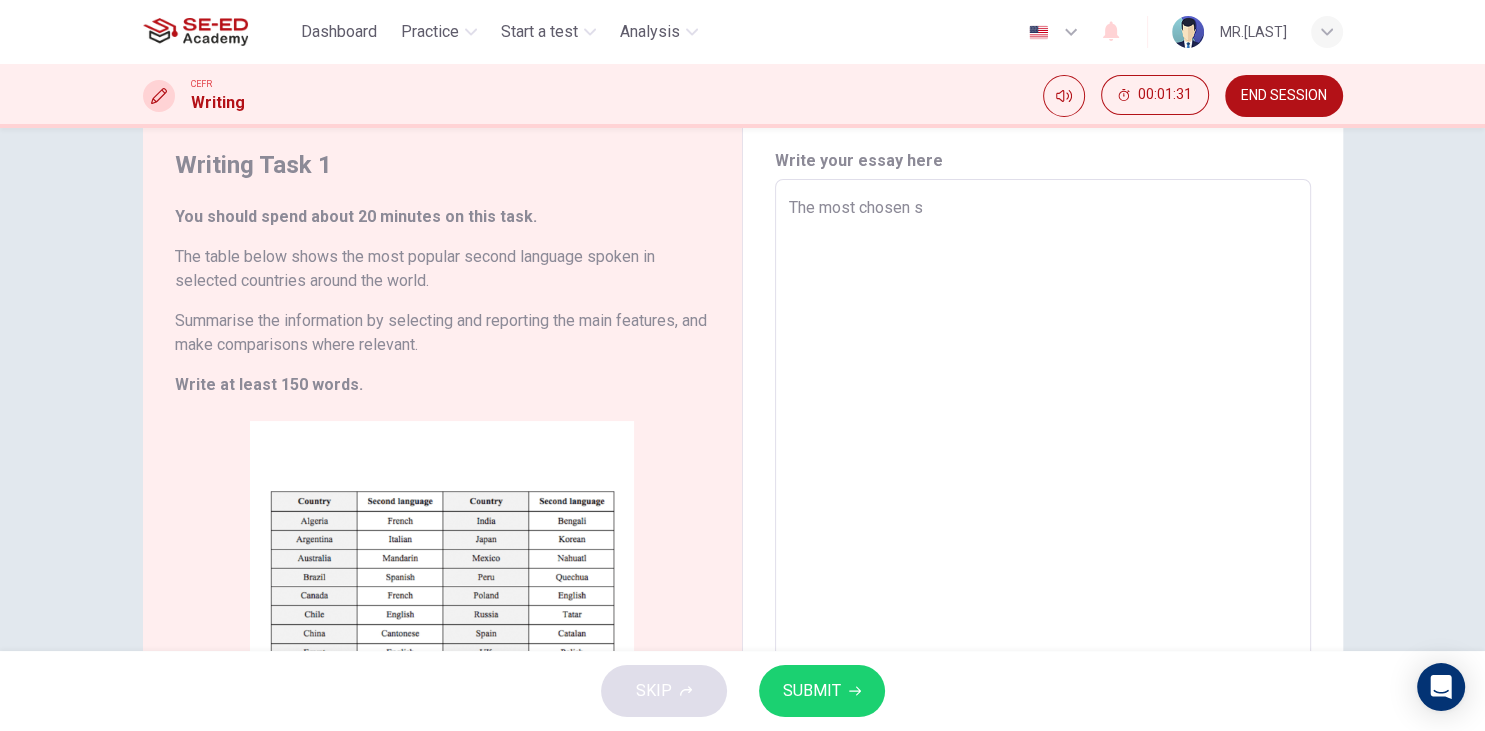type on "The most chosen se" 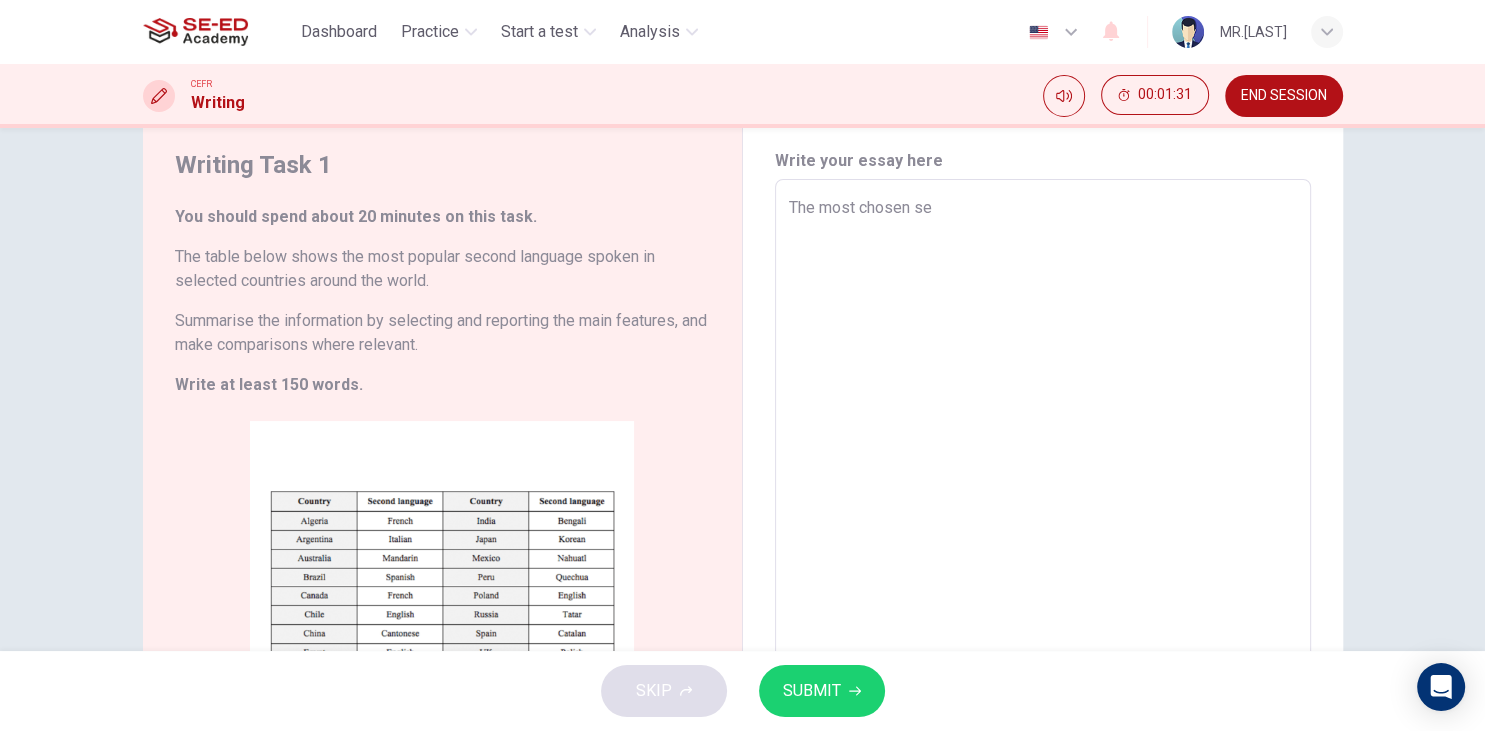 type on "x" 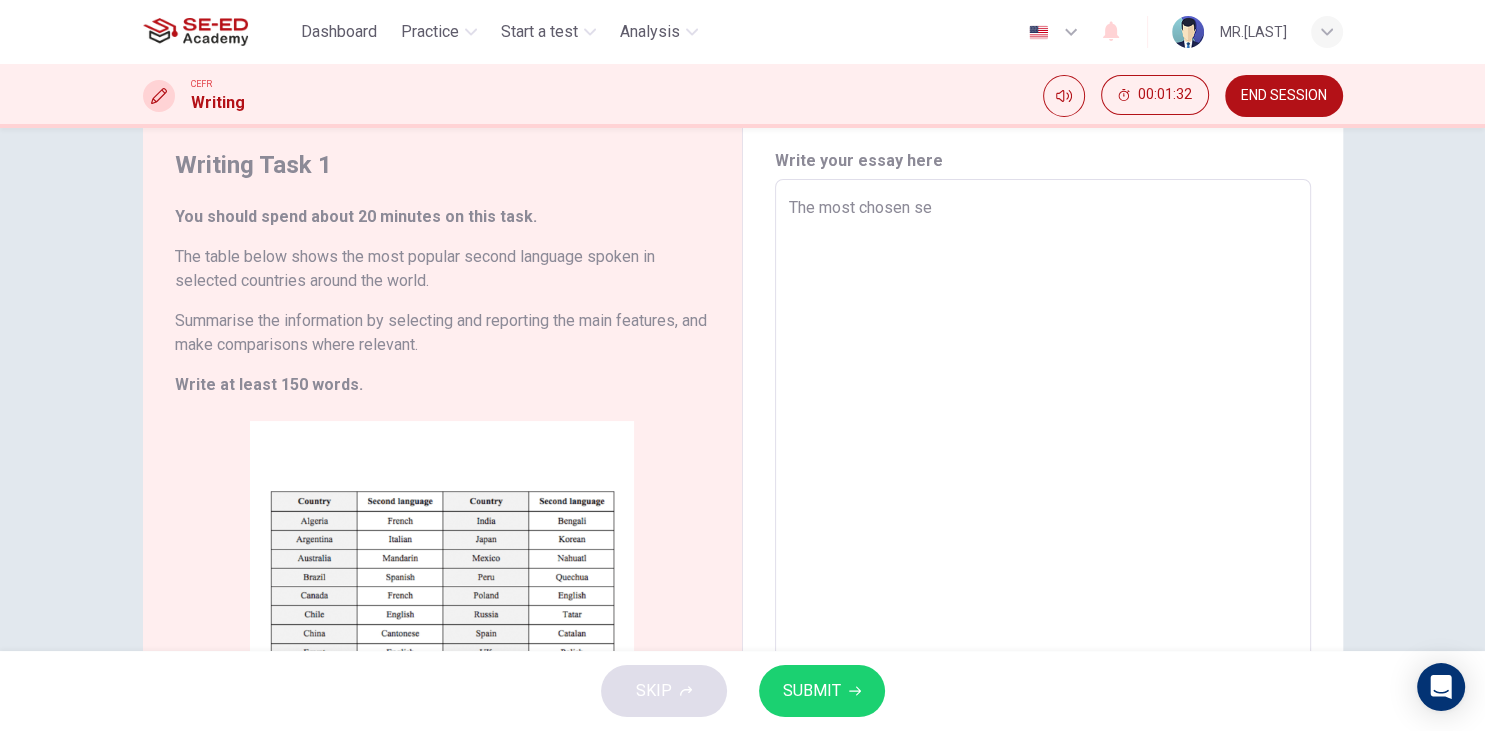 type on "The most chosen sec" 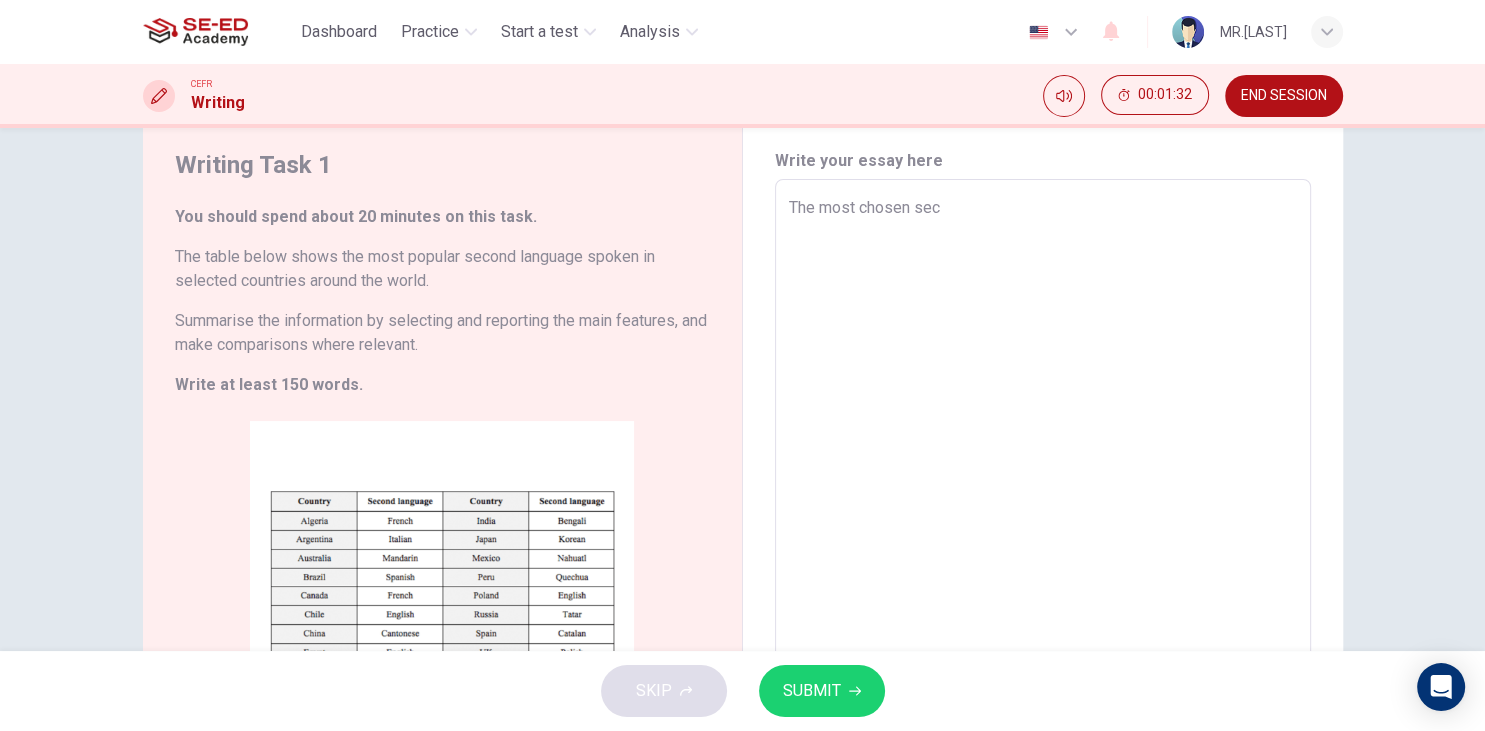 type on "The most chosen seco" 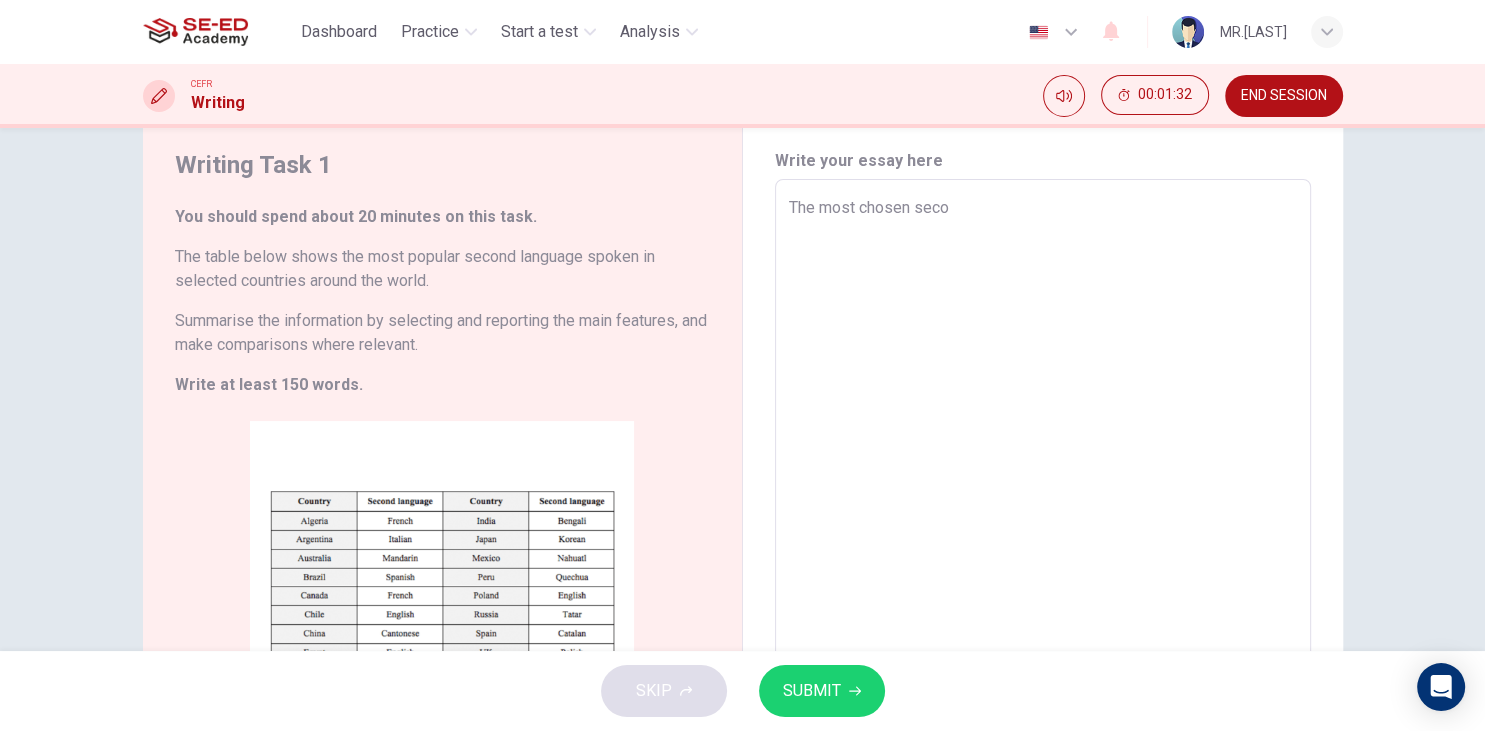 type on "x" 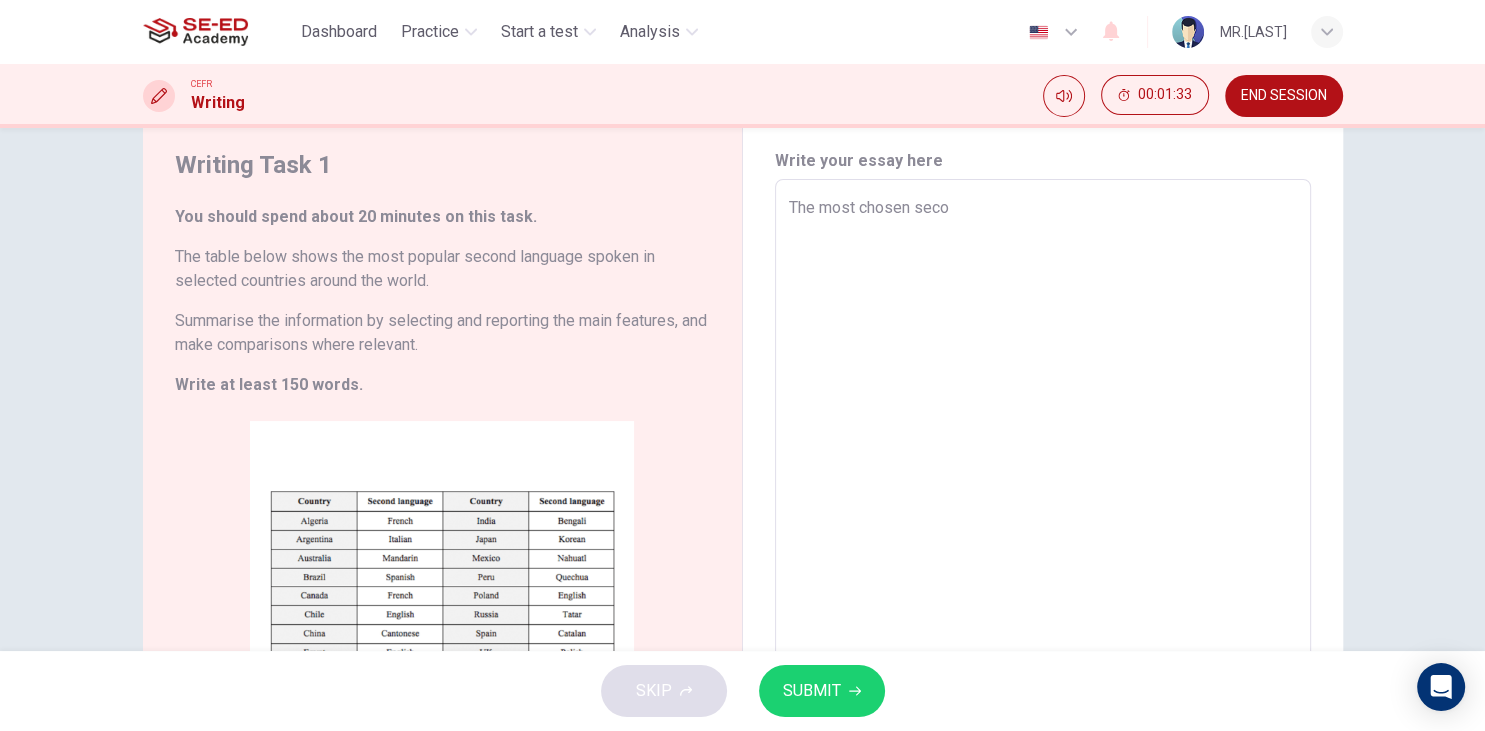 type on "The most chosen secon" 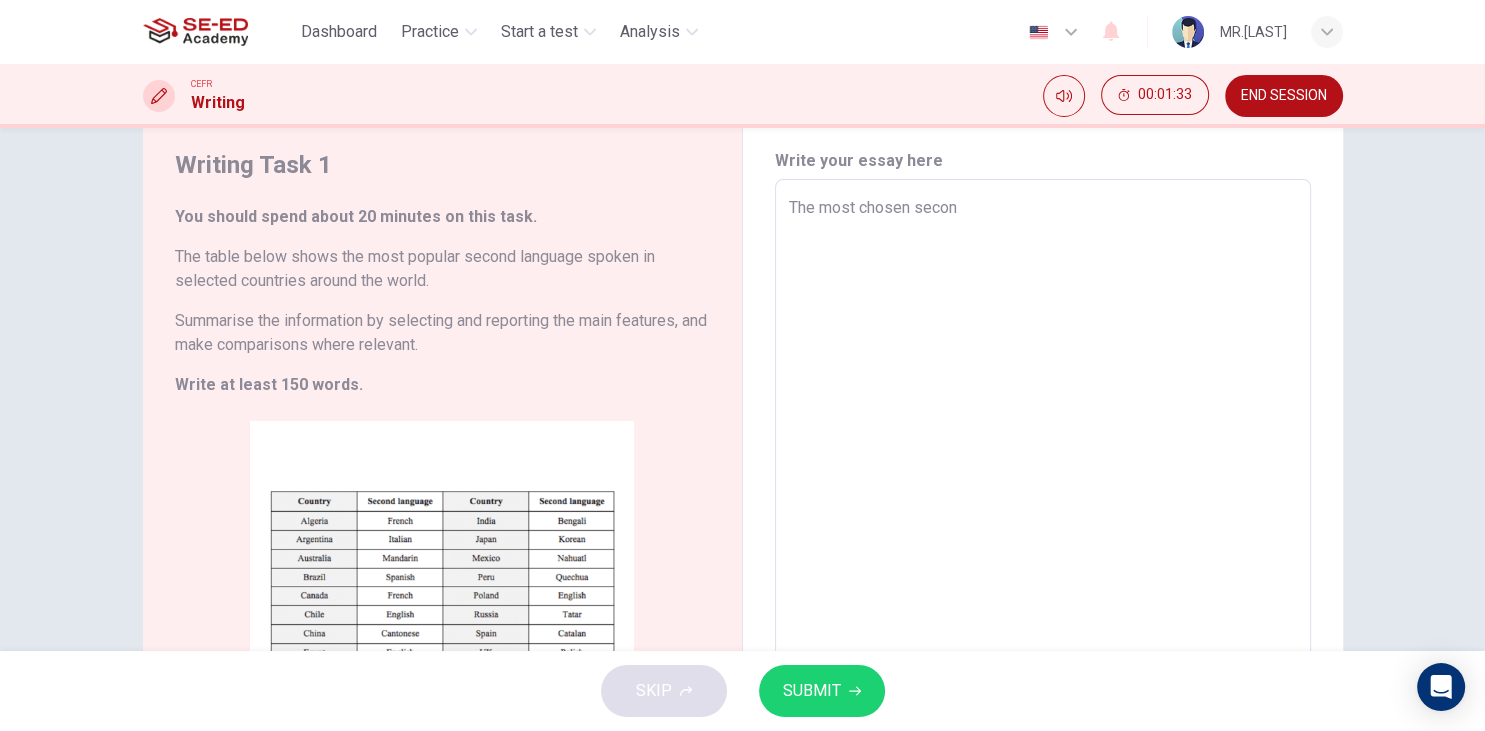 type on "x" 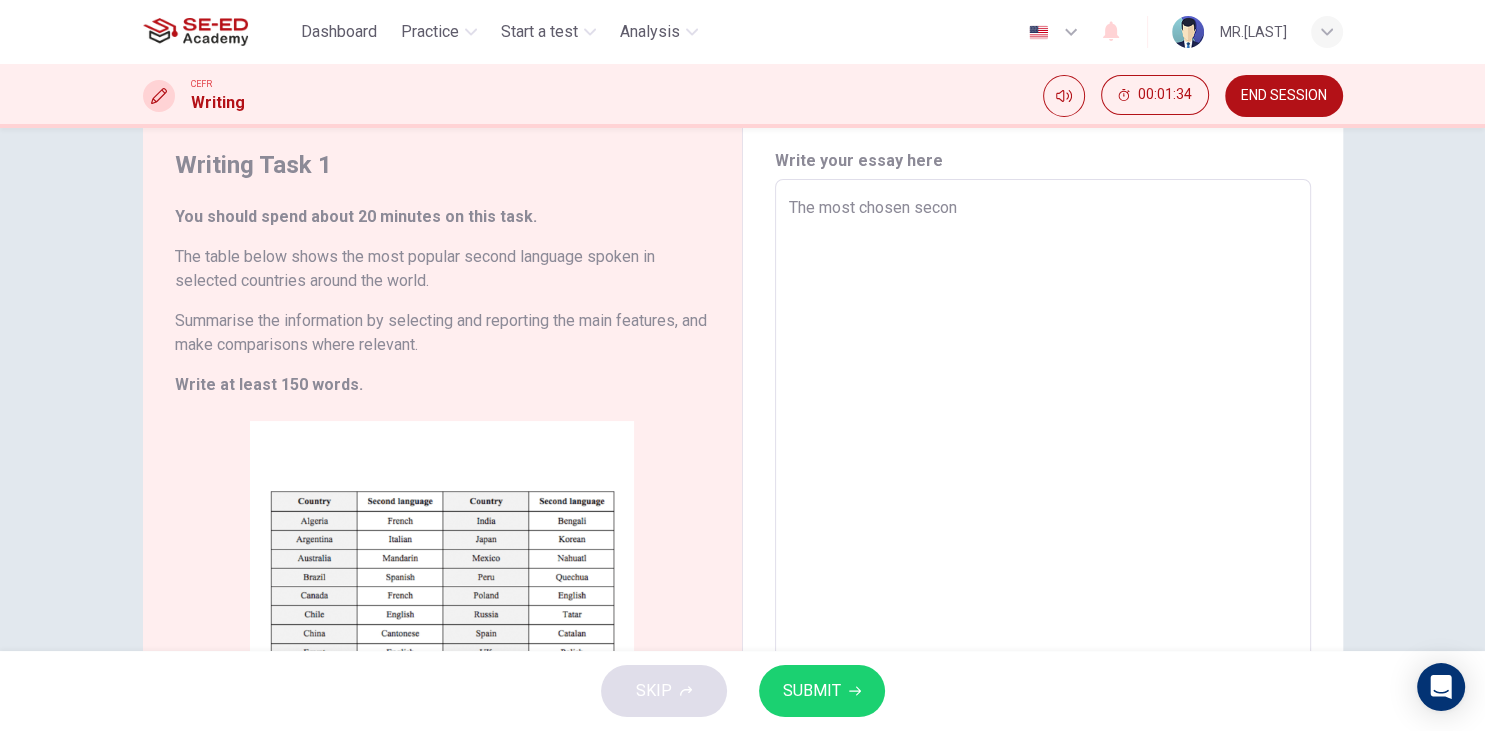 type on "The most chosen second" 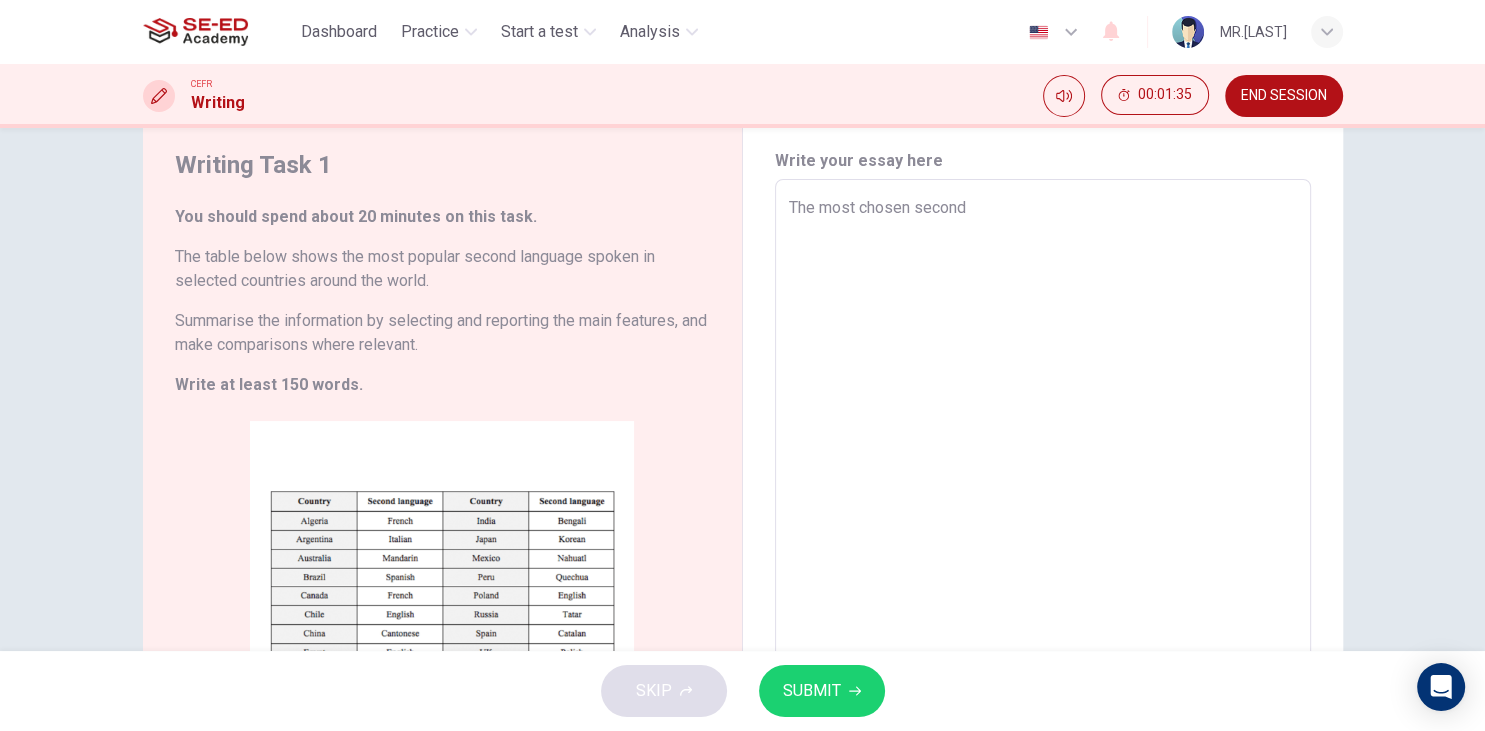type on "The most chosen second" 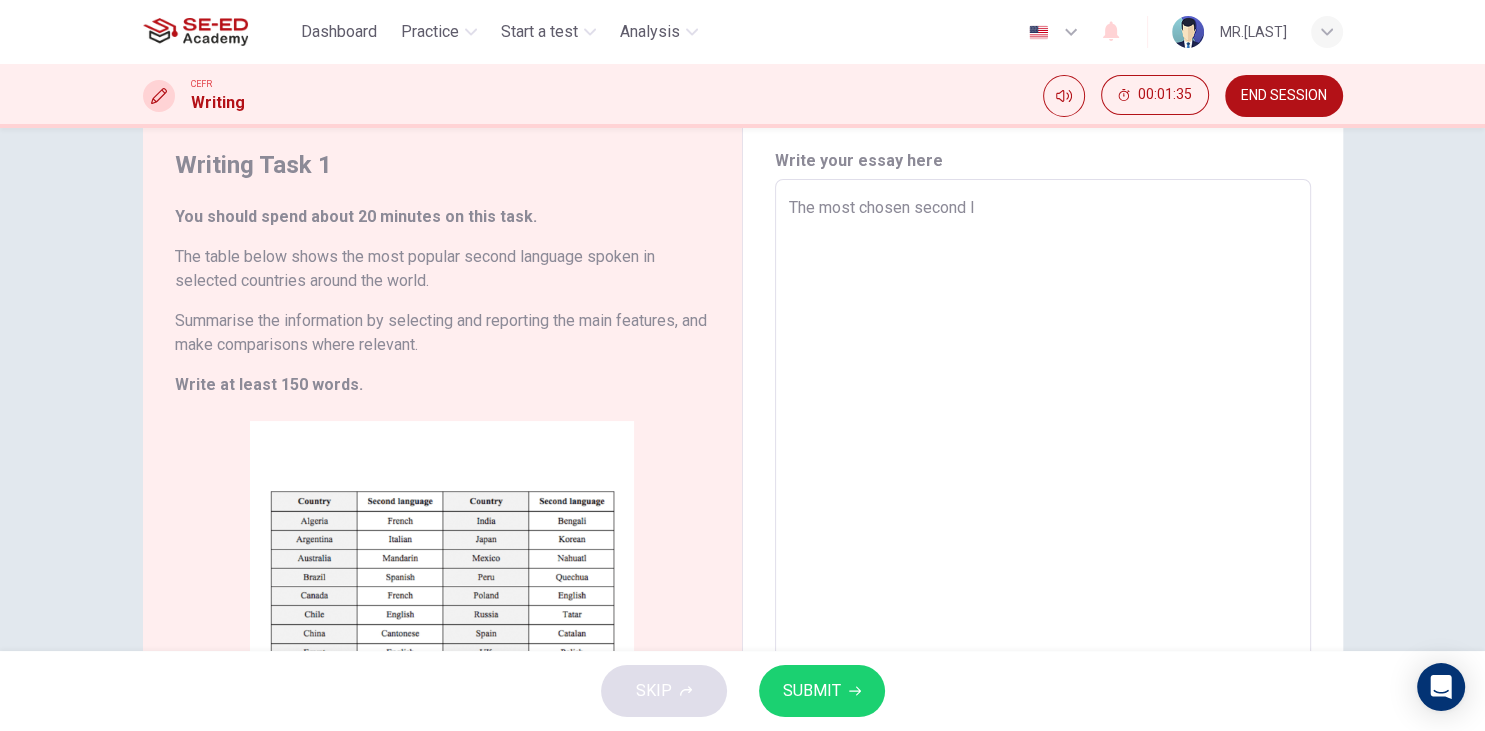 type on "The most chosen second la" 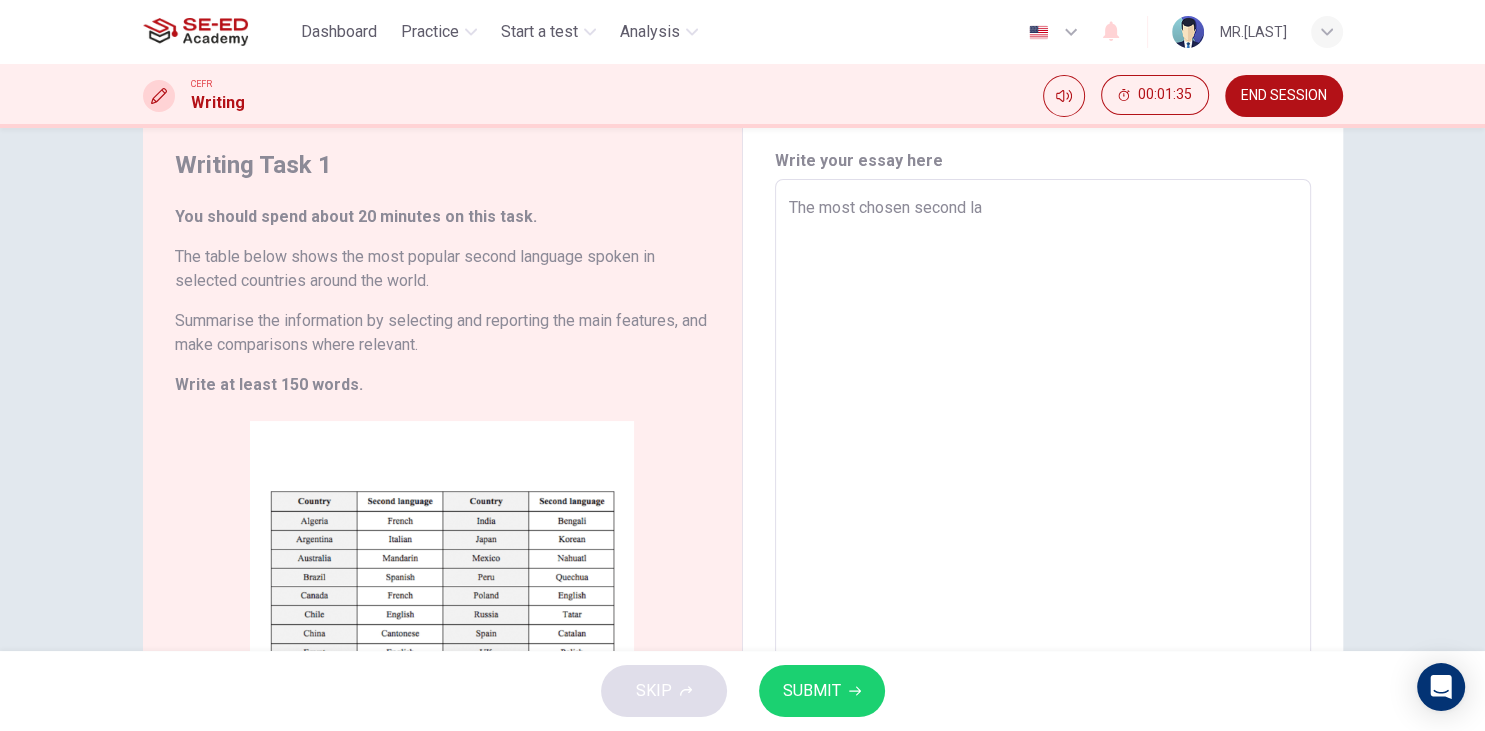 type on "x" 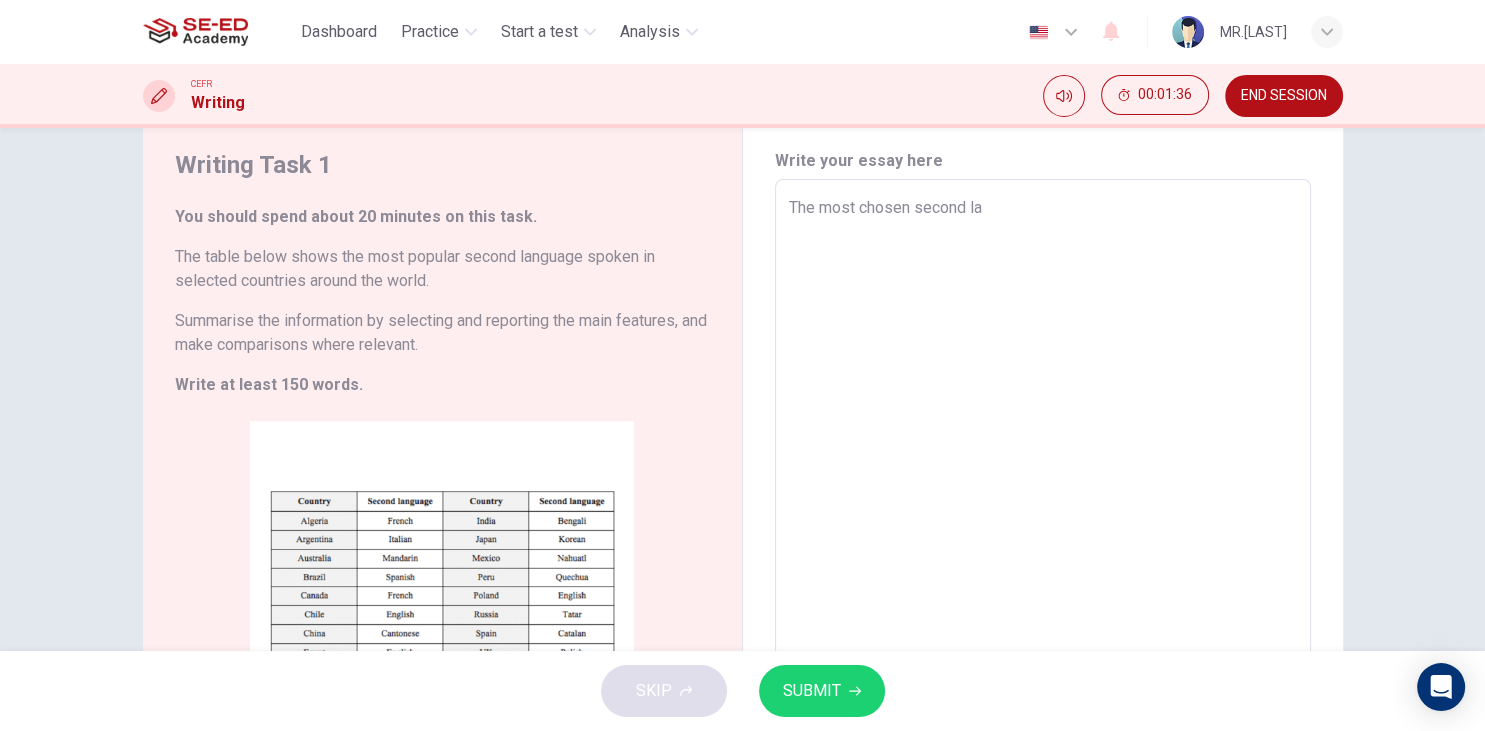 type on "The most chosen second lan" 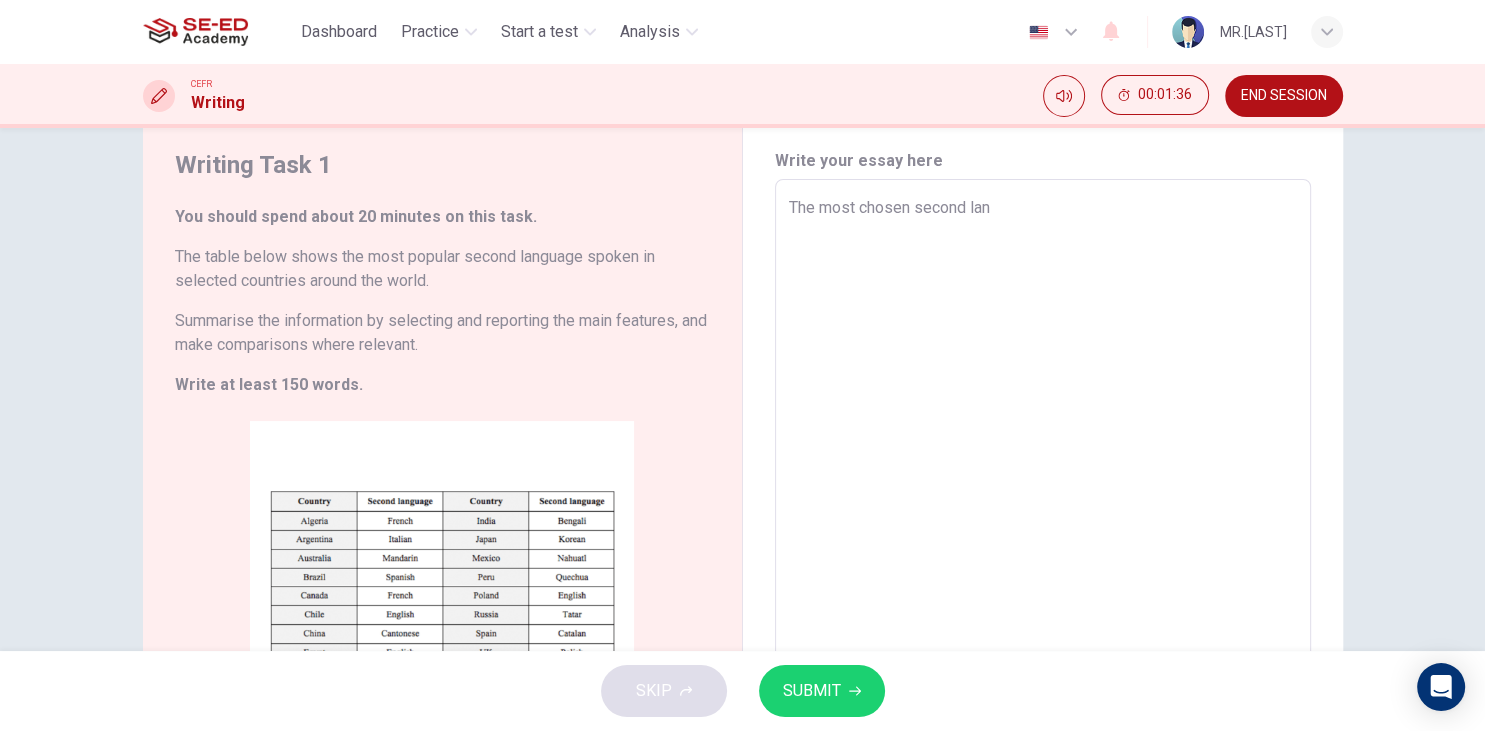 type on "The most chosen second lang" 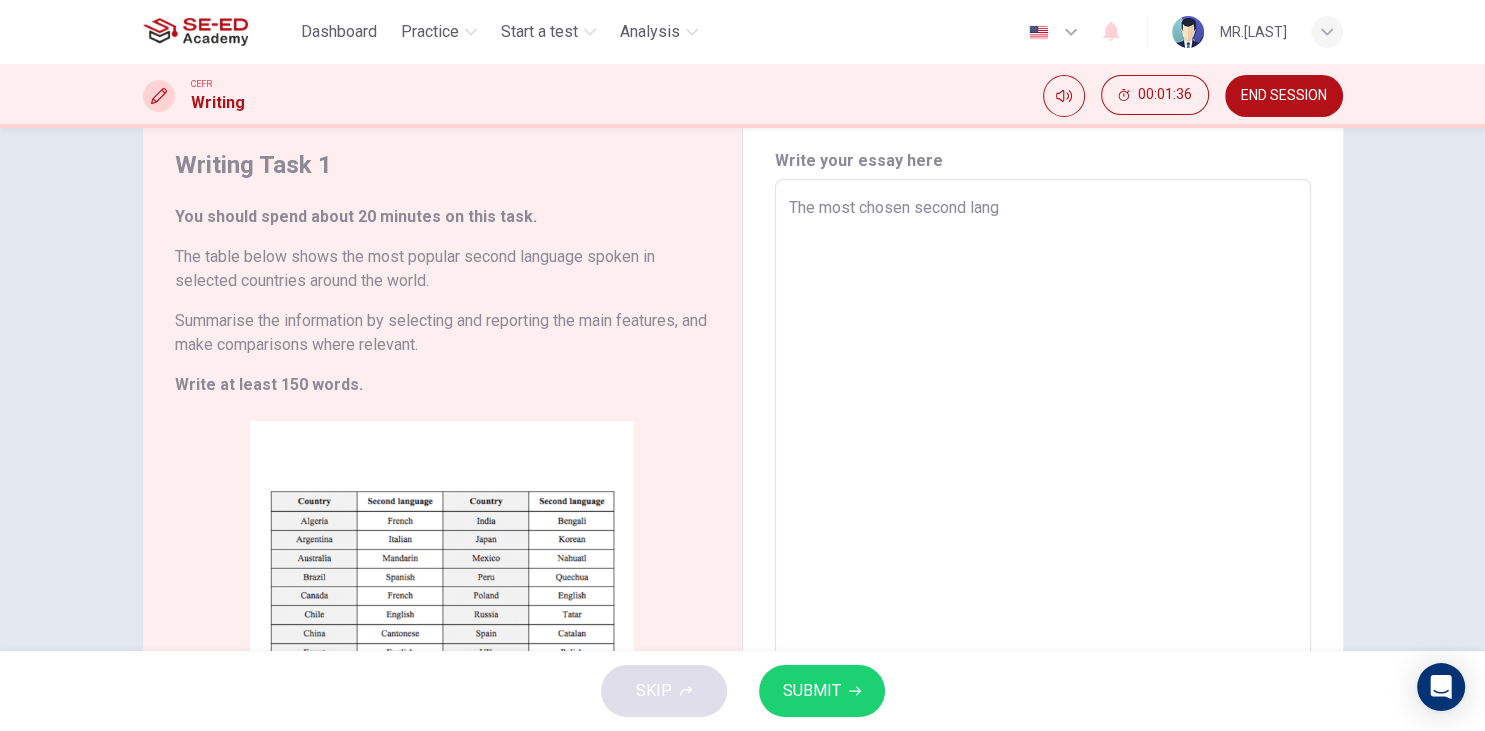 type on "x" 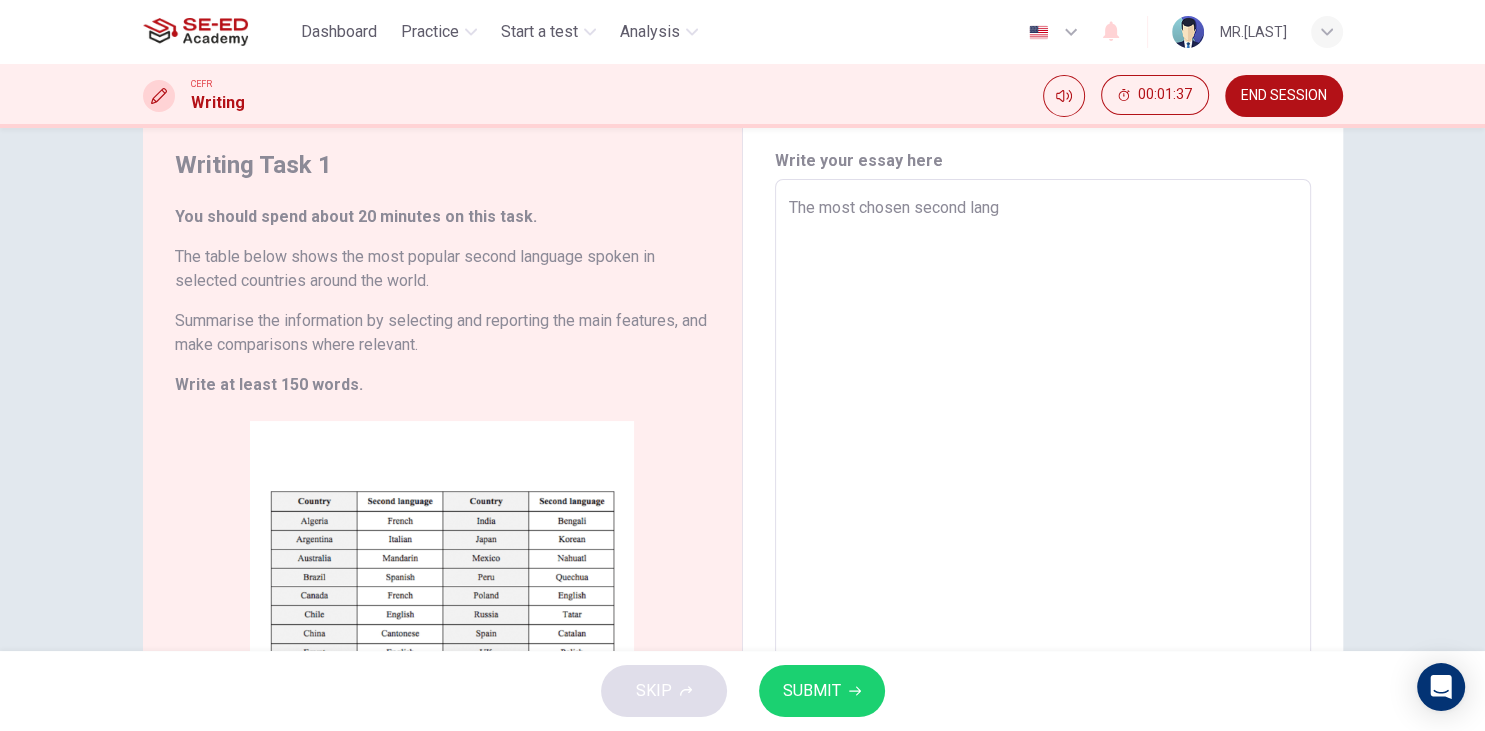 type on "The most chosen second langu" 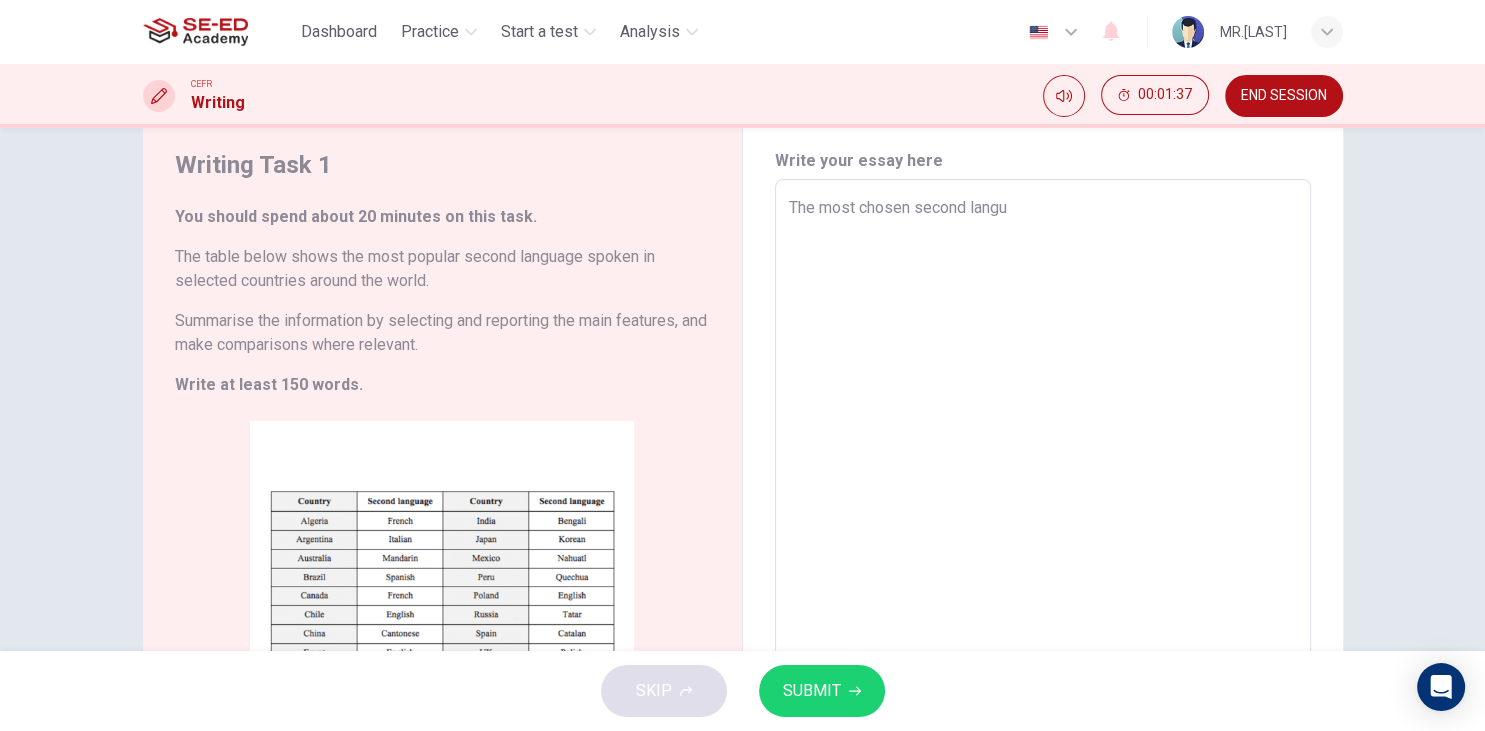 type on "x" 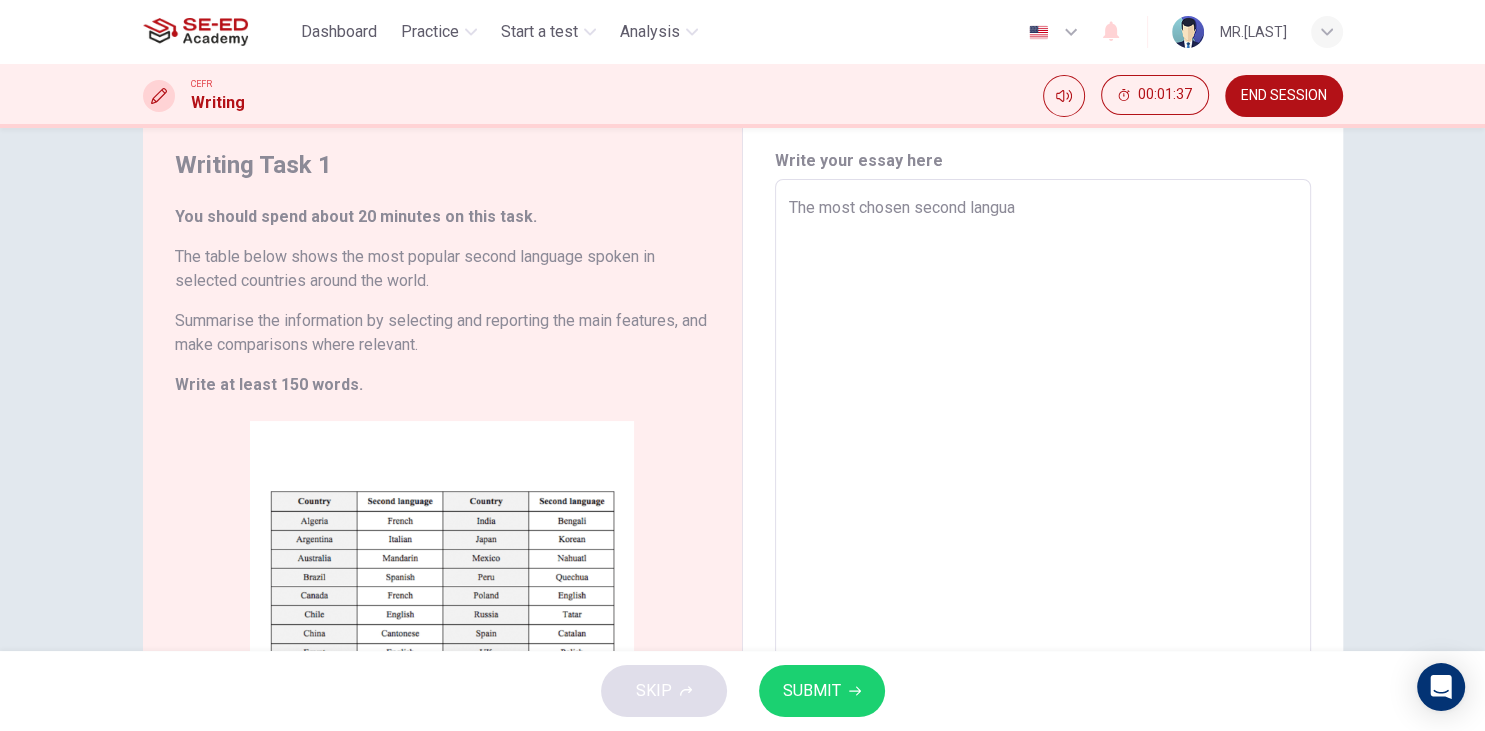 type on "x" 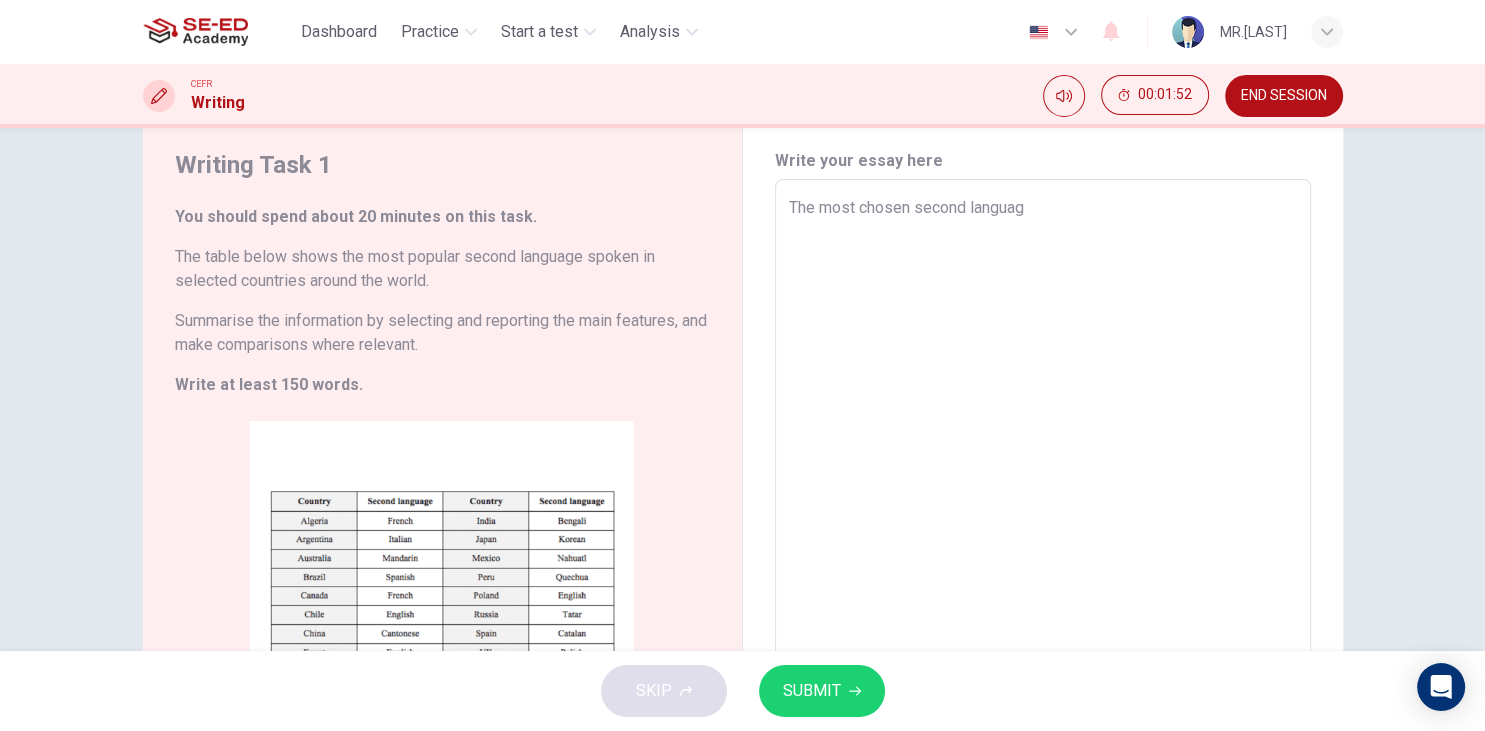 type on "The most chosen second language" 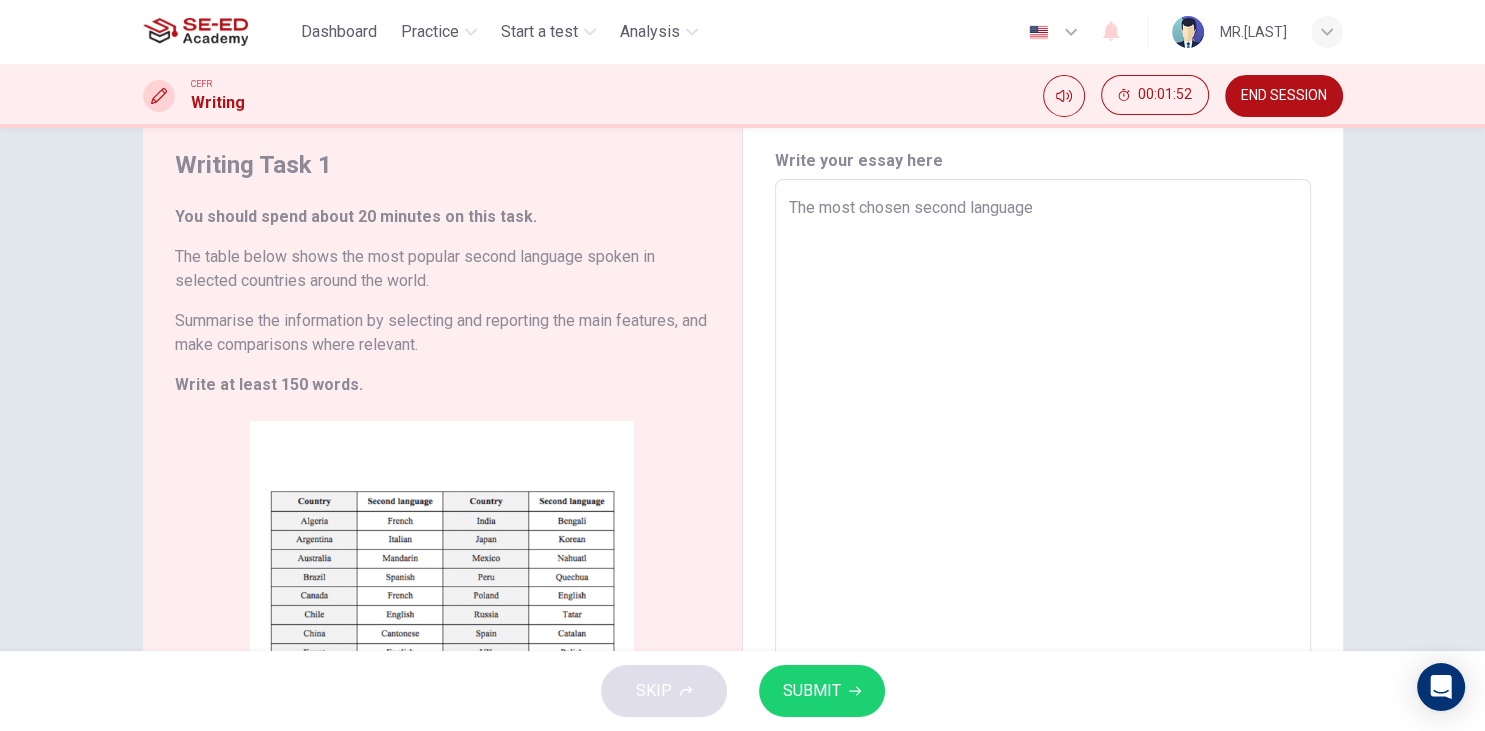 type on "The most chosen second languageb" 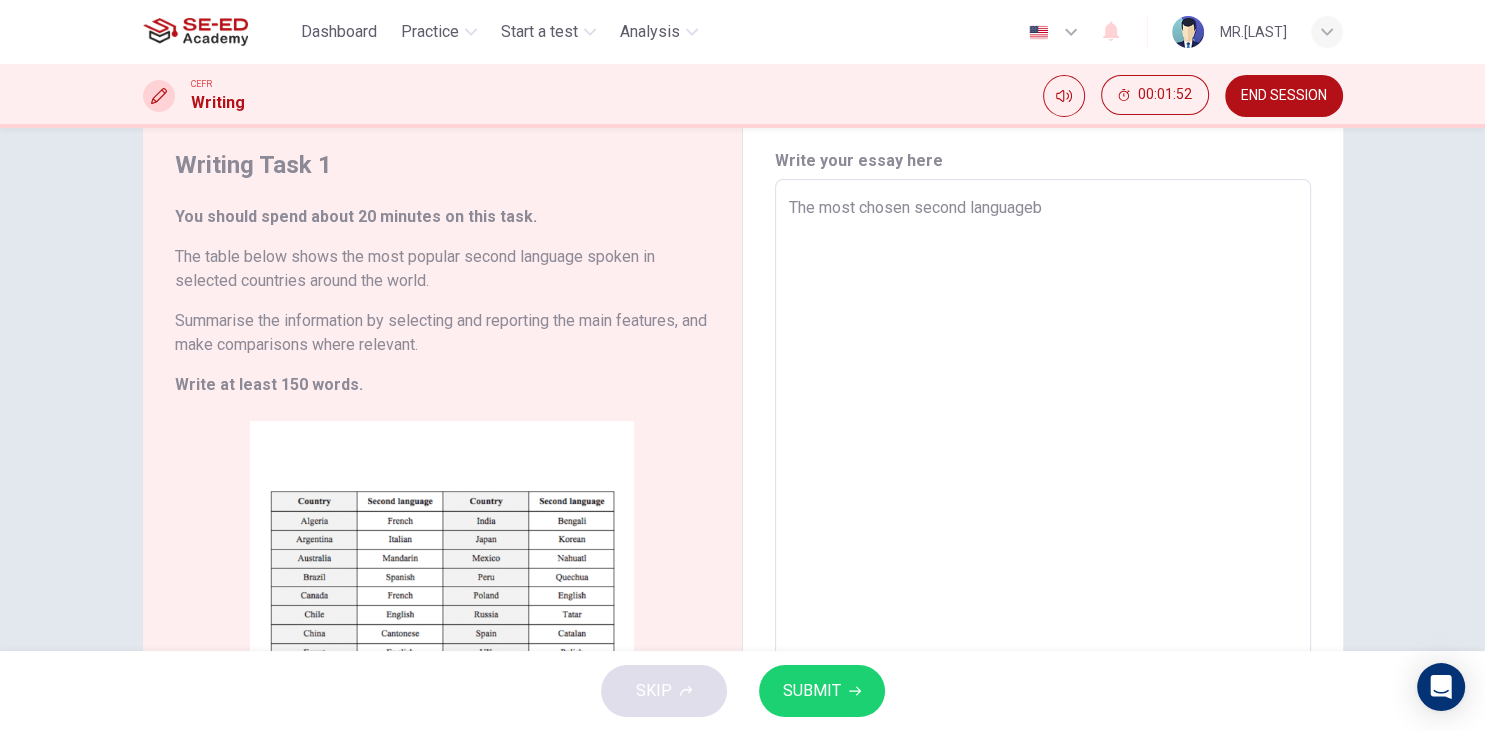 type on "x" 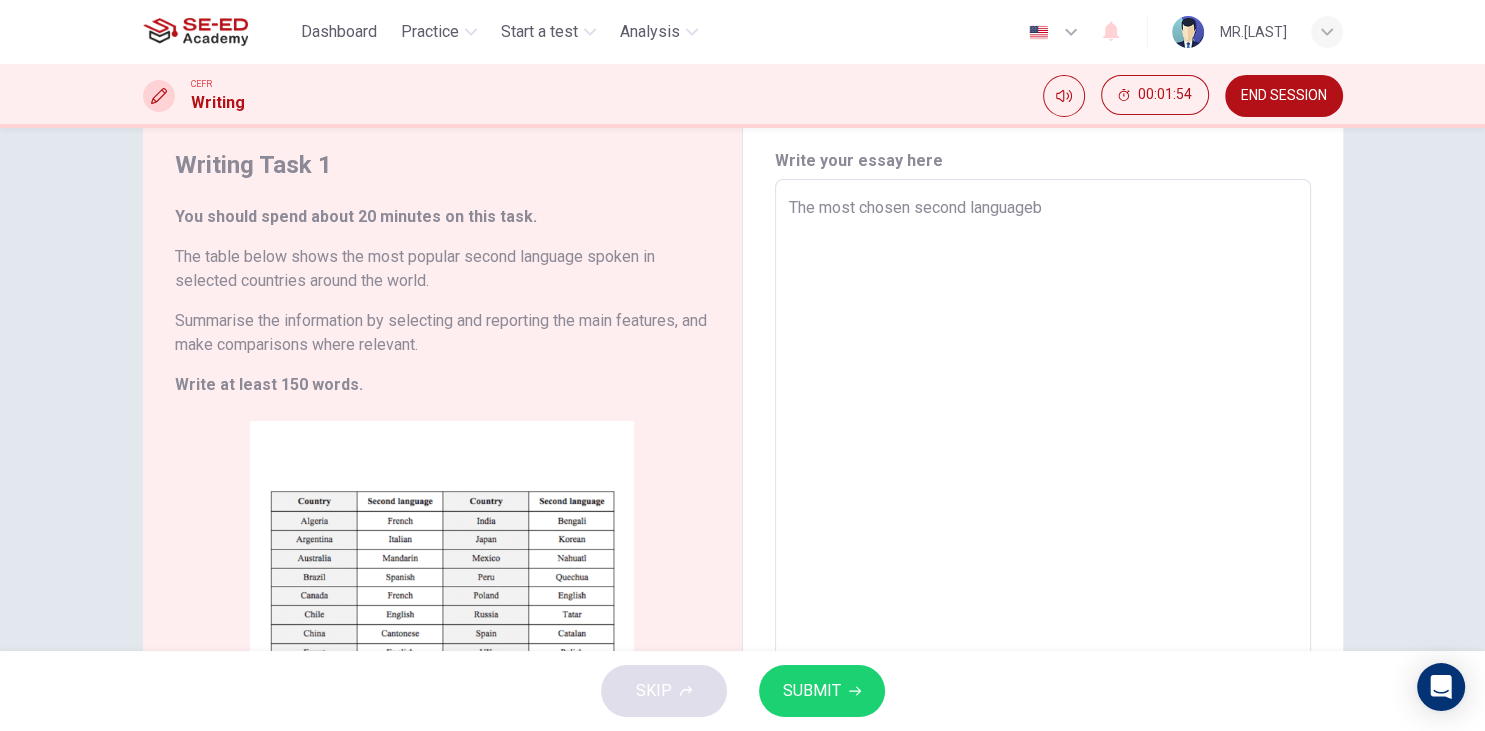 type on "The most chosen second language" 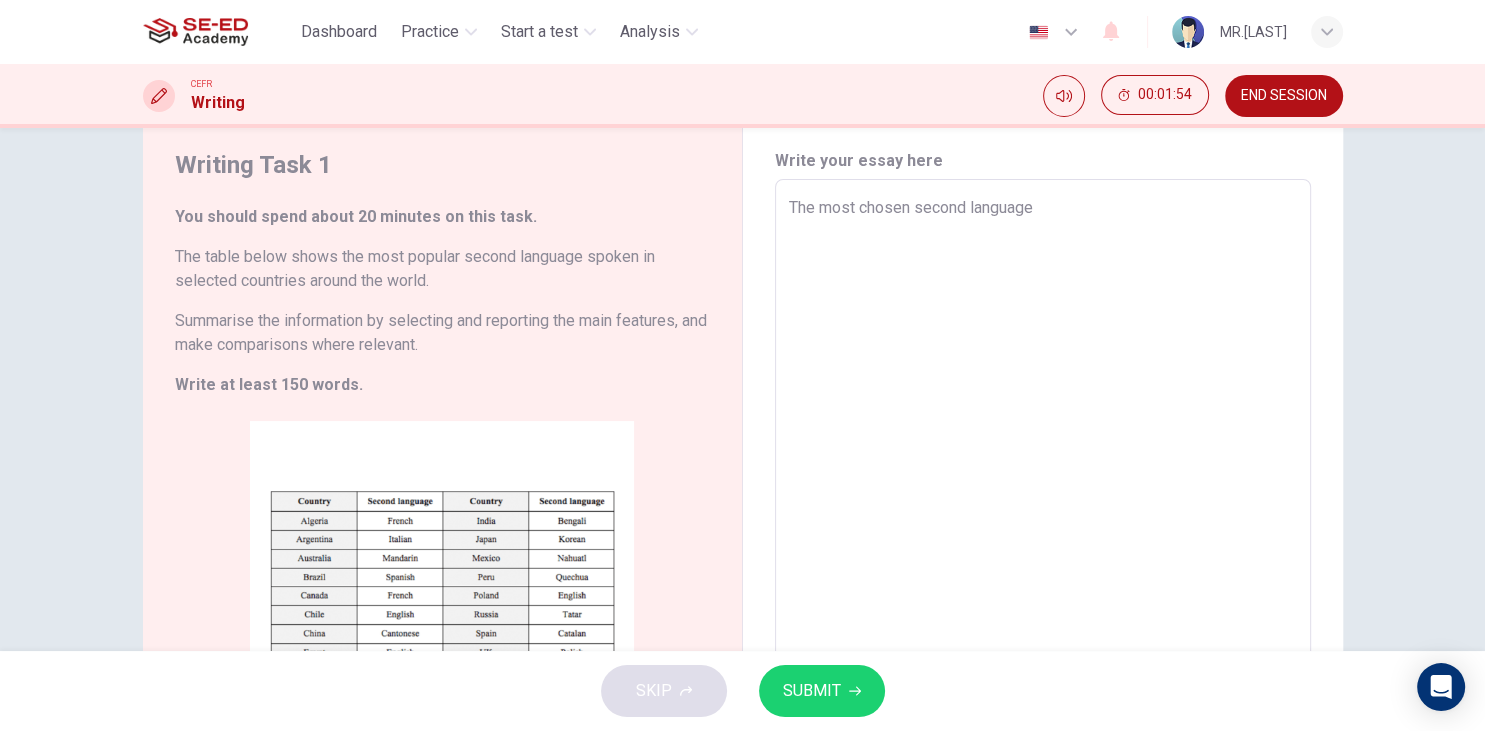 type on "x" 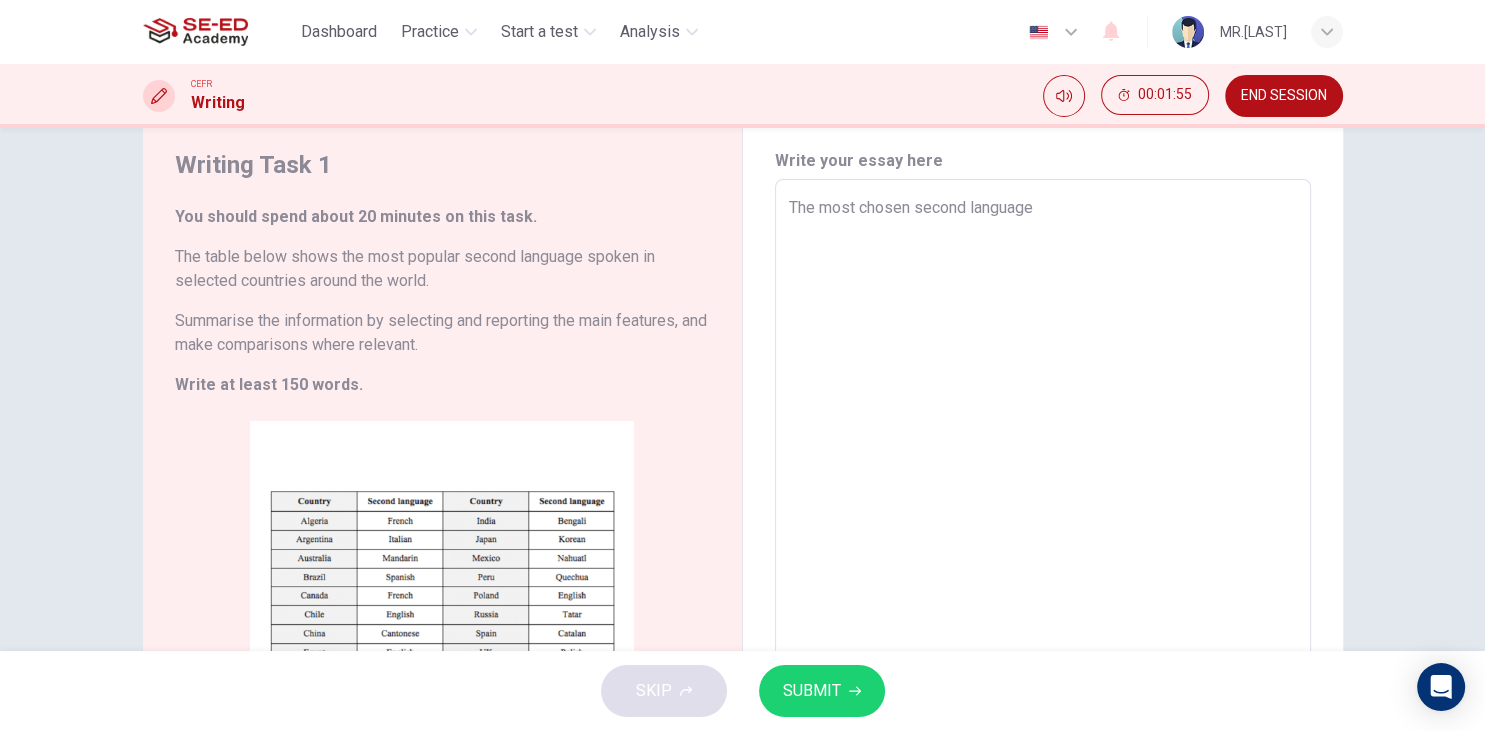 type on "The most chosen second language" 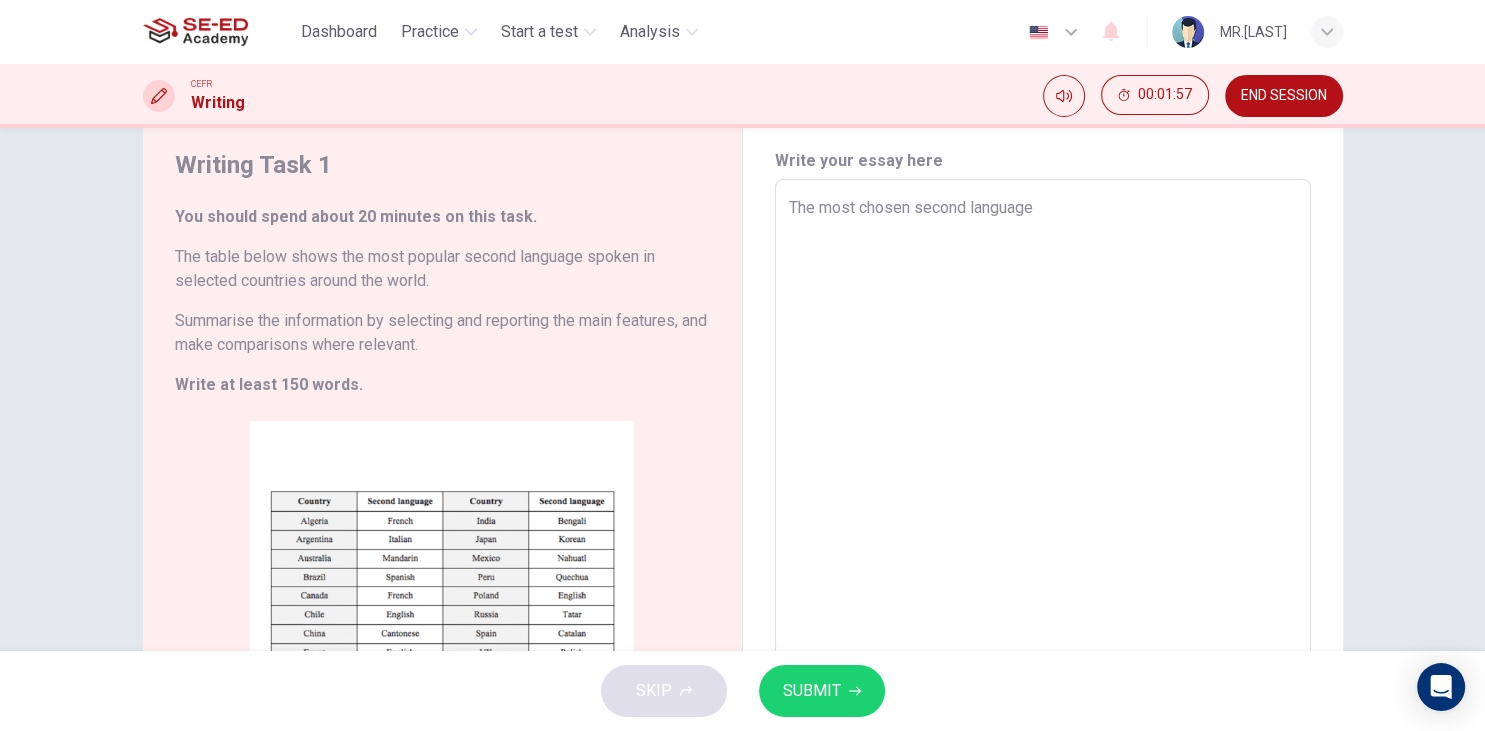 type on "The most chosen second language i" 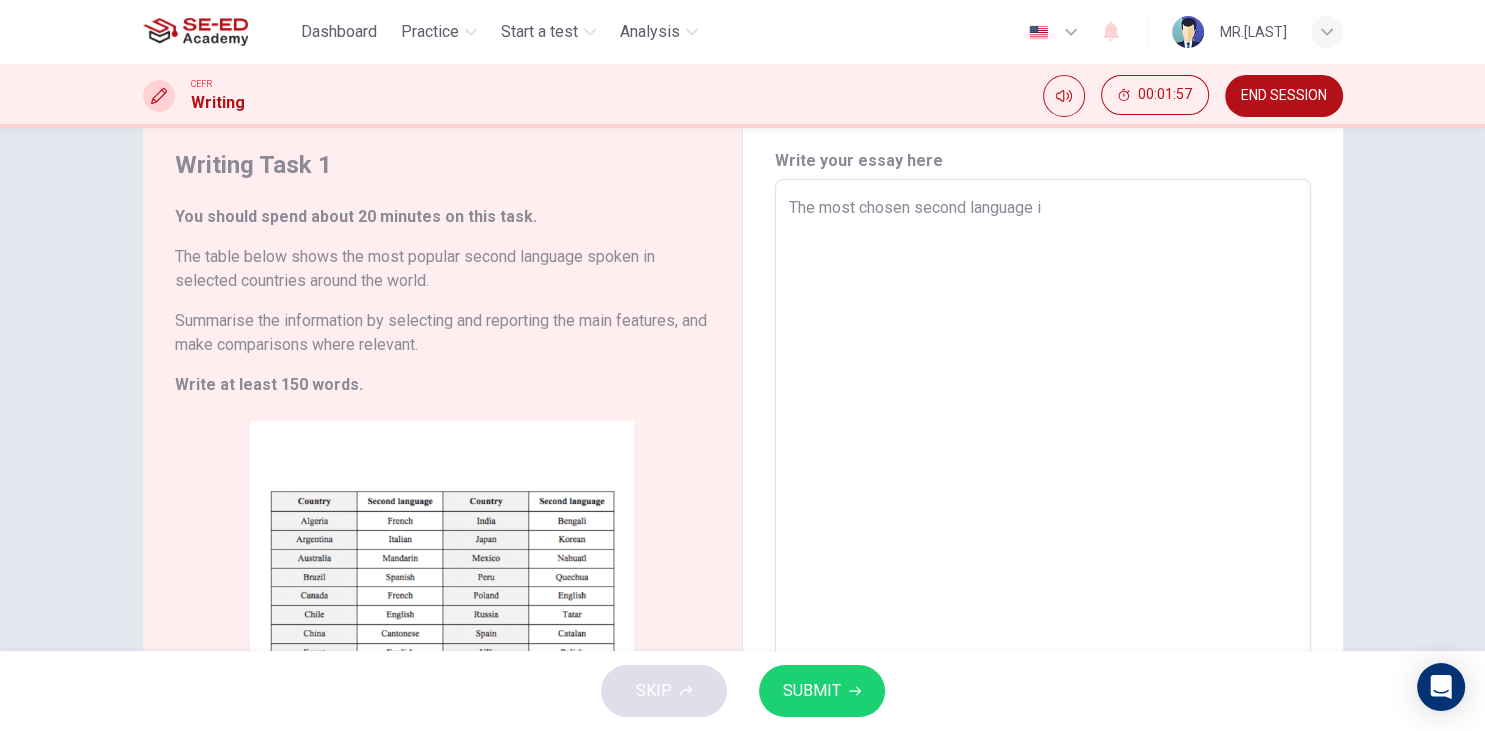 type on "x" 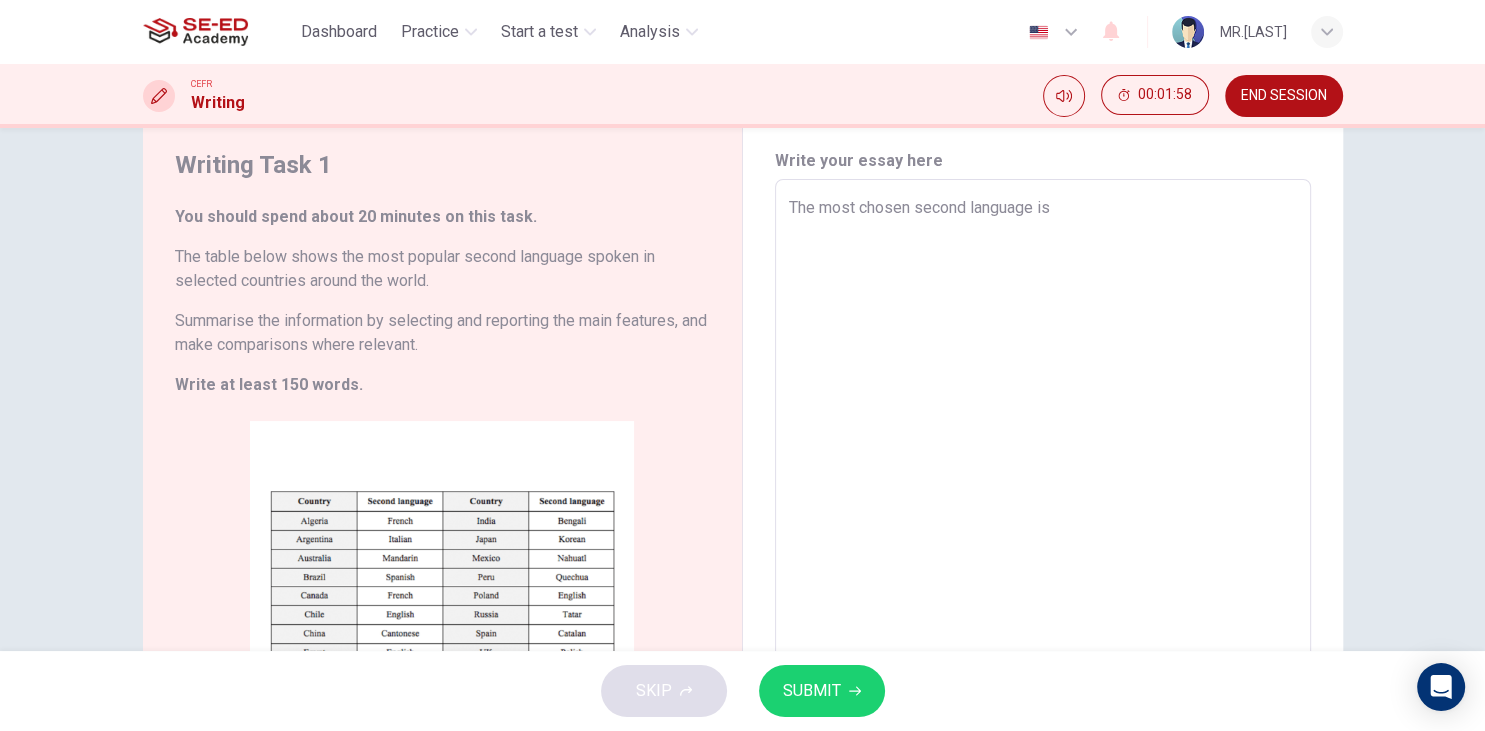 type on "The most chosen second language is" 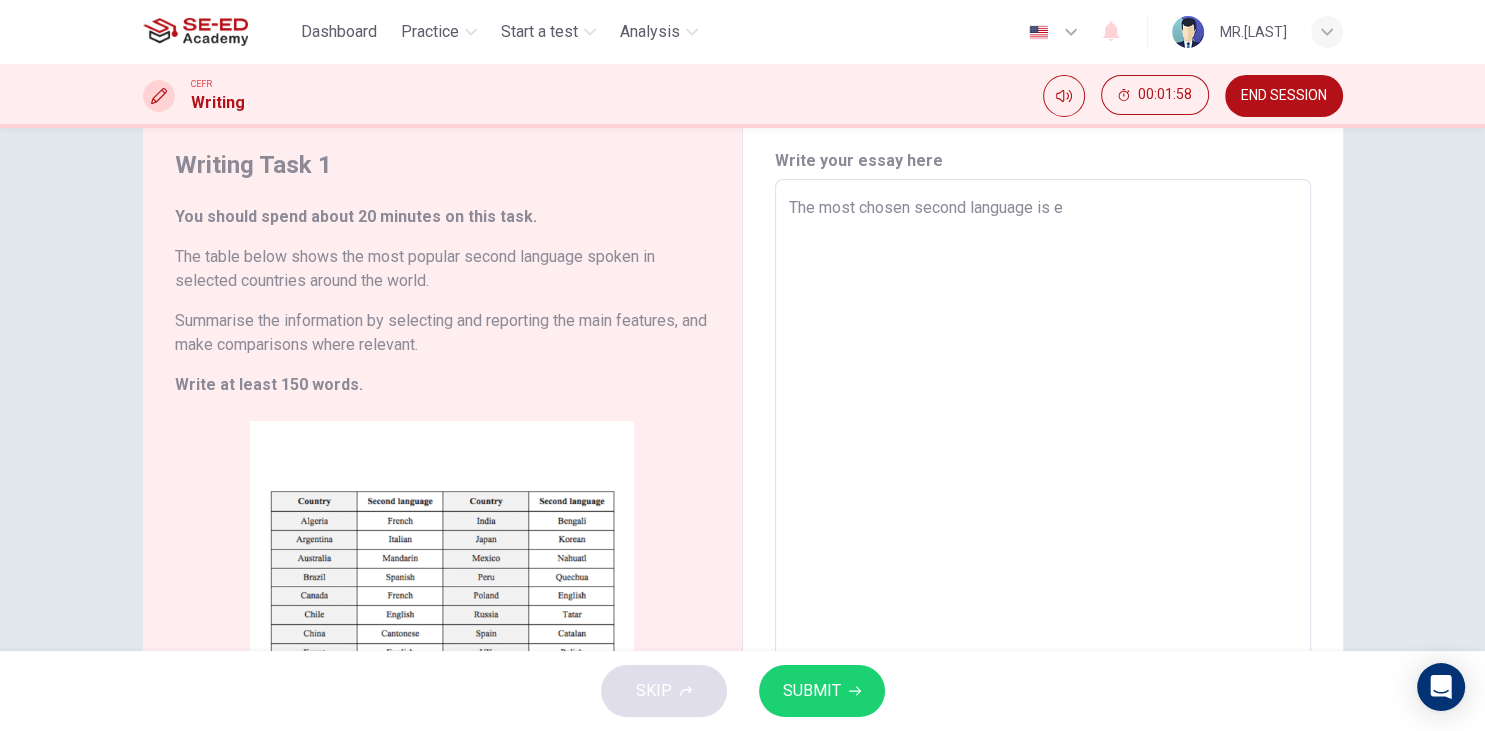 type on "x" 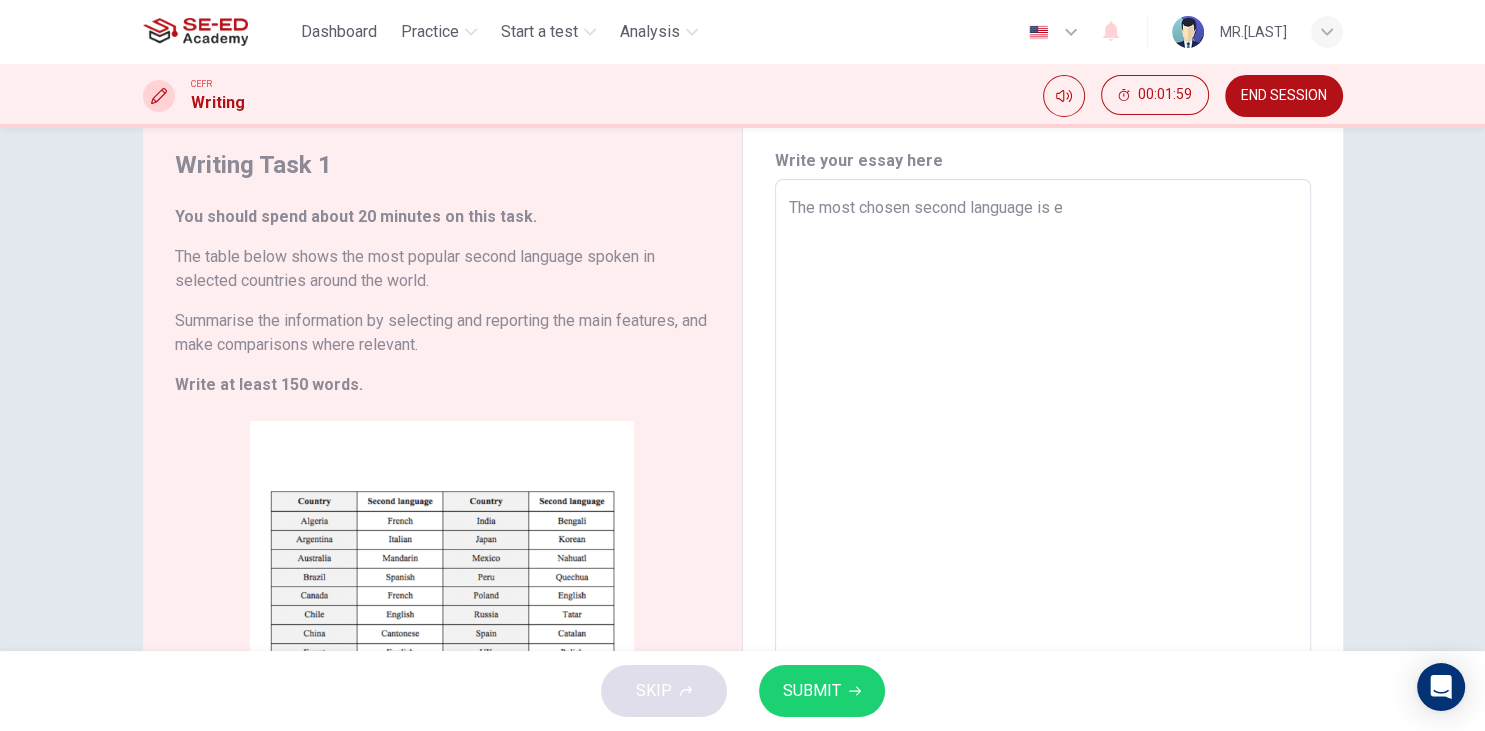 type on "The most chosen second language is en" 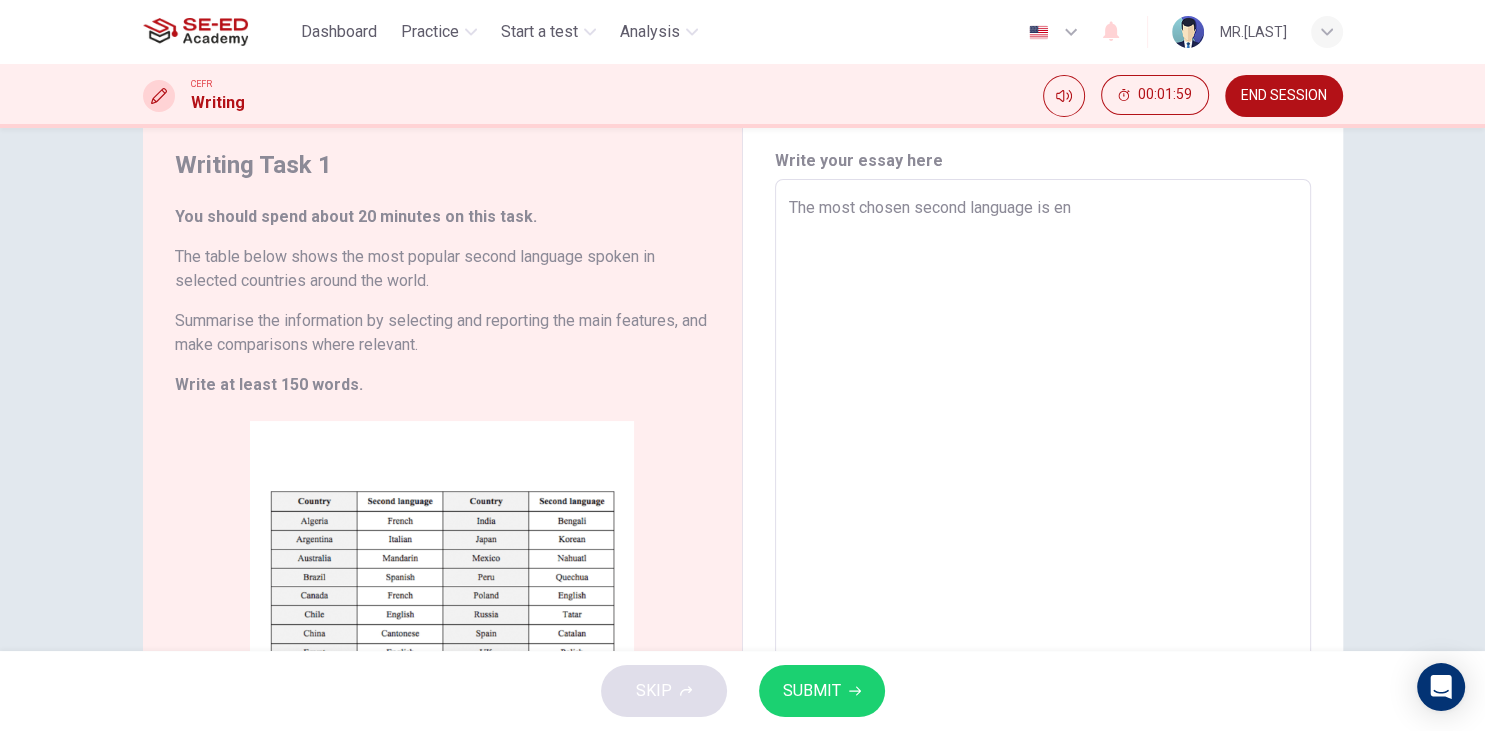 type on "The most chosen second language is eng" 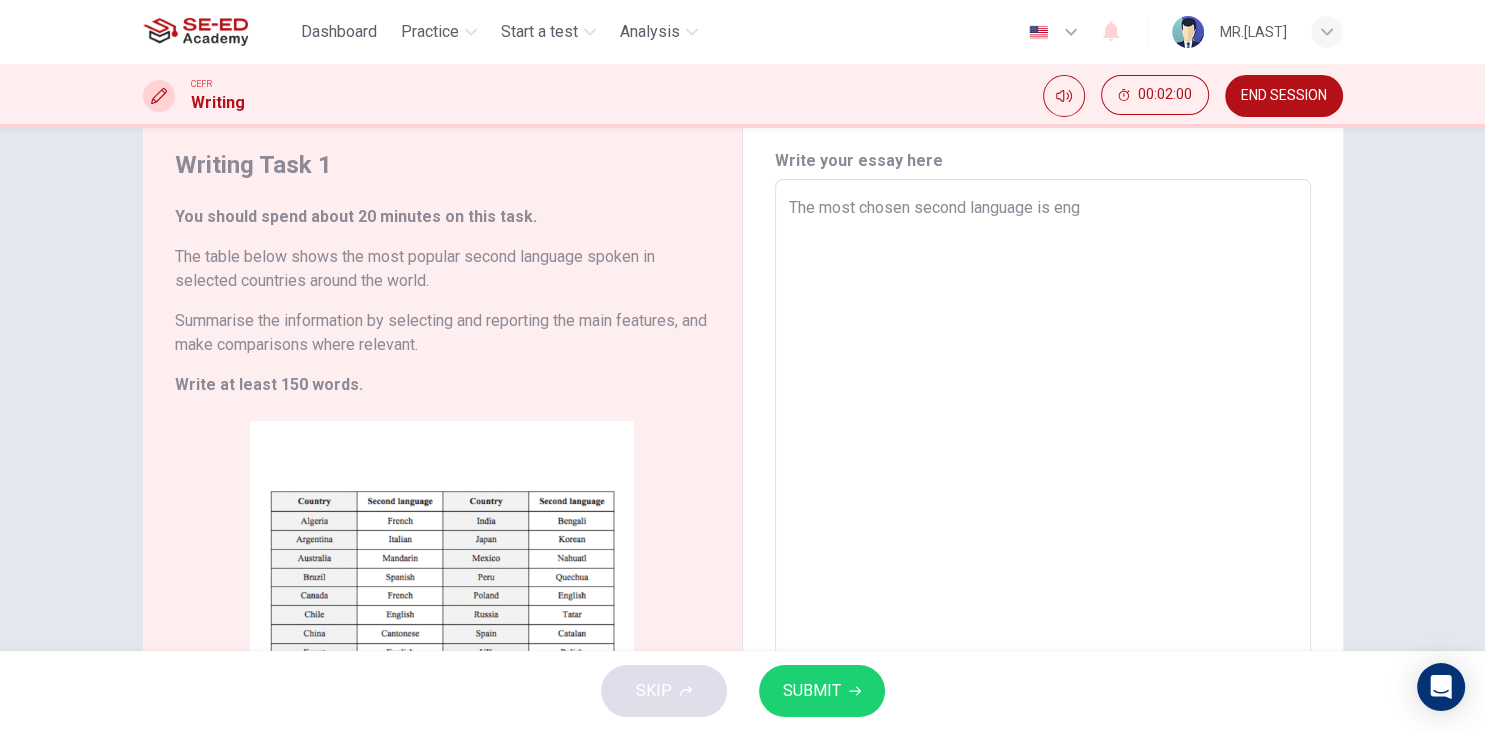 type on "The most chosen second language is engl" 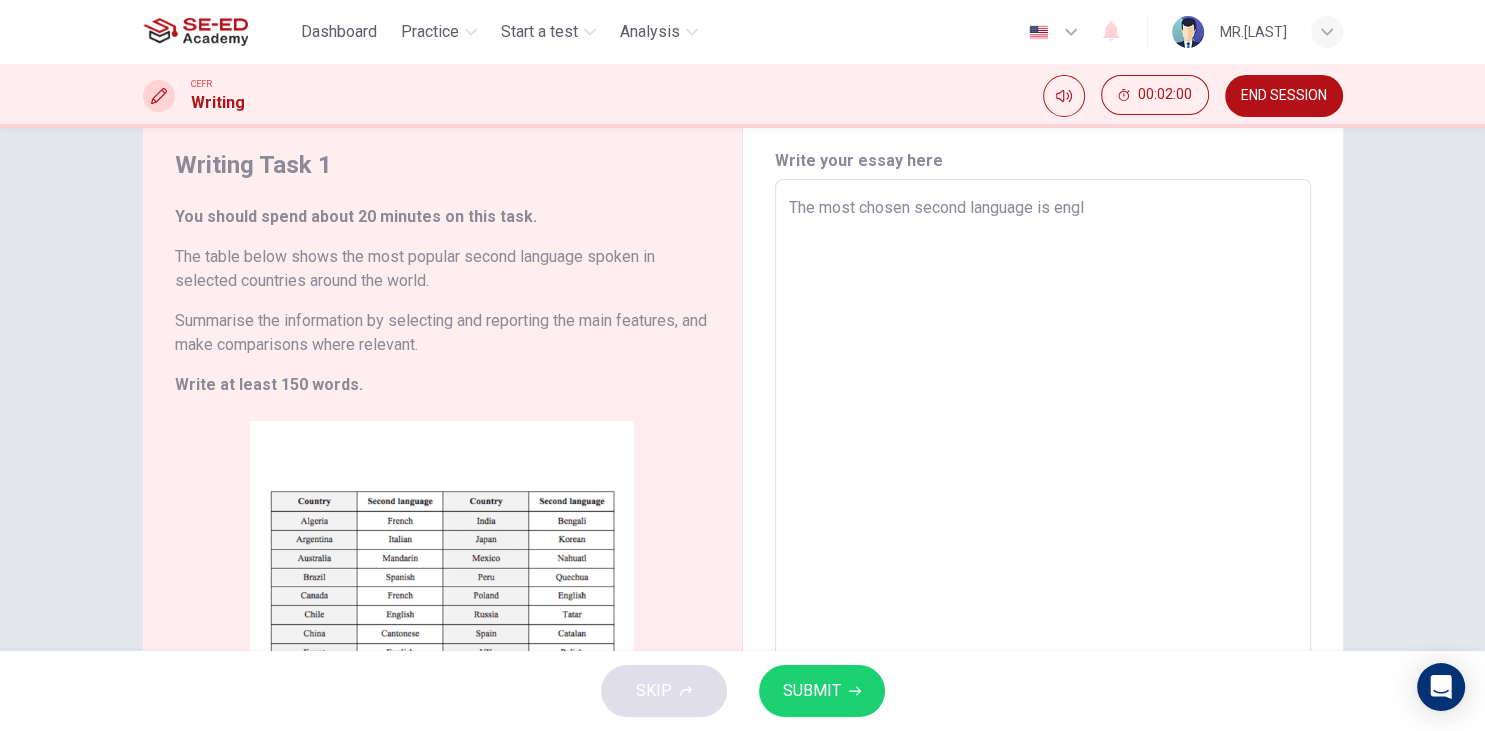 type on "x" 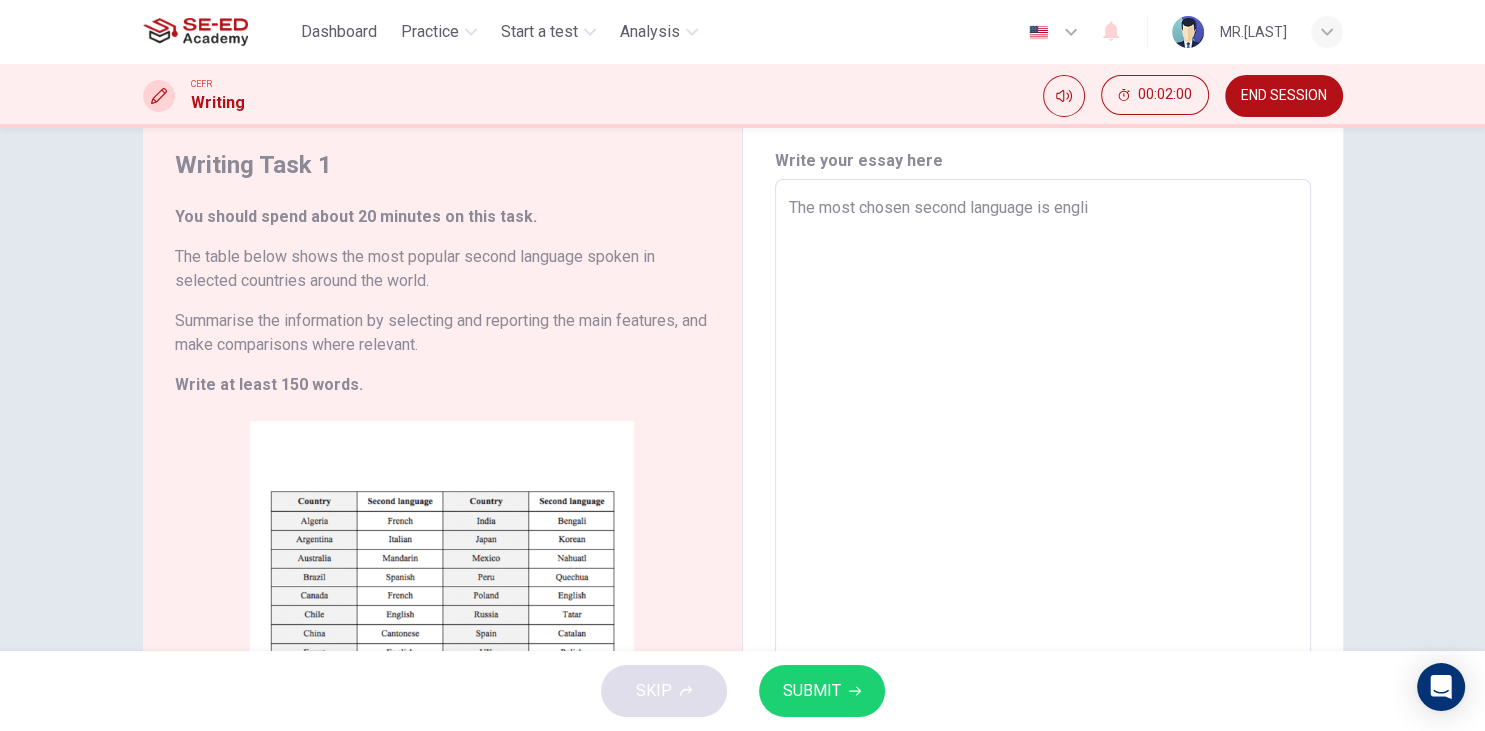 type on "x" 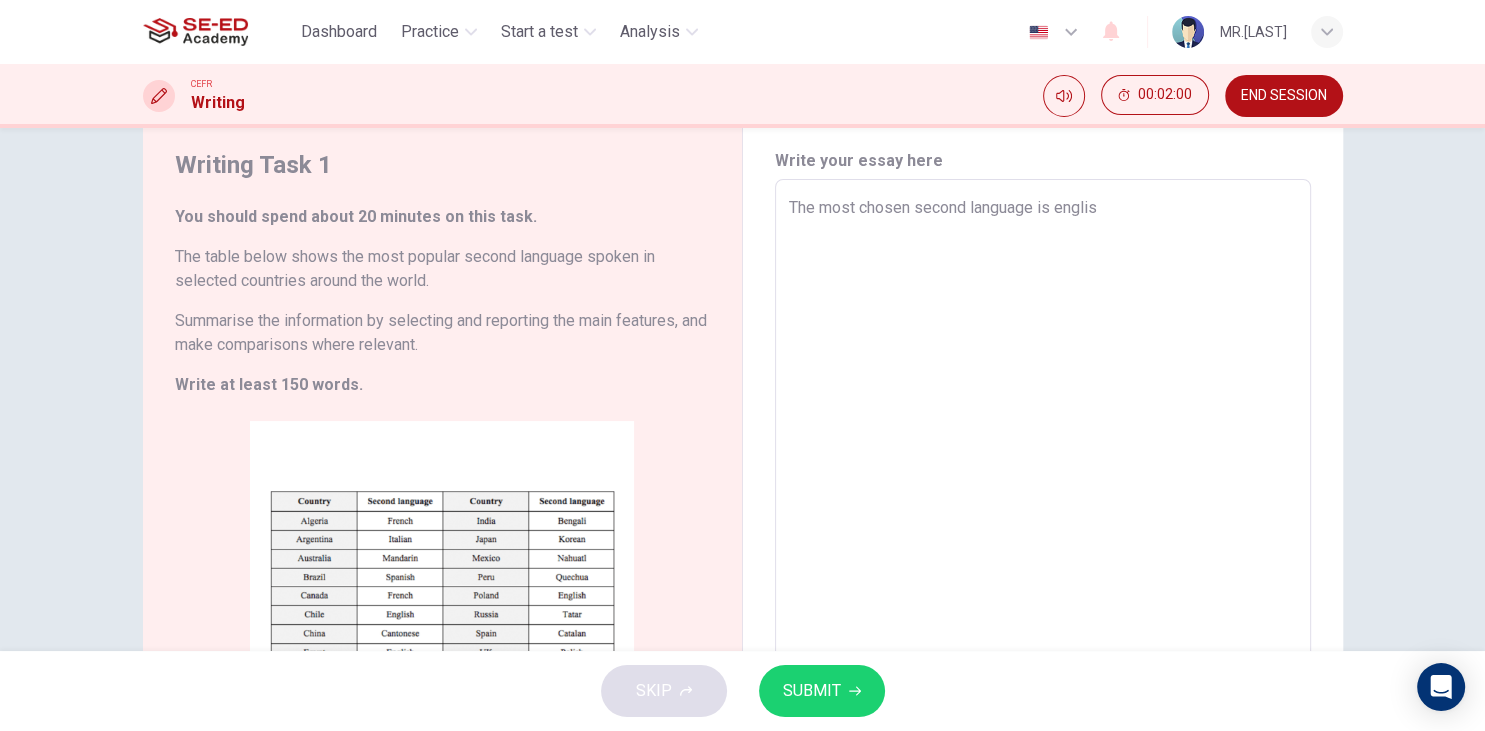 type on "x" 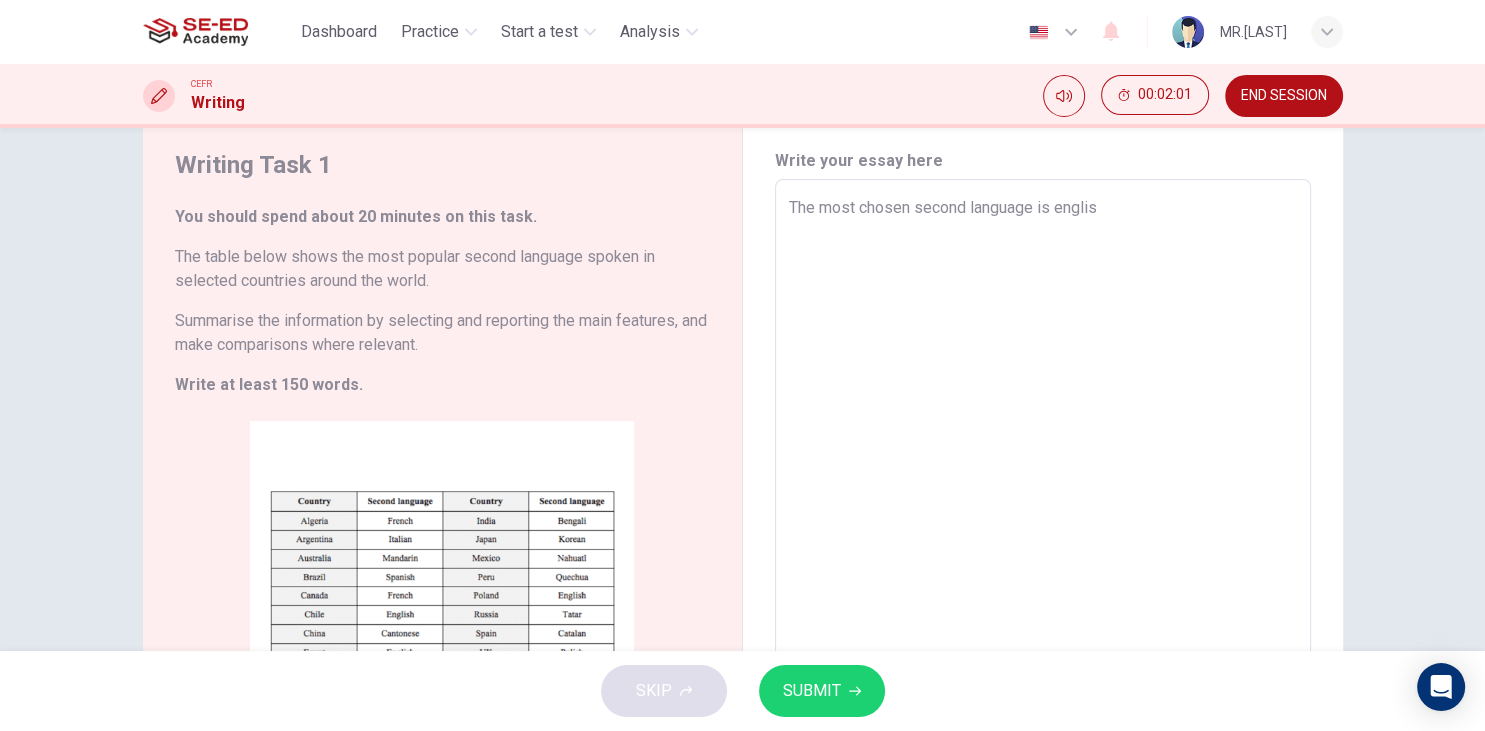type on "The most chosen second language is english" 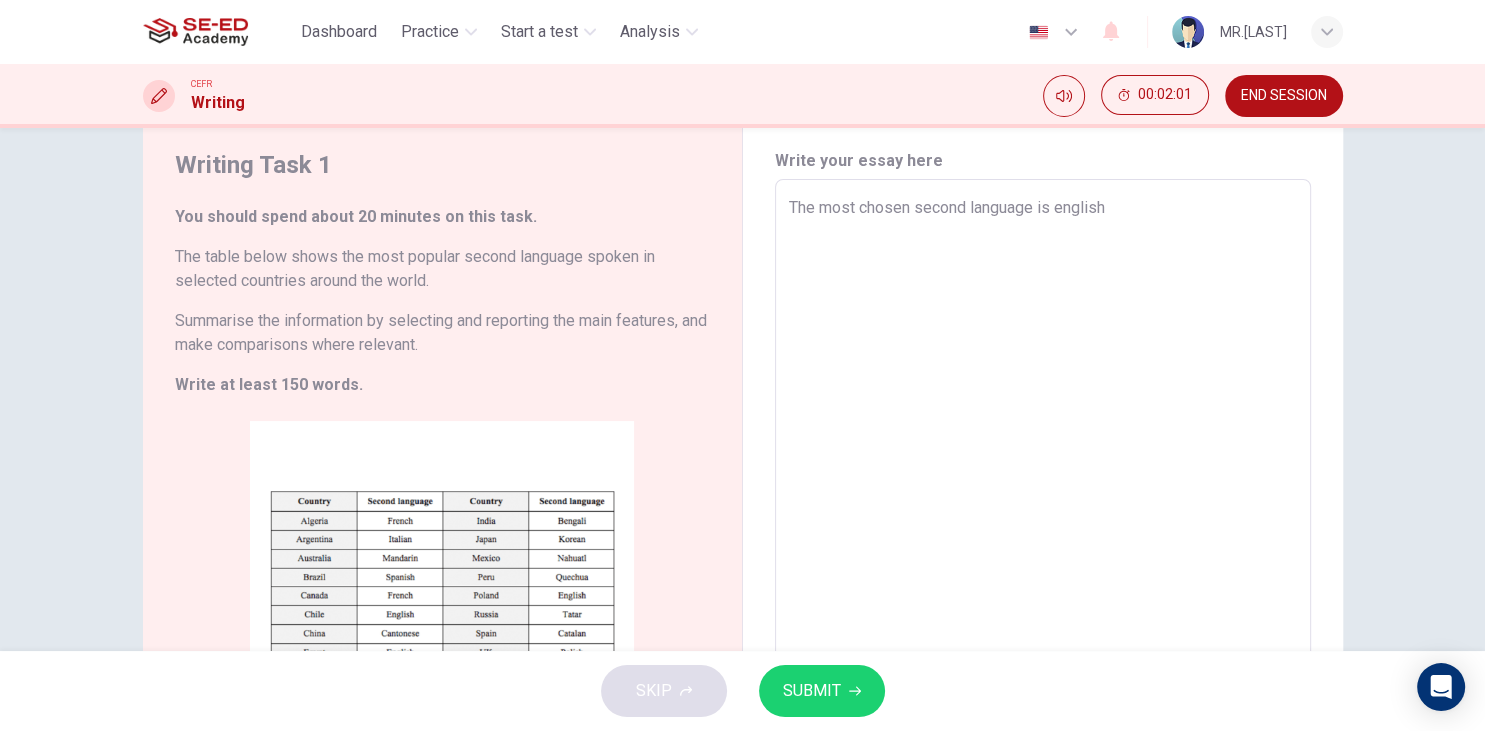type on "The most chosen second language is english" 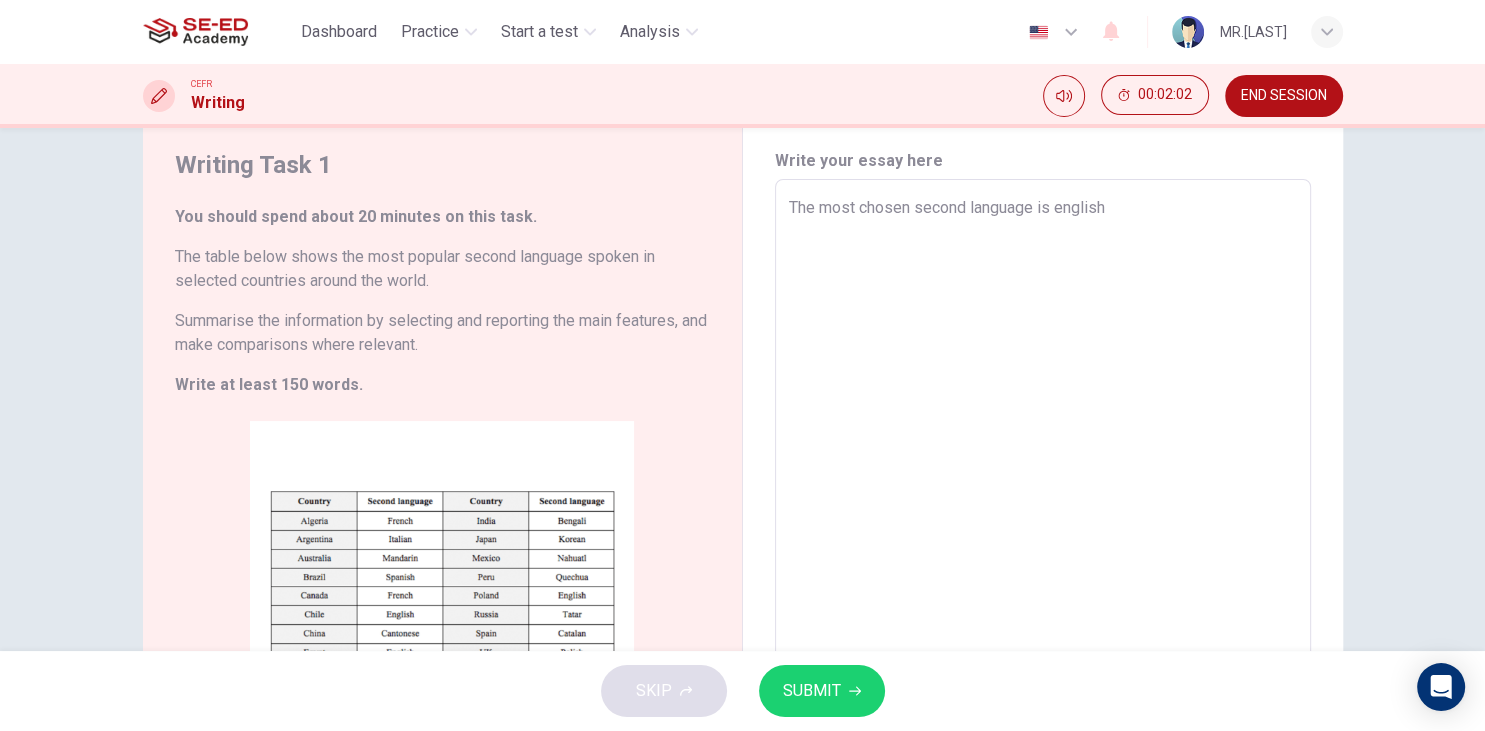 type on "The most chosen second language is english b" 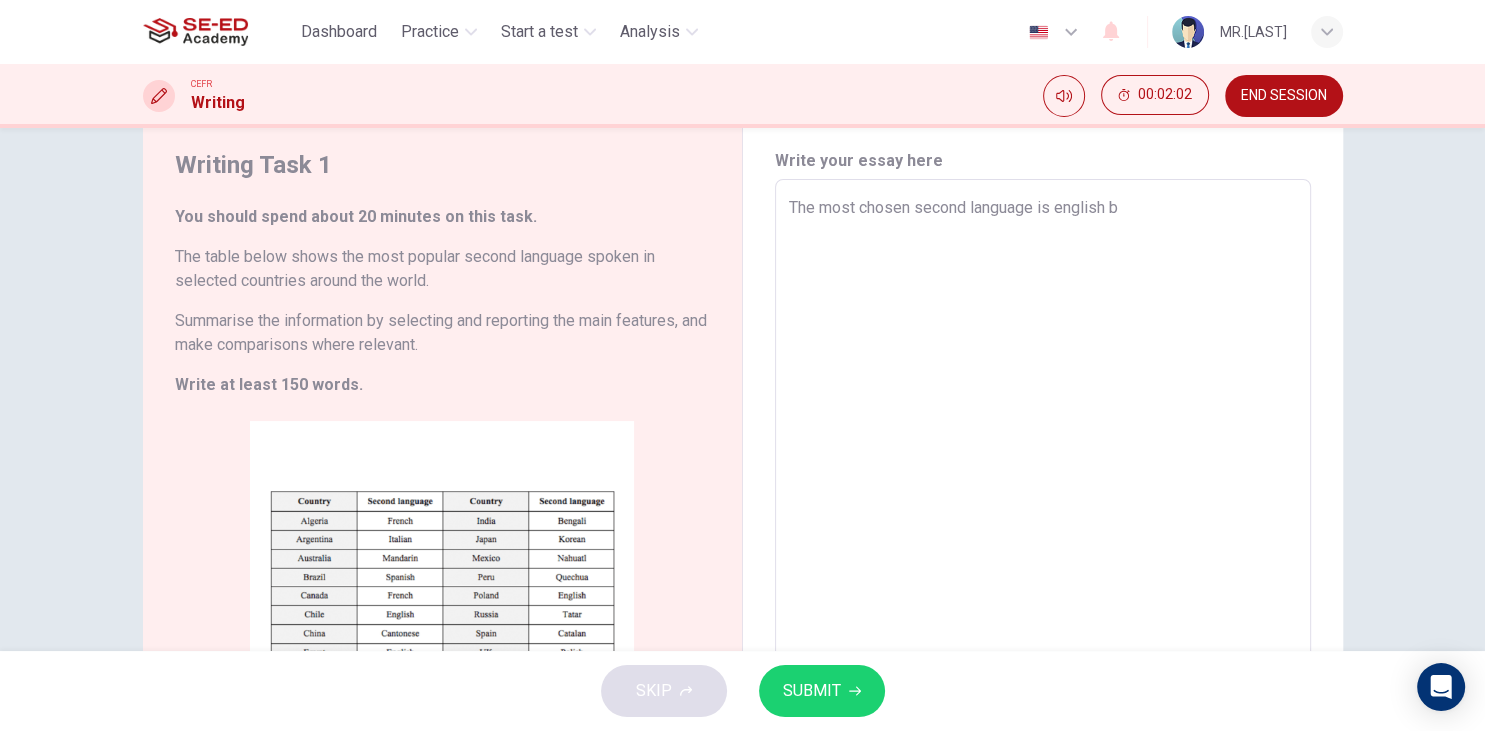 type on "x" 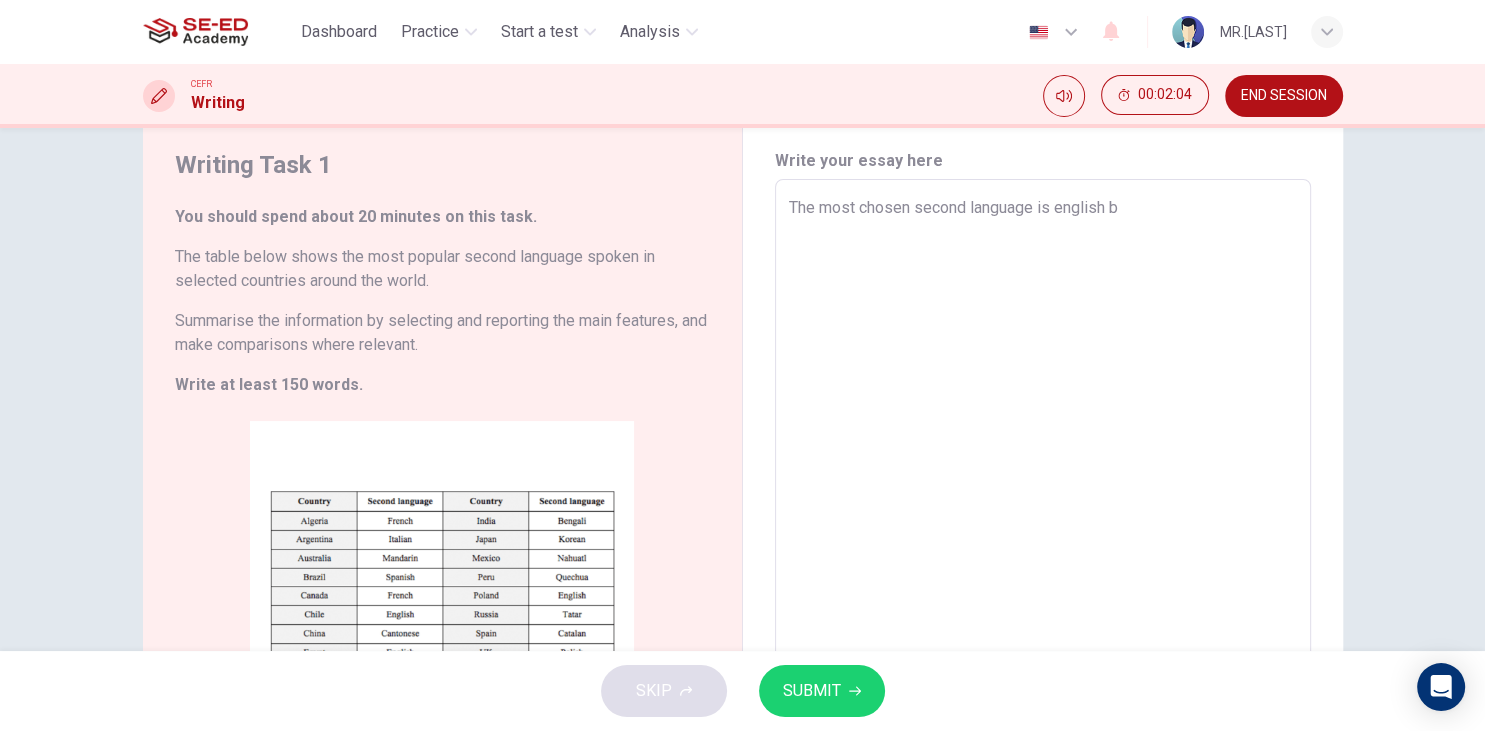 type on "The most chosen second language is english be" 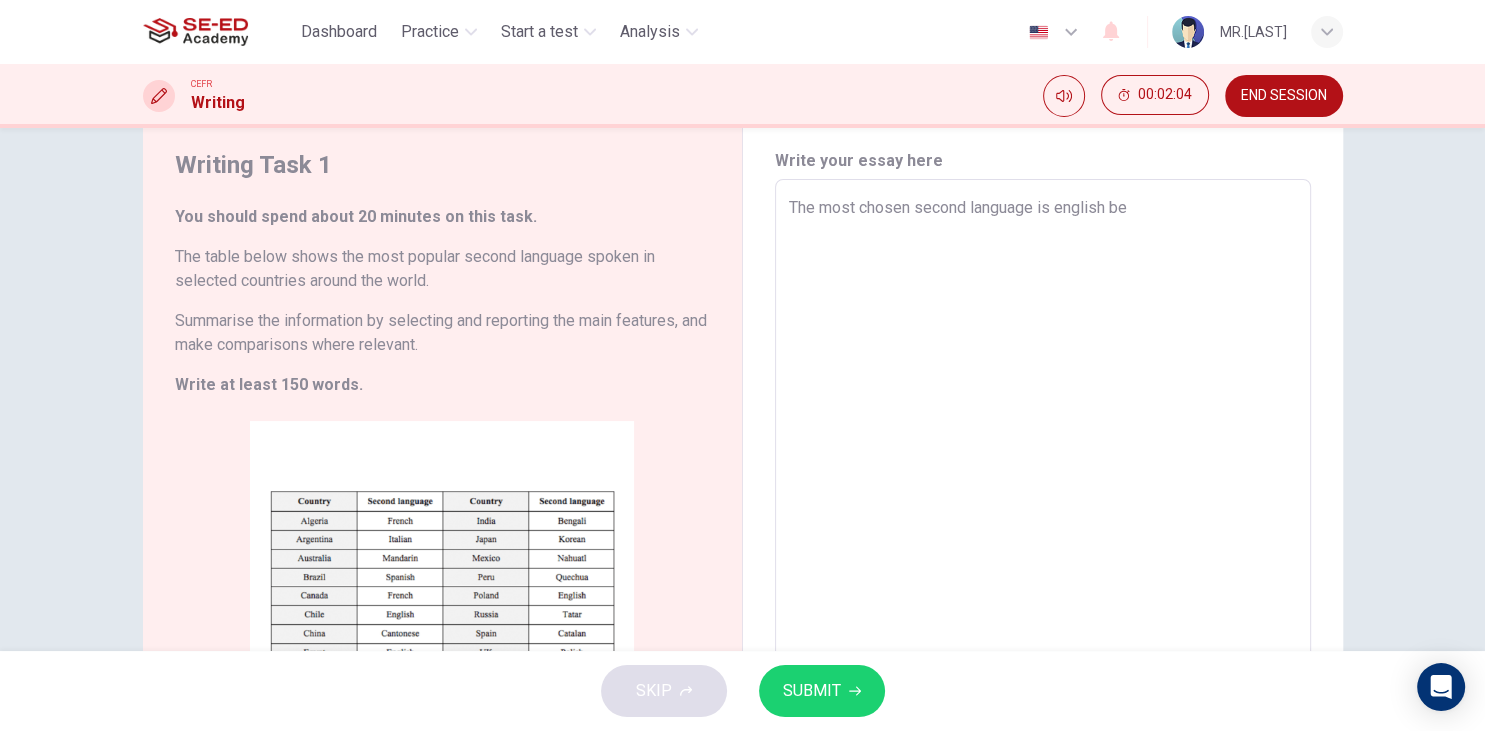 type on "x" 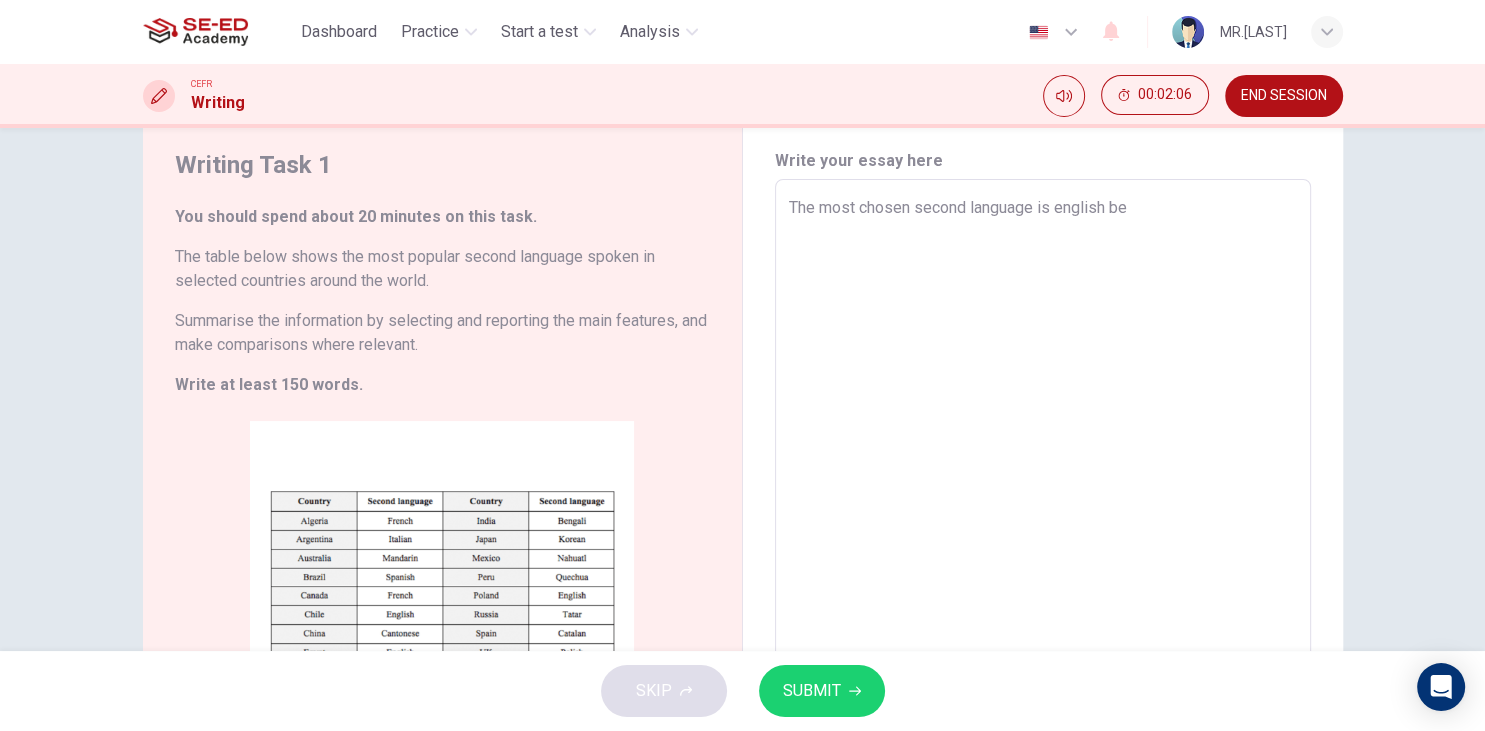 type on "The most chosen second language is english bec" 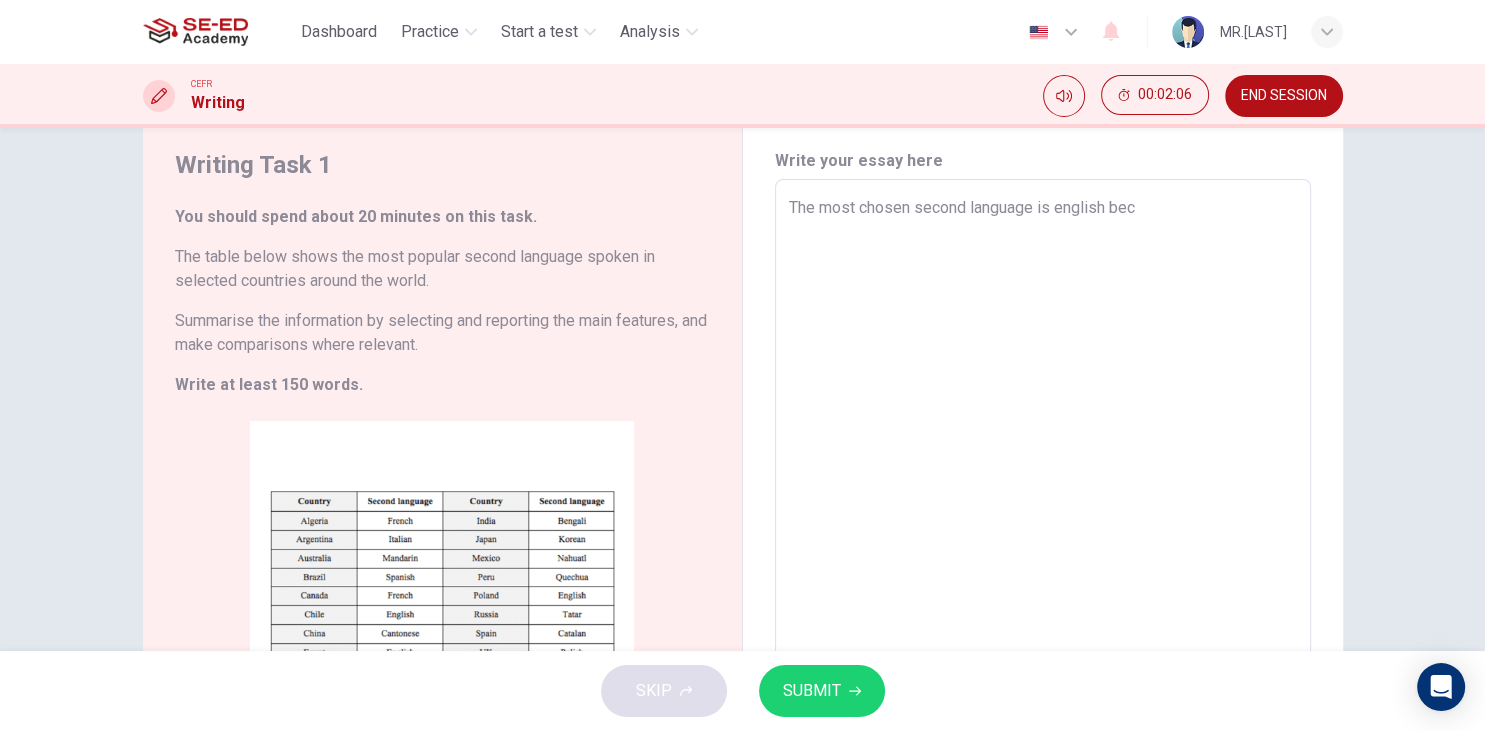 type on "x" 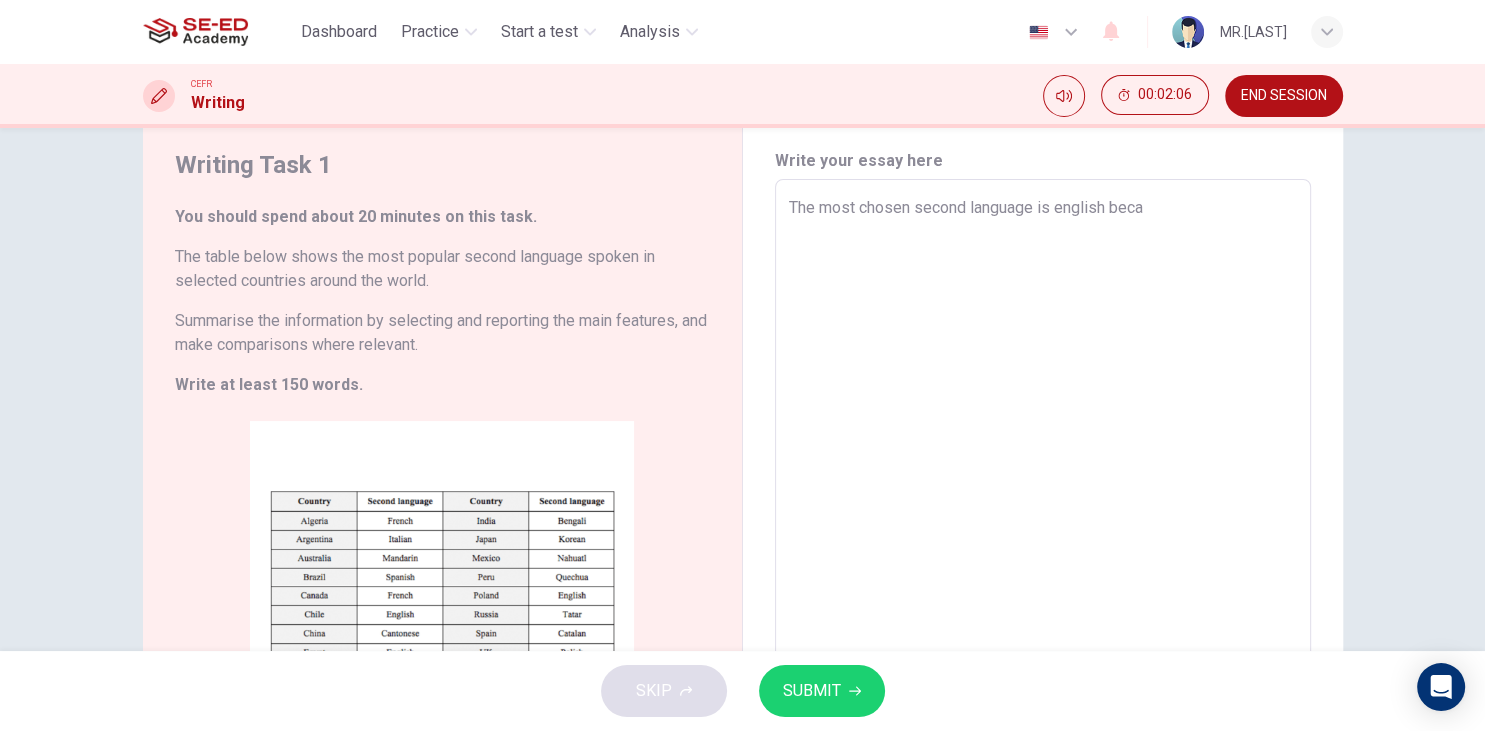 type on "x" 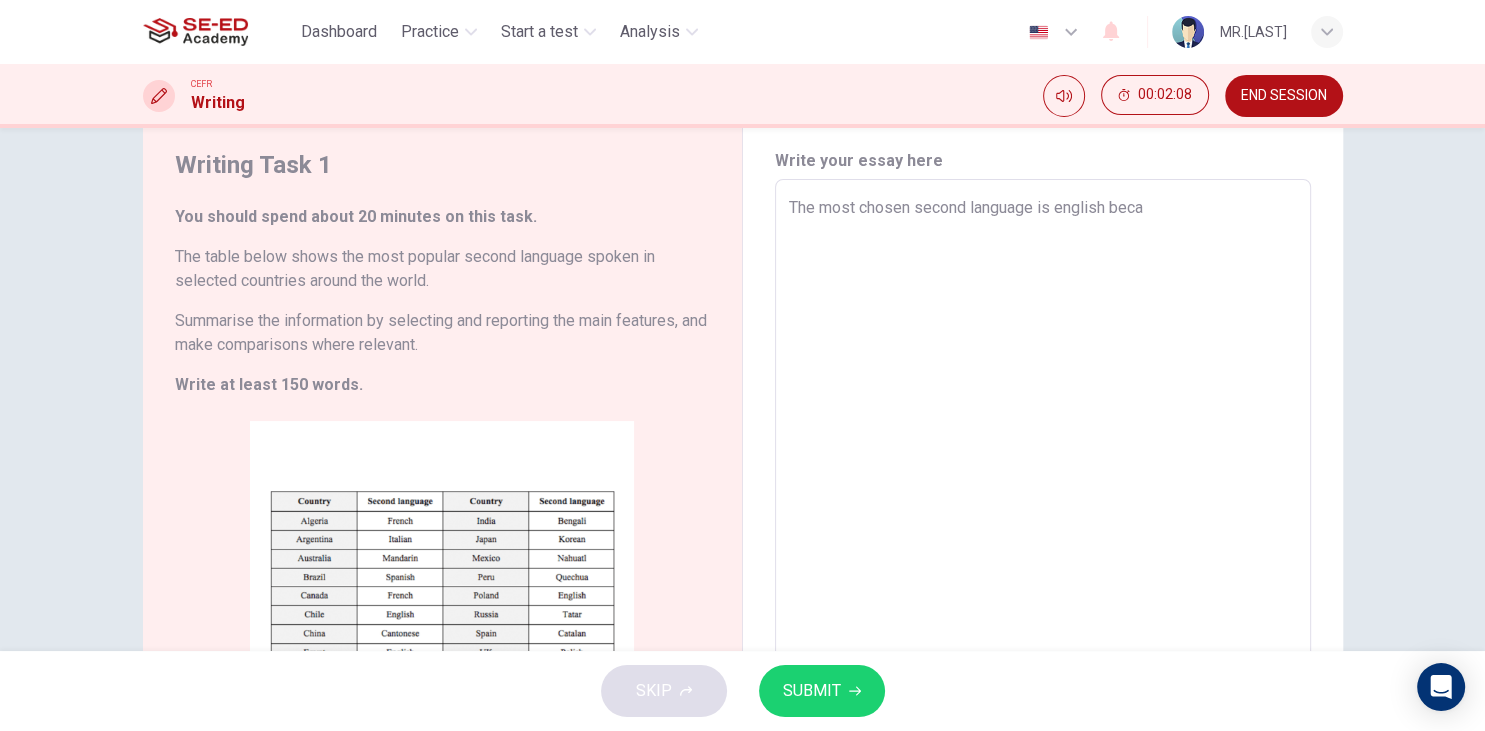 type on "The most chosen second language is english becau" 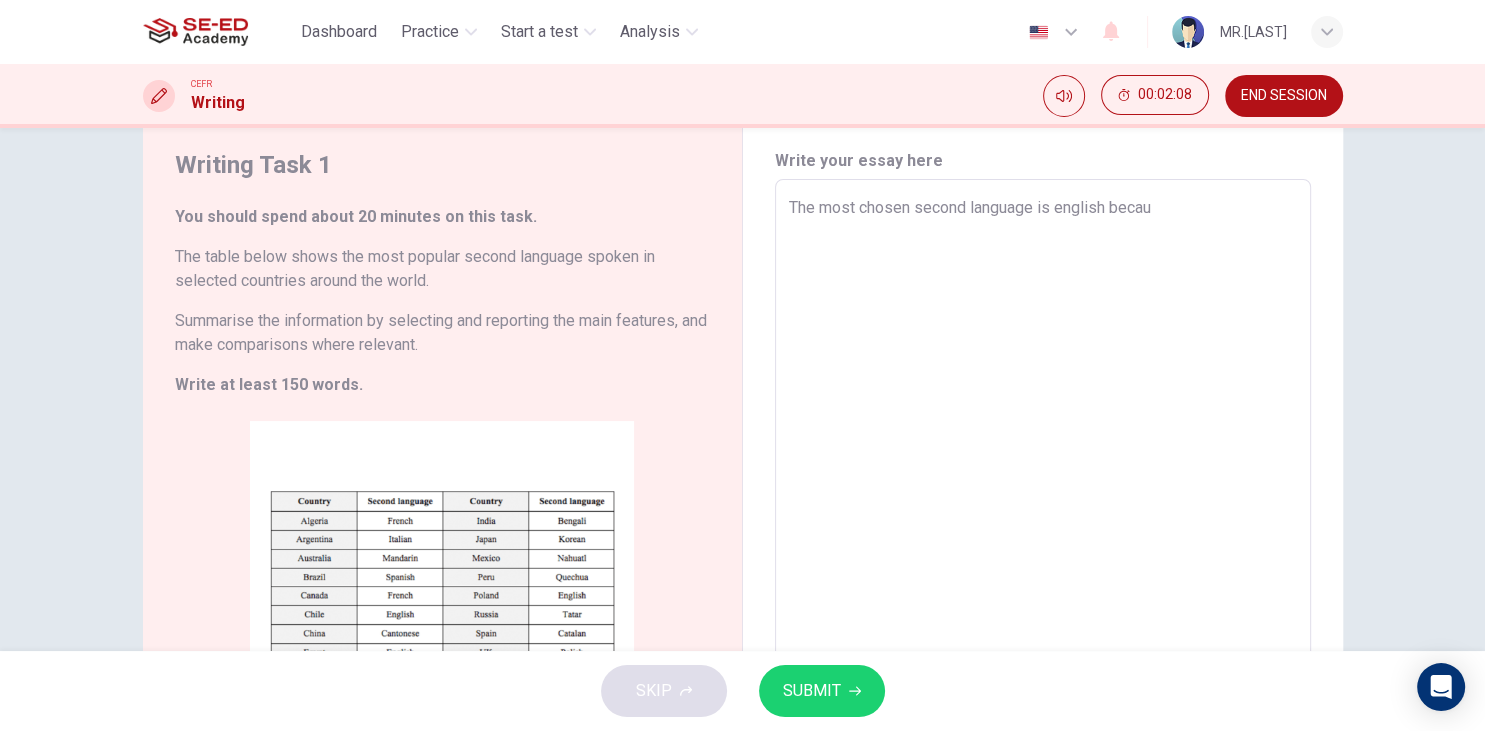 type on "The most chosen second language is english becaus" 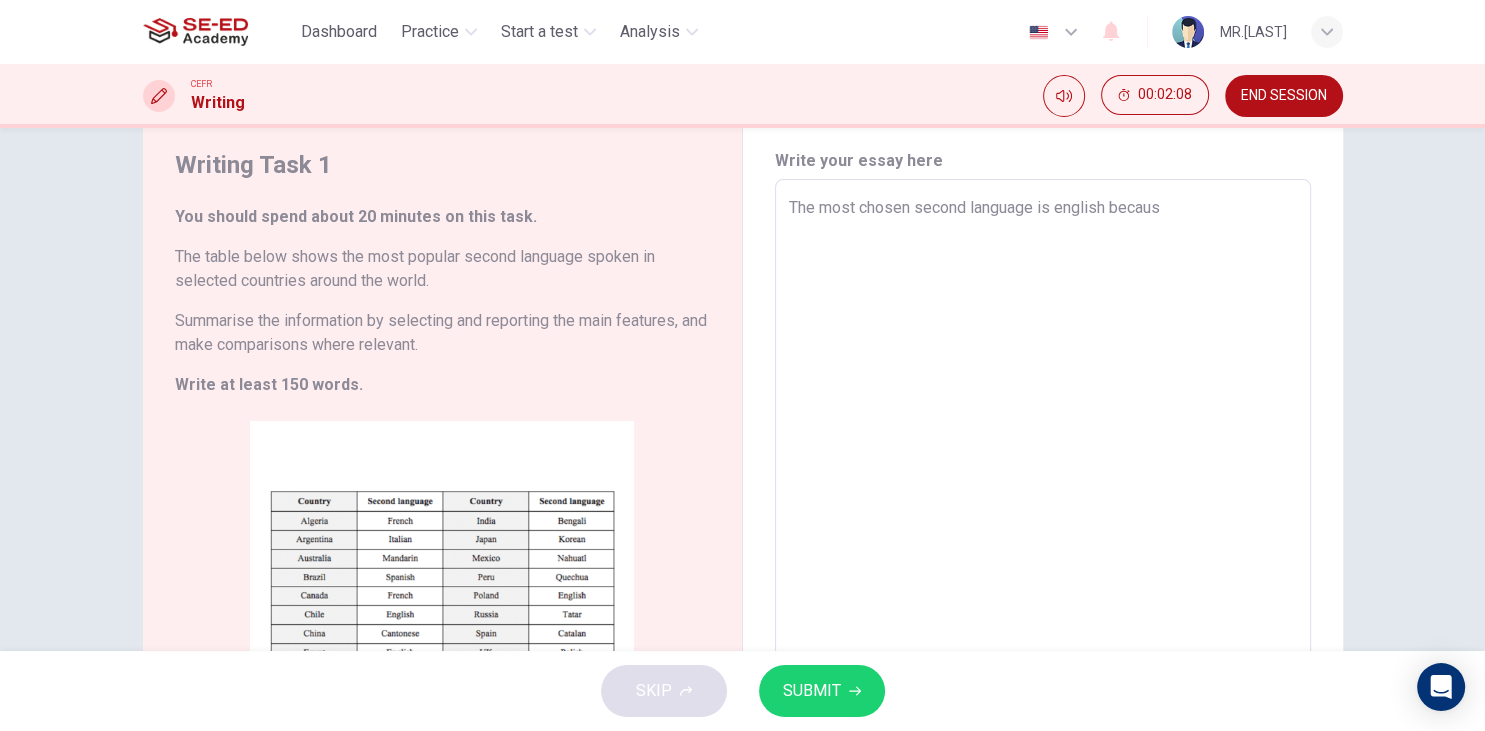 type on "x" 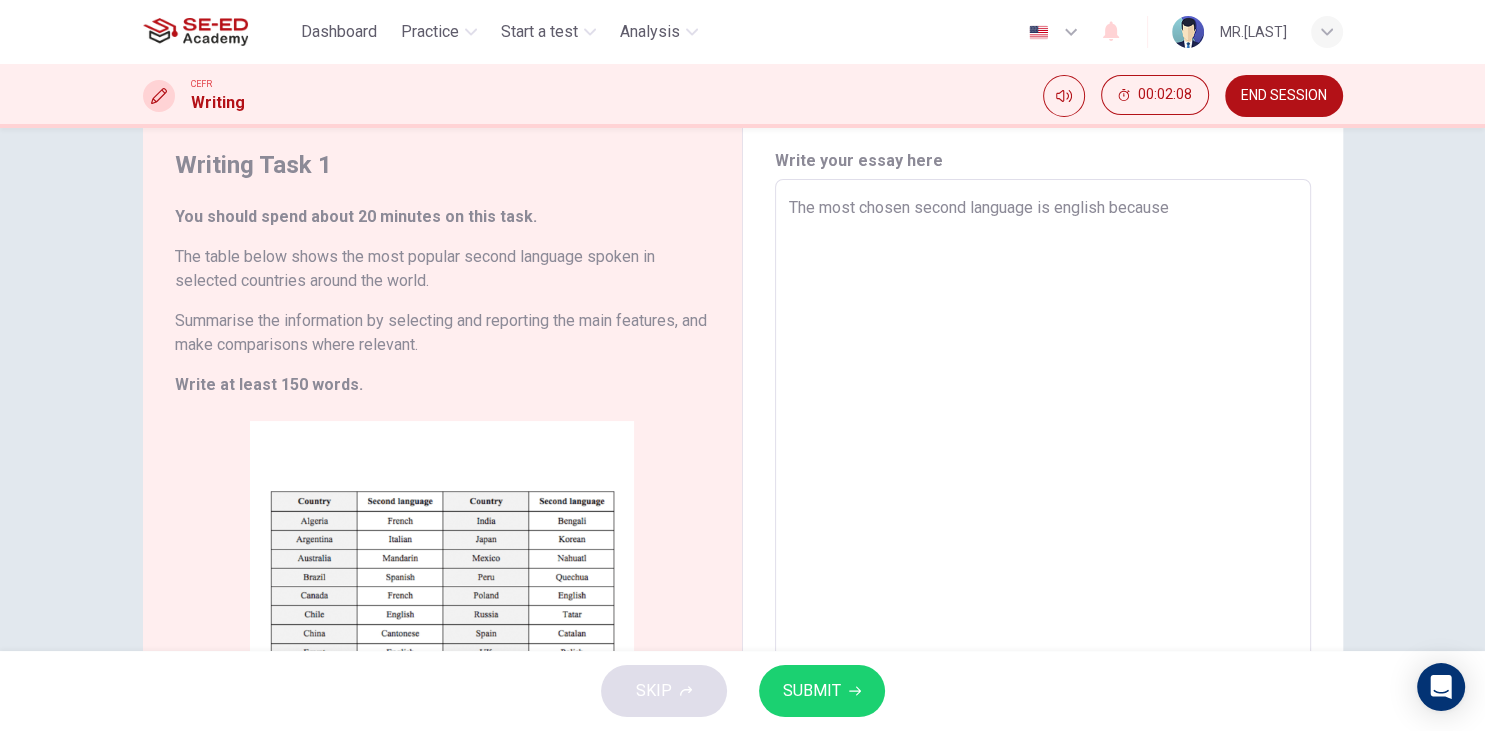 type on "x" 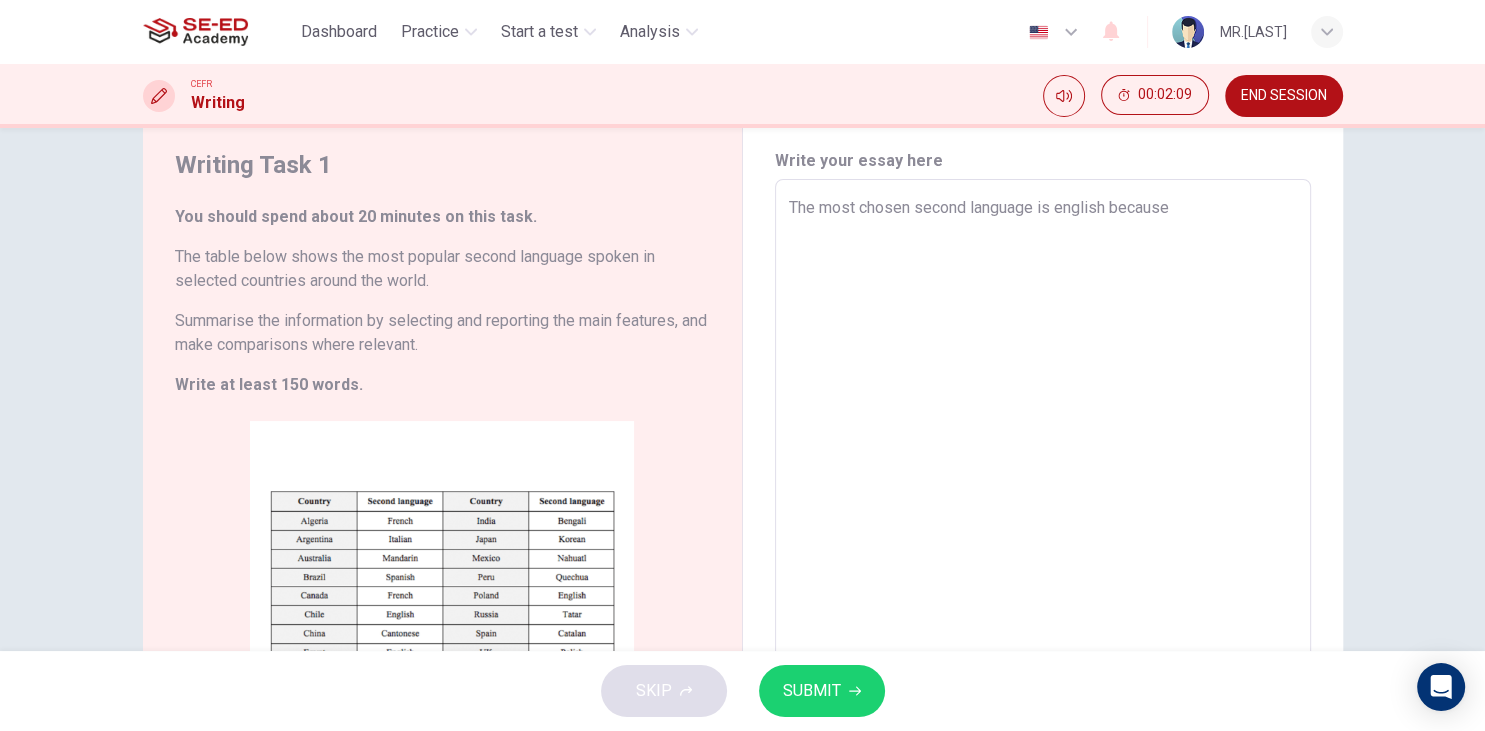 type on "The most chosen second language is english because t" 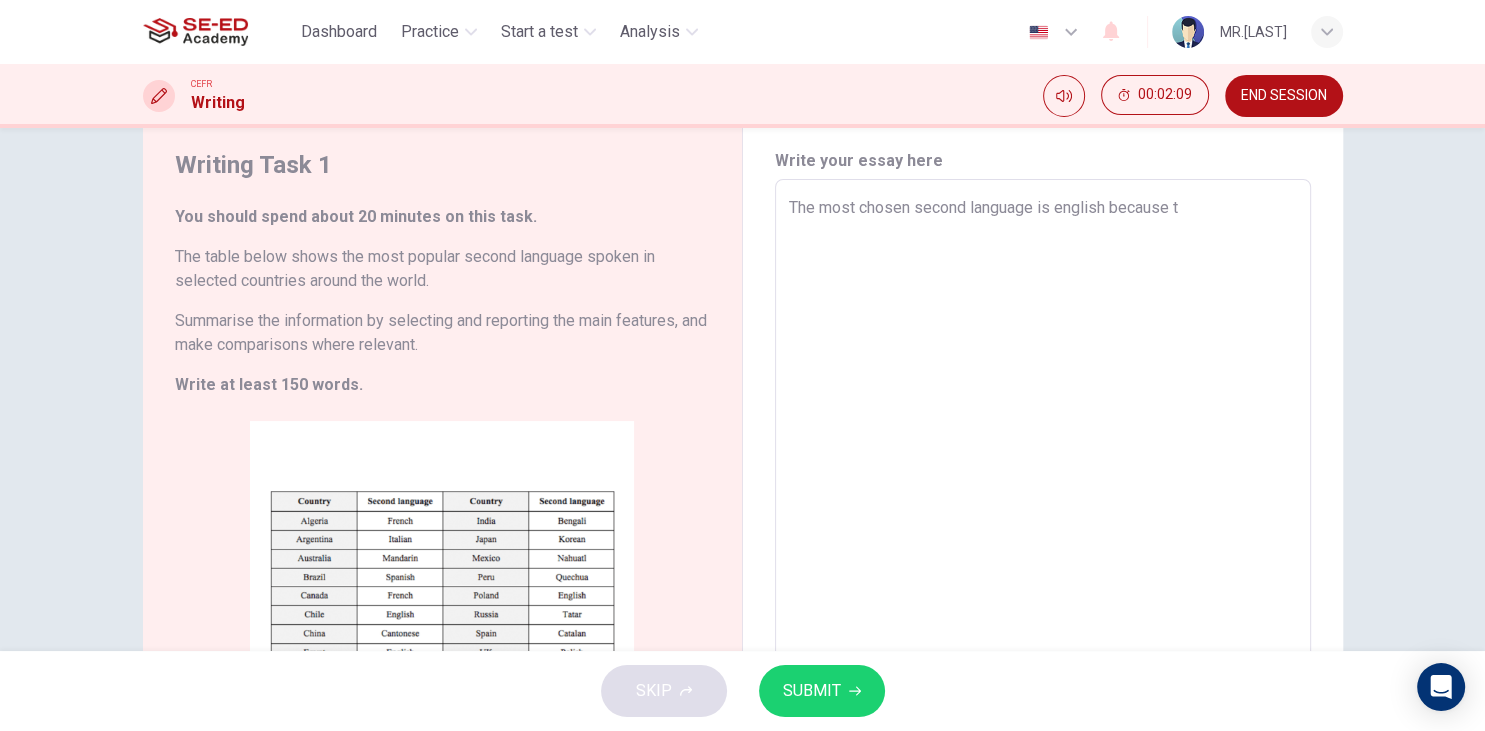 type on "The most chosen second language is english because th" 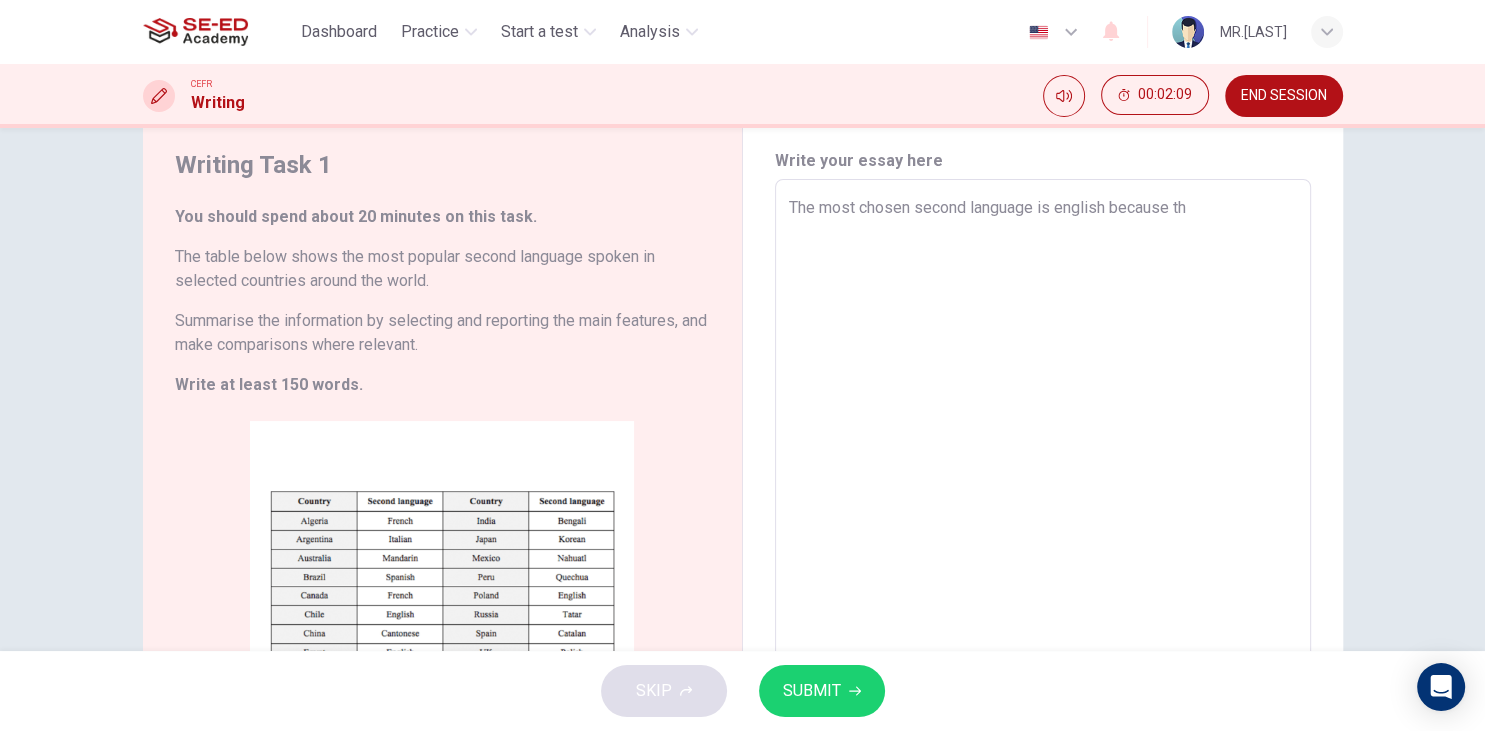 type on "x" 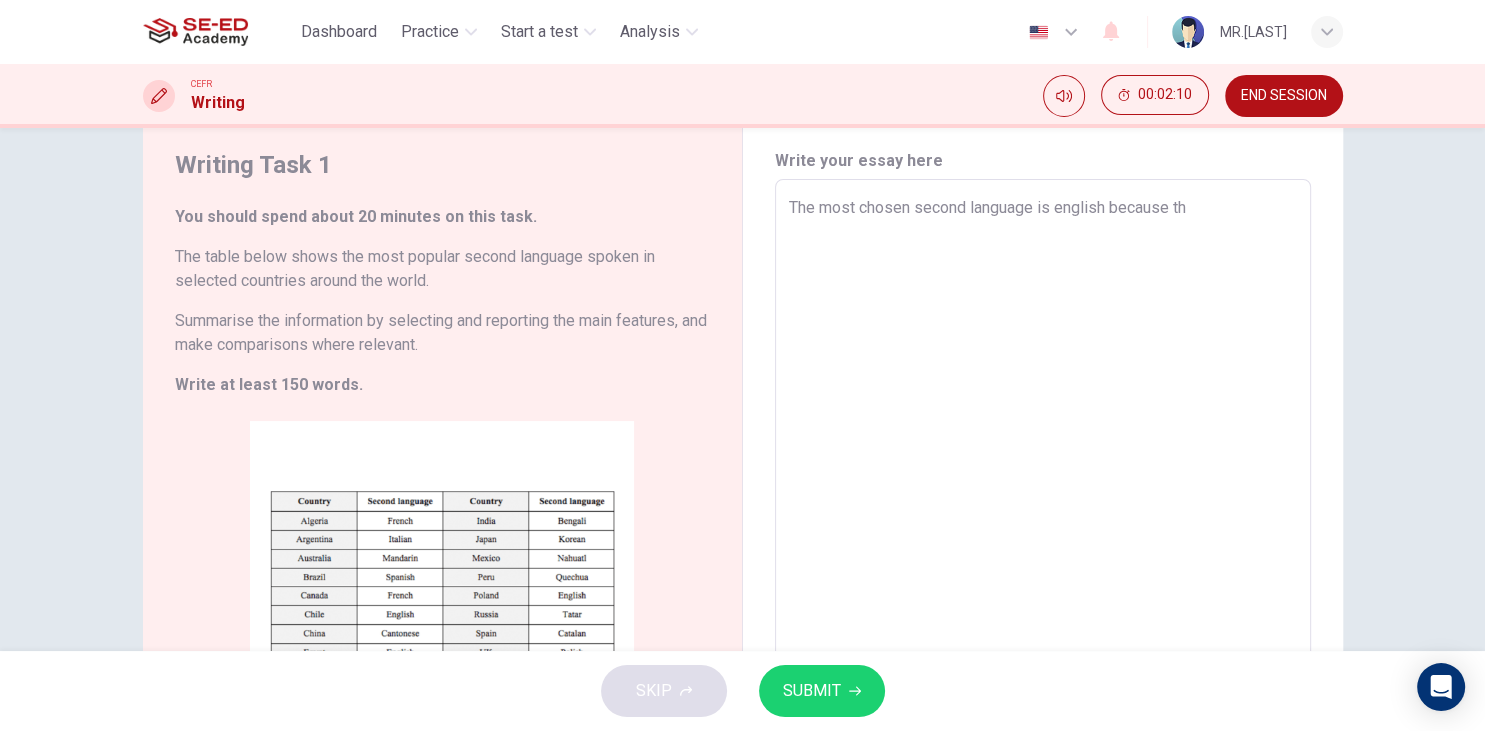 type on "The most chosen second language is english because the" 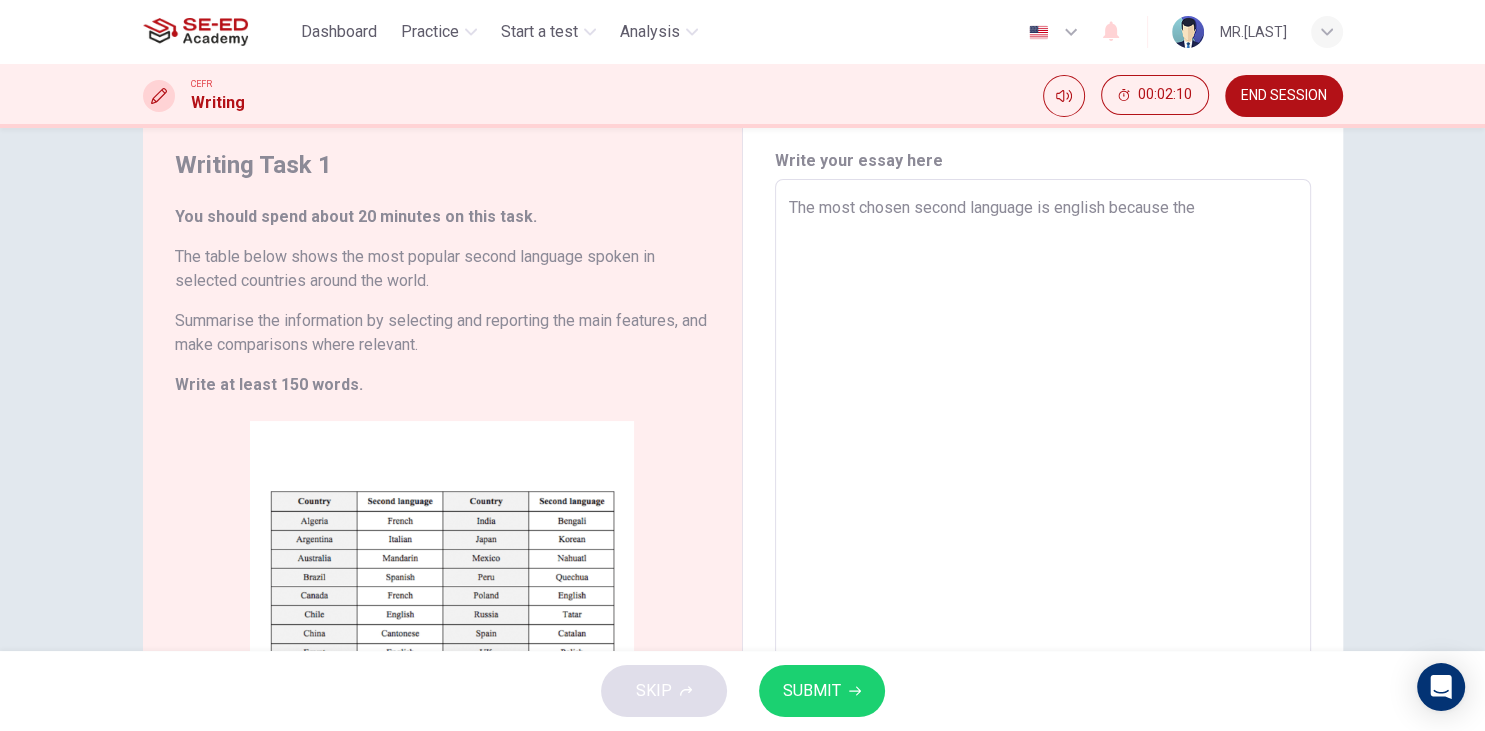 type on "x" 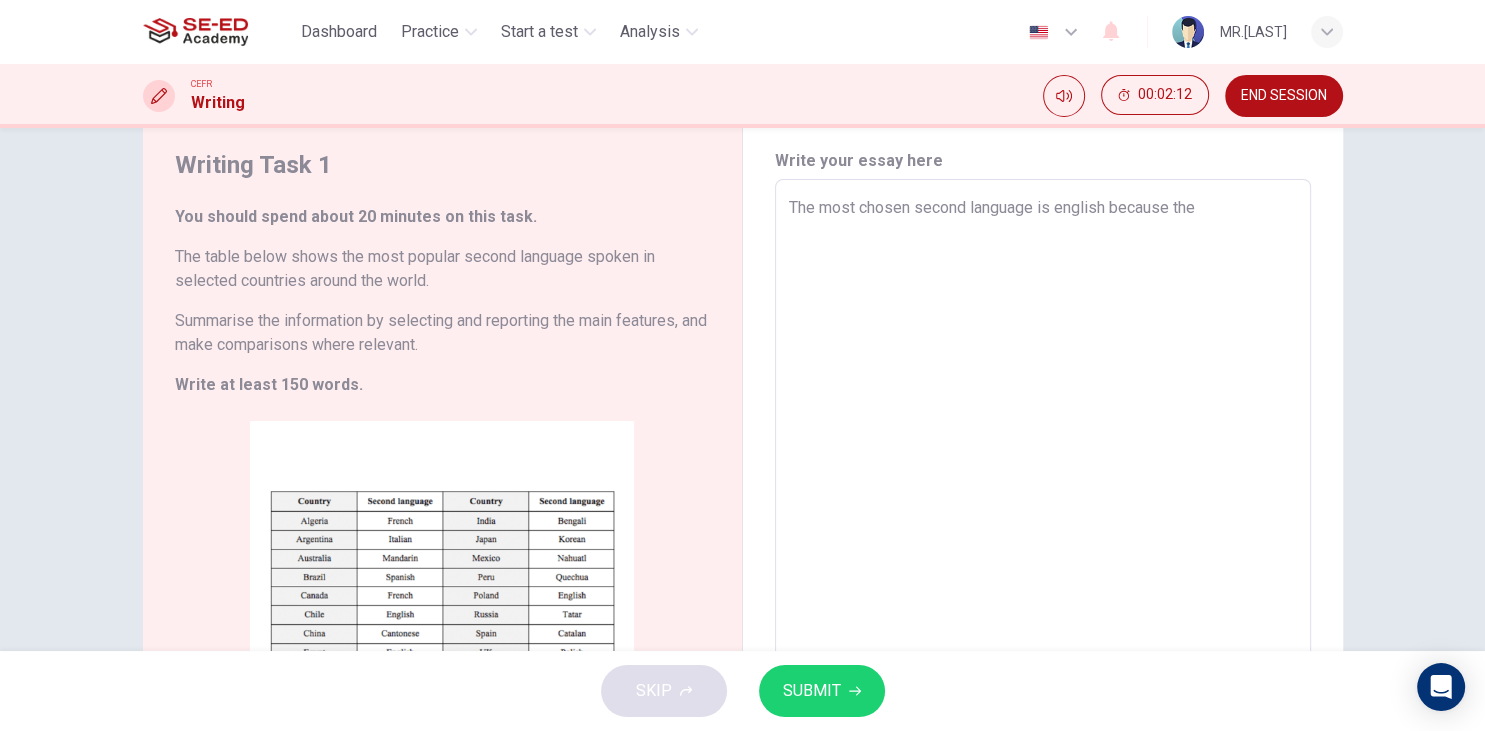 type on "The most chosen second language is english because the b" 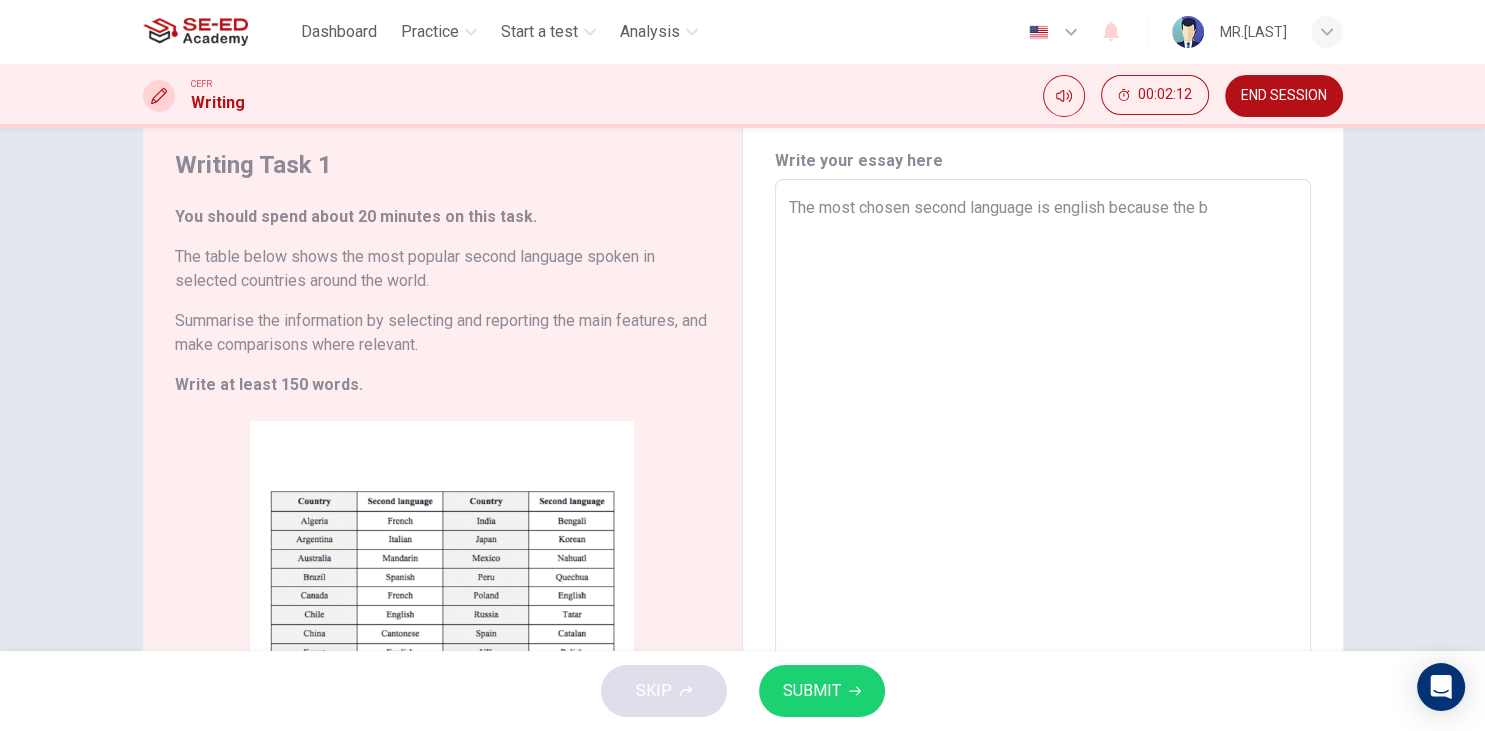 type on "x" 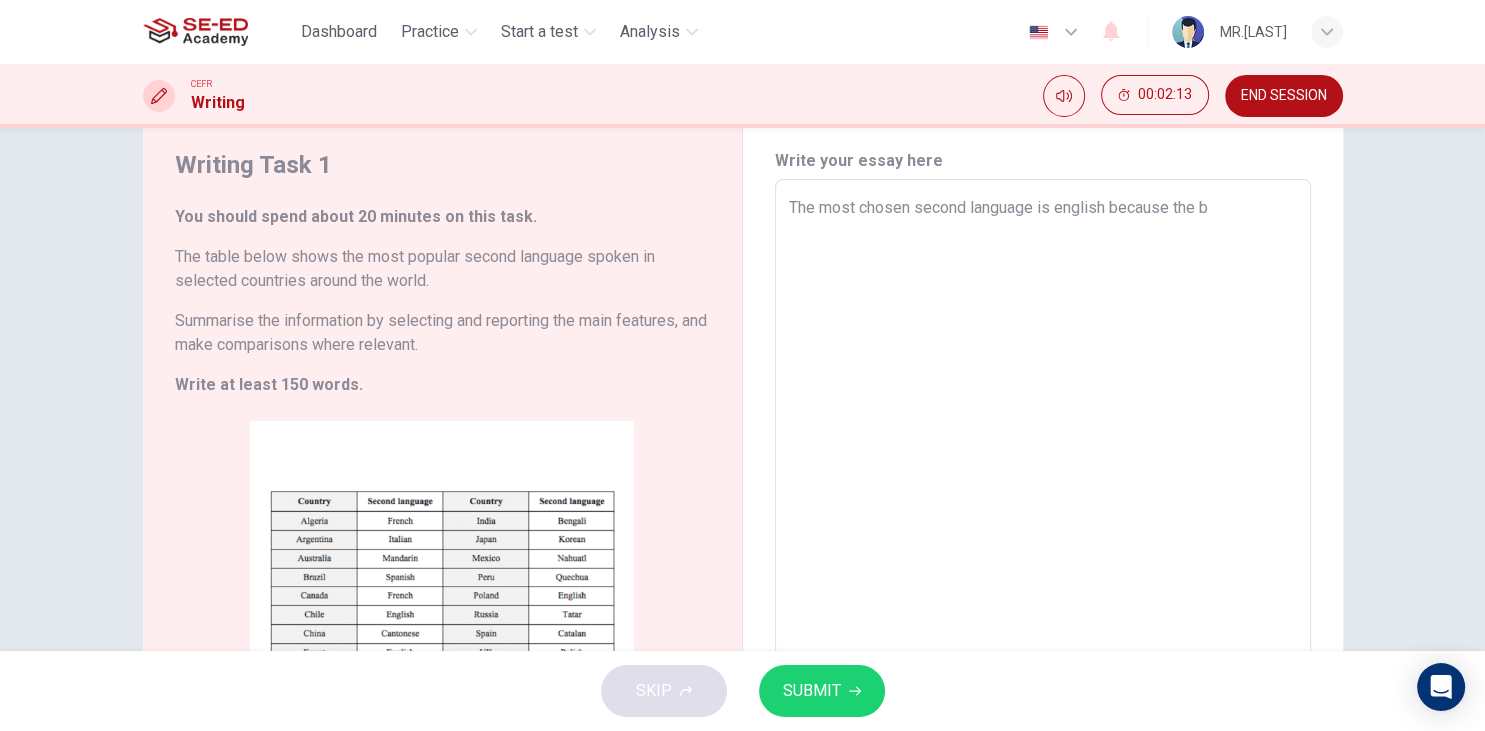 type on "The most chosen second language is english because the br" 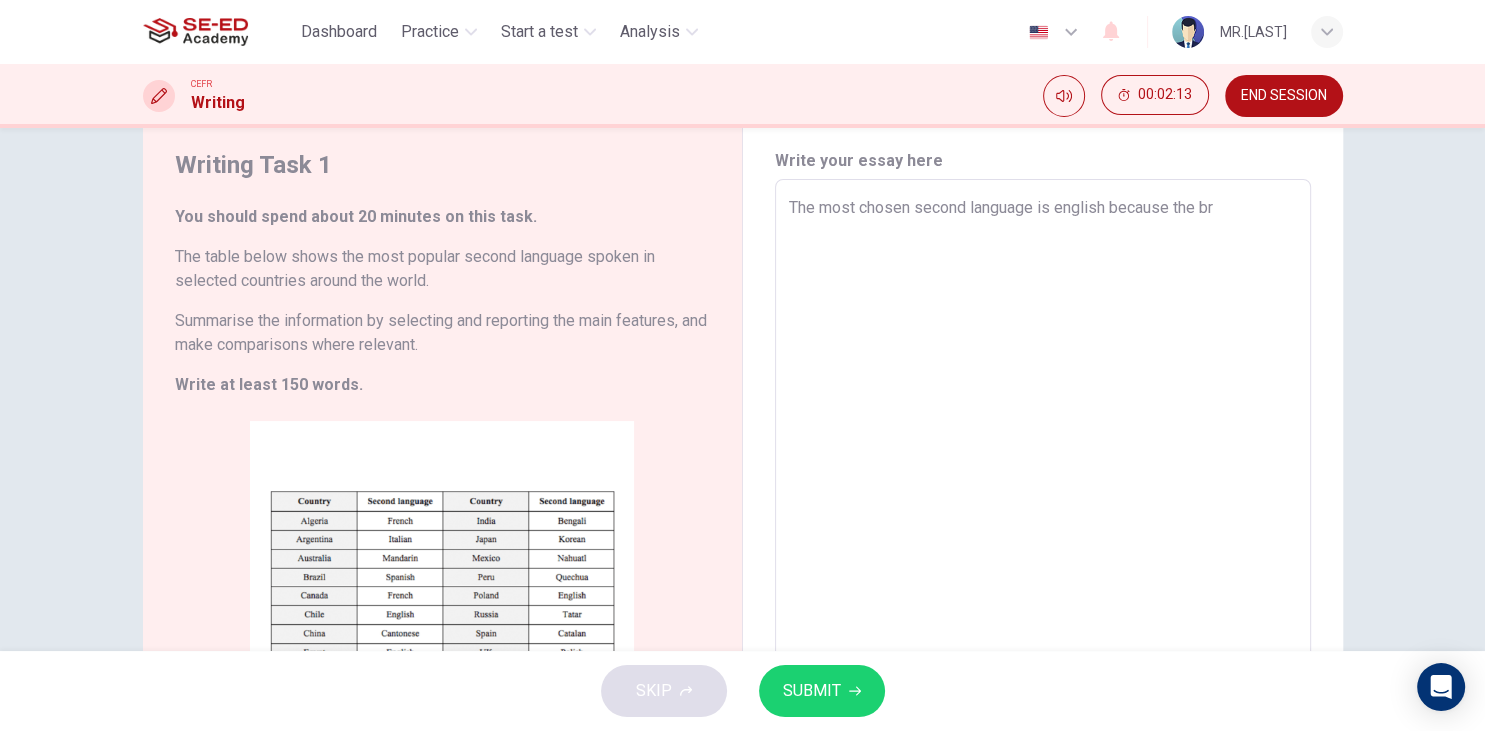 type on "x" 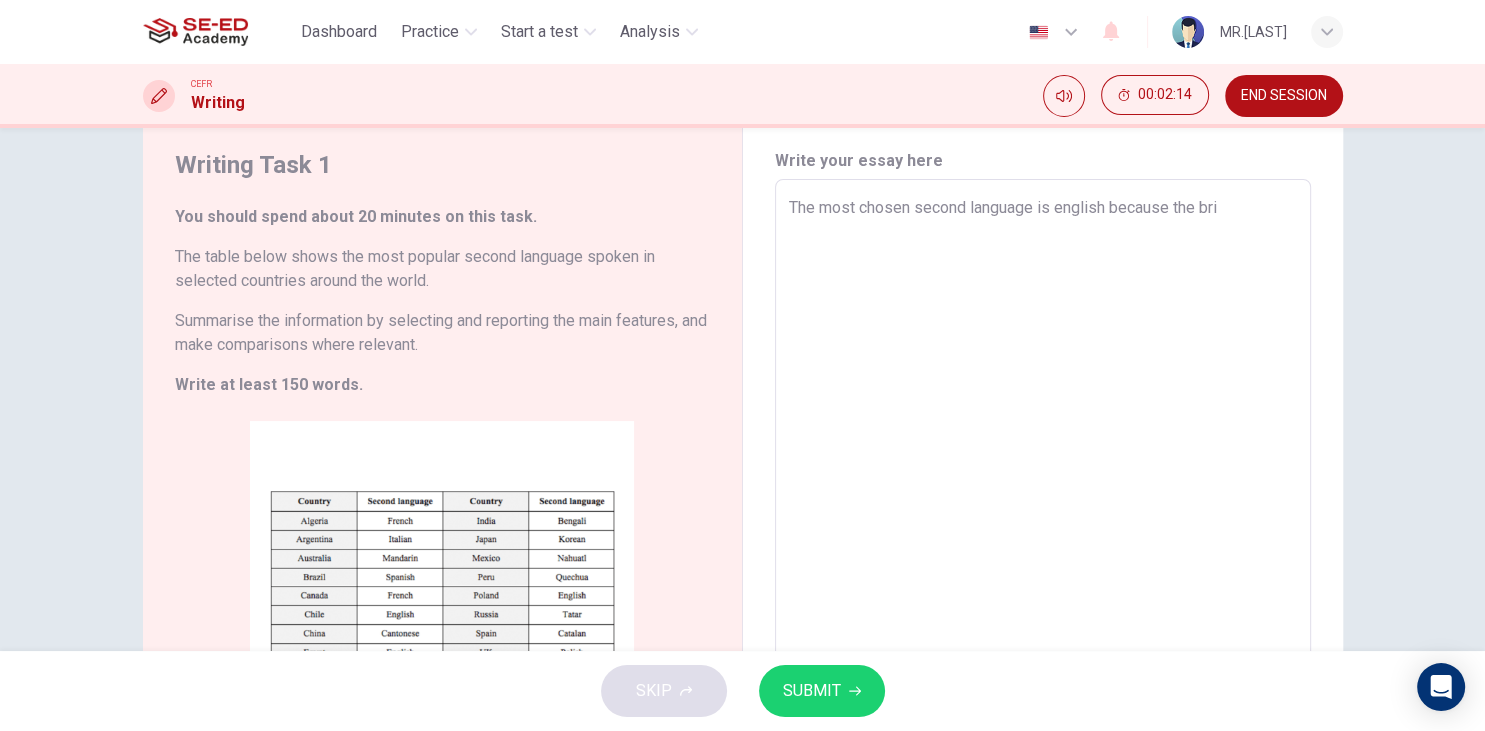 type on "The most chosen second language is english because the br" 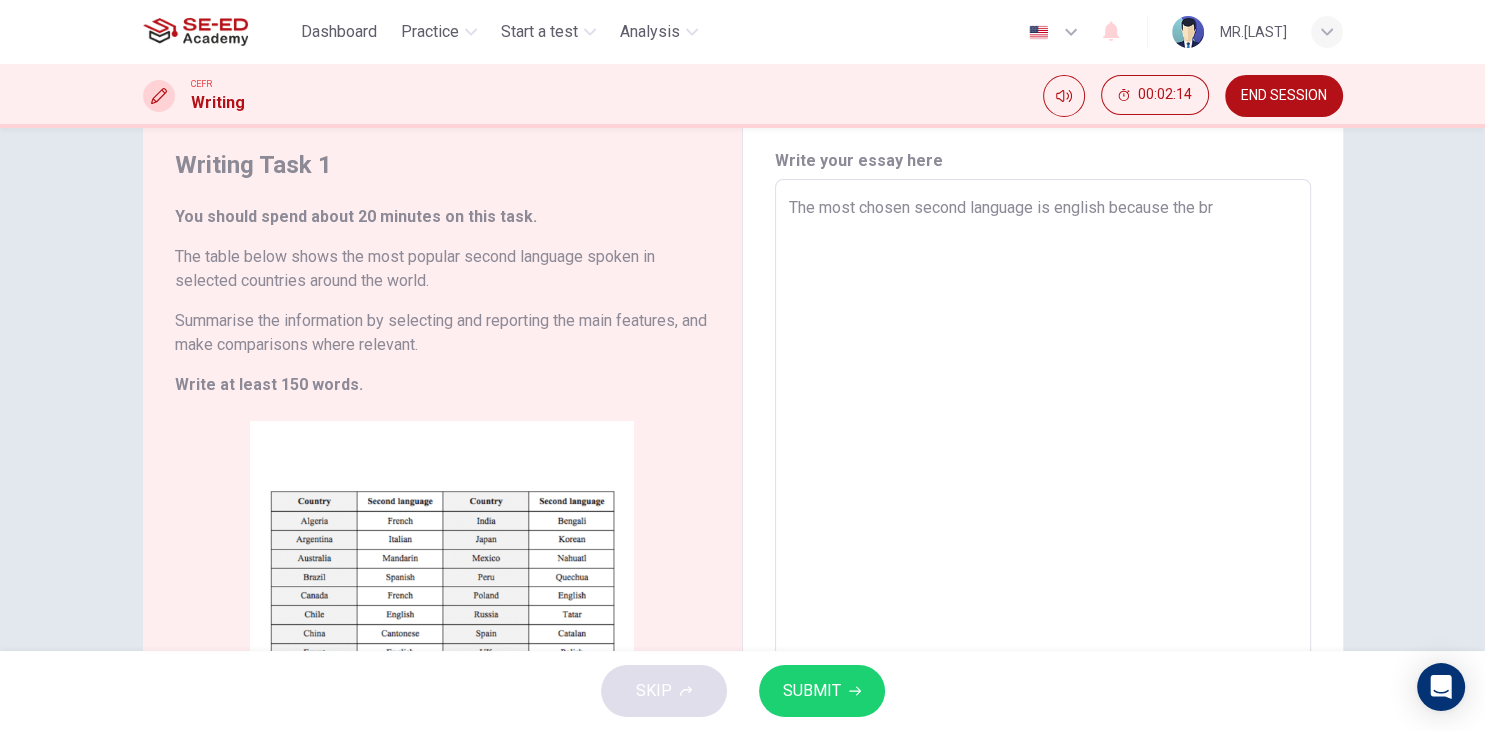 type on "x" 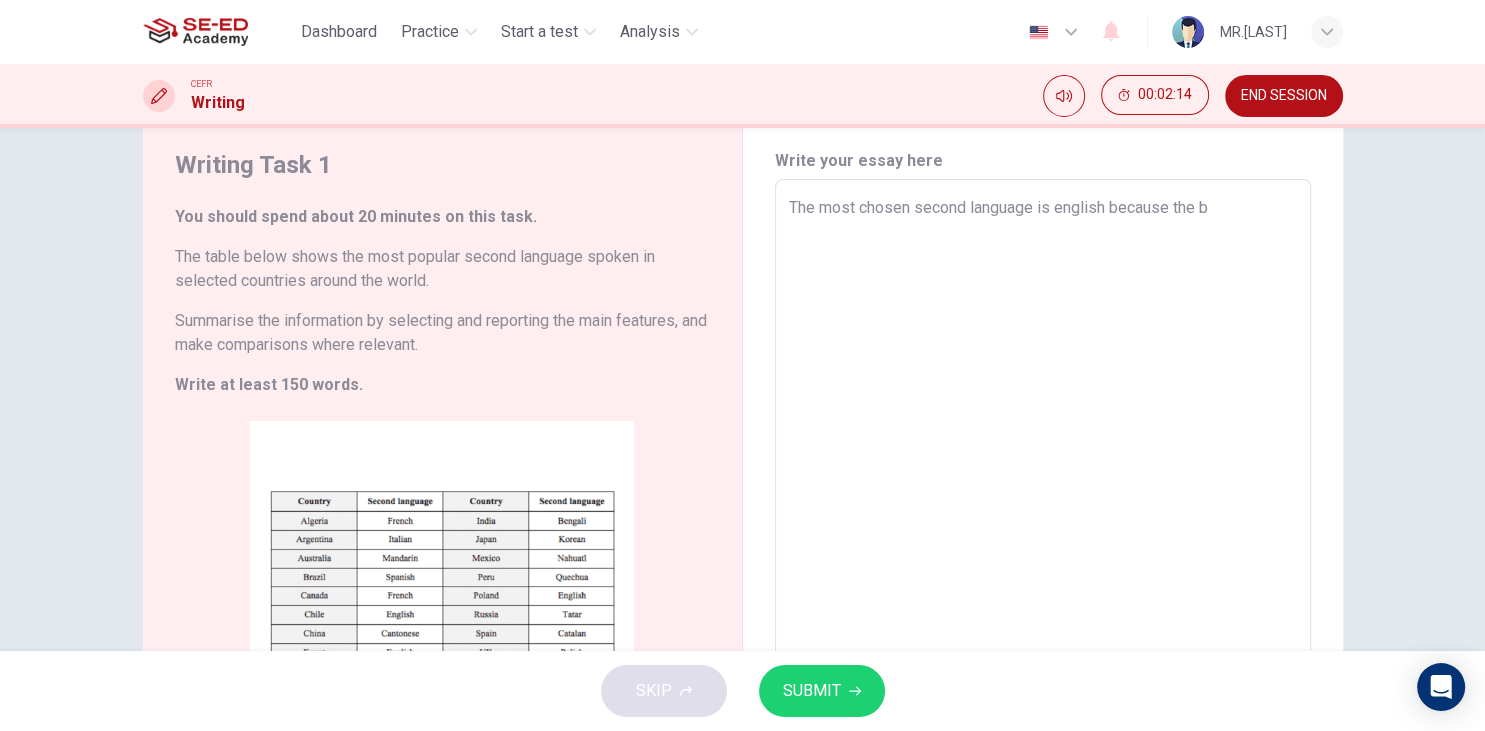 type on "x" 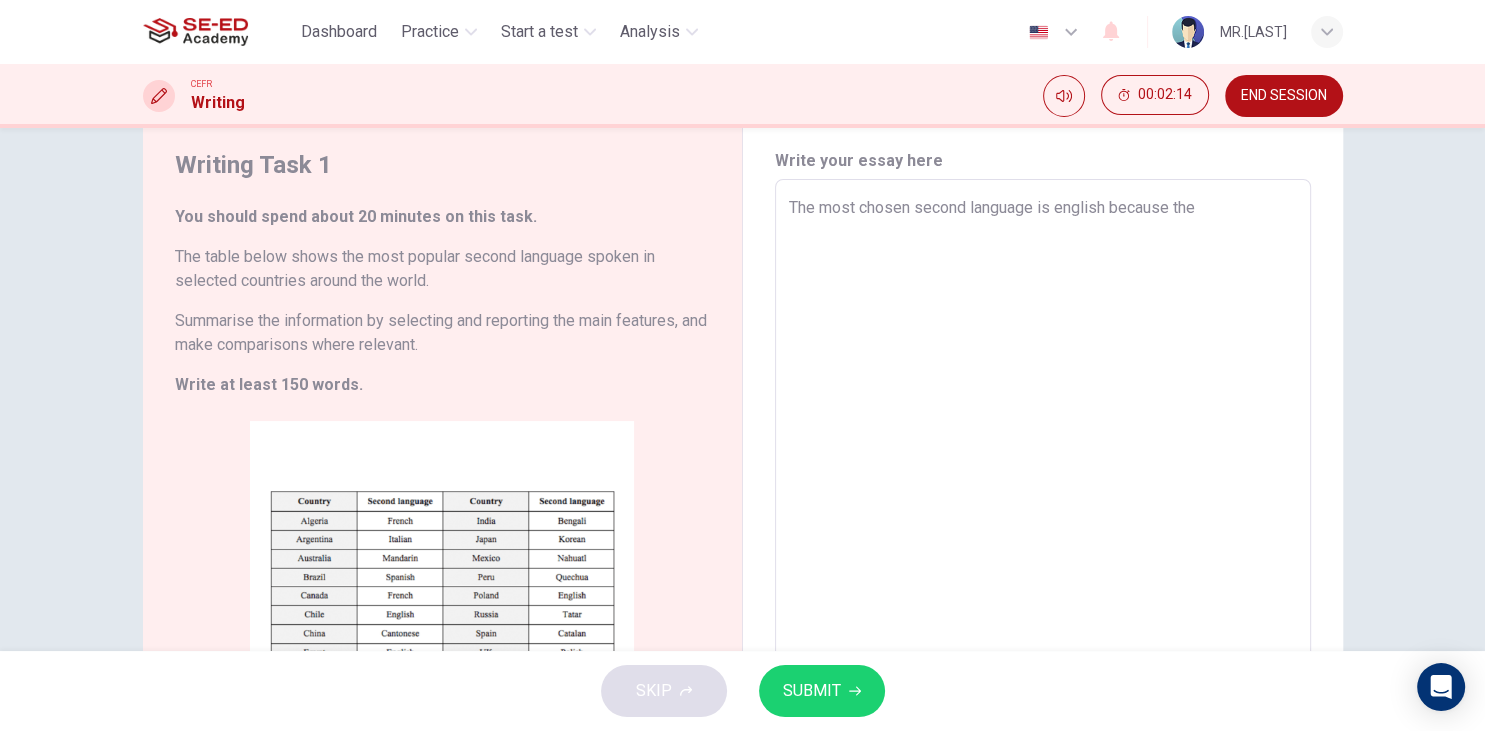 type on "x" 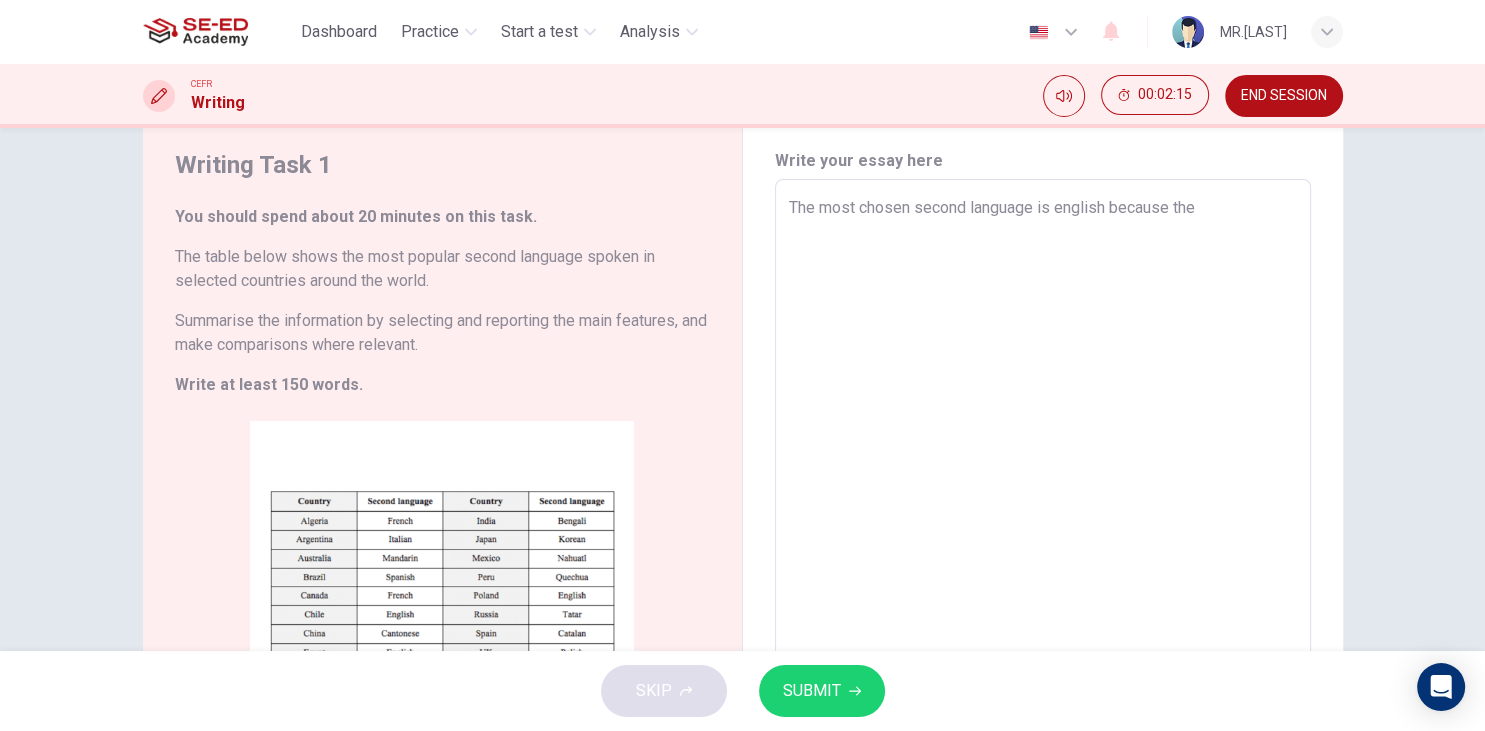 type on "The most chosen second language is english because the" 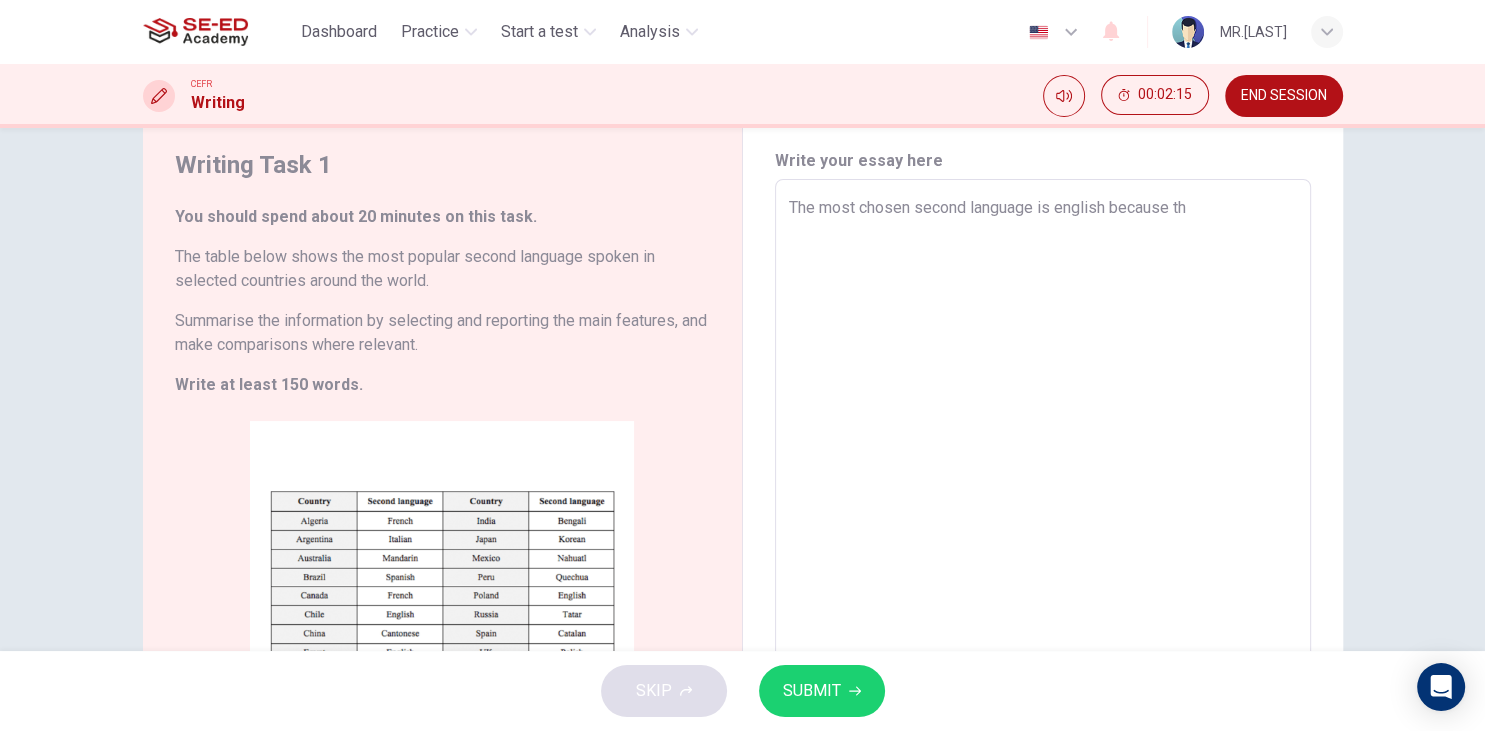 type on "x" 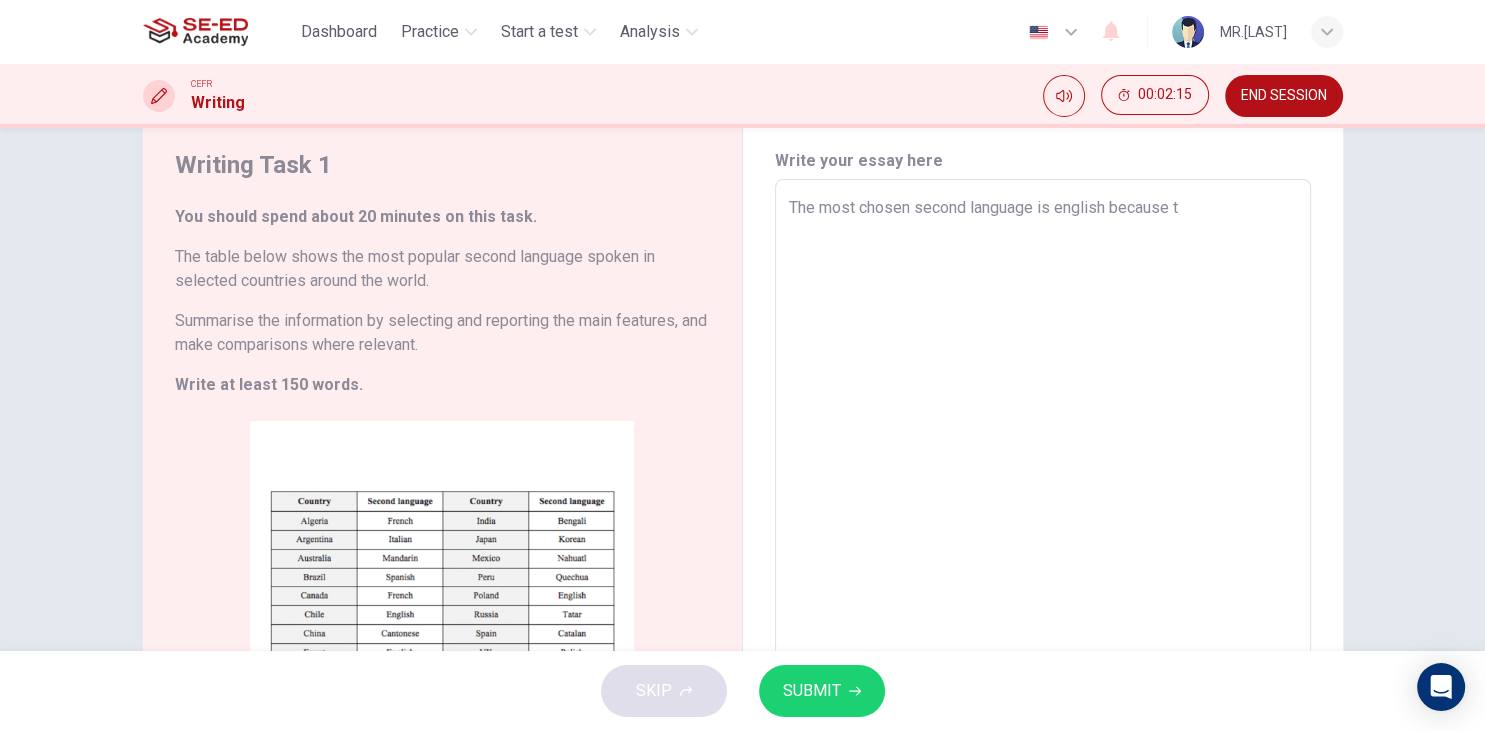 type on "x" 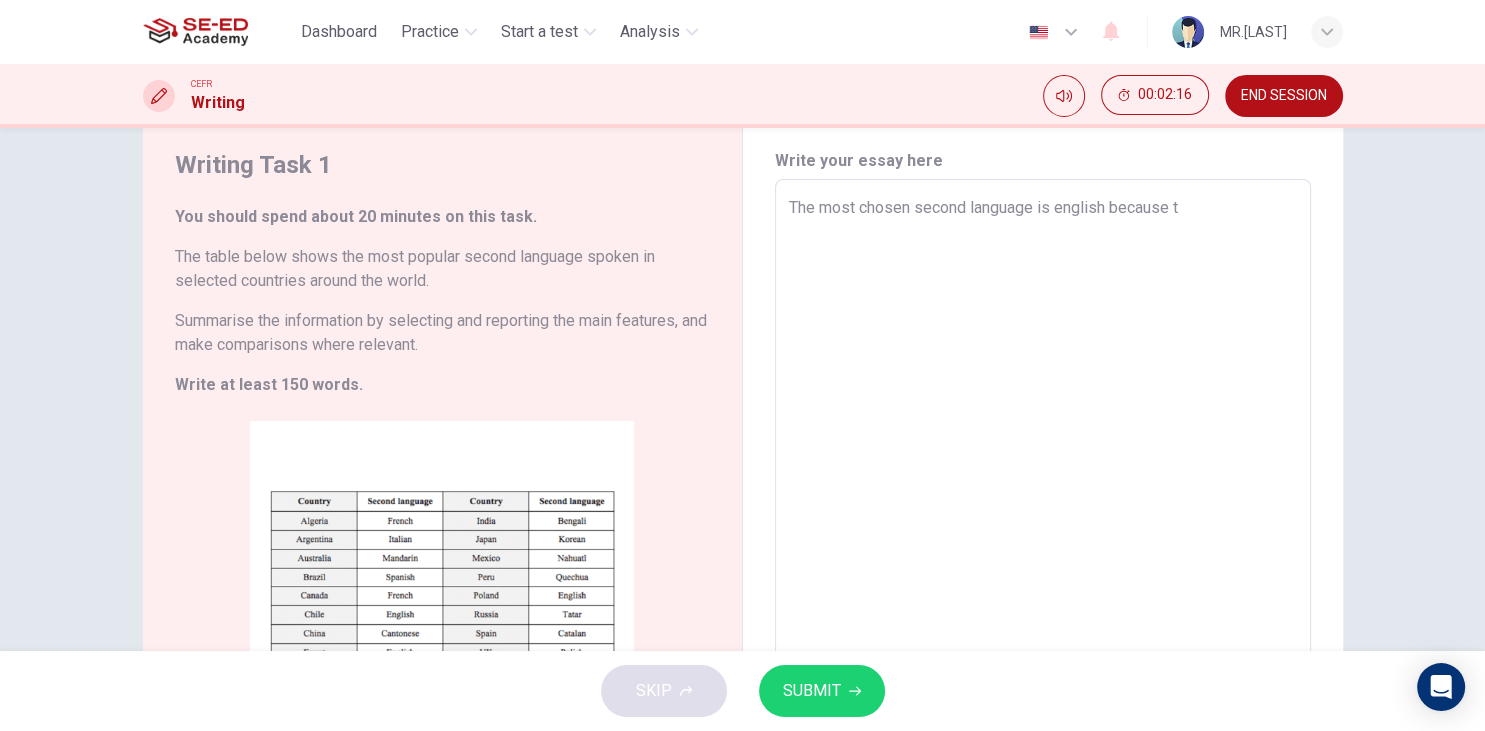 type on "The most chosen second language is english because" 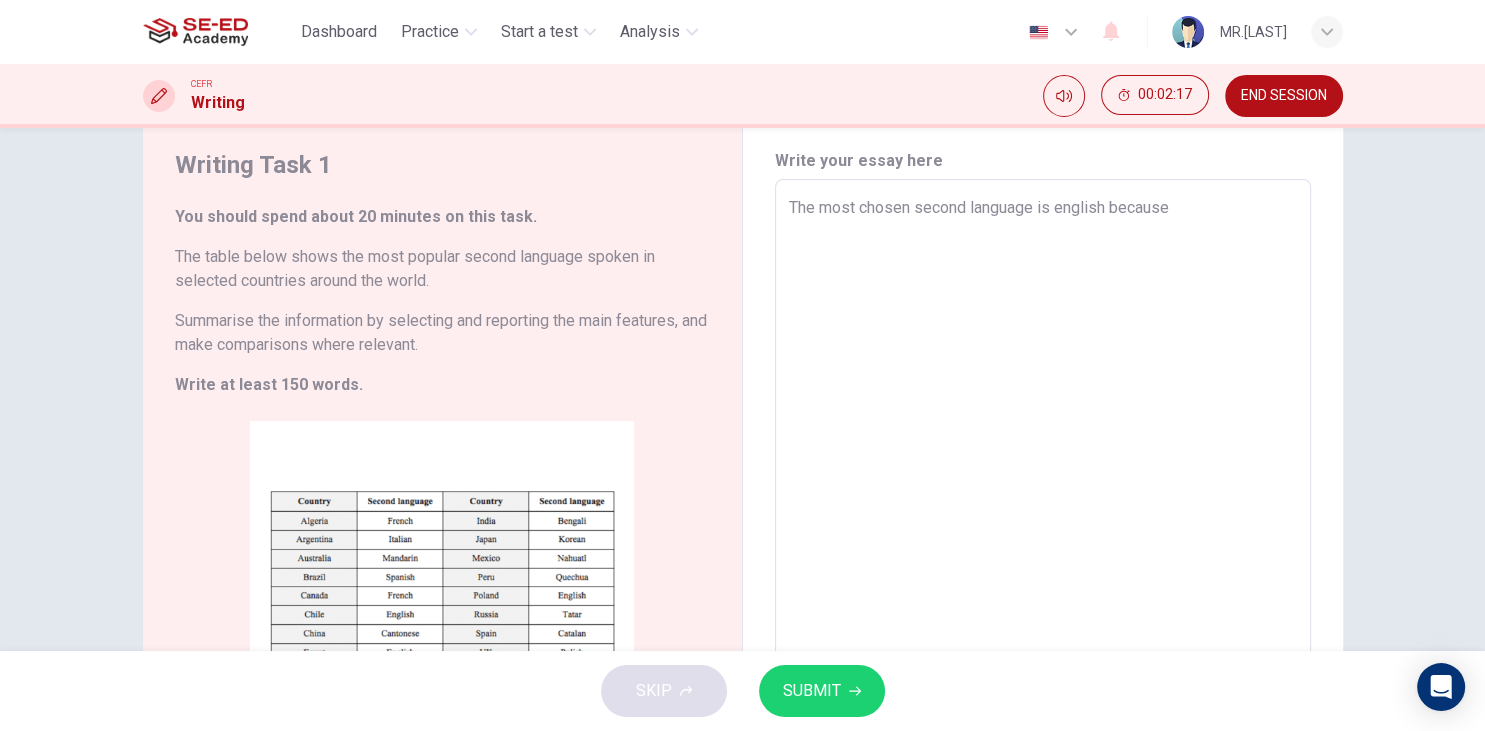 type on "The most chosen second language is english because of" 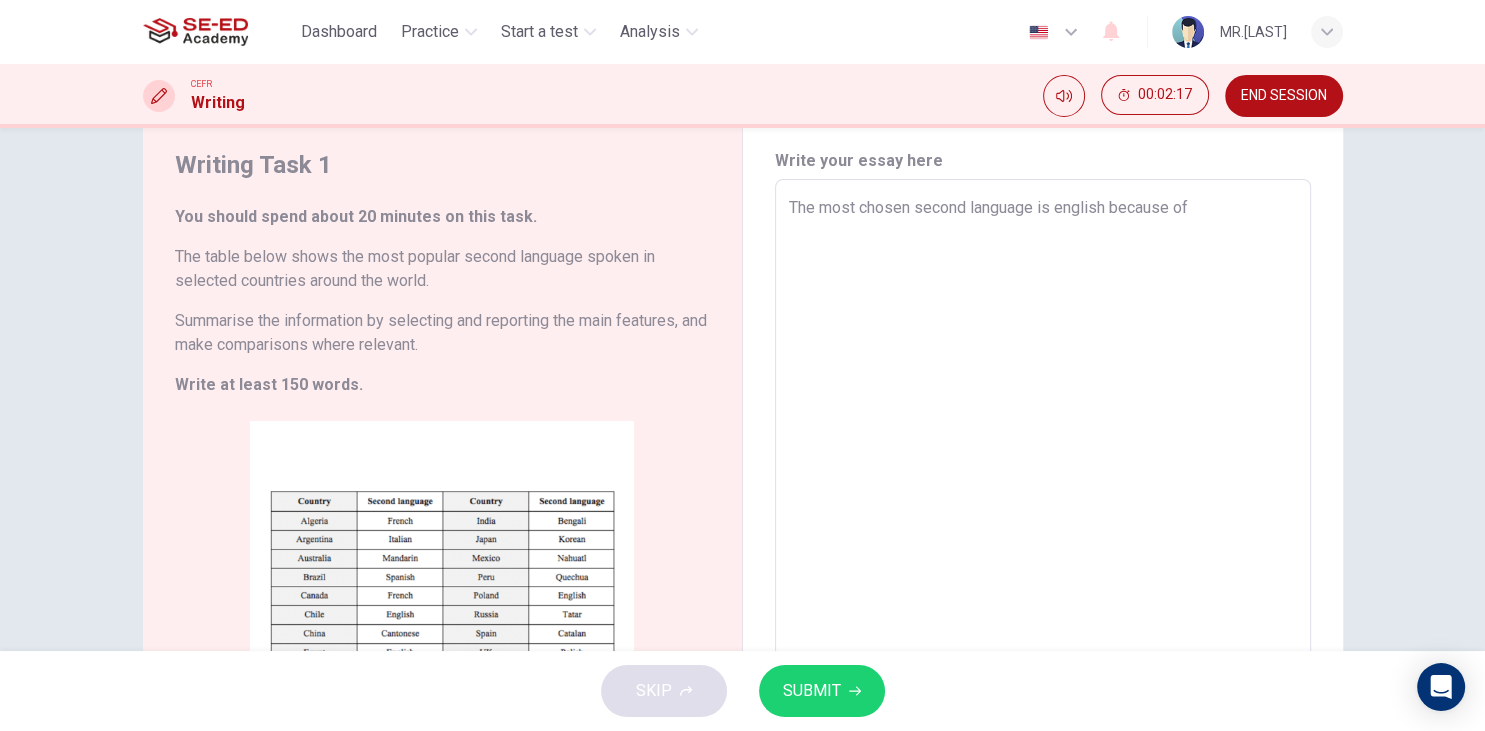 type on "The most chosen second language is english because of" 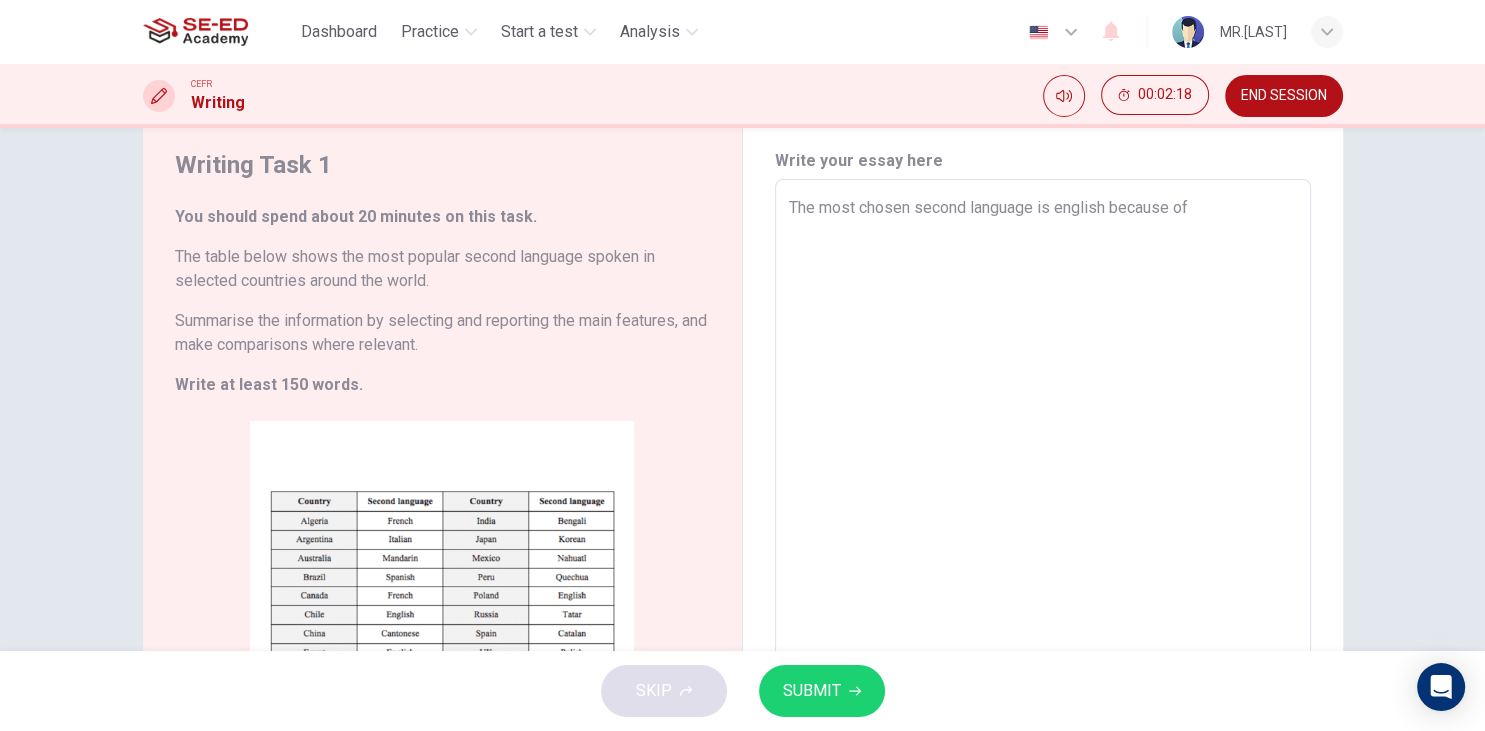 type on "The most chosen second language is english because of t" 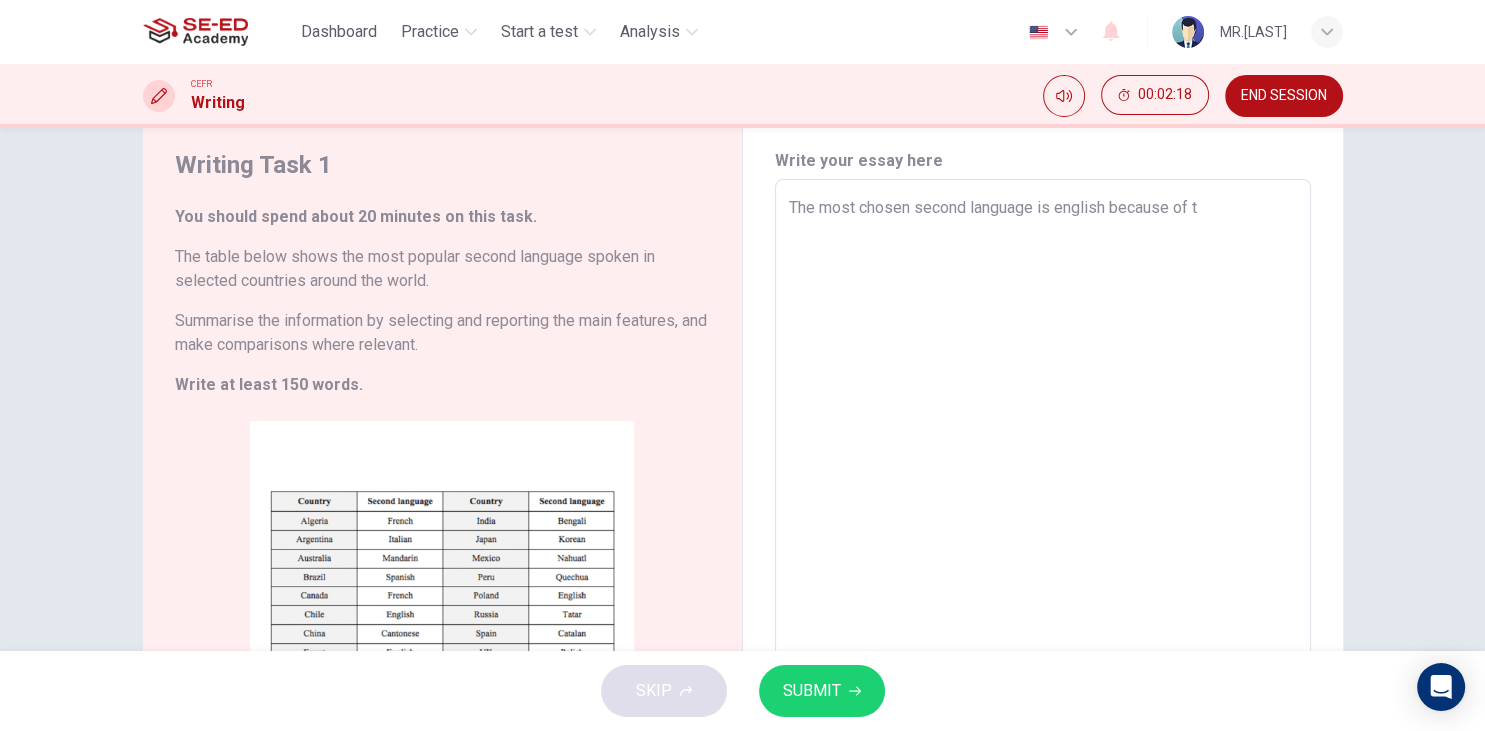 type on "The most chosen second language is english because of th" 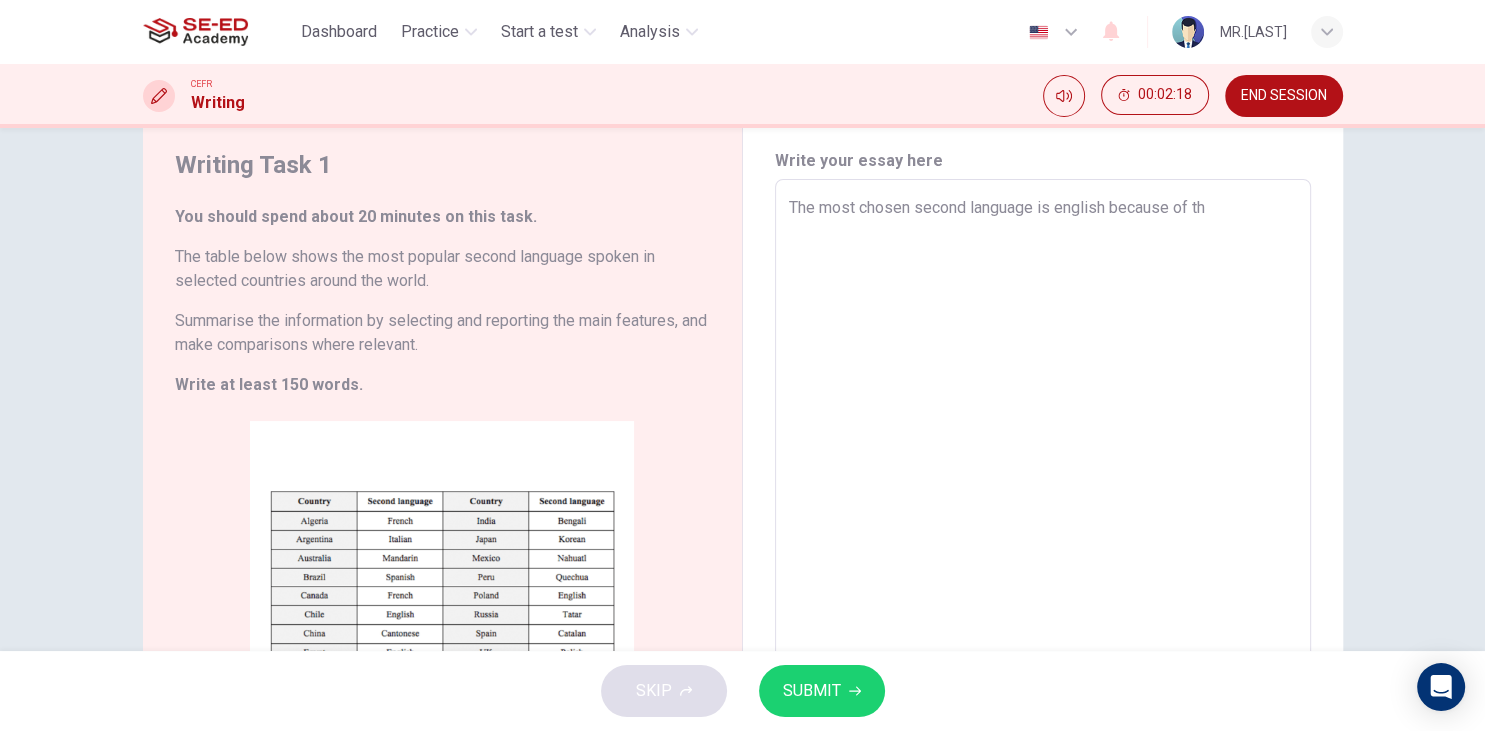 type on "x" 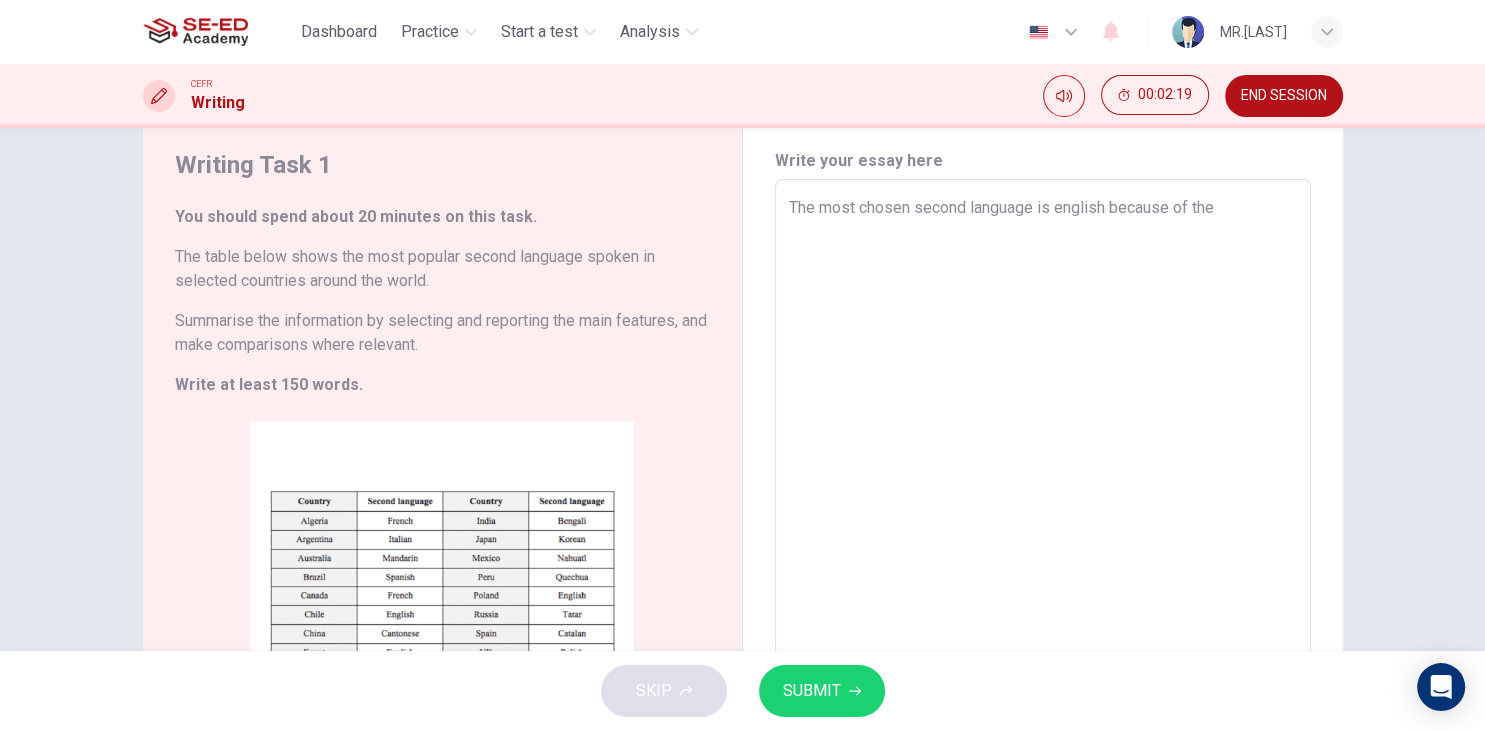 type on "x" 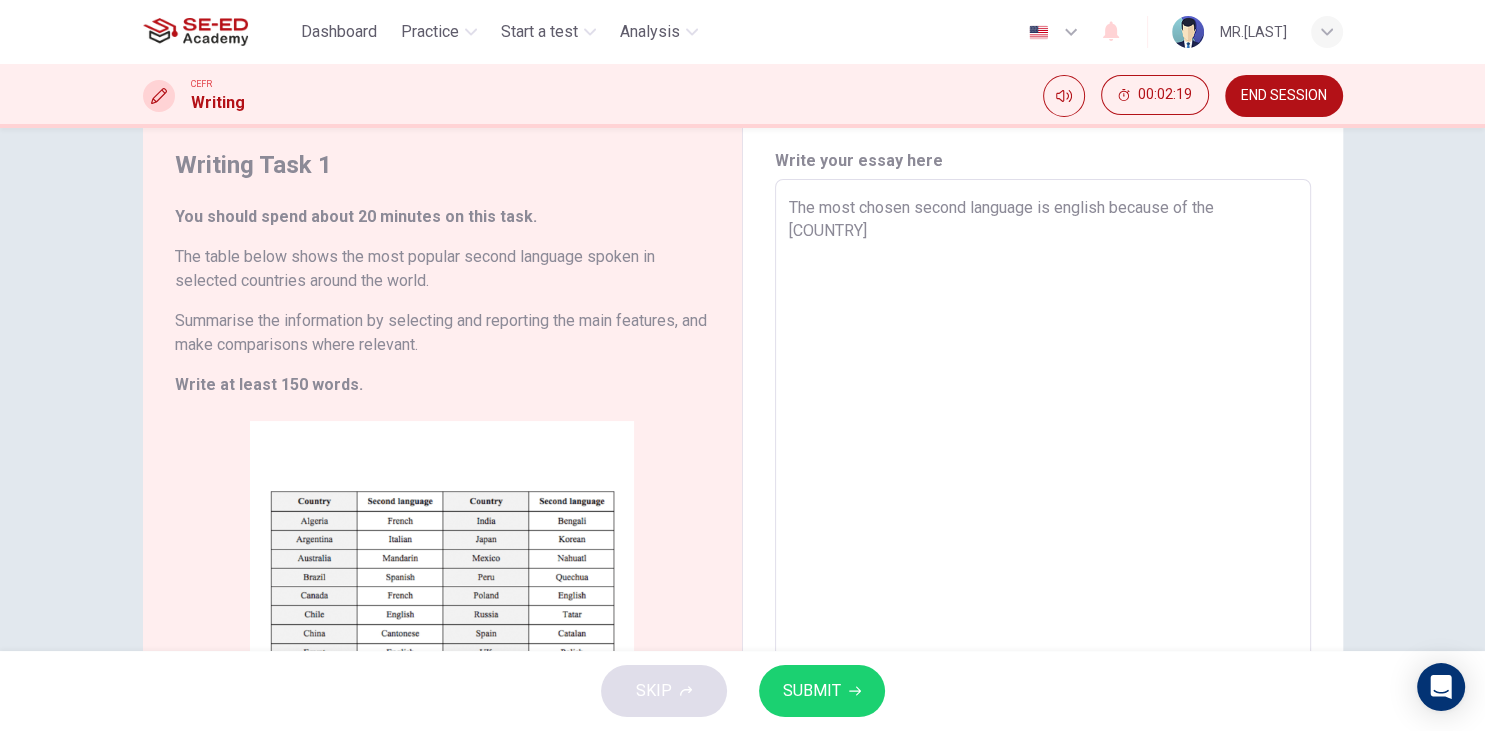 type on "x" 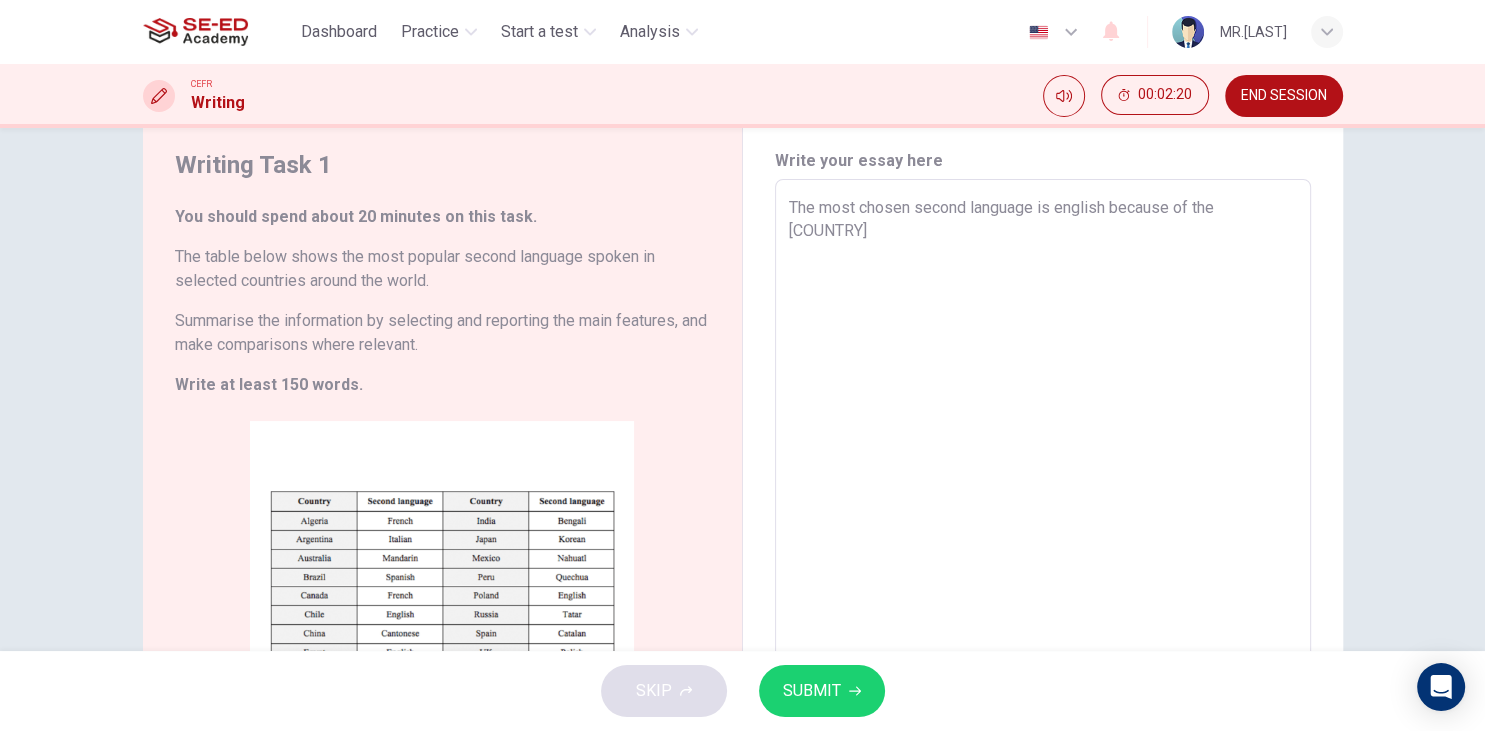 type on "The most chosen second language is english because of the [COUNTRY]" 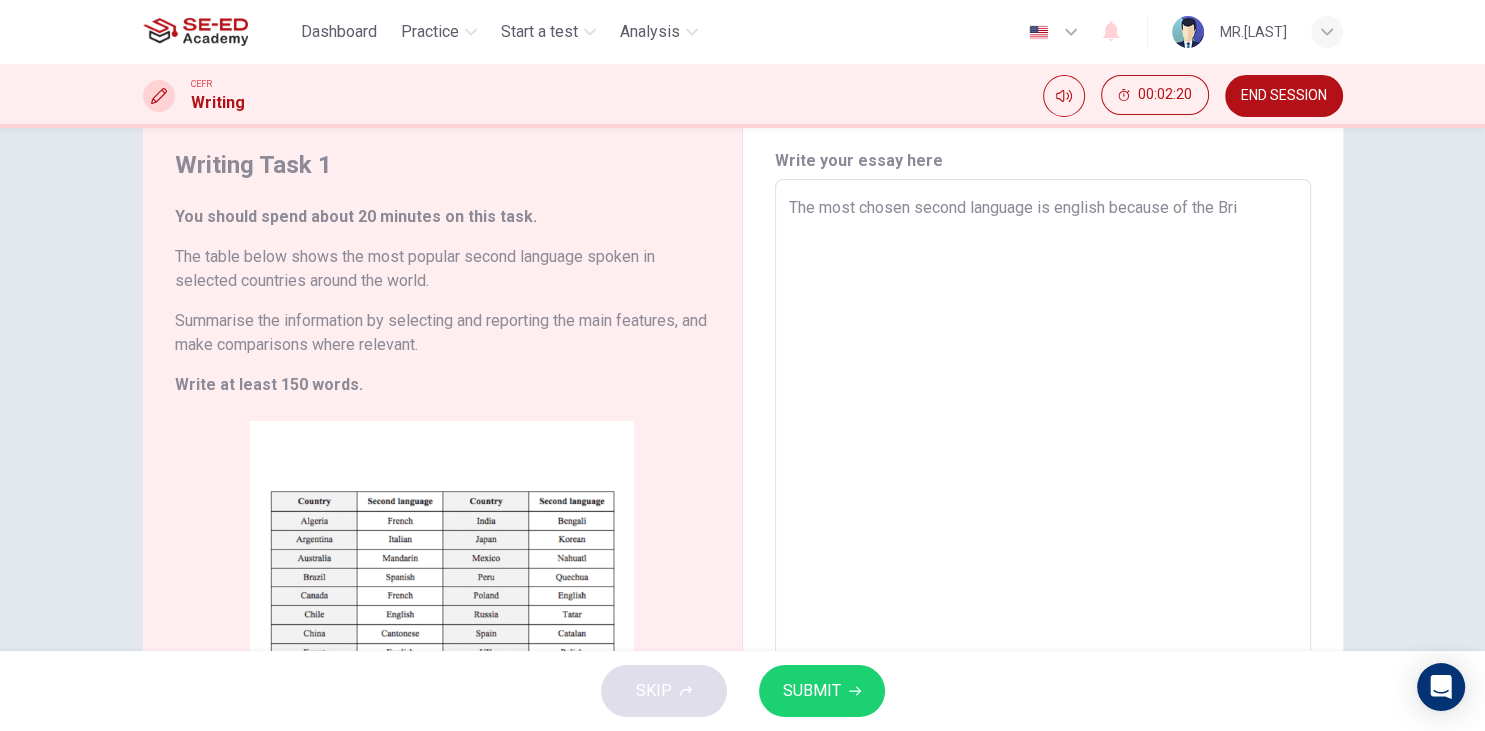 type on "x" 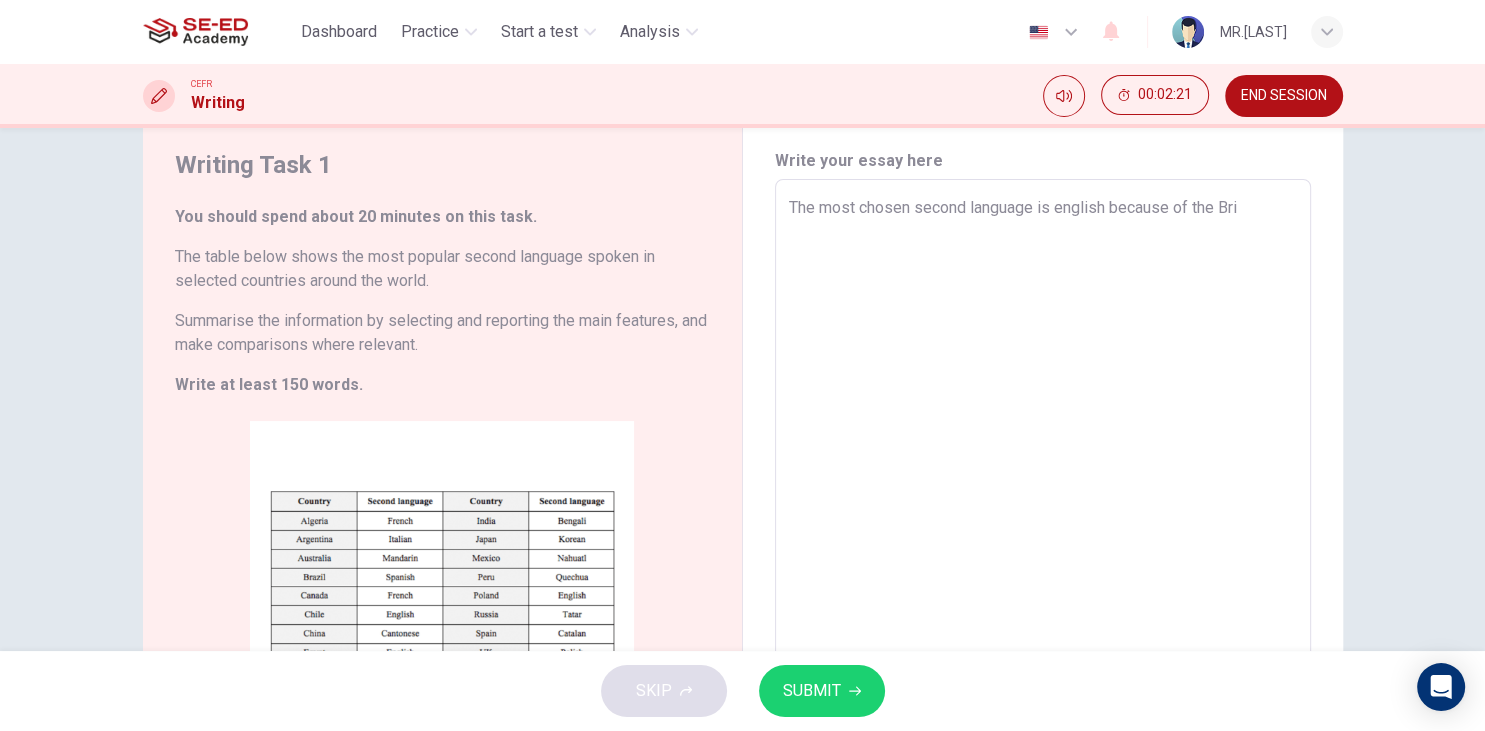 type on "The most chosen second language is english because of the [COUNTRY]" 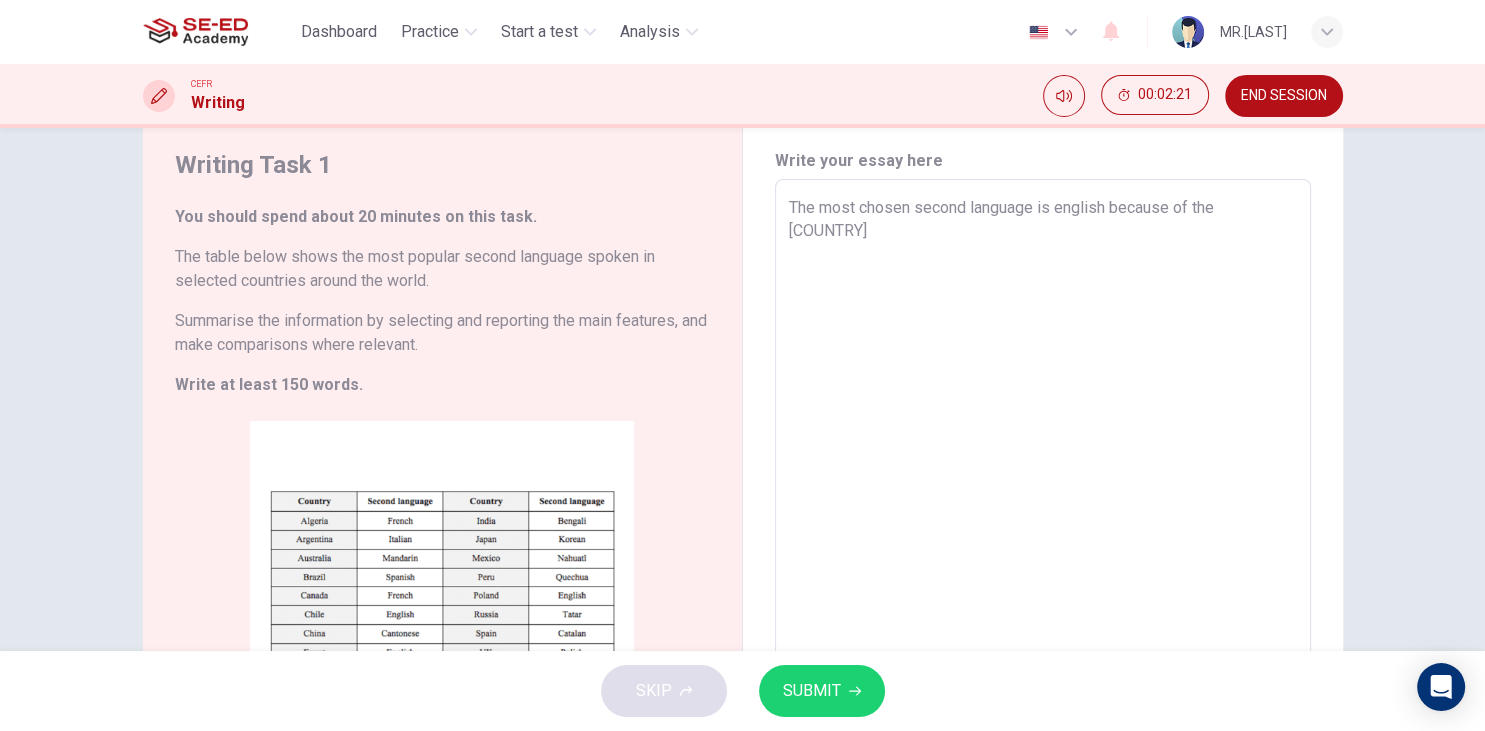 type on "x" 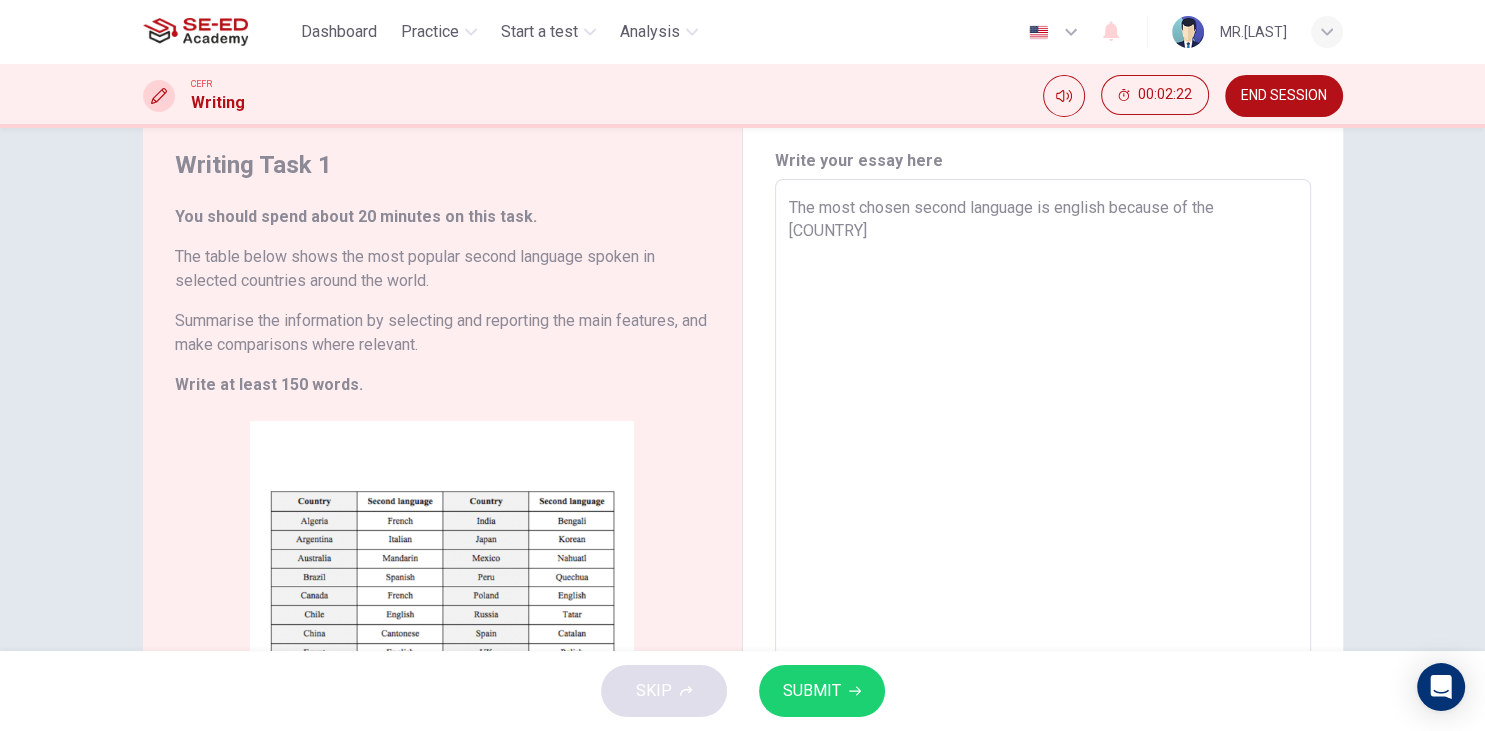 type on "The most chosen second language is english because of the Briti" 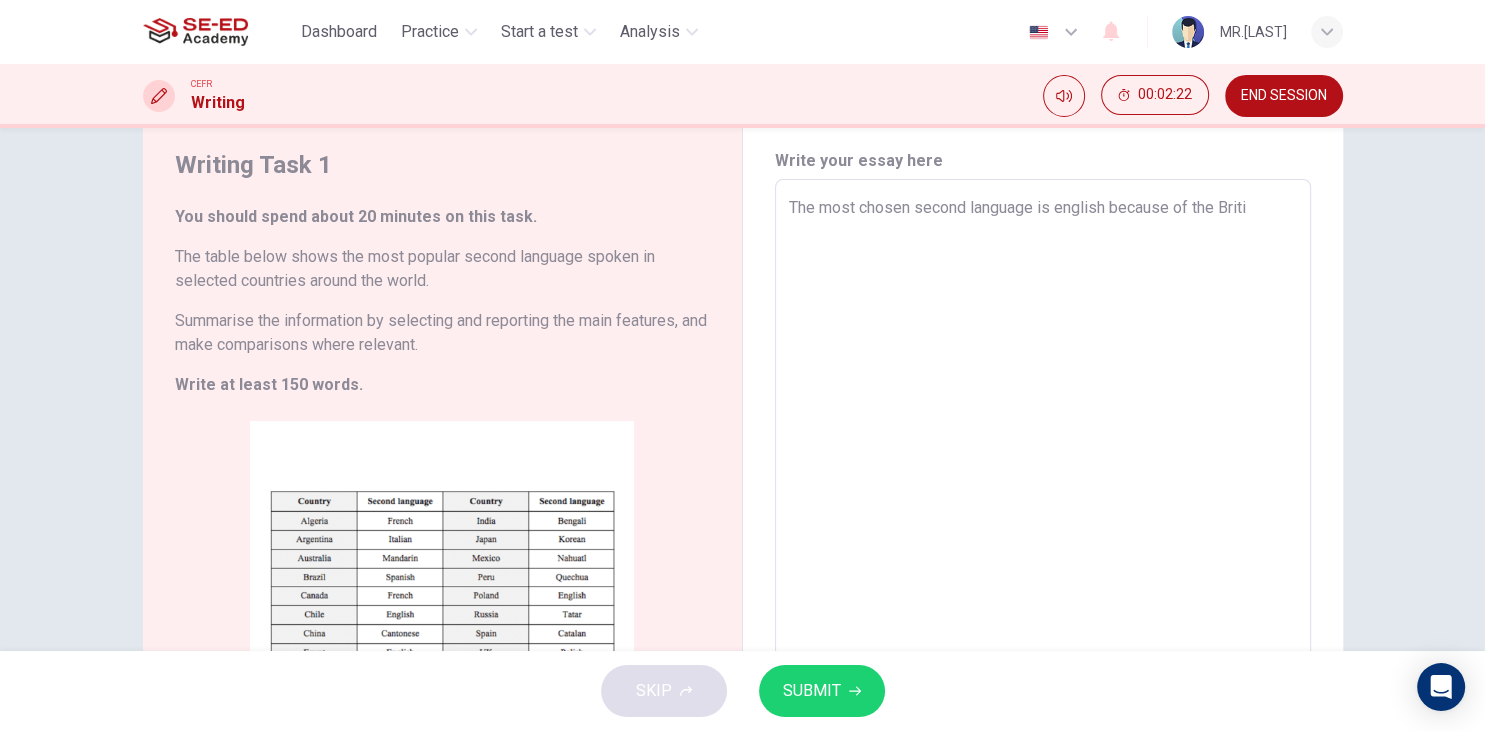 type on "x" 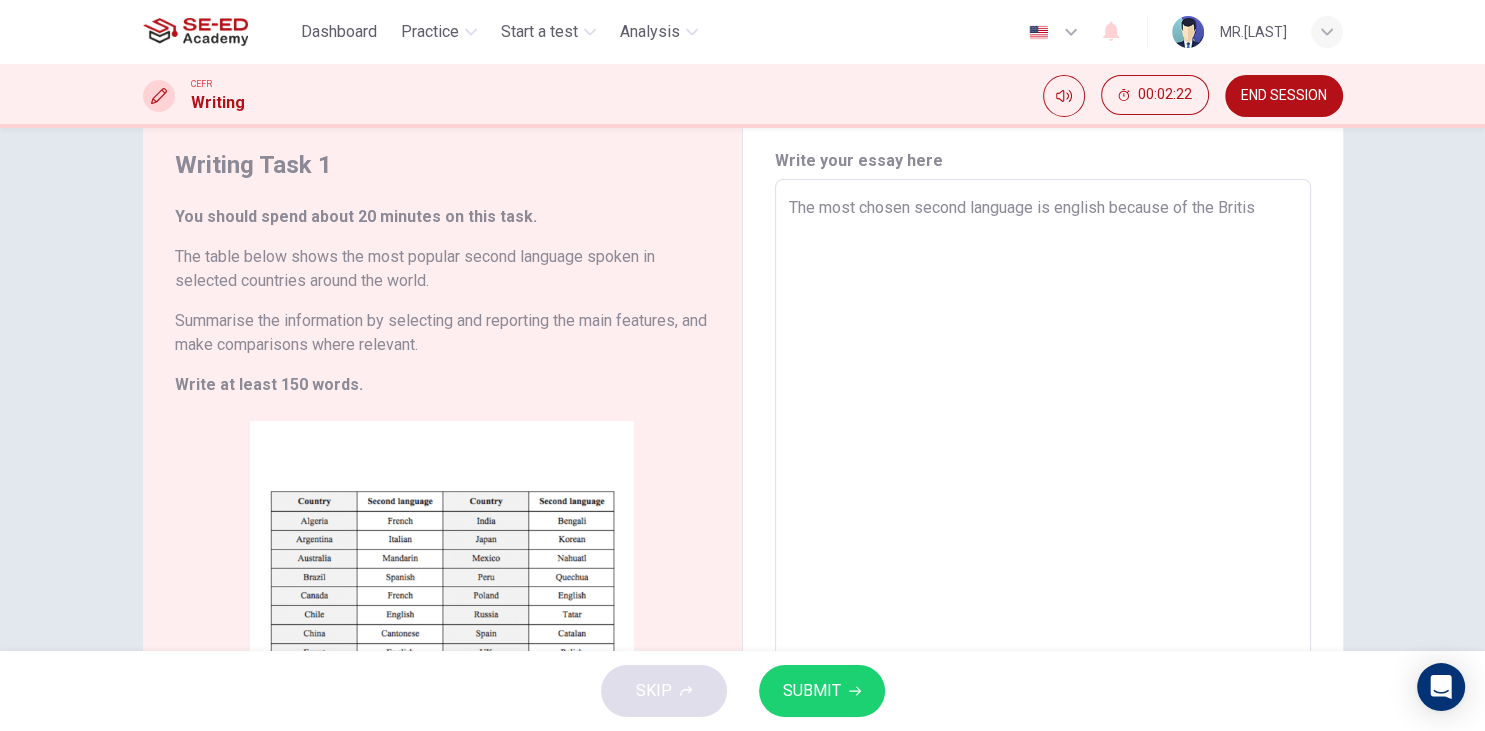 type on "x" 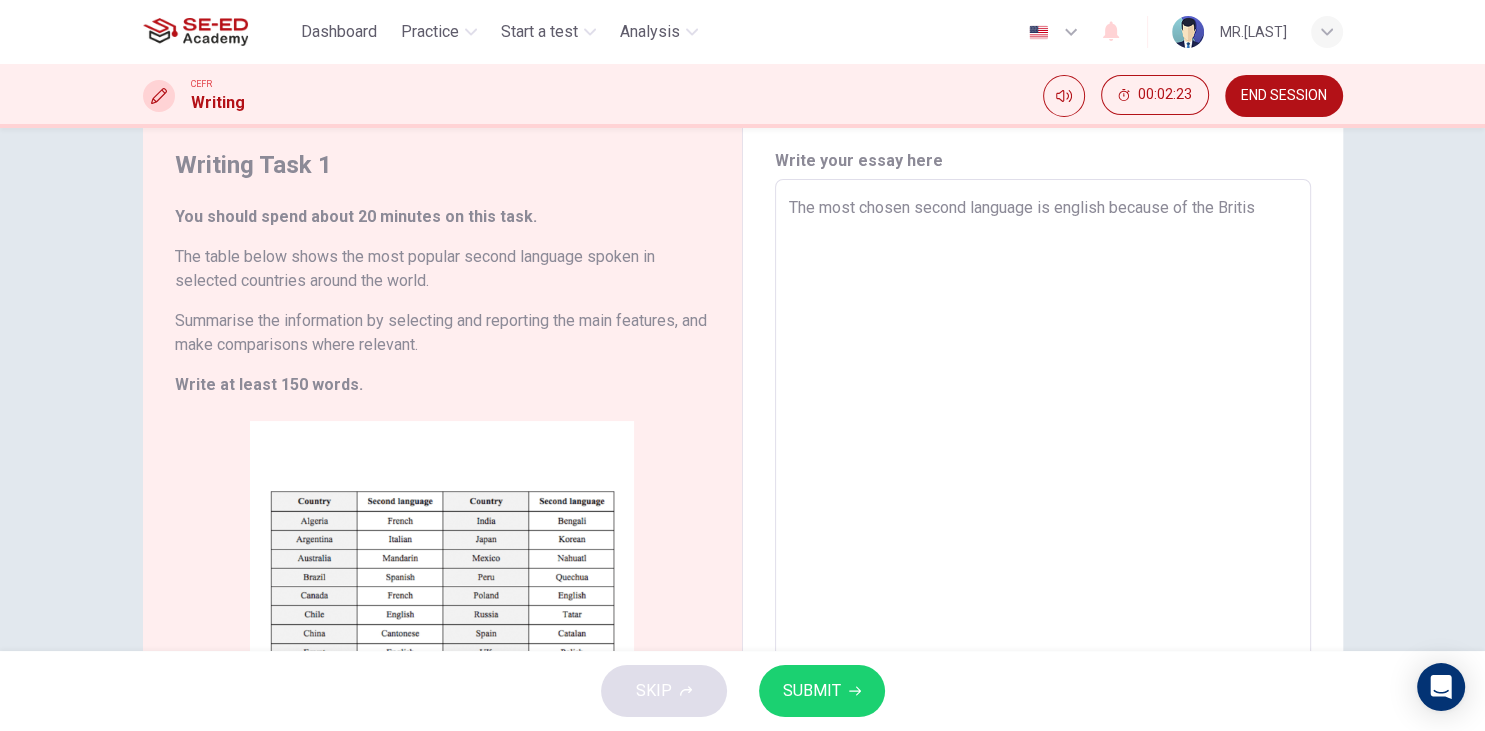 type on "The most chosen second language is english because of the [COUNTRY]" 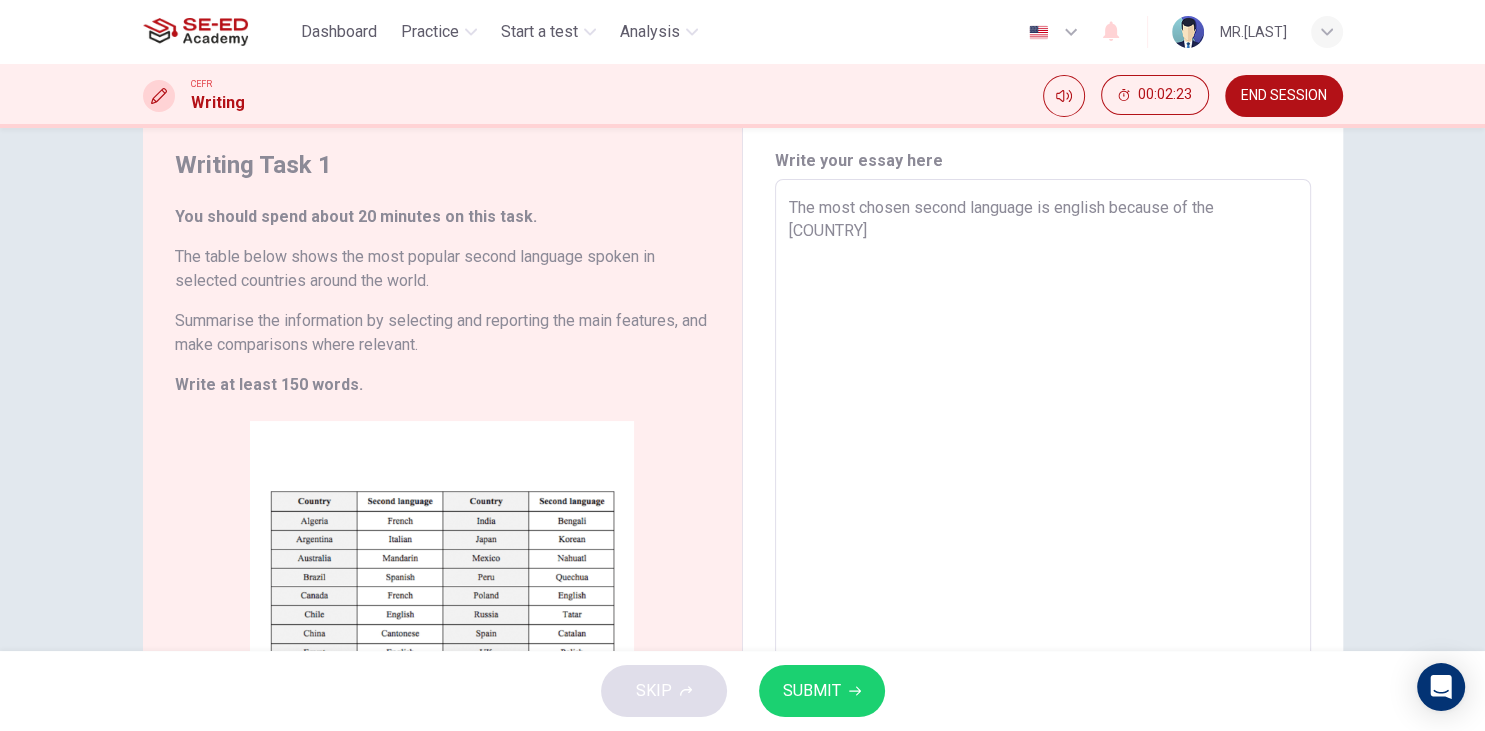 type on "The most chosen second language is english because of the [COUNTRY]" 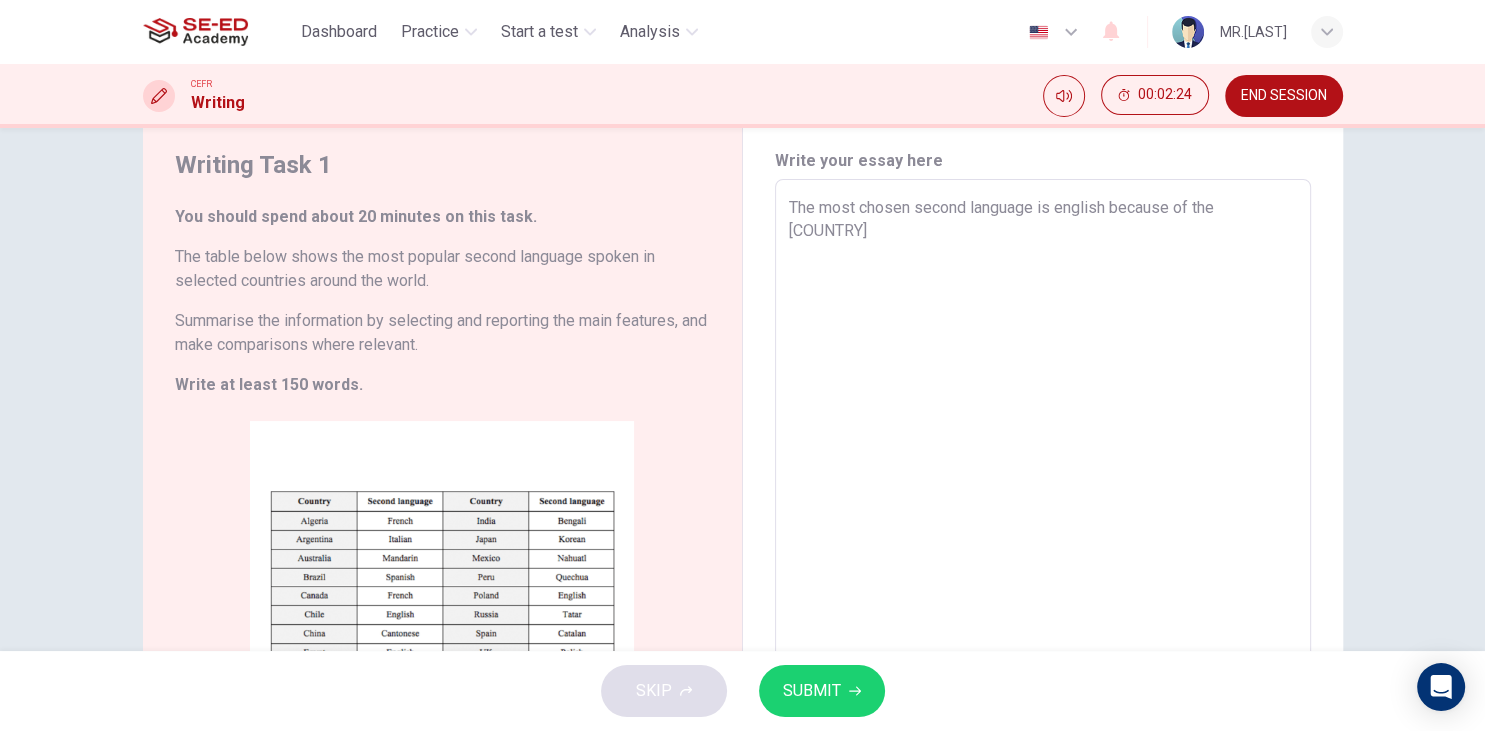 type on "The most chosen second language is english because of the British e" 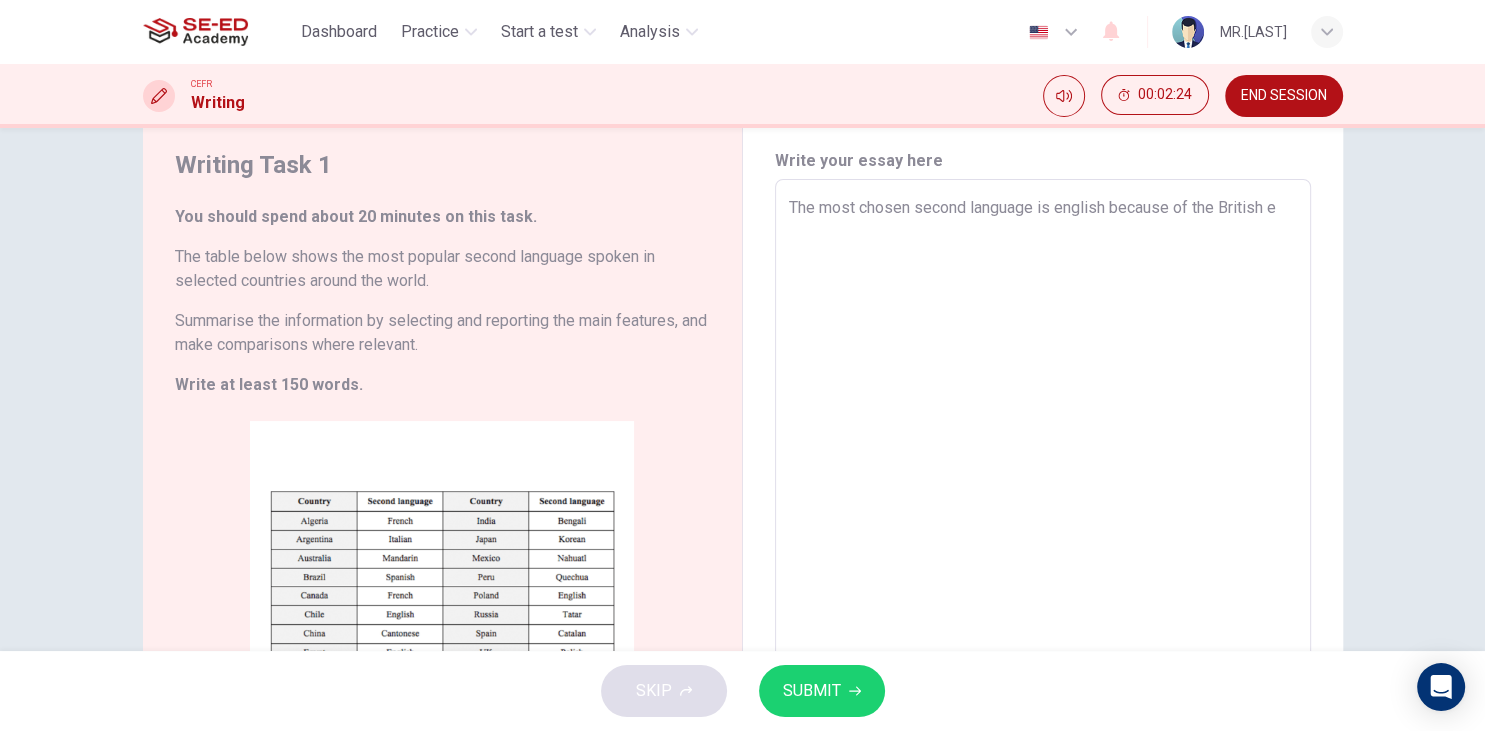 type on "x" 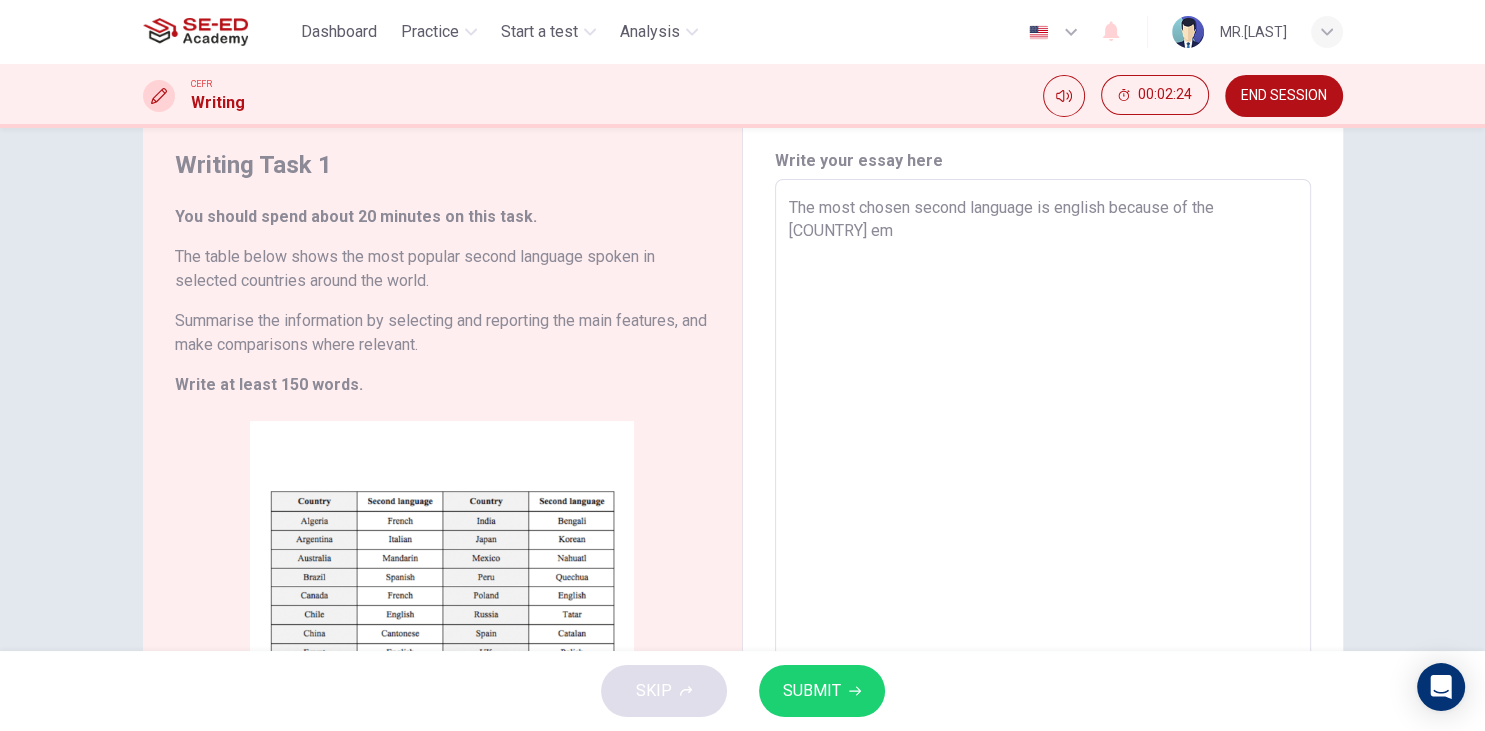 type on "x" 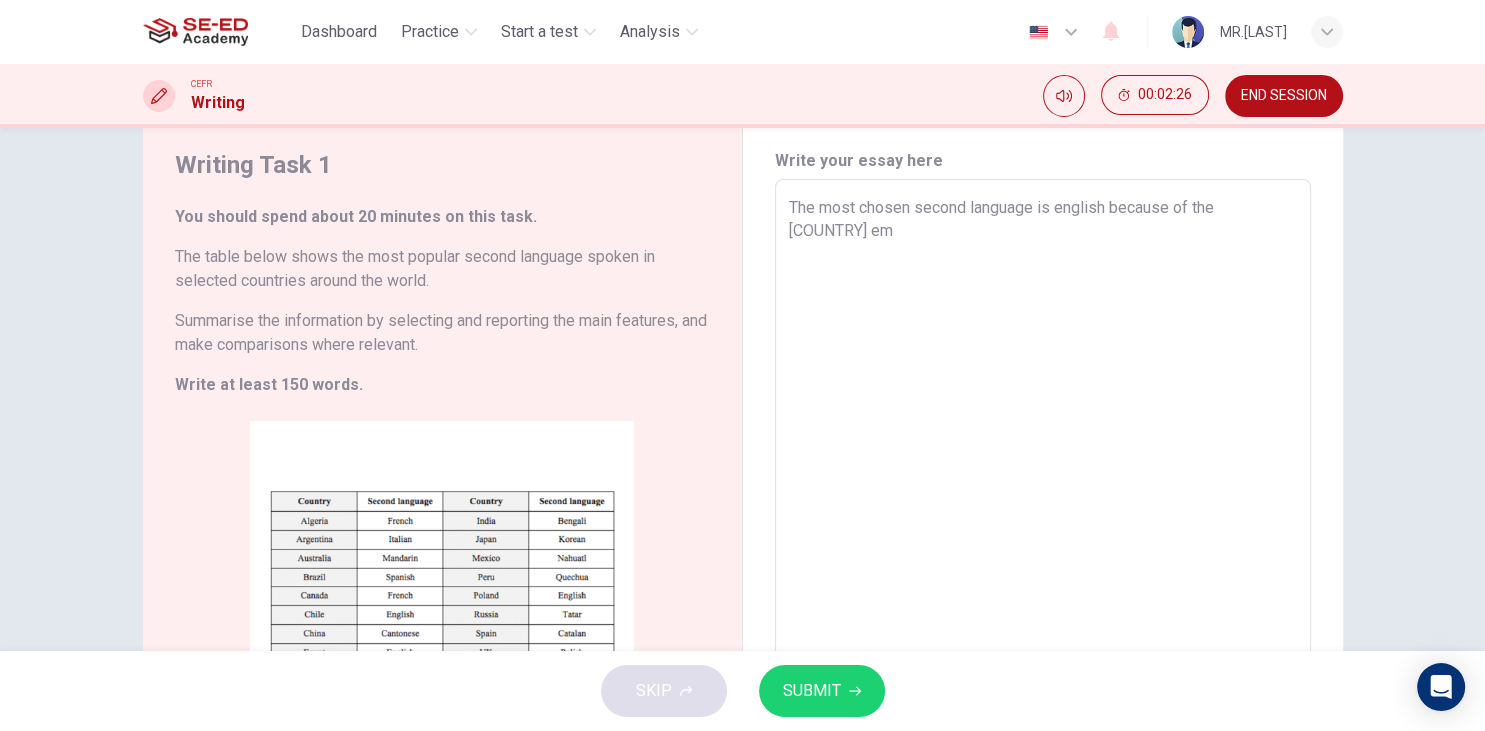 type on "The most chosen second language is english because of the [COUNTRY] emp" 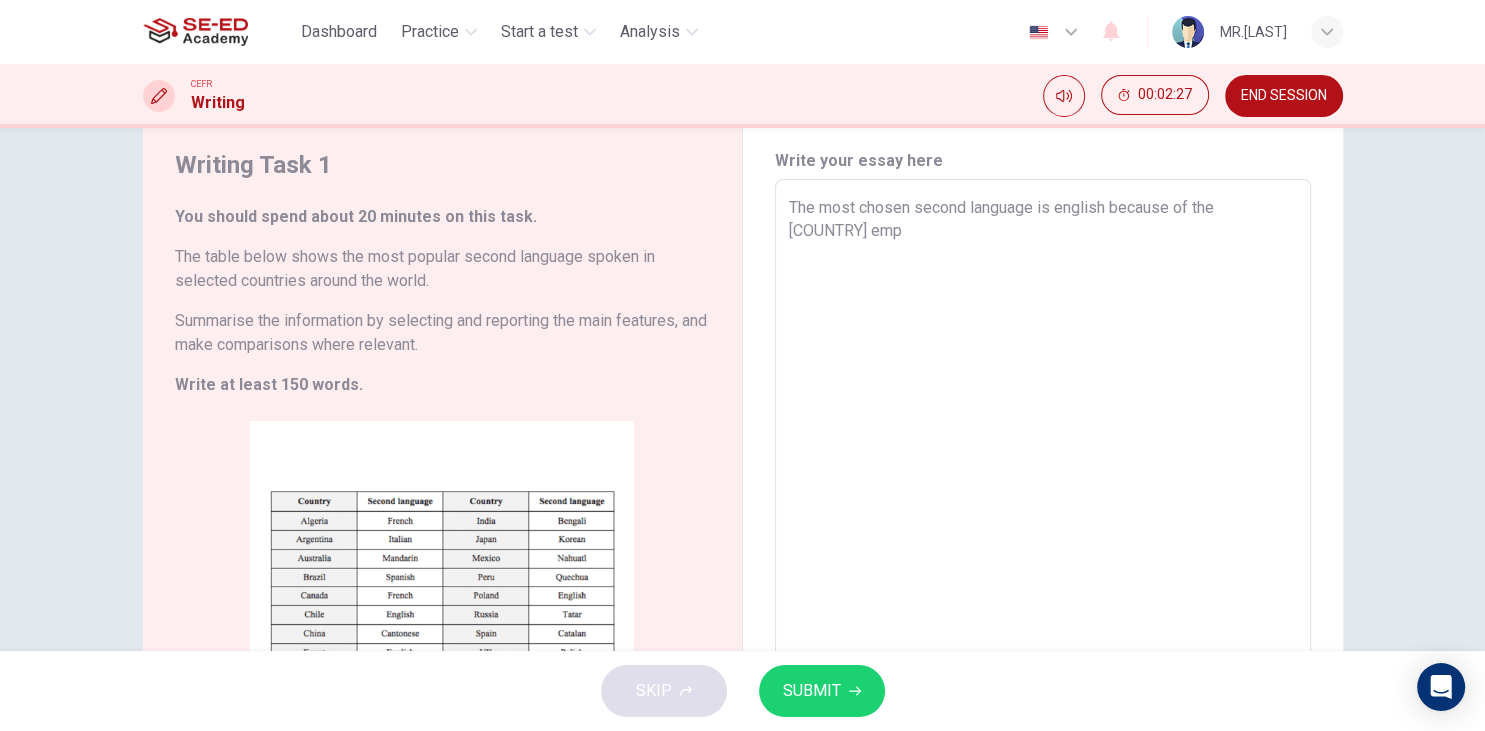 type on "The most chosen second language is english because of the British empi" 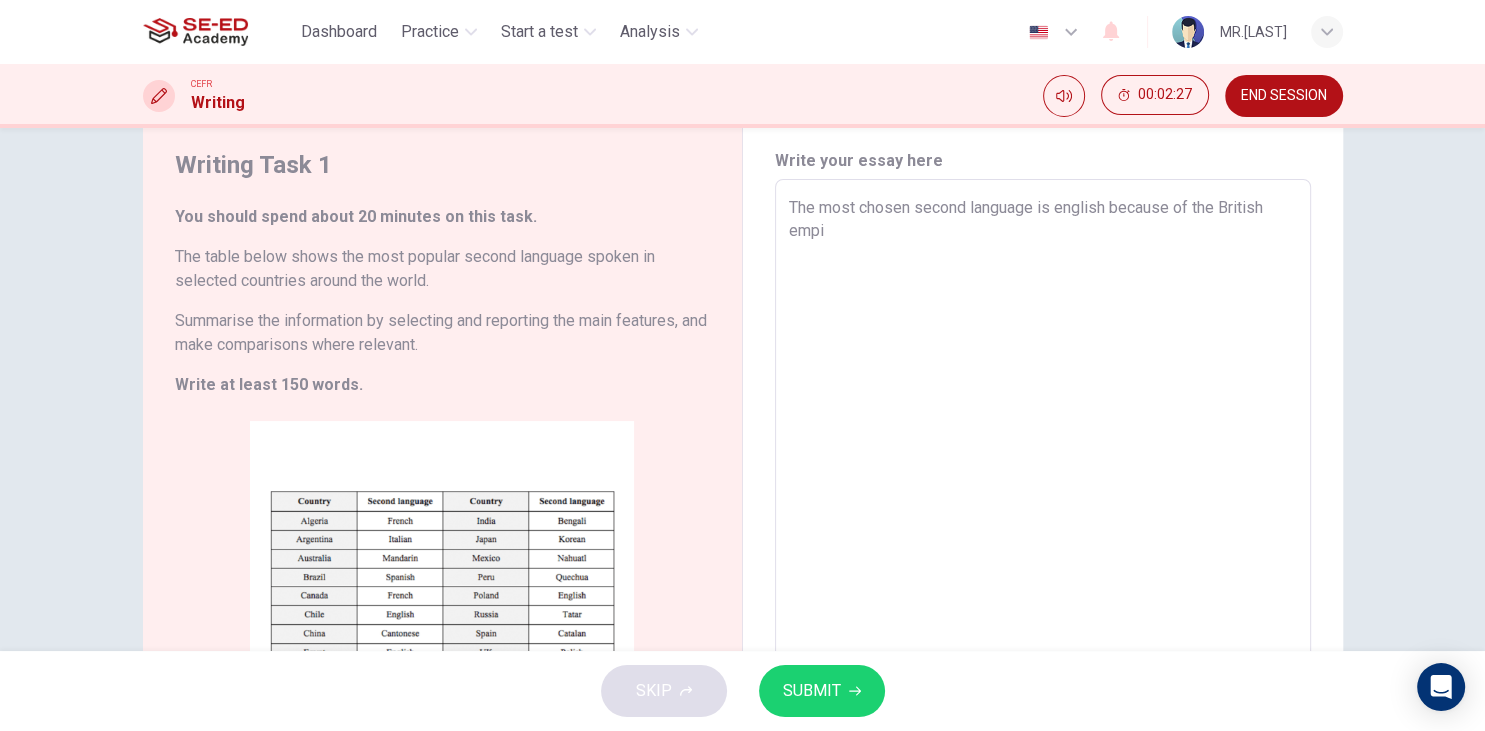 type on "The most chosen second language is english because of the [COUNTRY] empir" 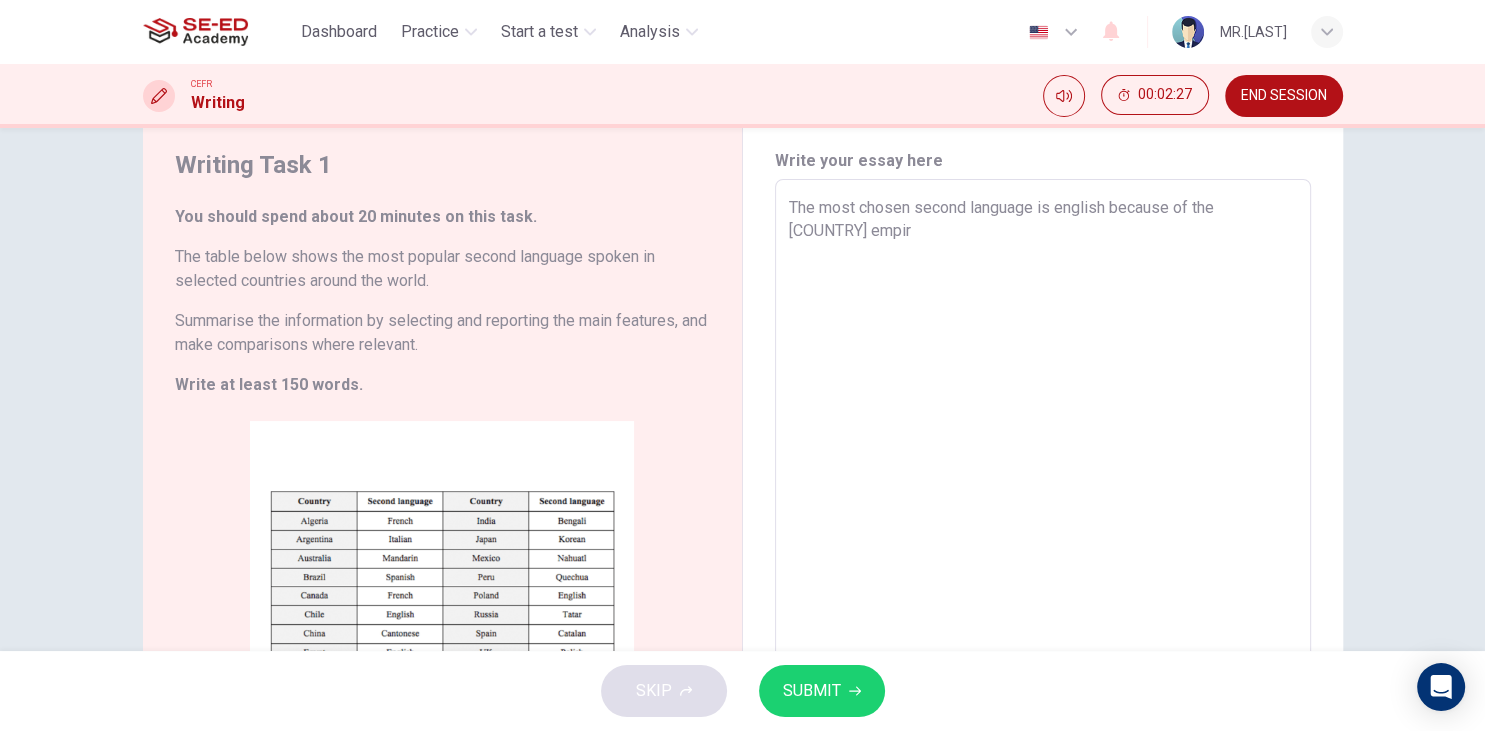 type on "x" 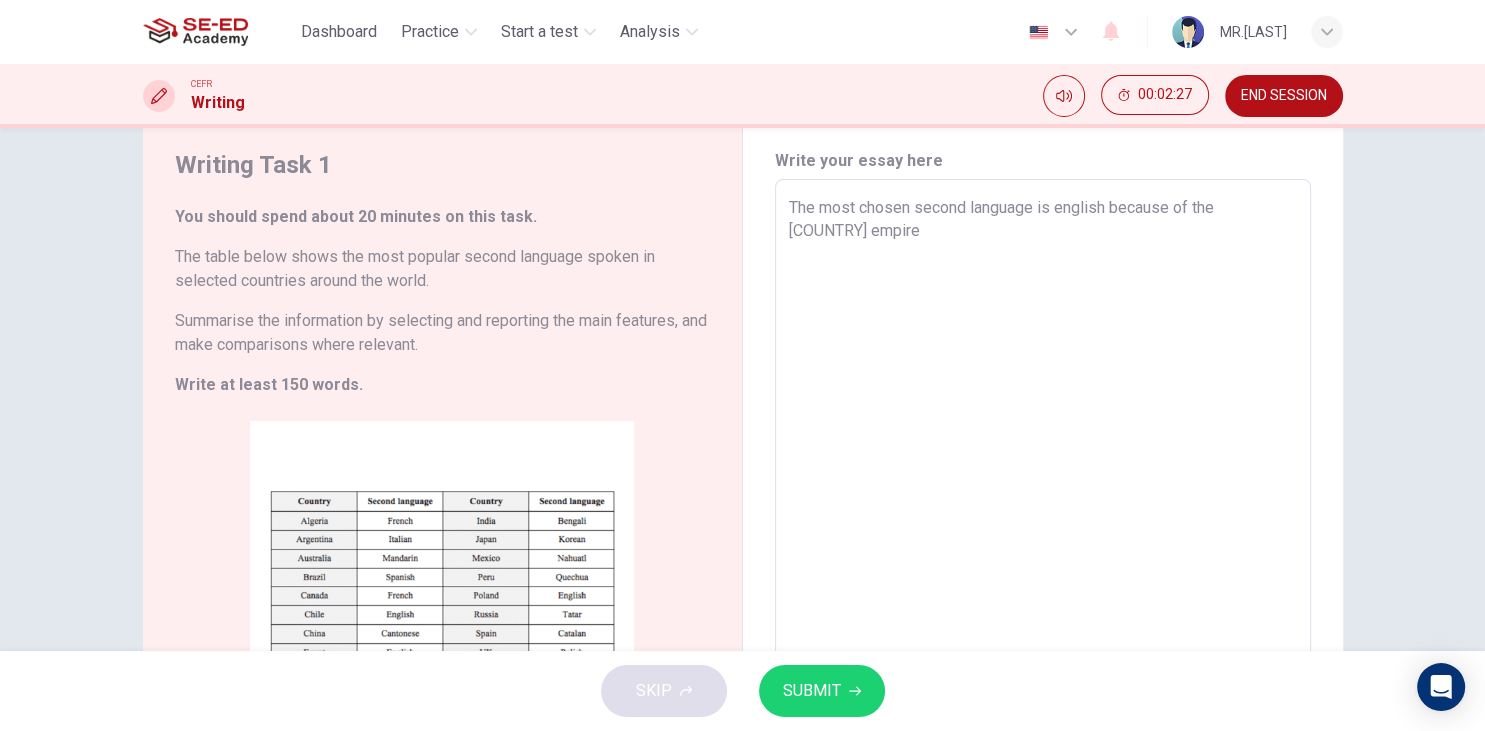 type on "x" 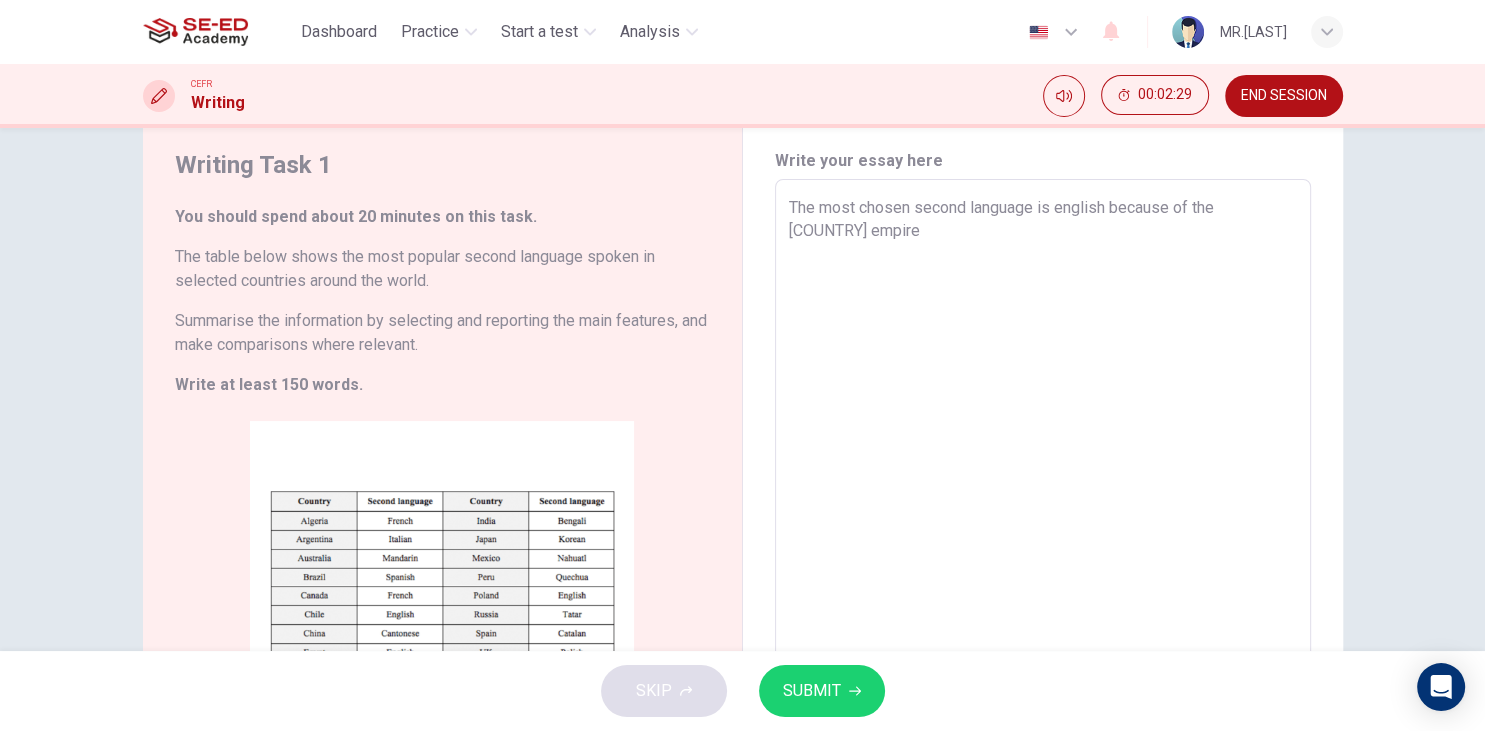 type on "The most chosen second language is english because of the [COUNTRY] t" 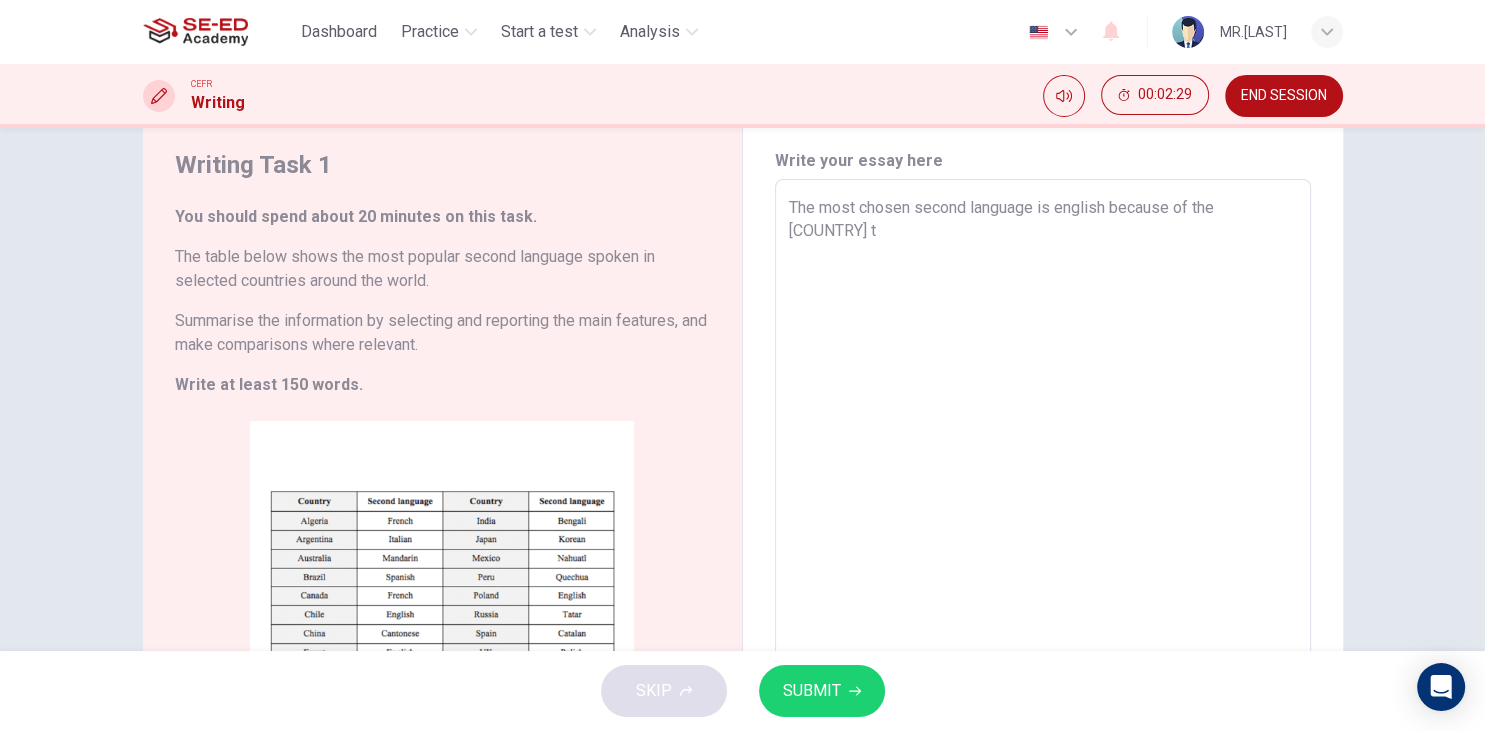 type on "x" 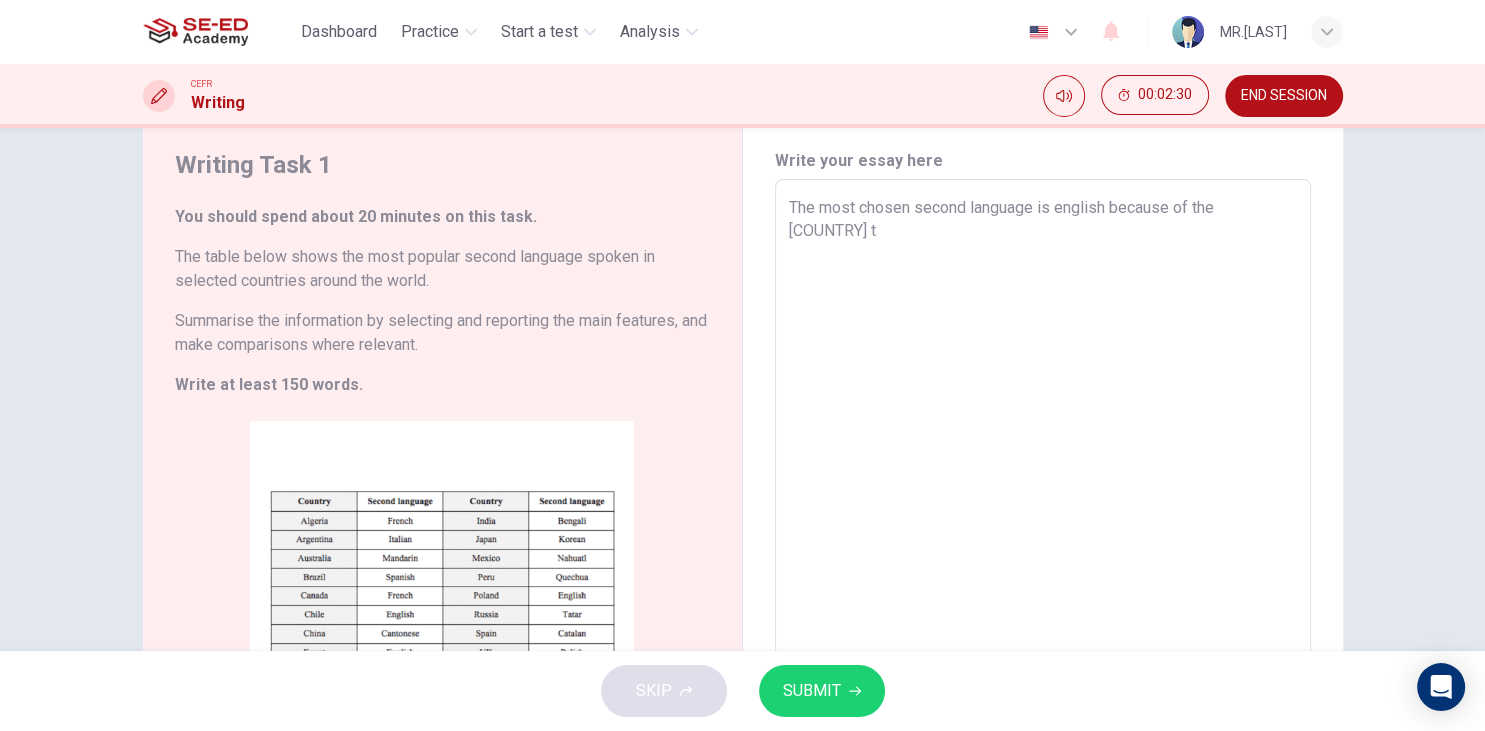 type on "The most chosen second language is english because of the [COUNTRY] th" 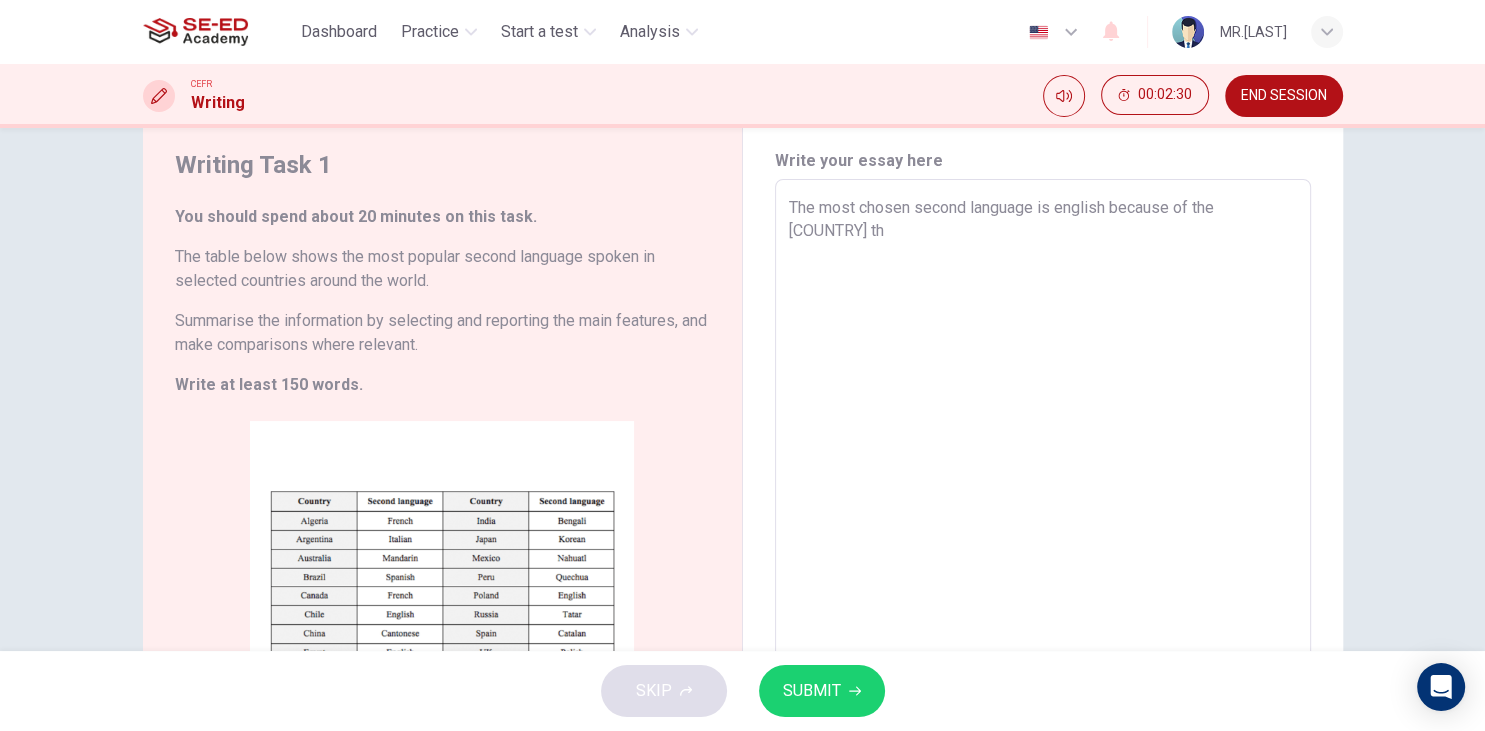 type on "The most chosen second language is english because of the [COUNTRY] empire tha" 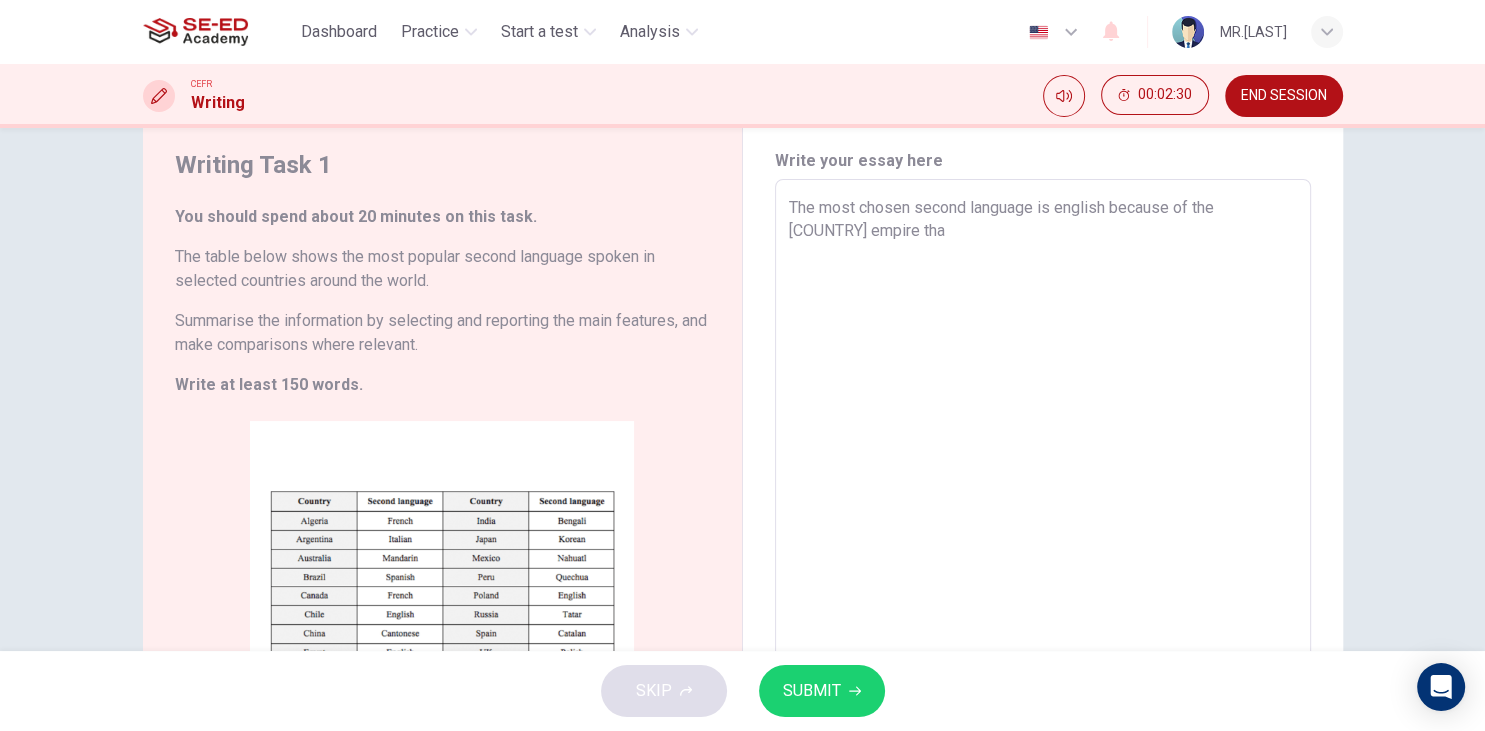 type on "x" 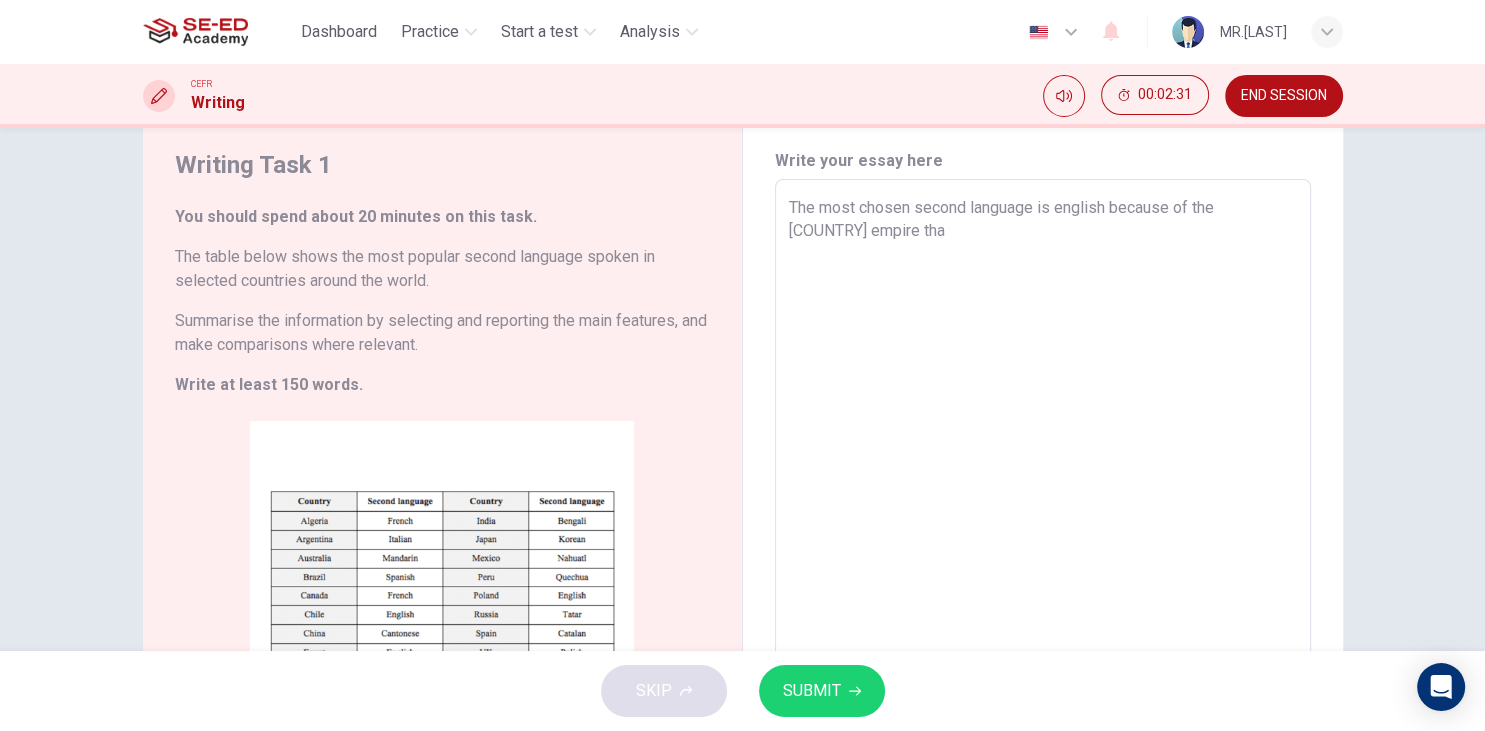 type on "The most chosen second language is english because of the [COUNTRY] empire that" 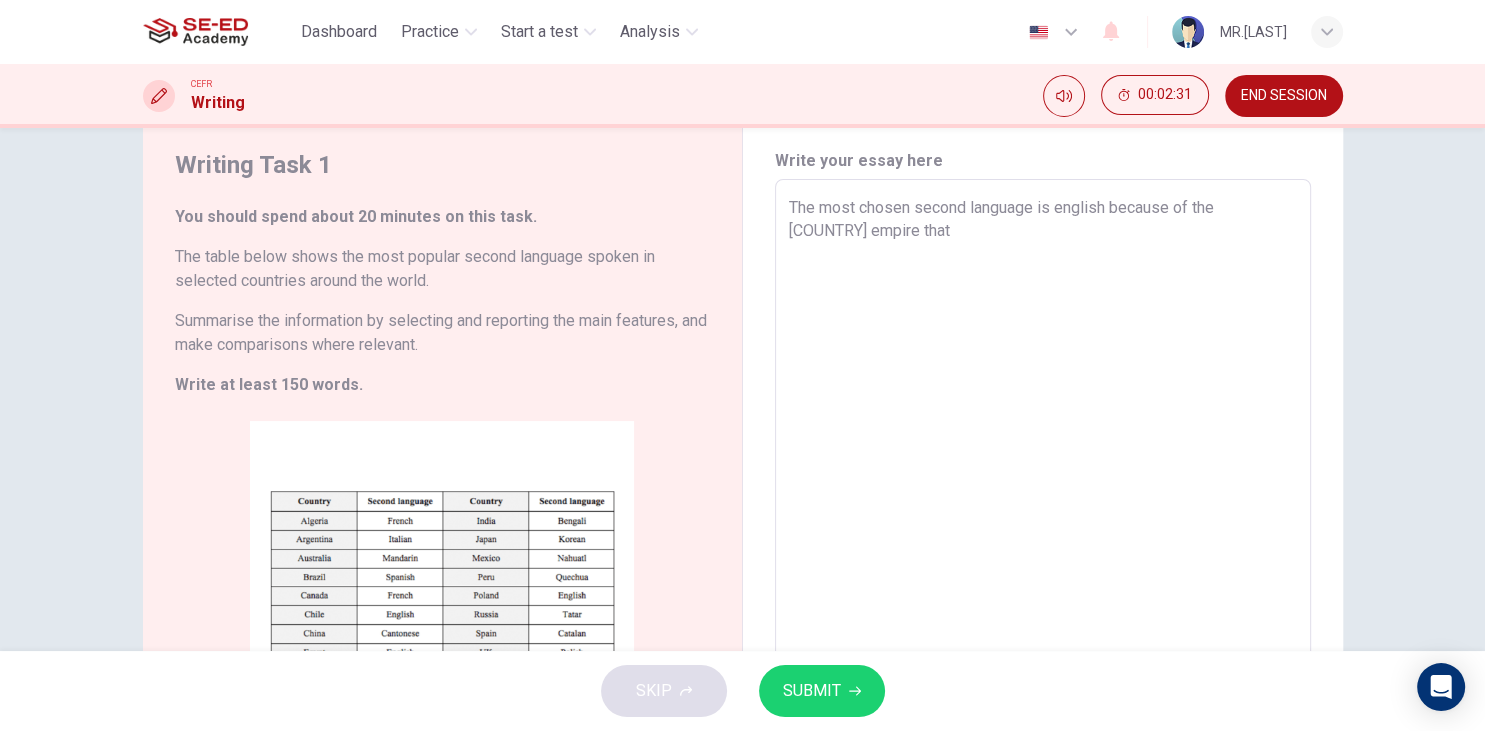 type on "The most chosen second language is english because of the [COUNTRY] empire that" 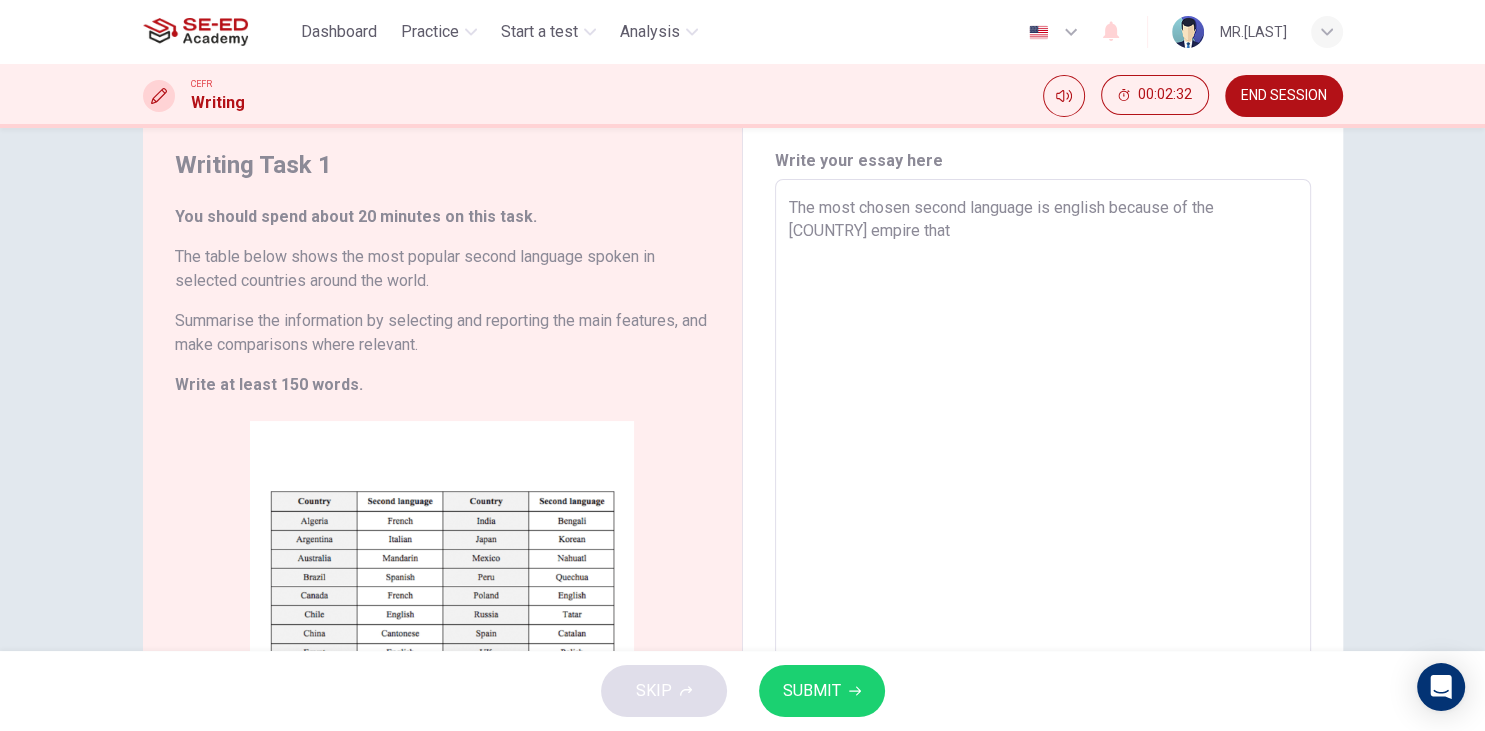 type on "The most chosen second language is english because of the [COUNTRY] empire that s" 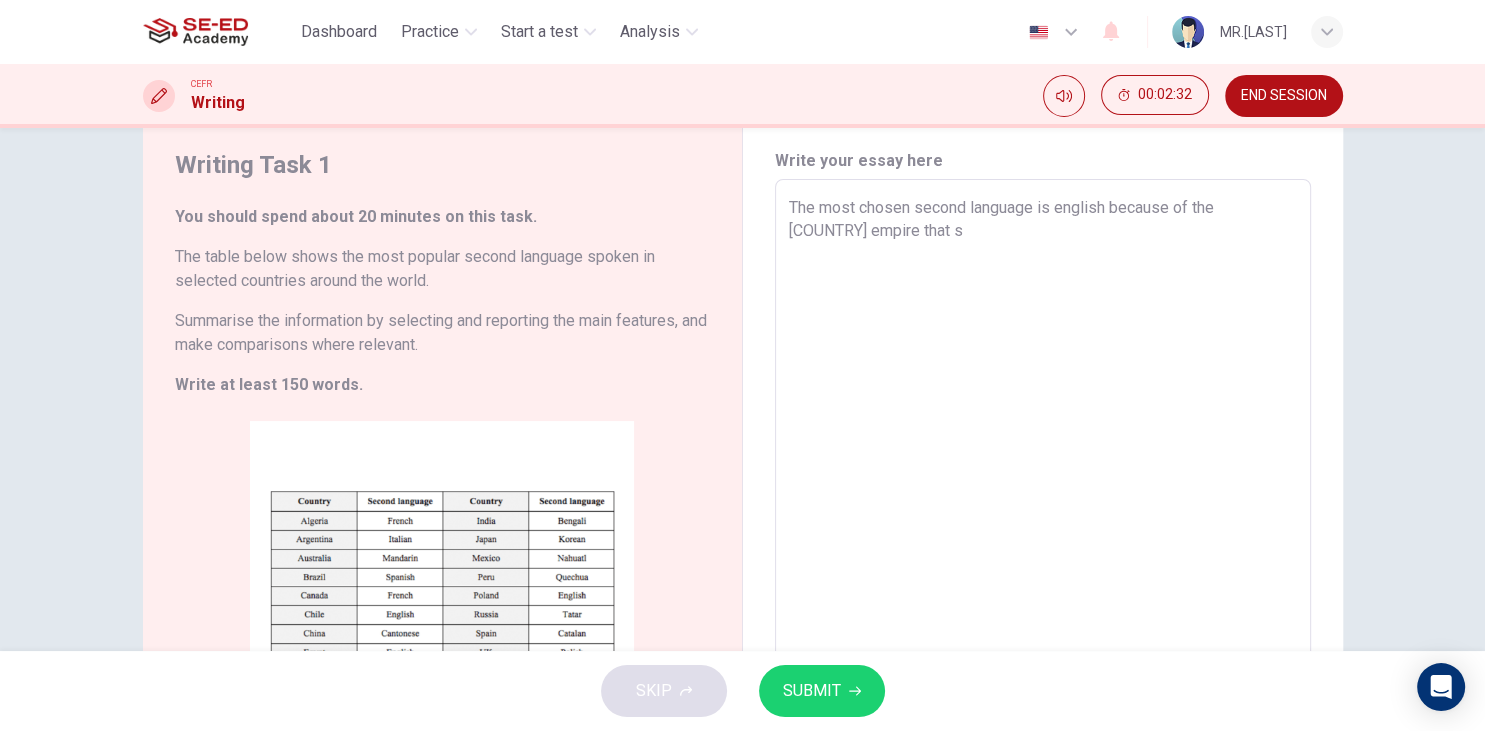type on "x" 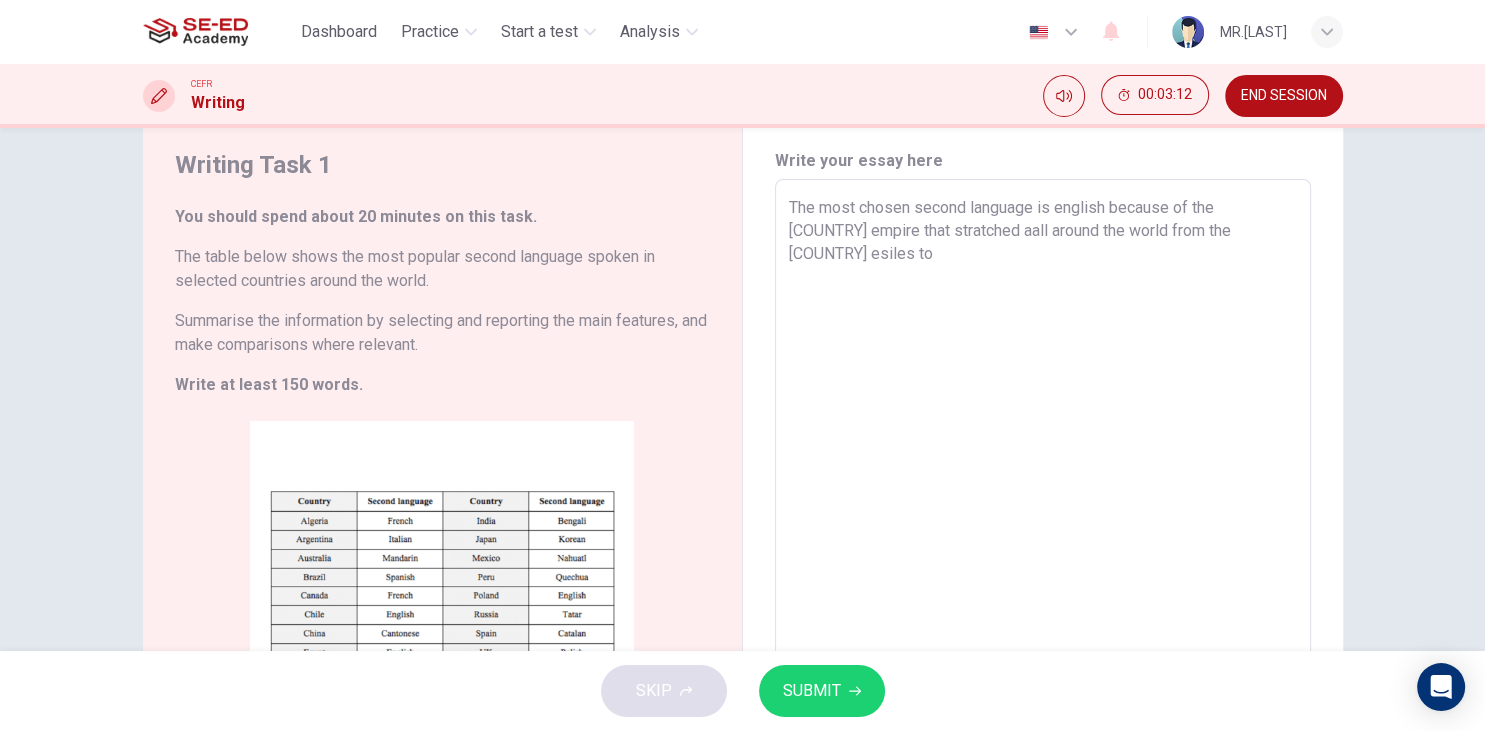 click on "The most chosen second language is english because of the [COUNTRY] empire that stratched aall around the world from the [COUNTRY] esiles to" at bounding box center [1043, 475] 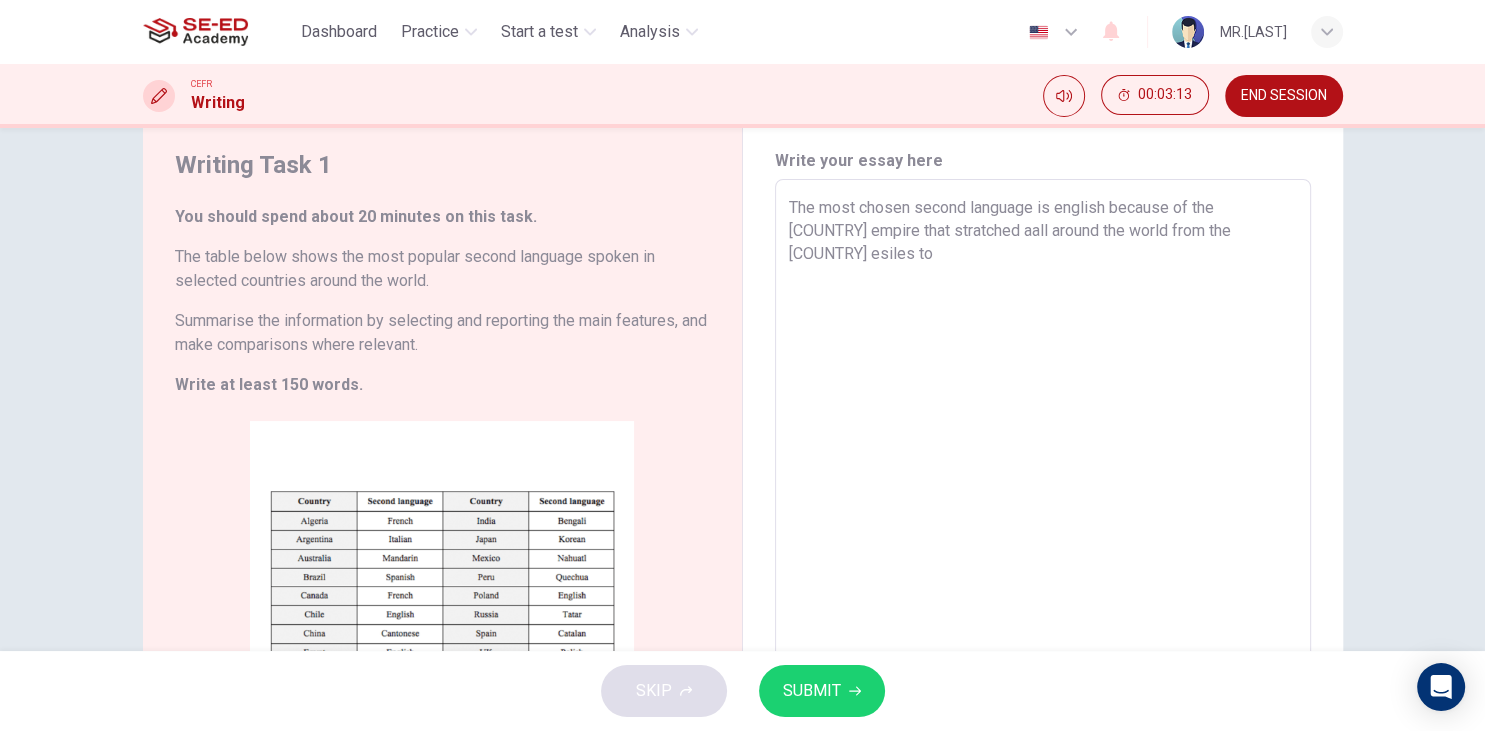 click on "The most chosen second language is english because of the [COUNTRY] empire that stratched aall around the world from the [COUNTRY] esiles to" at bounding box center (1043, 475) 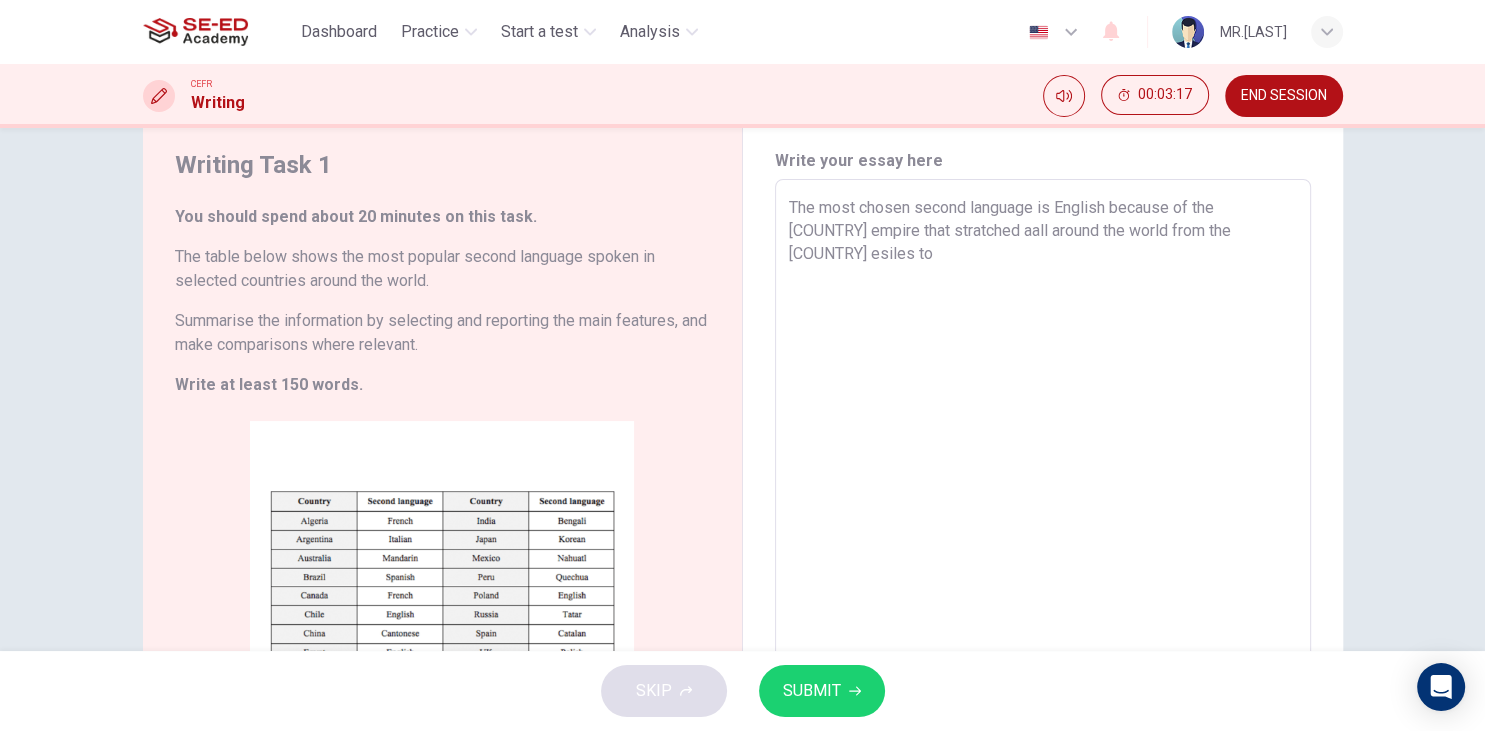 click on "The most chosen second language is English because of the [COUNTRY] empire that stratched aall around the world from the [COUNTRY] esiles to" at bounding box center (1043, 475) 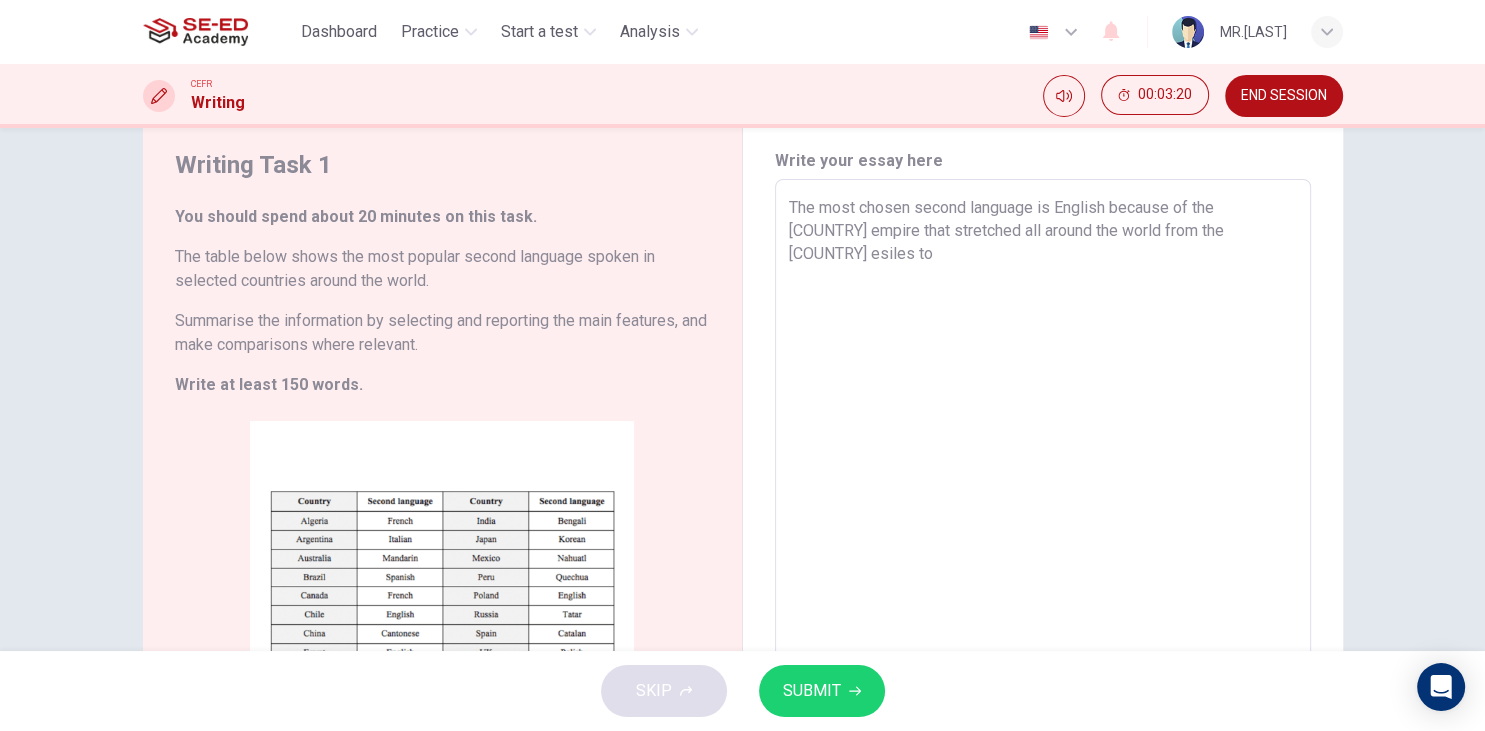 click on "The most chosen second language is English because of the [COUNTRY] empire that stretched all around the world from the [COUNTRY] esiles to" at bounding box center [1043, 475] 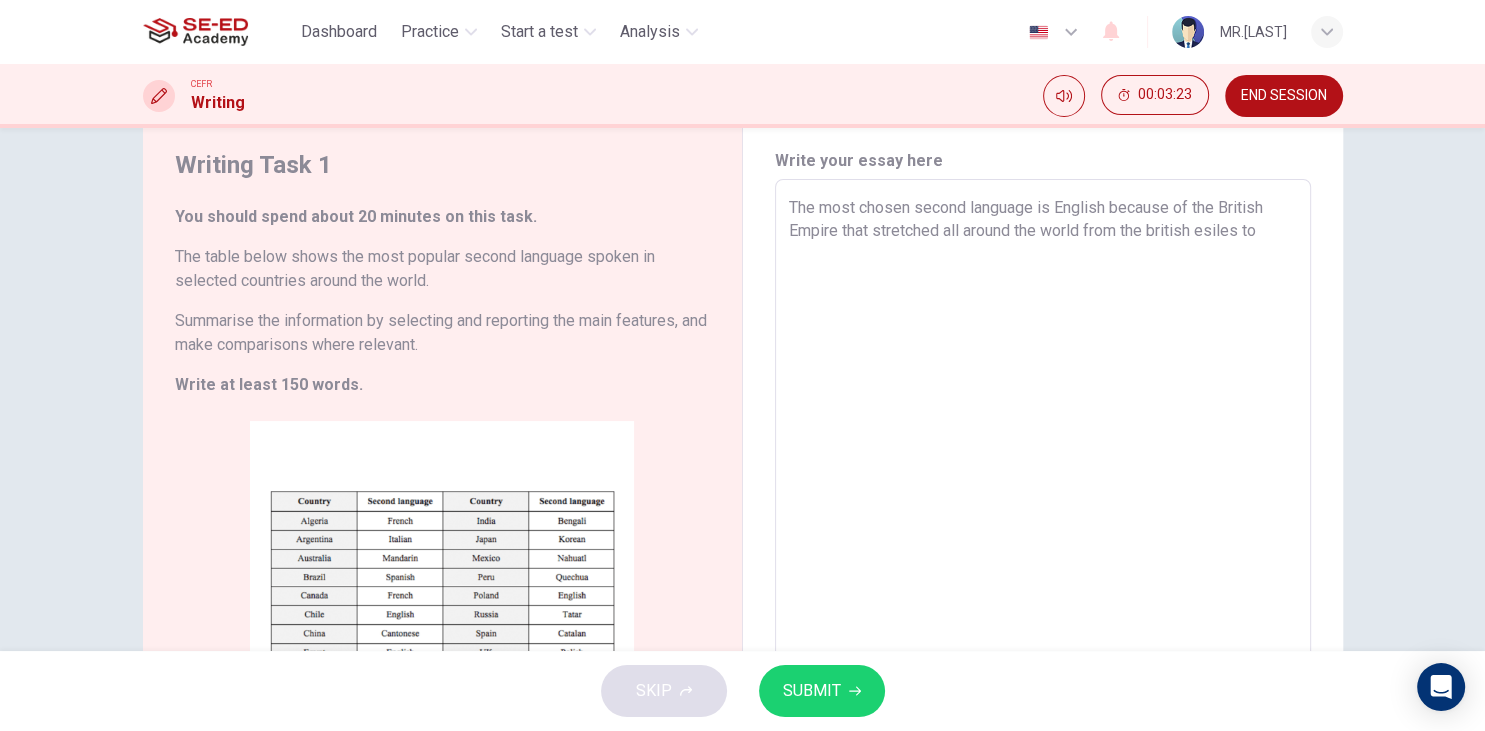 click on "The most chosen second language is English because of the British Empire that stretched all around the world from the british esiles to" at bounding box center [1043, 475] 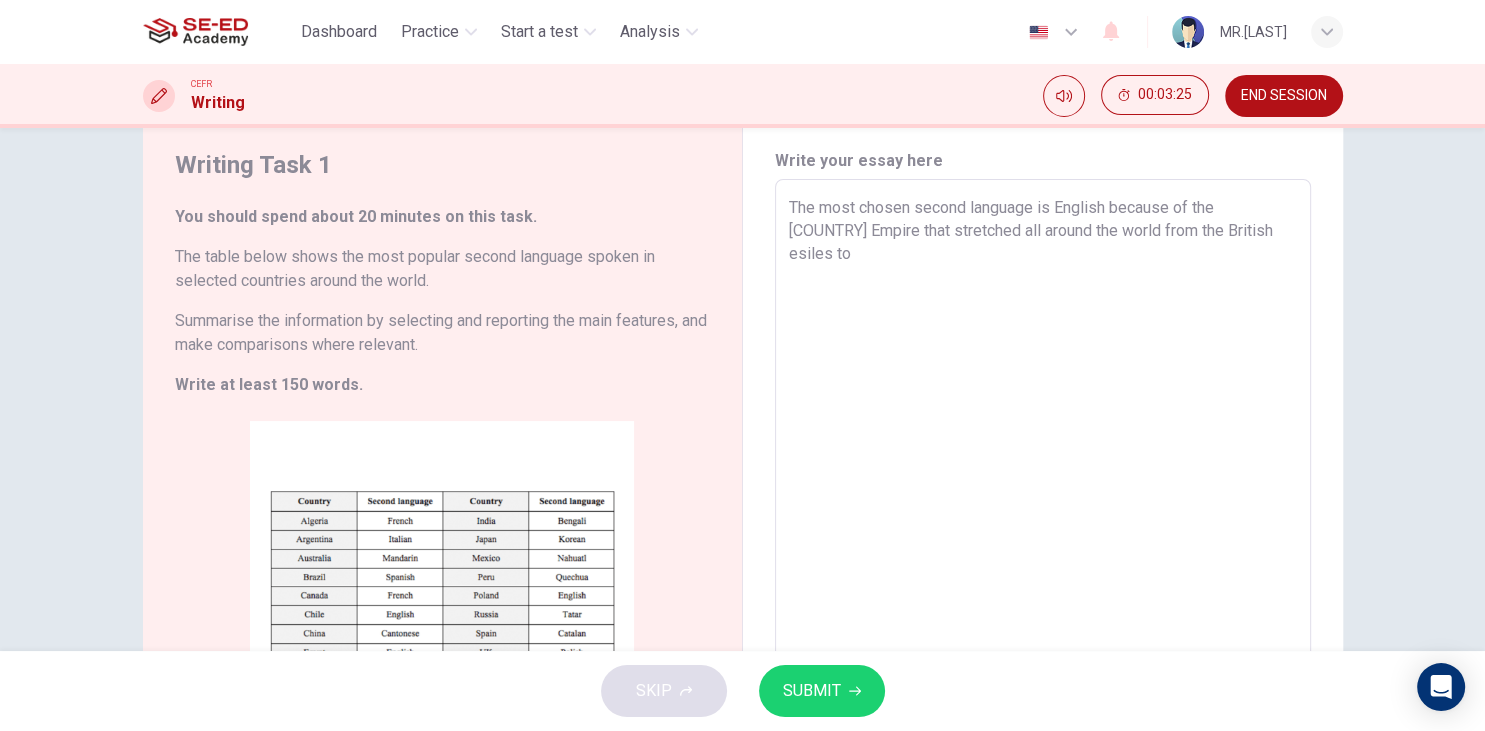 click on "The most chosen second language is English because of the [COUNTRY] Empire that stretched all around the world from the British esiles to" at bounding box center [1043, 475] 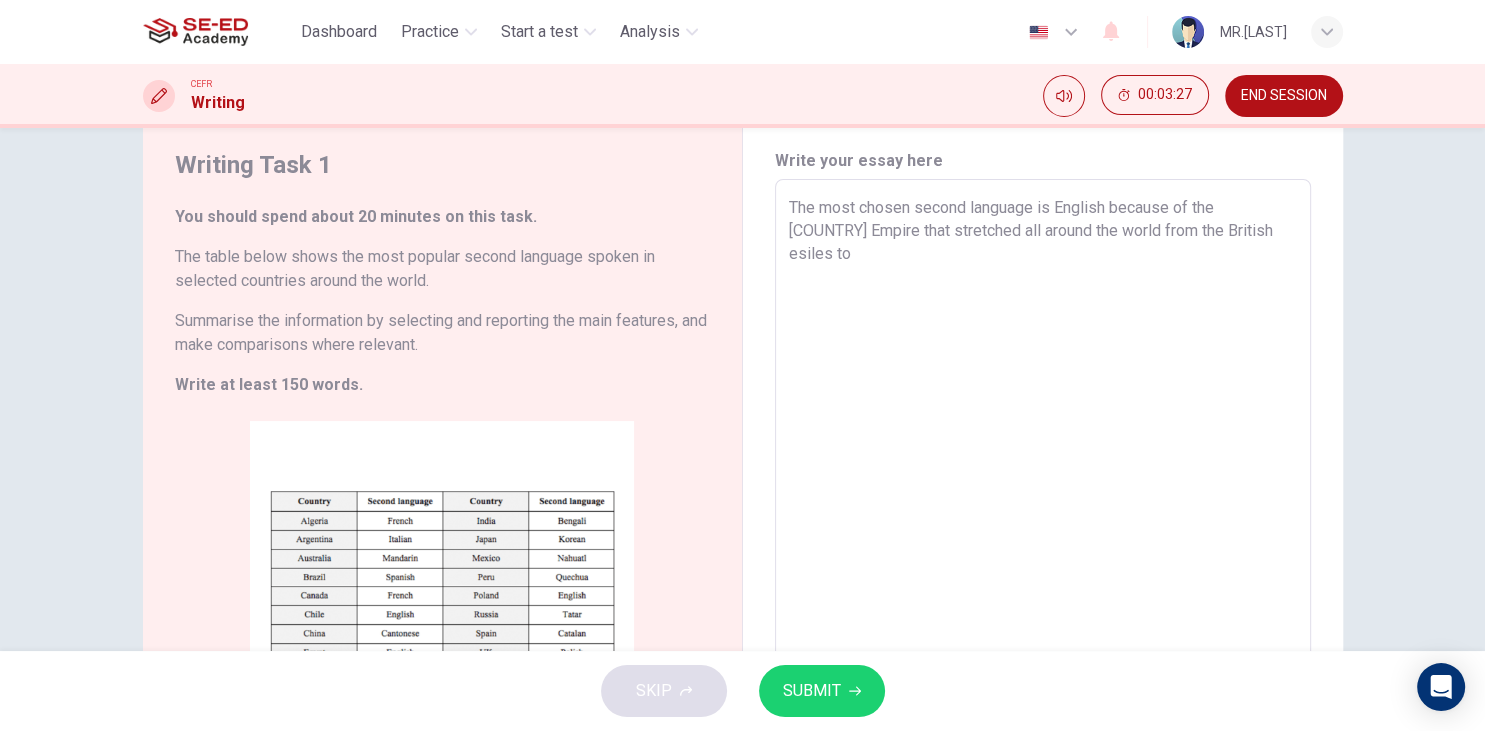 click on "The most chosen second language is English because of the [COUNTRY] Empire that stretched all around the world from the British esiles to" at bounding box center (1043, 475) 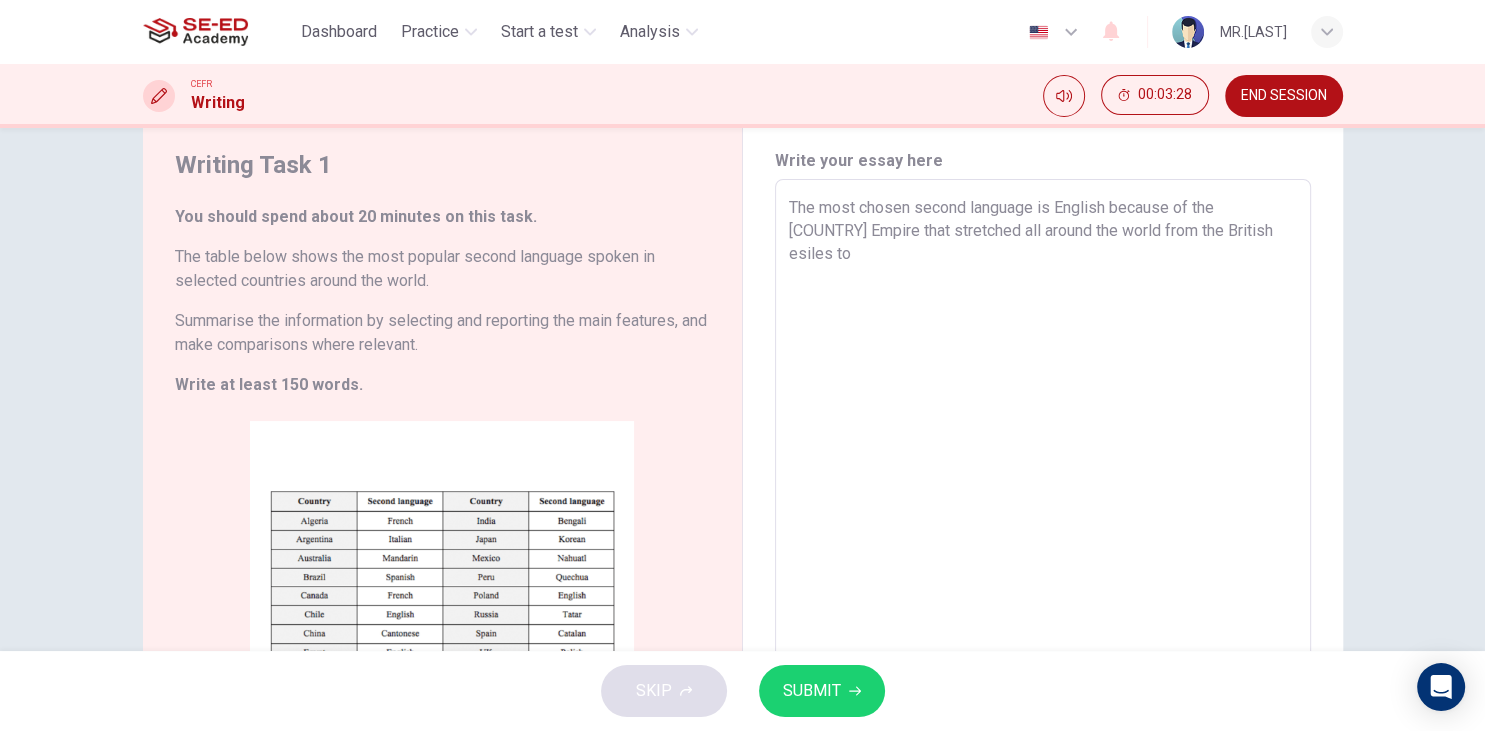 click on "The most chosen second language is English because of the [COUNTRY] Empire that stretched all around the world from the British esiles to" at bounding box center (1043, 475) 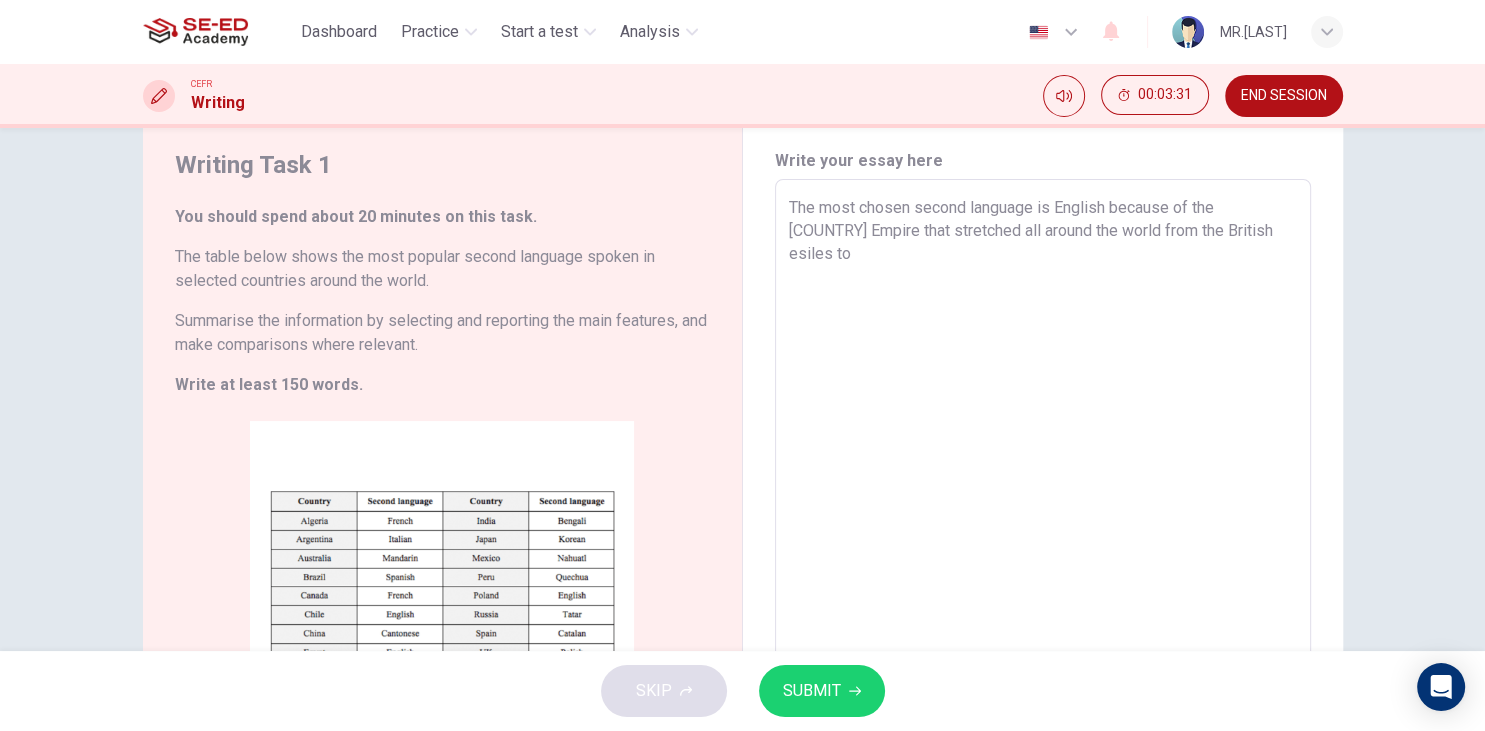 click on "The most chosen second language is English because of the [COUNTRY] Empire that stretched all around the world from the British esiles to" at bounding box center (1043, 475) 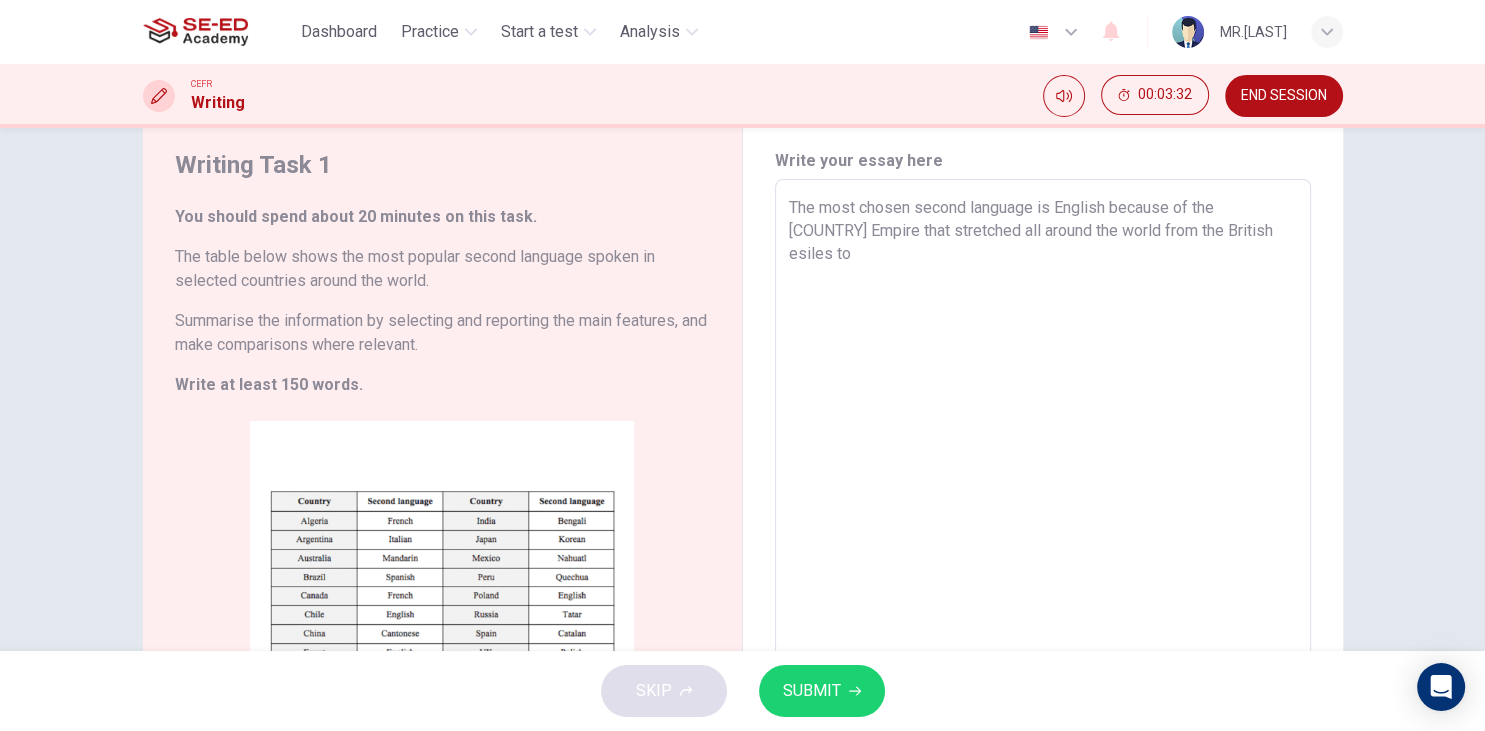click on "The most chosen second language is English because of the [COUNTRY] Empire that stretched all around the world from the British esiles to" at bounding box center (1043, 475) 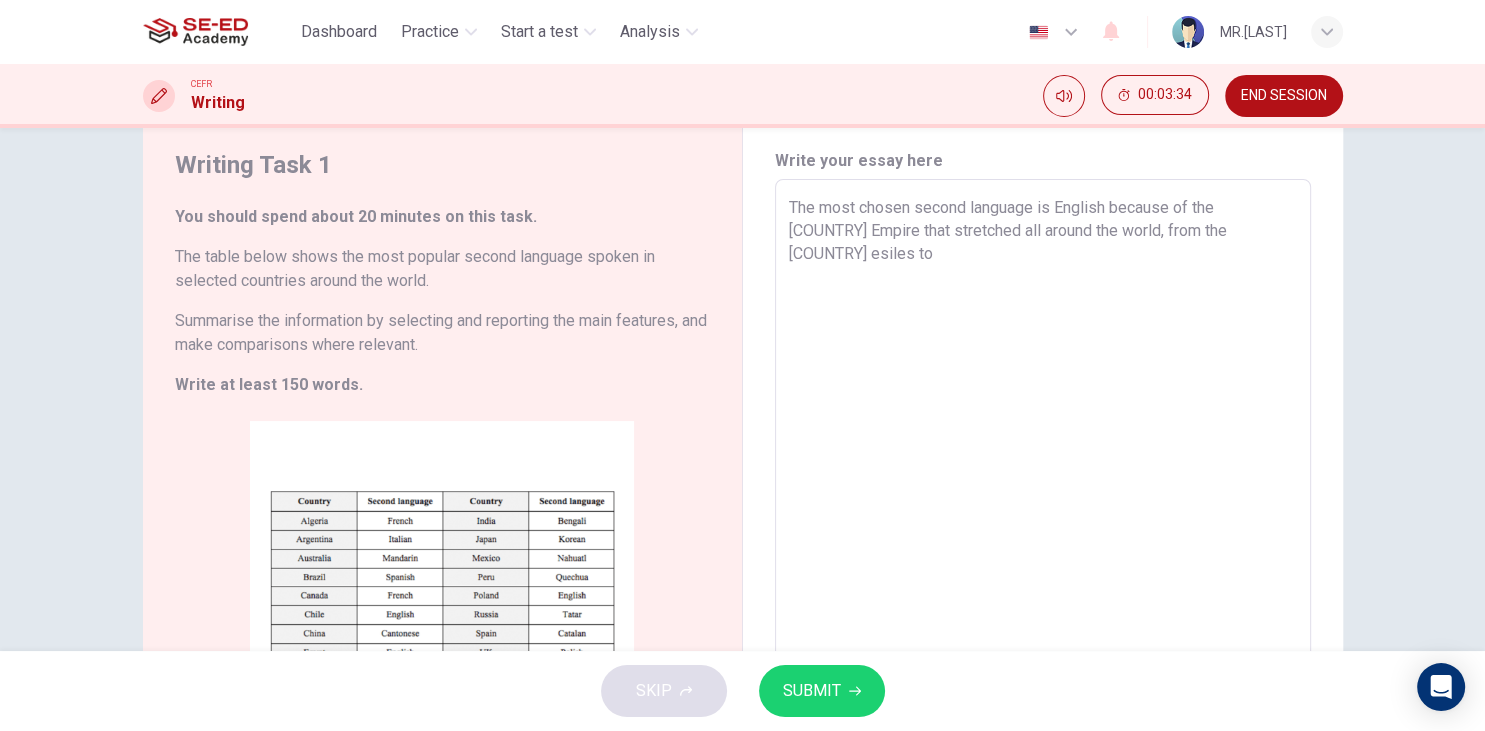 click on "The most chosen second language is English because of the [COUNTRY] Empire that stretched all around the world, from the [COUNTRY] esiles to" at bounding box center [1043, 475] 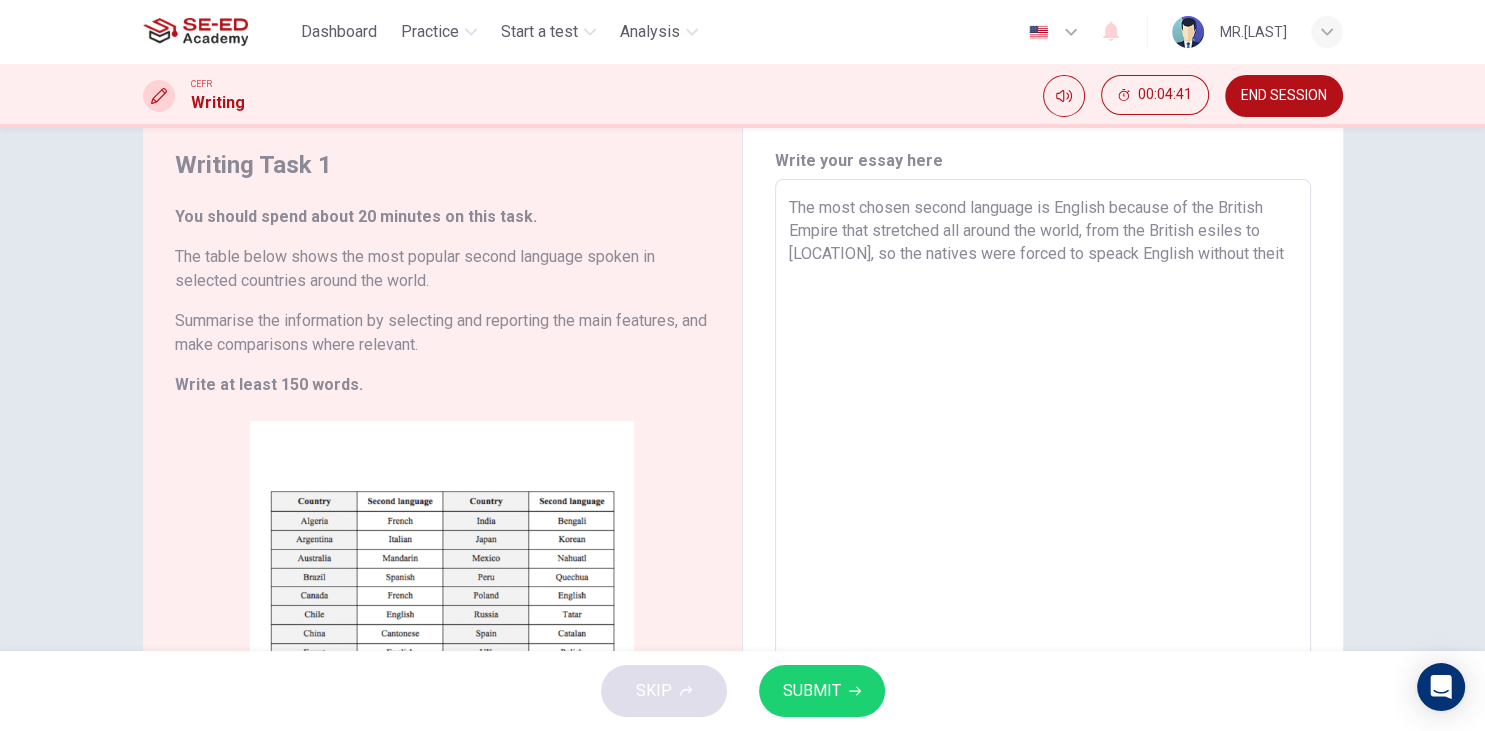 drag, startPoint x: 1098, startPoint y: 256, endPoint x: 1120, endPoint y: 254, distance: 22.090721 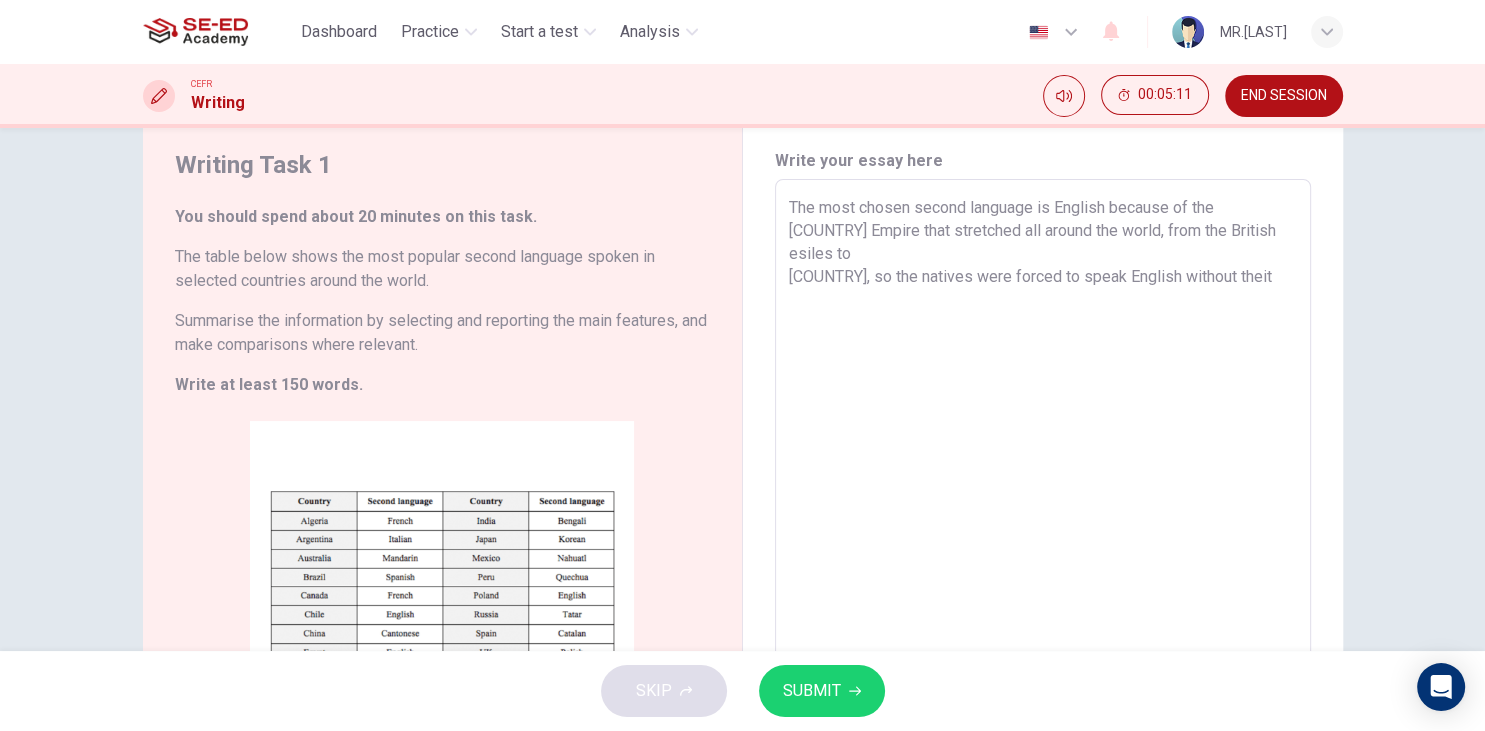 click on "The most chosen second language is English because of the [COUNTRY] Empire that stretched all around the world, from the British esiles to
[COUNTRY], so the natives were forced to speak English without theit" at bounding box center (1043, 475) 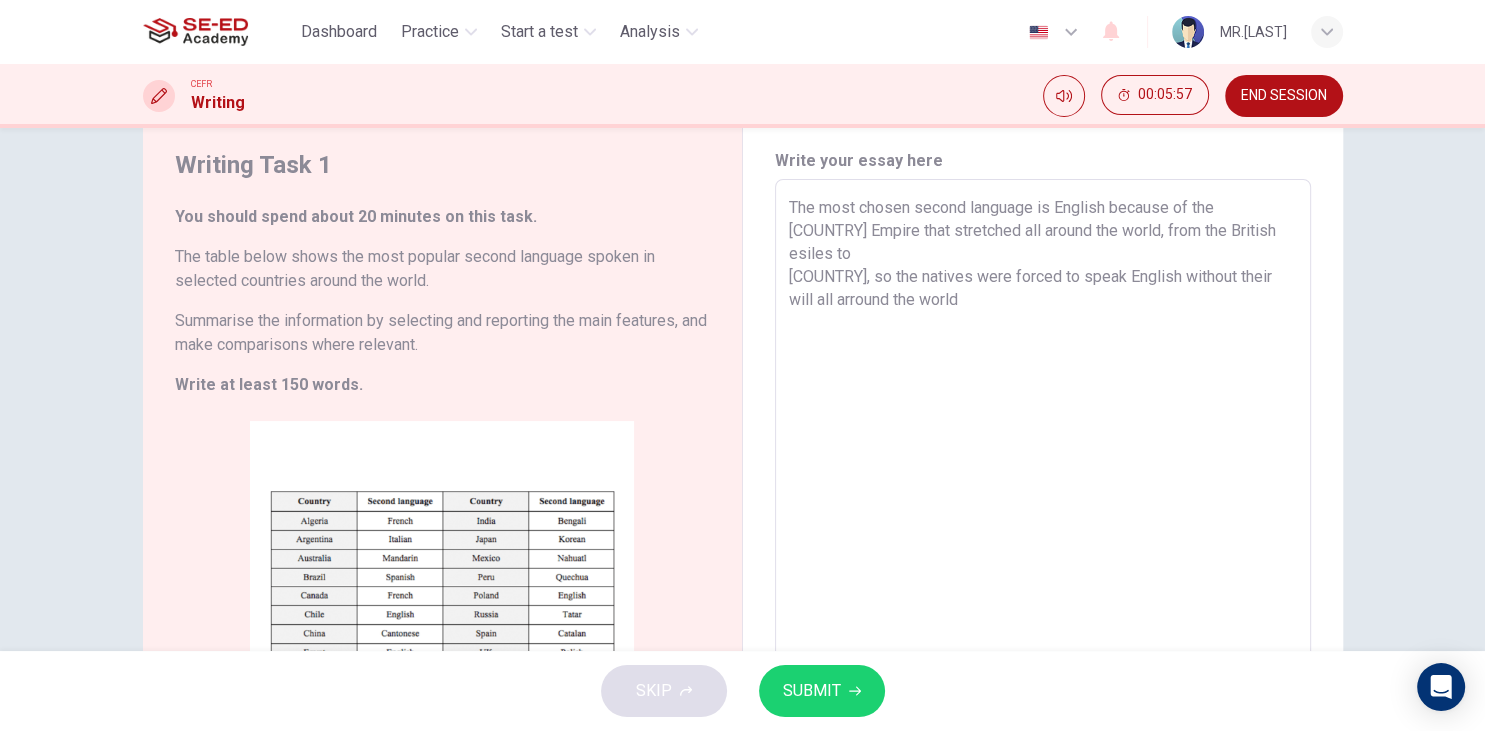 click on "The most chosen second language is English because of the [COUNTRY] Empire that stretched all around the world, from the British esiles to
[COUNTRY], so the natives were forced to speak English without their
will all arround the world" at bounding box center (1043, 475) 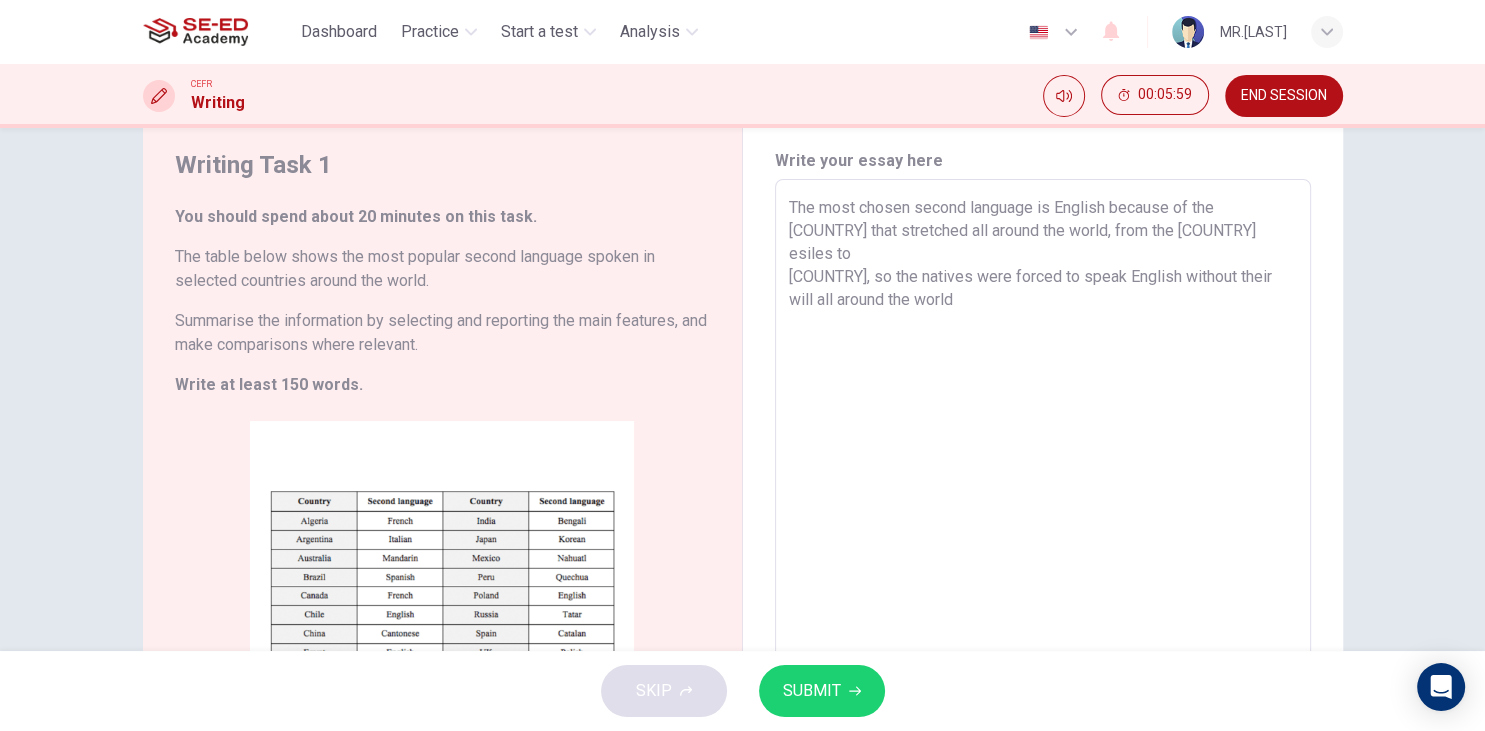 click on "The most chosen second language is English because of the [COUNTRY] that stretched all around the world, from the [COUNTRY] esiles to
[COUNTRY], so the natives were forced to speak English without their
will all around the world" at bounding box center (1043, 475) 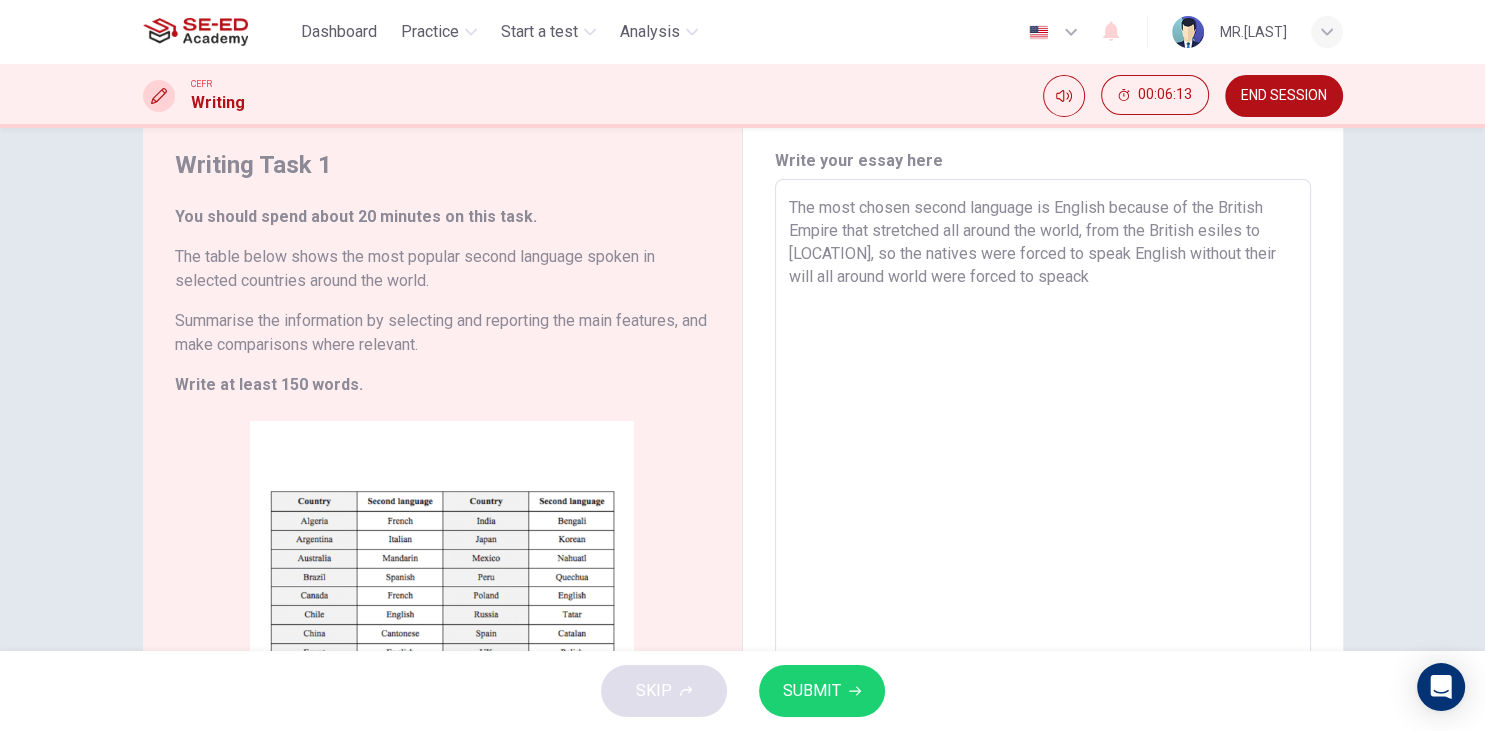 click on "The most chosen second language is English because of the British Empire that stretched all around the world, from the British esiles to
[LOCATION], so the natives were forced to speak English without their
will all around world were forced to speack" at bounding box center (1043, 475) 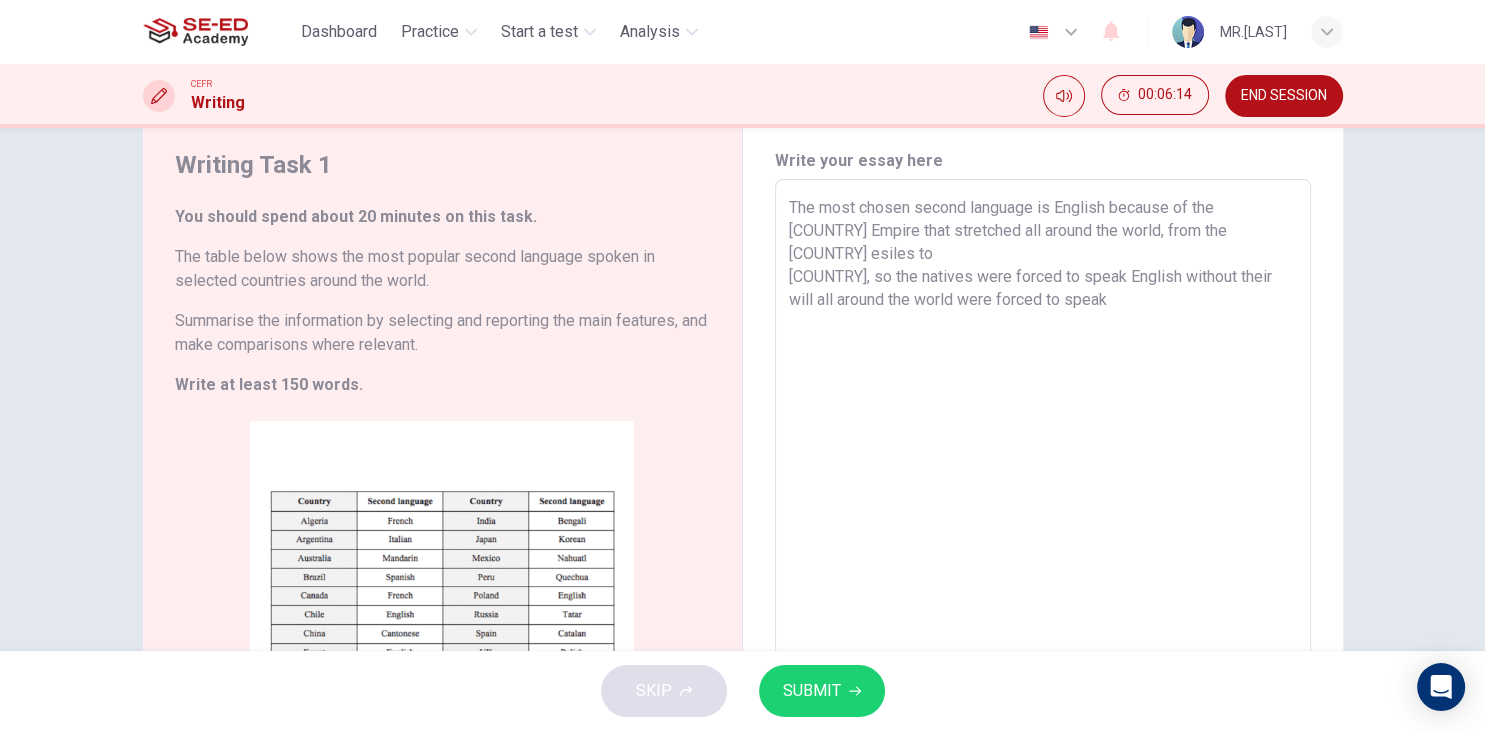 click on "The most chosen second language is English because of the [COUNTRY] Empire that stretched all around the world, from the [COUNTRY] esiles to
[COUNTRY], so the natives were forced to speak English without their
will all around the world were forced to speak" at bounding box center [1043, 475] 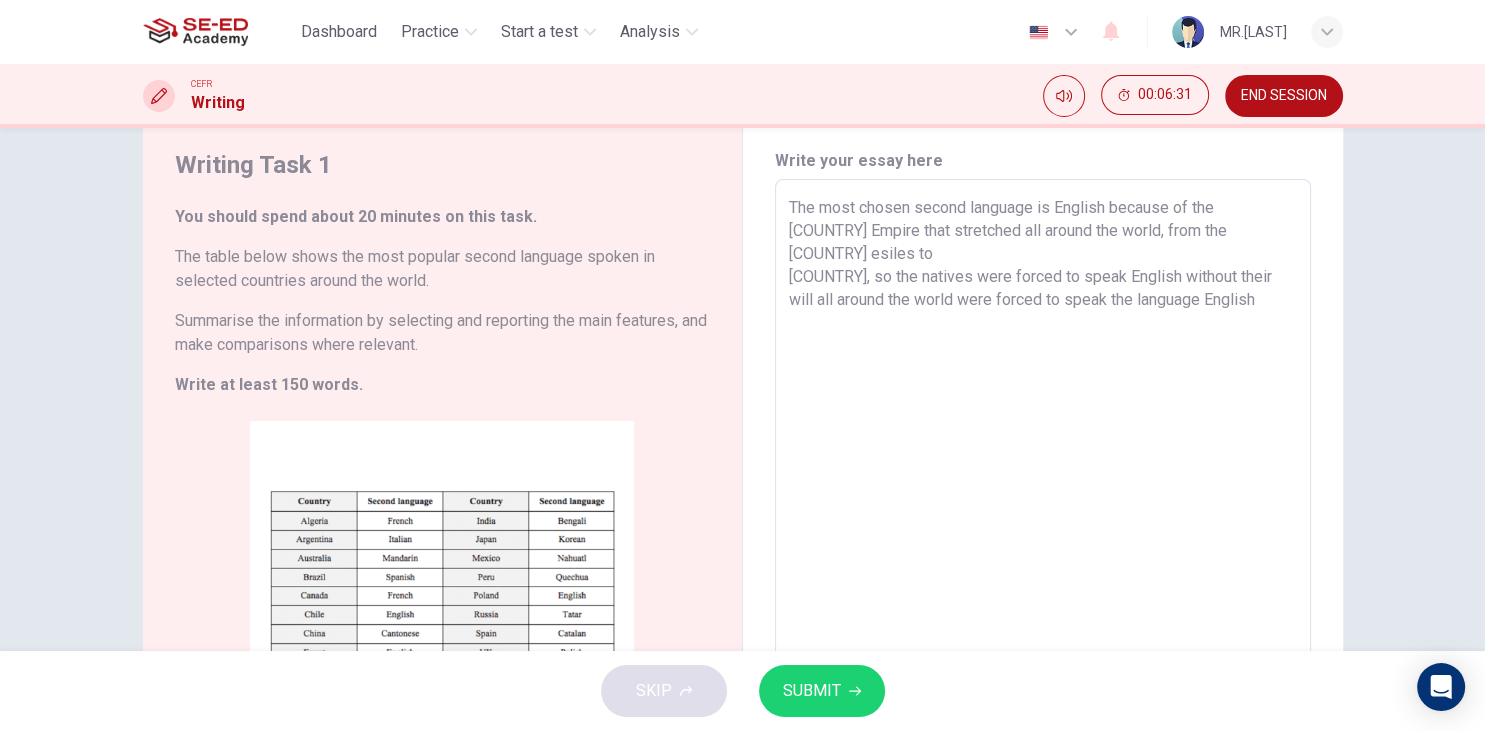 click on "SUBMIT" at bounding box center (812, 691) 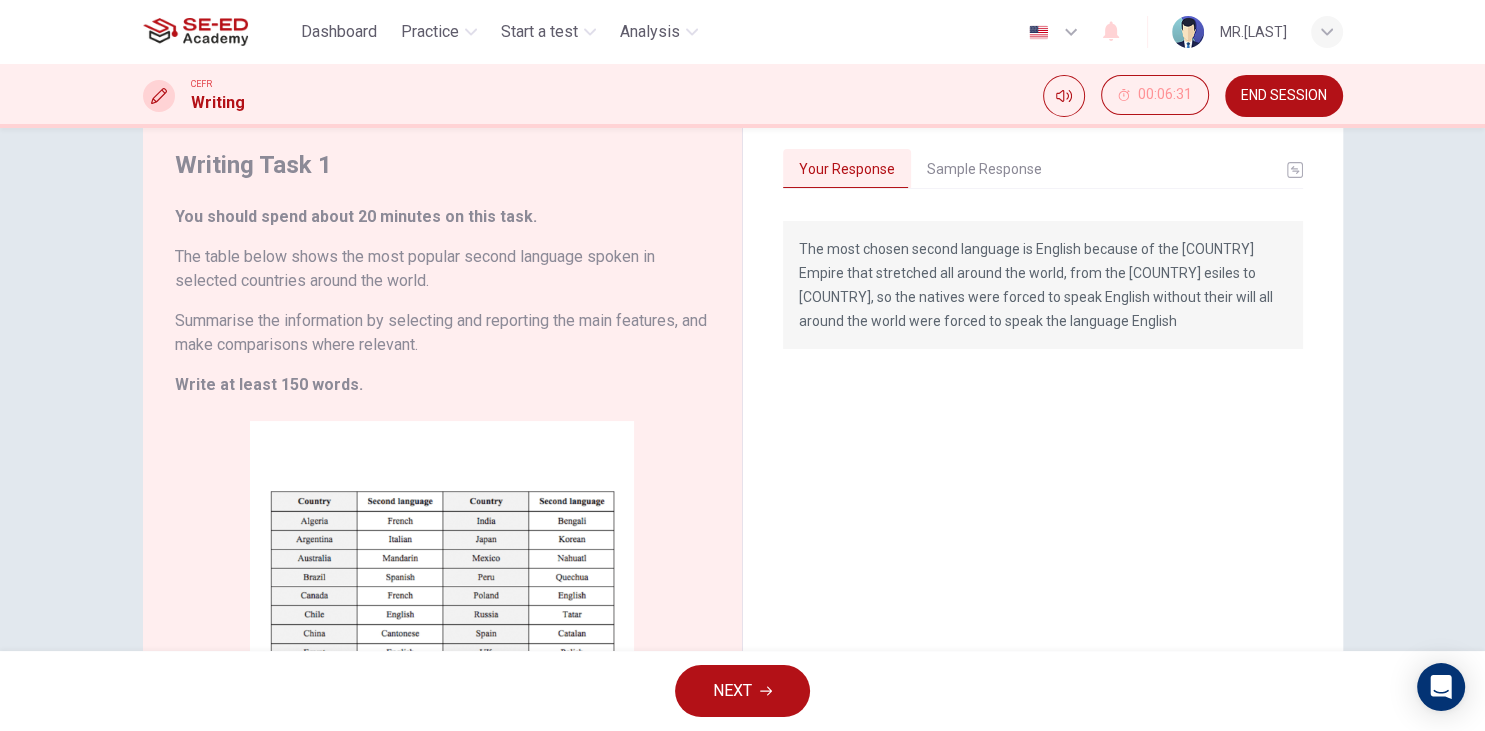 click on "Sample Response" at bounding box center [984, 170] 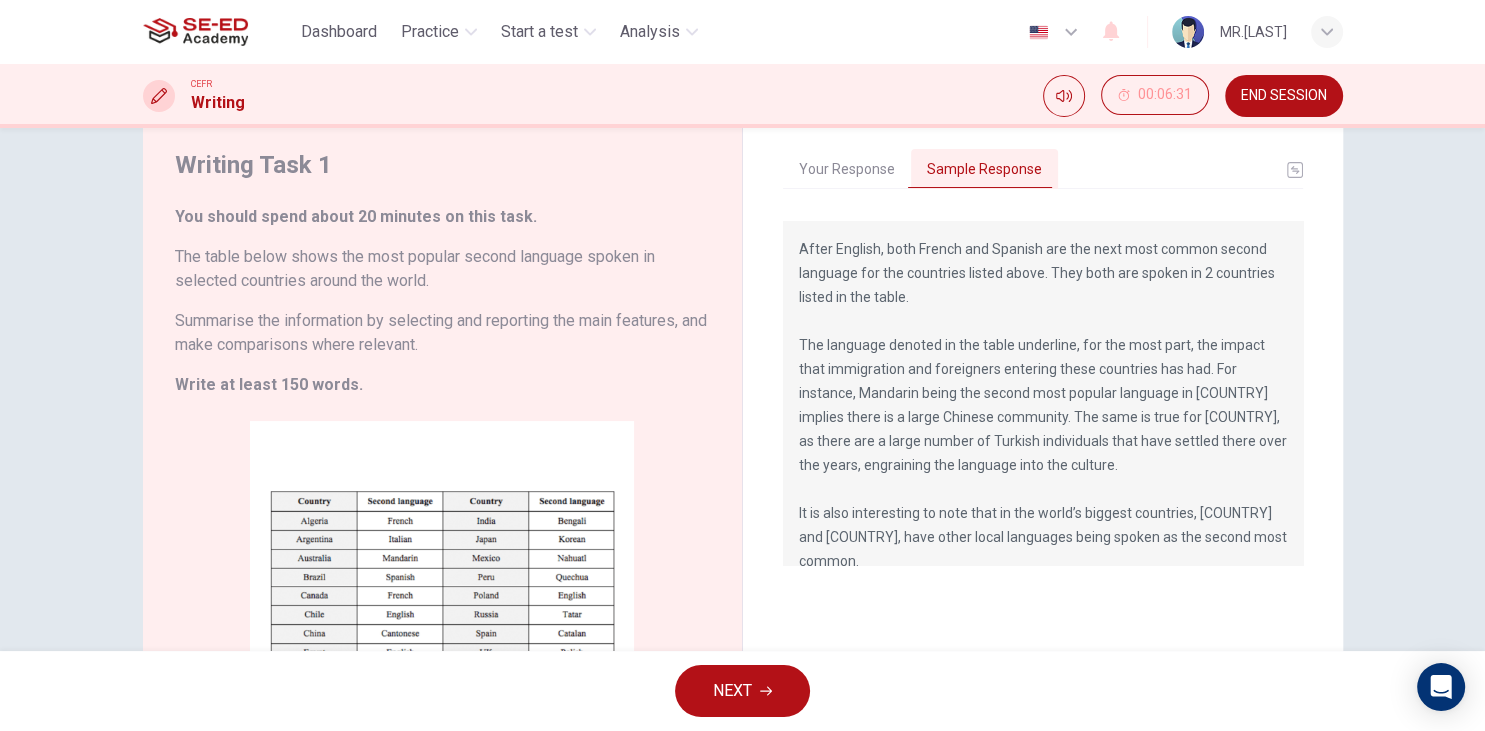 scroll, scrollTop: 0, scrollLeft: 0, axis: both 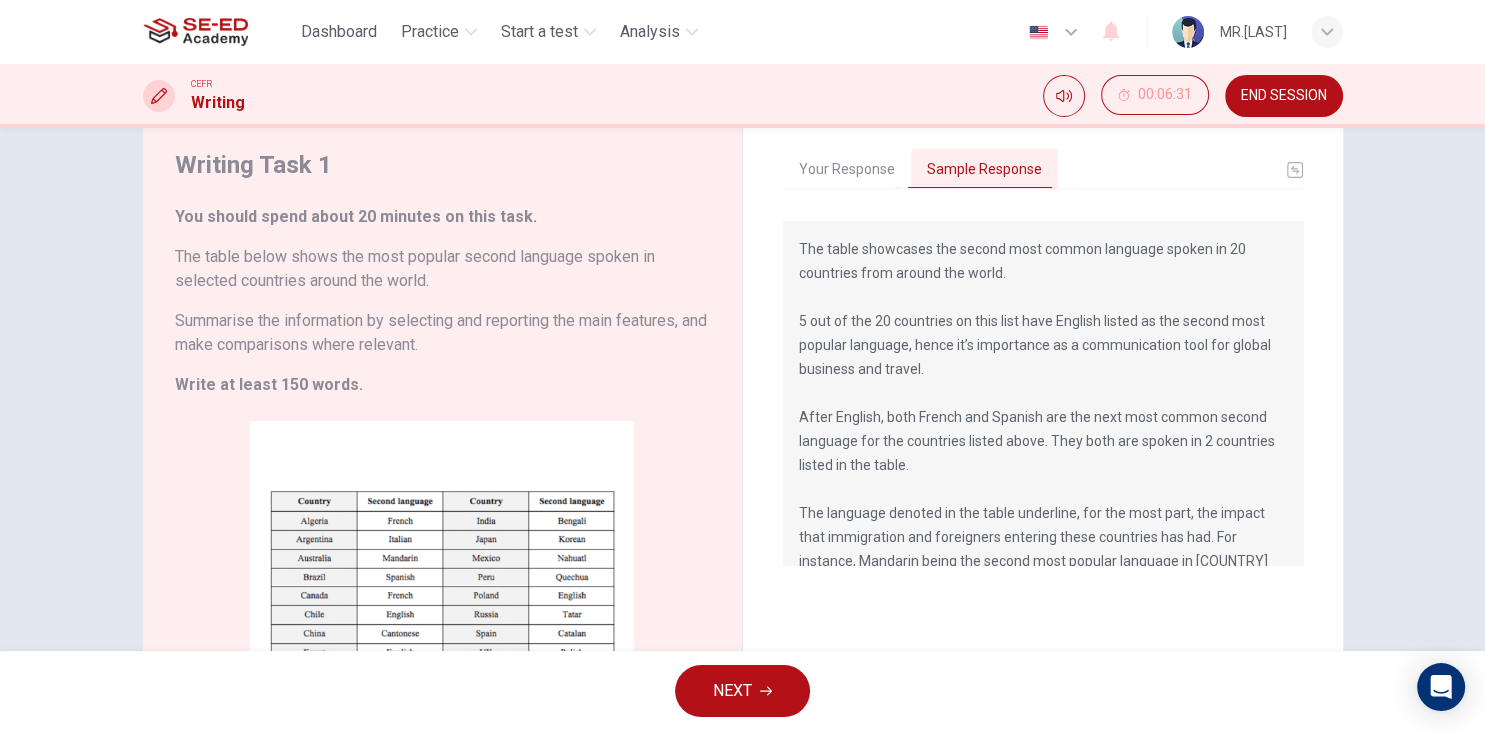 click on "NEXT" at bounding box center [742, 691] 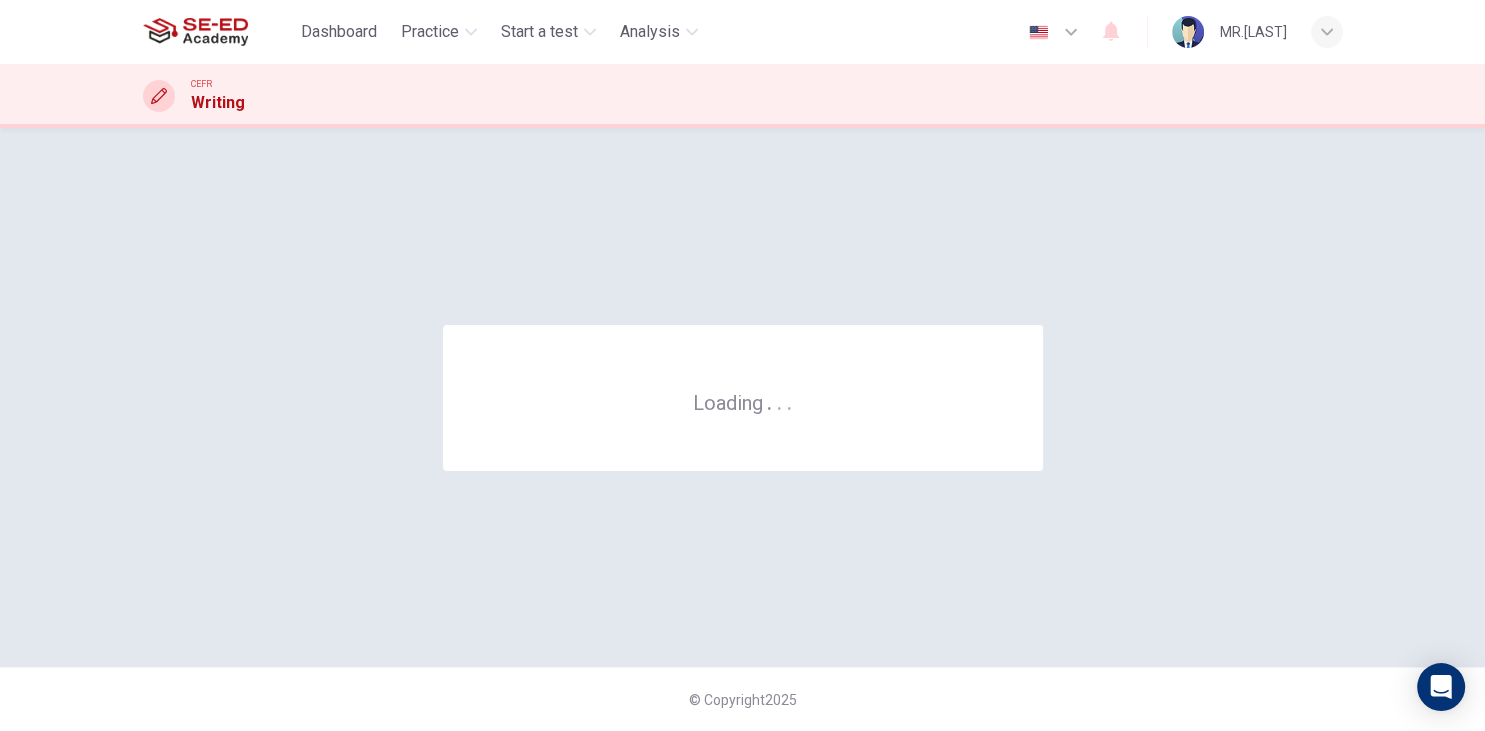scroll, scrollTop: 0, scrollLeft: 0, axis: both 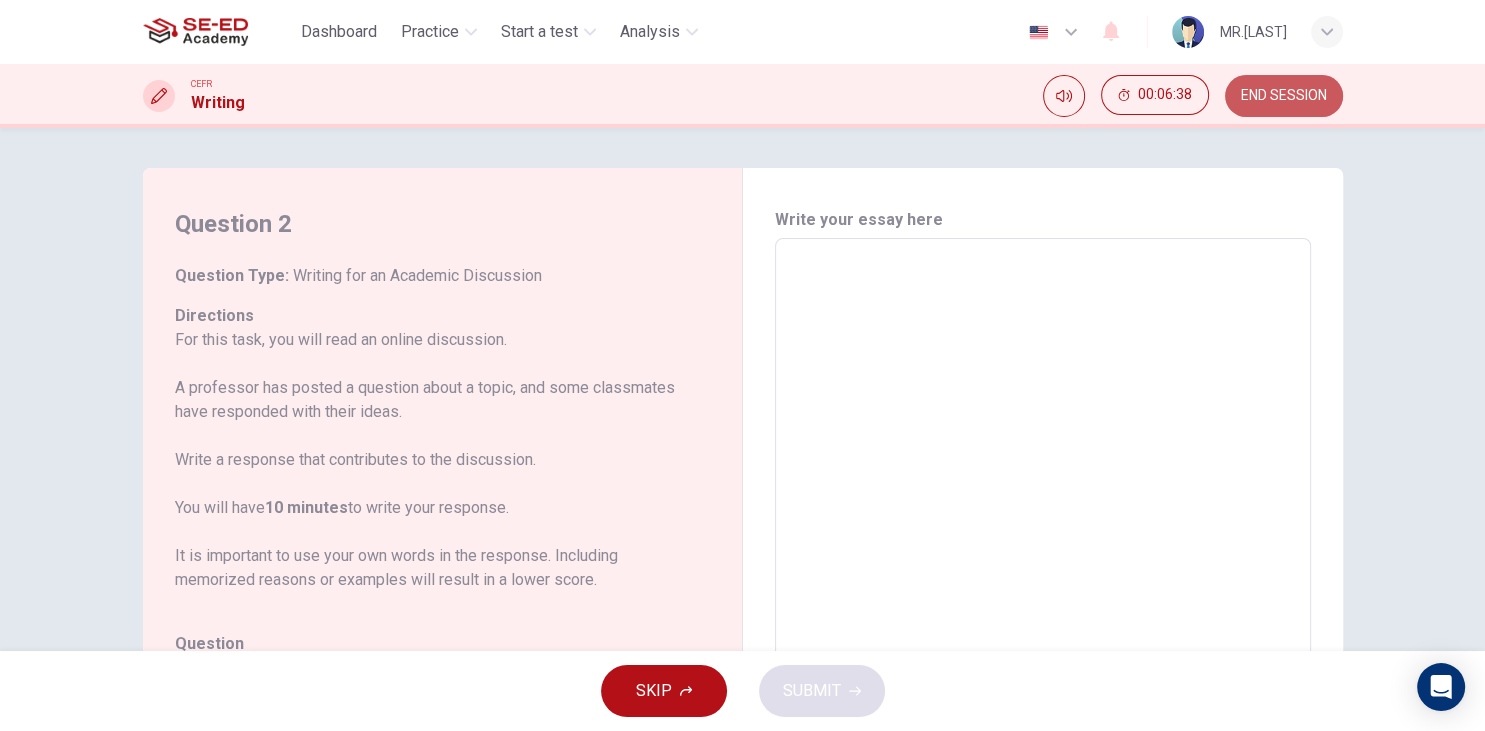 click on "END SESSION" at bounding box center (1284, 96) 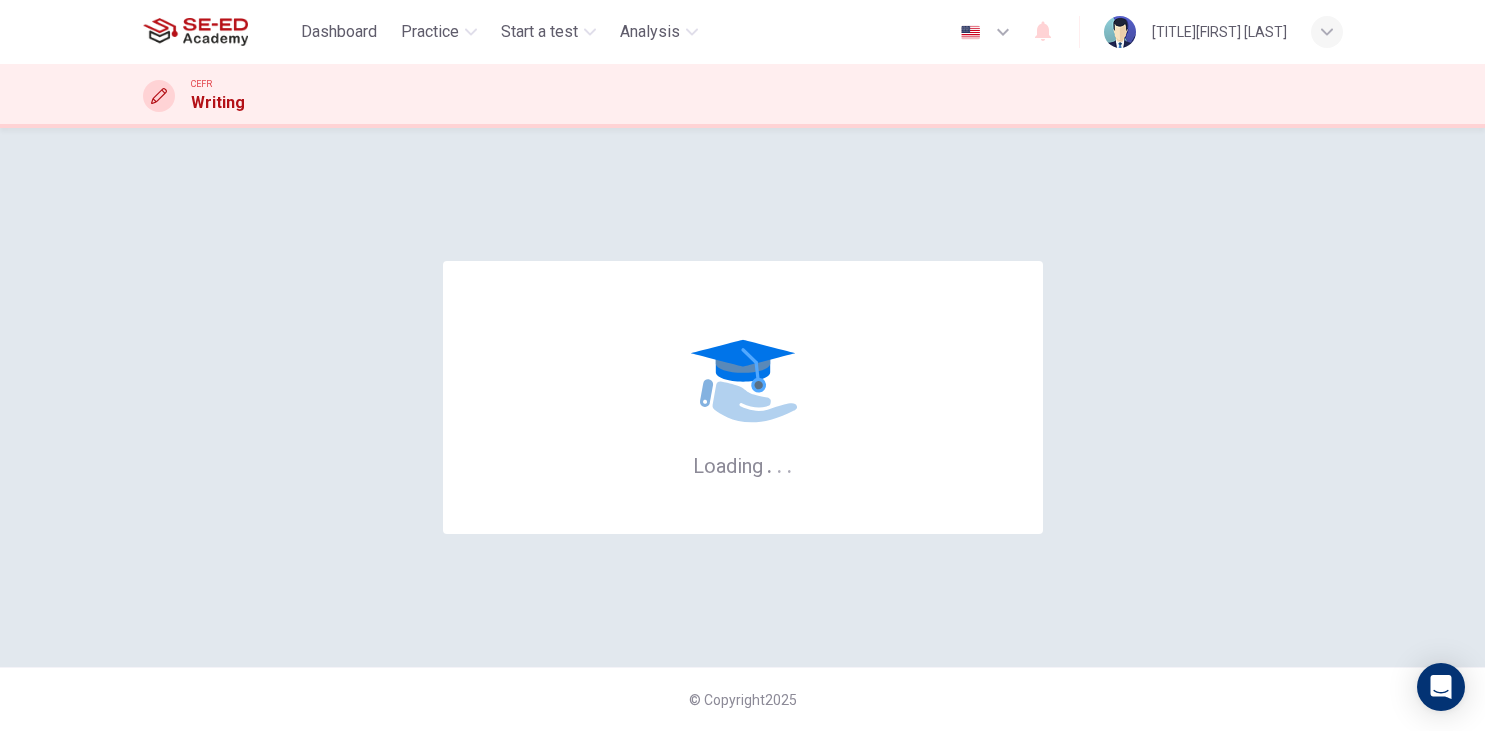 scroll, scrollTop: 0, scrollLeft: 0, axis: both 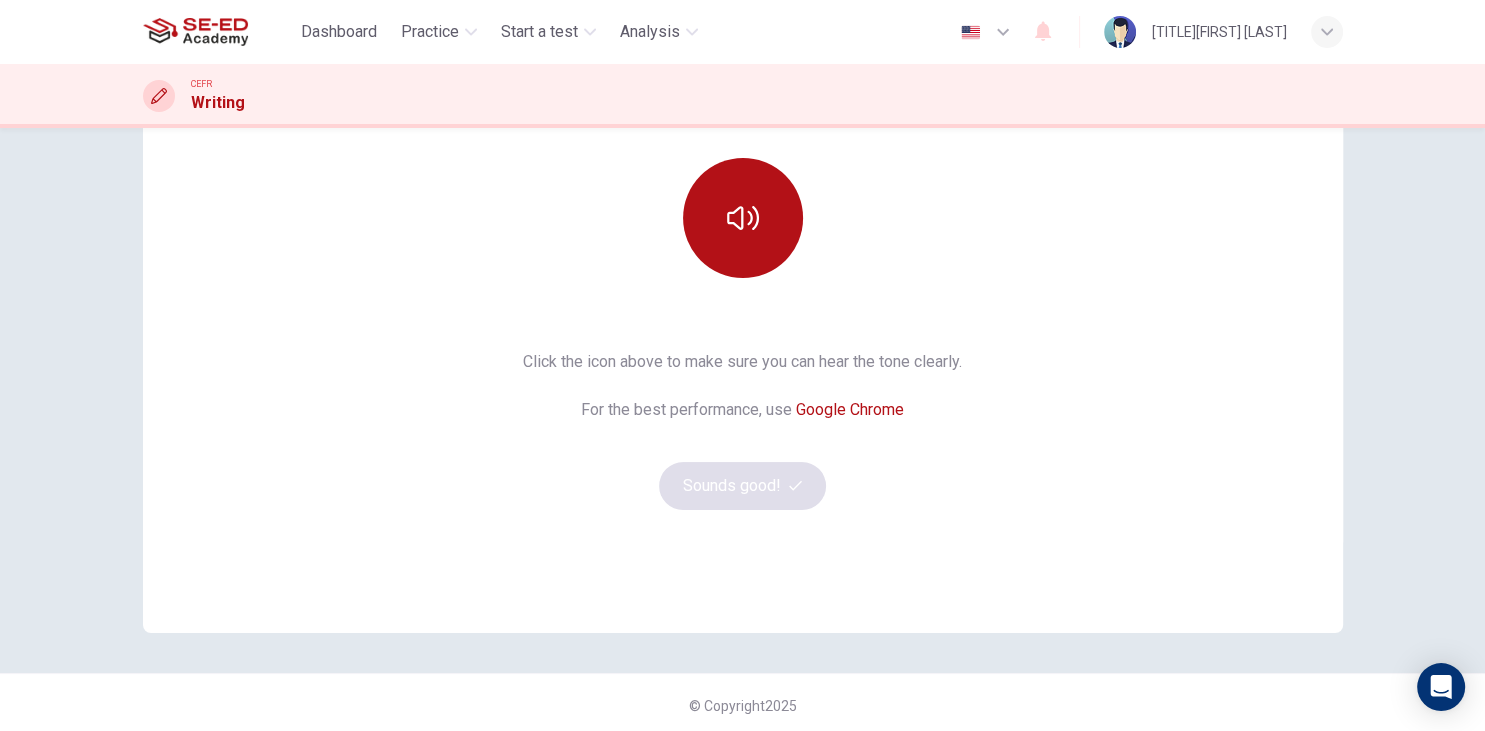 click on "This Section Requires audio Click the icon above to make sure you can hear the tone clearly. For the best performance, use   Google Chrome Sounds good!" at bounding box center [743, 286] 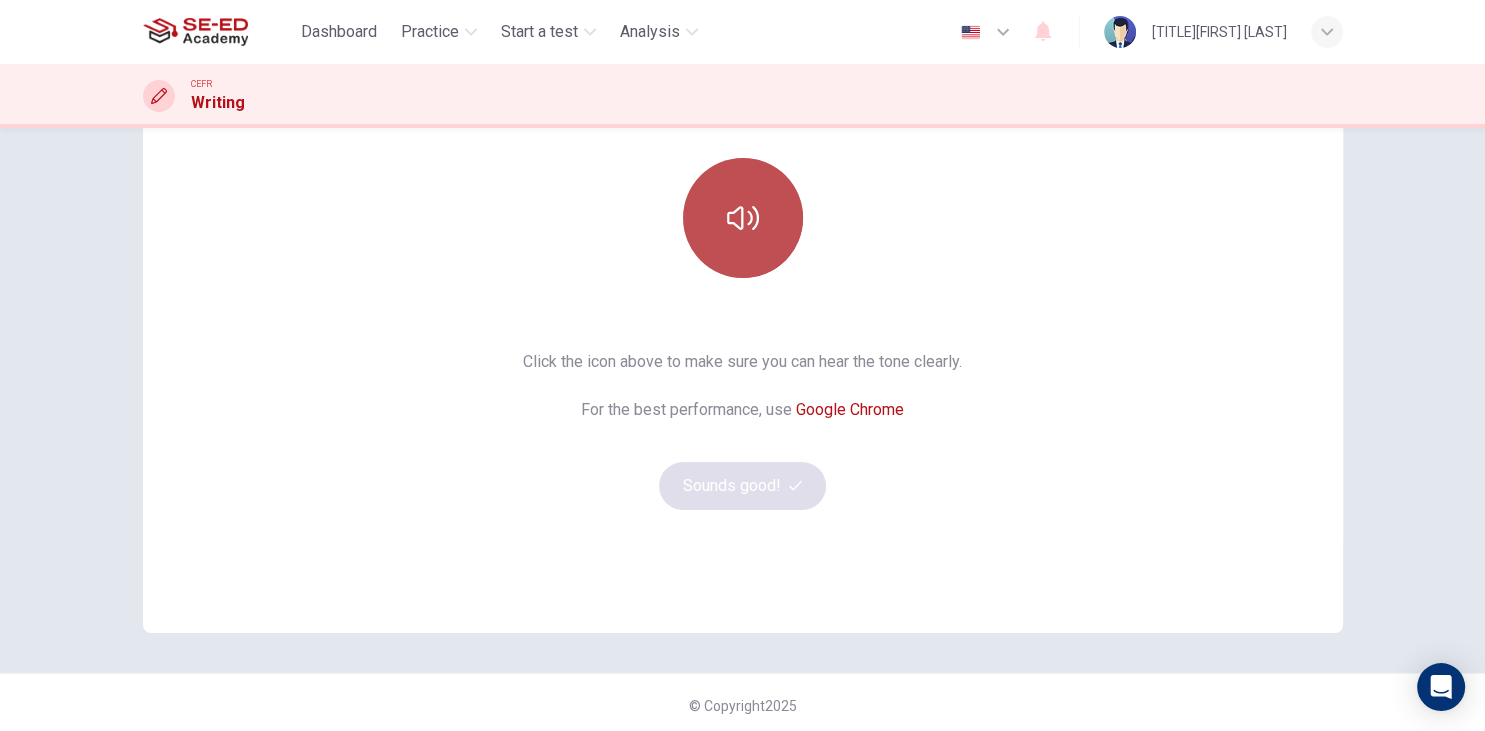 click at bounding box center [743, 218] 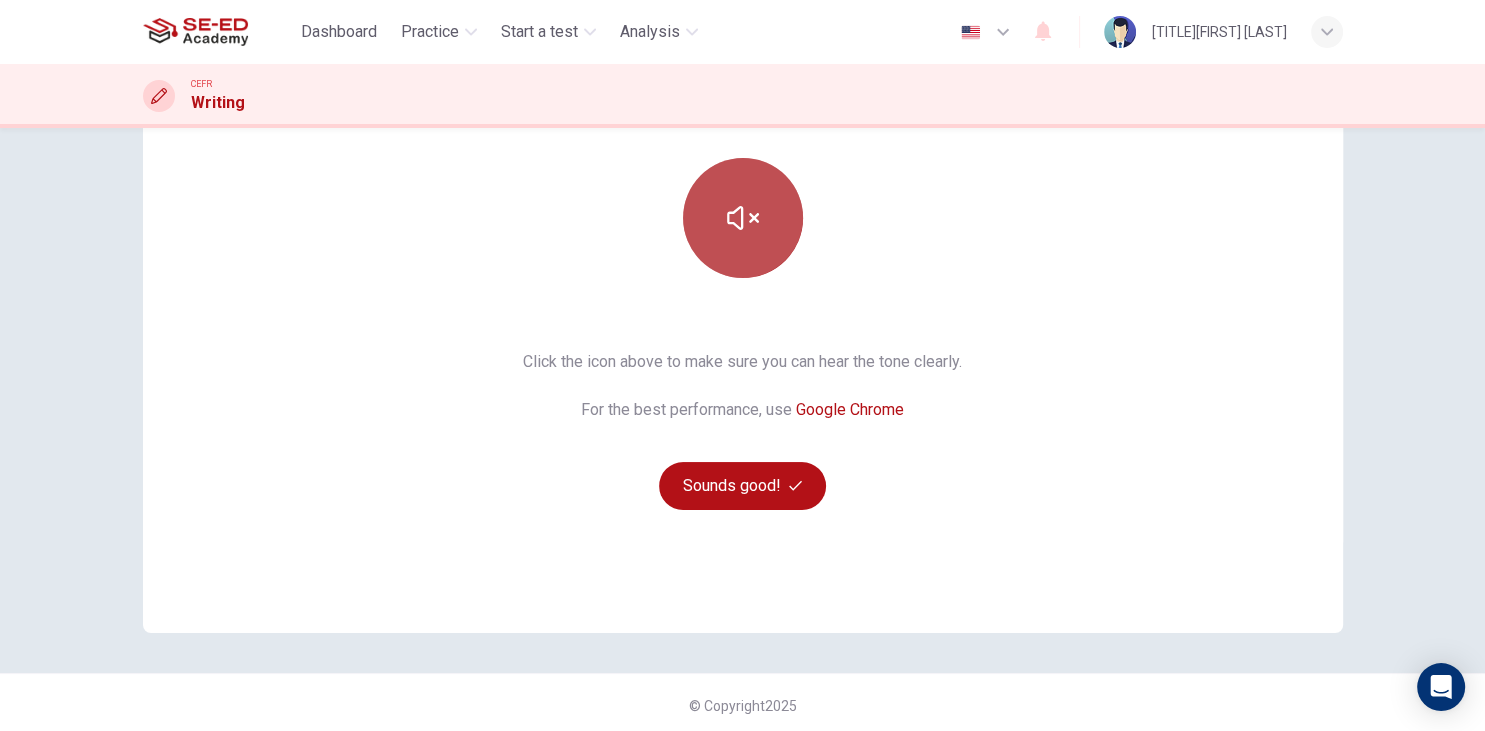 click at bounding box center [743, 218] 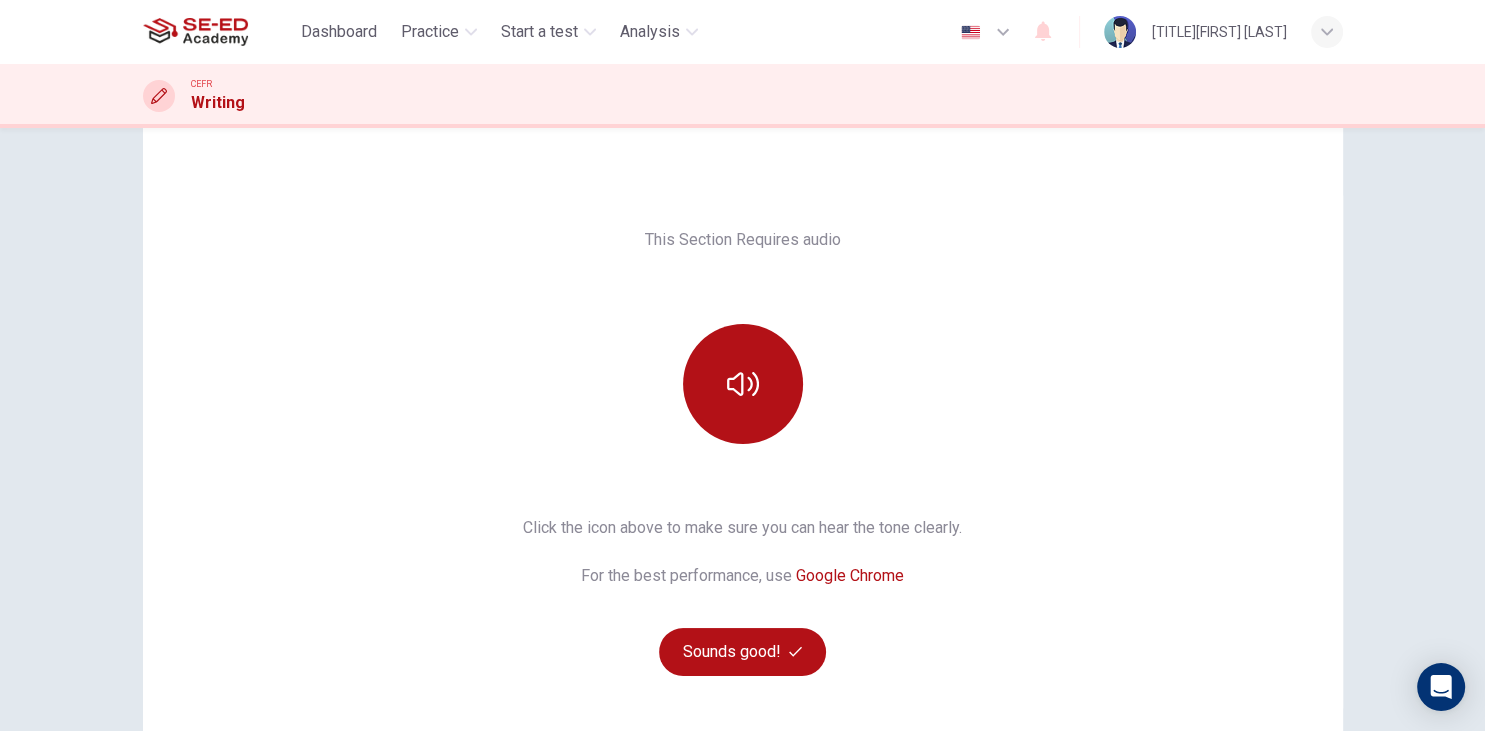 scroll, scrollTop: 0, scrollLeft: 0, axis: both 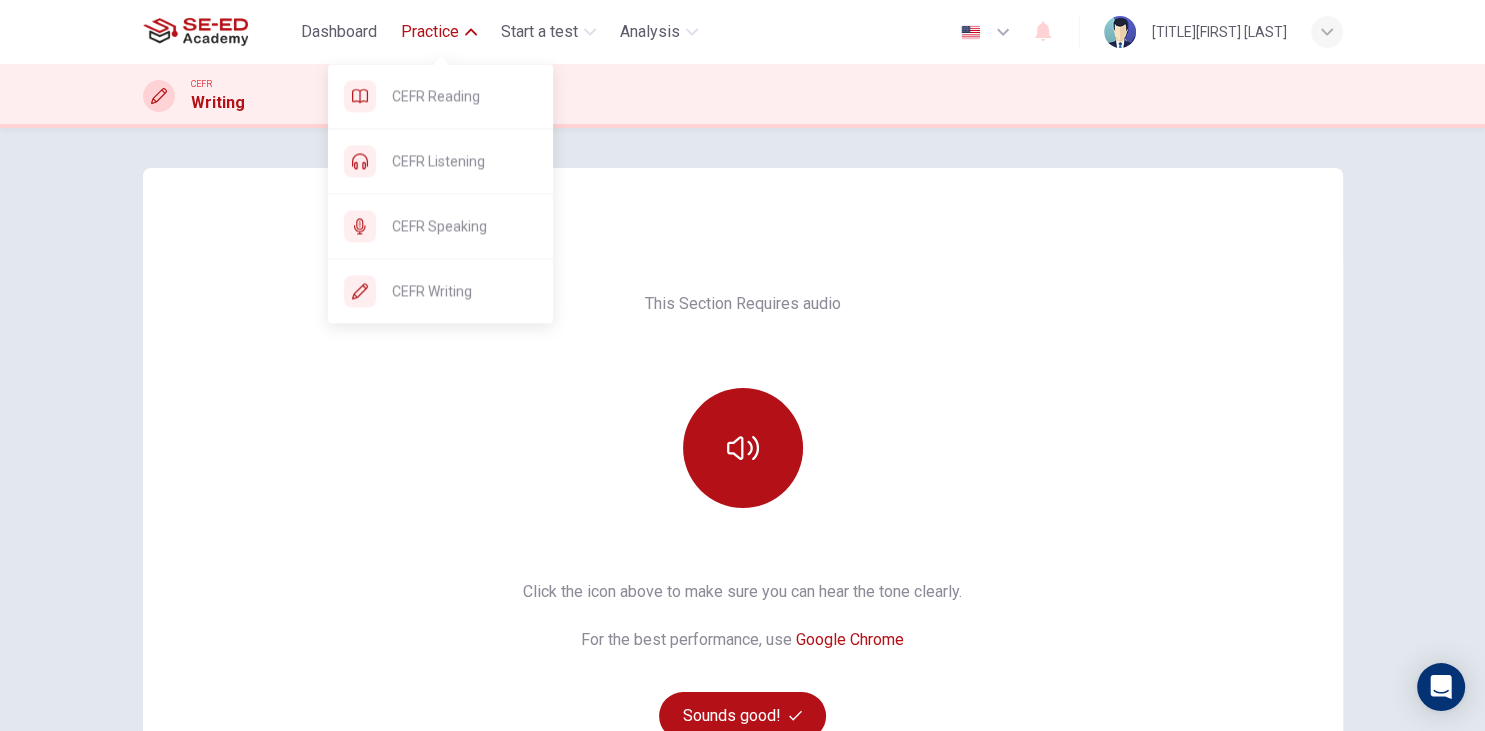 click on "Practice" at bounding box center (430, 32) 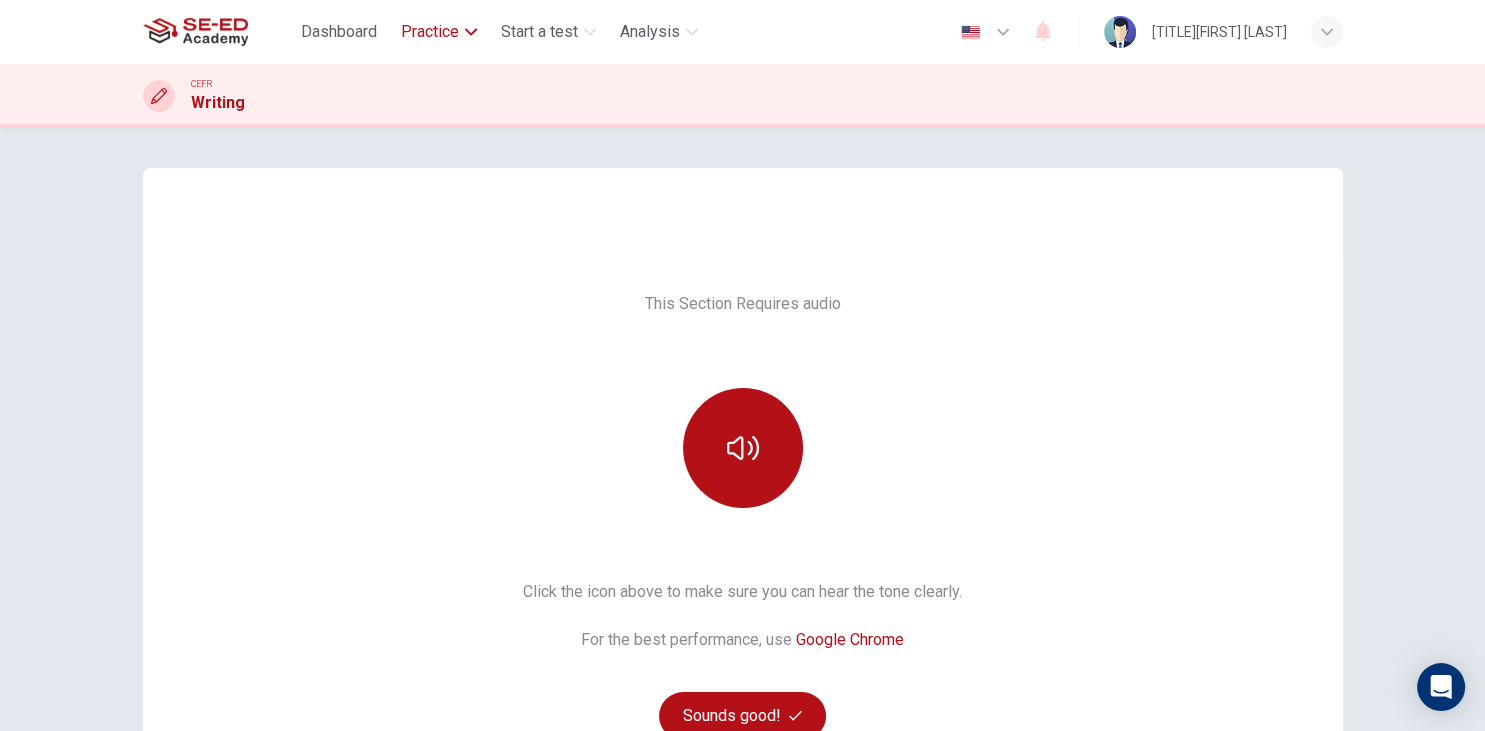 click on "Practice" at bounding box center [430, 32] 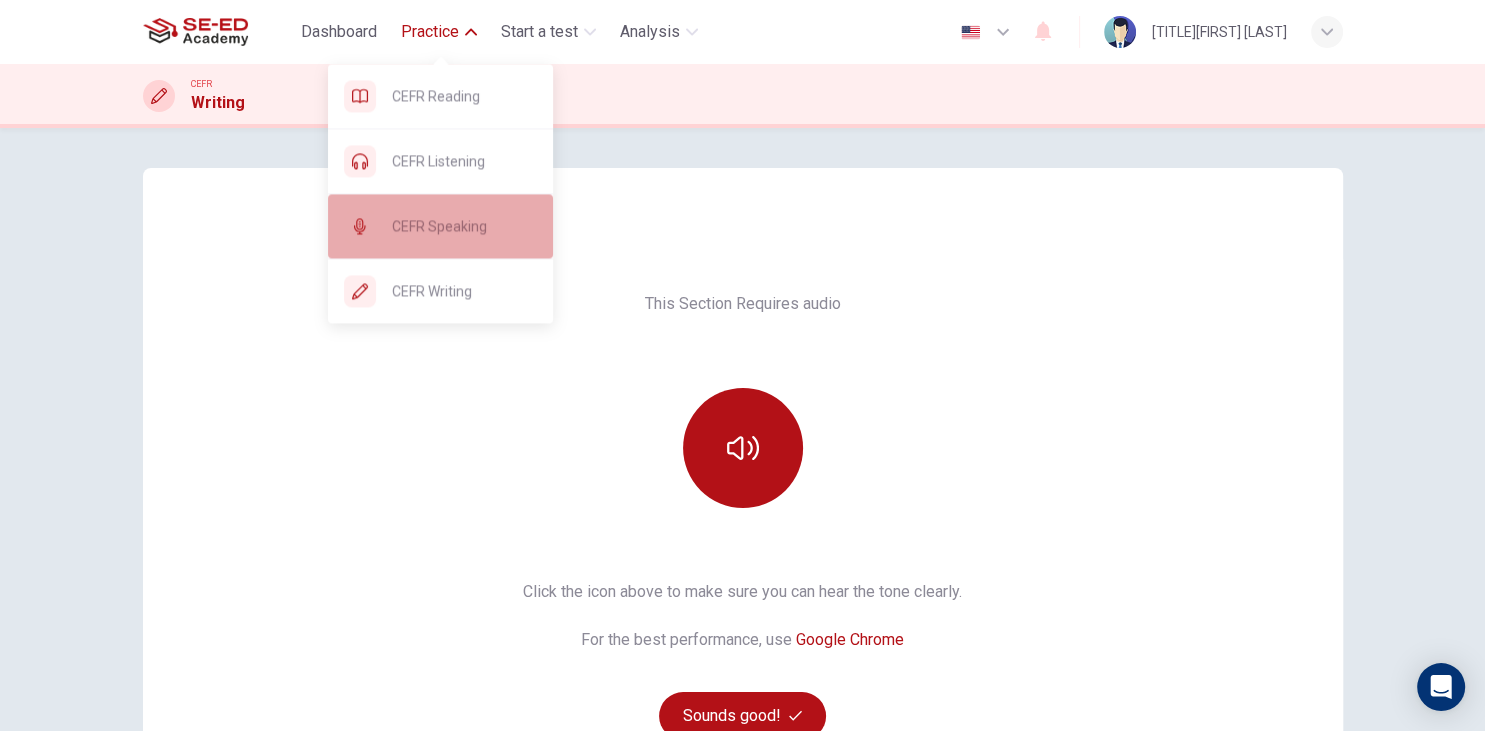 click on "CEFR Speaking" at bounding box center [464, 226] 